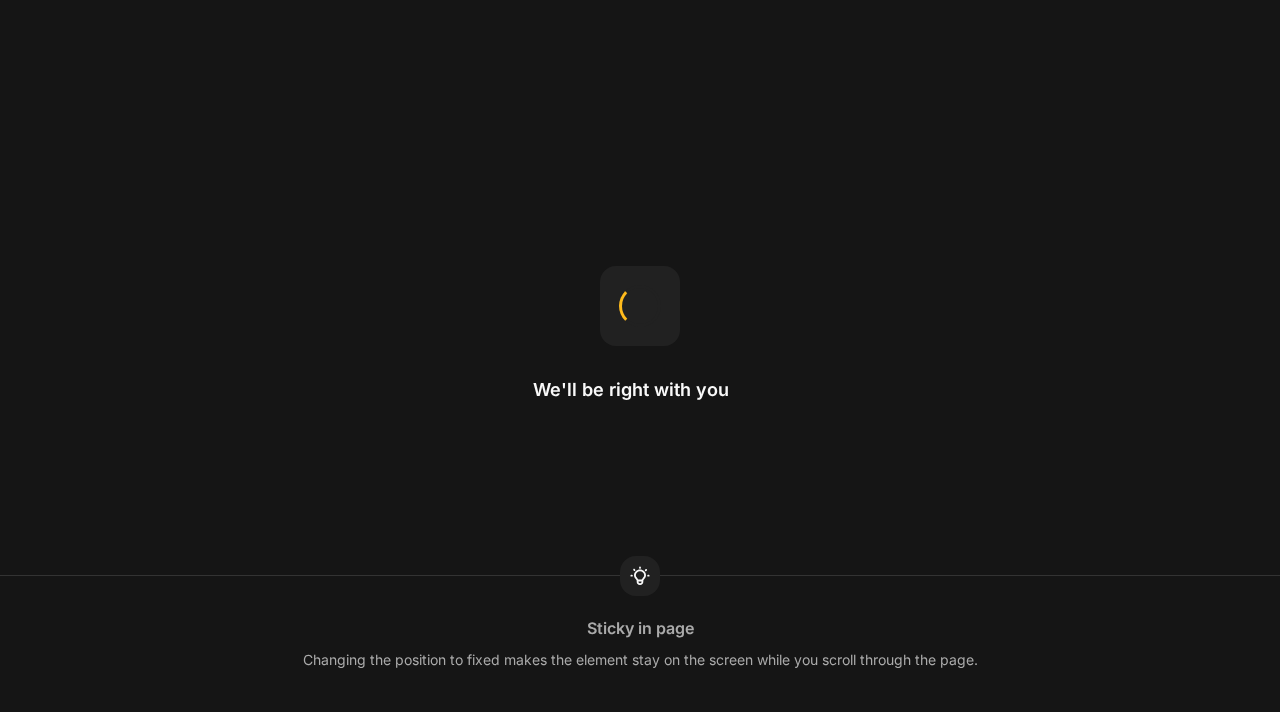 scroll, scrollTop: 0, scrollLeft: 0, axis: both 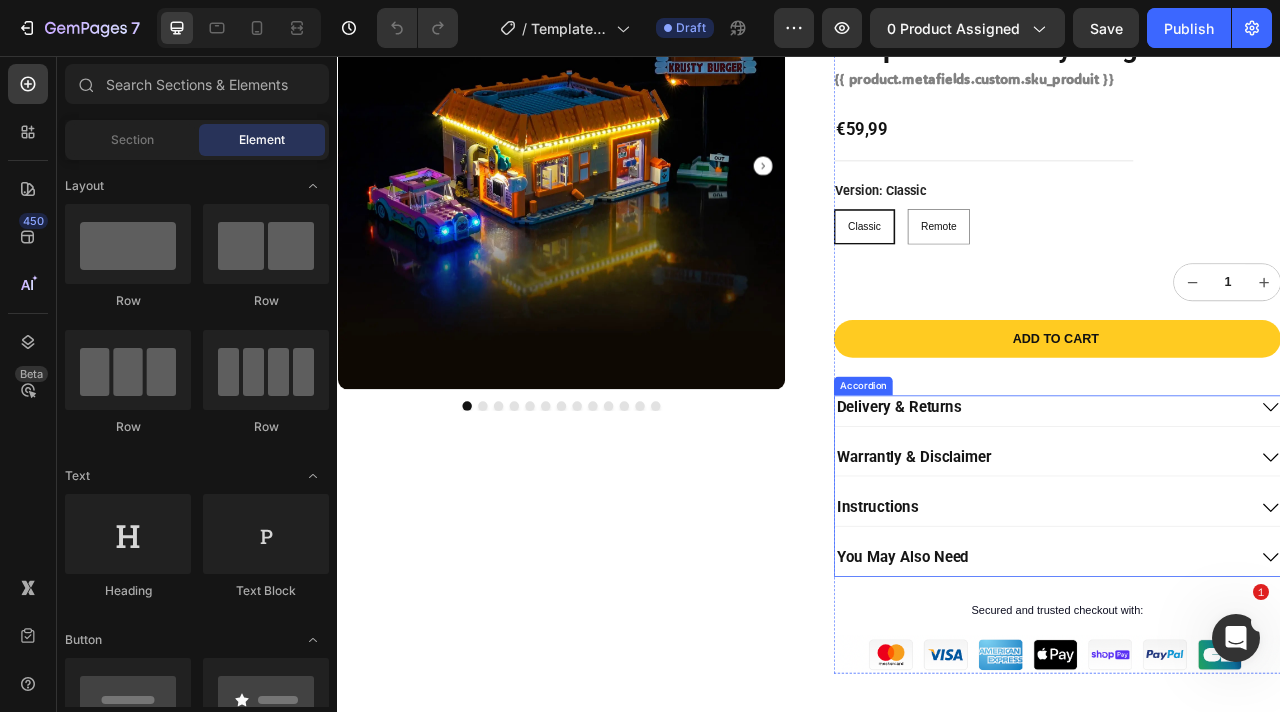 click on "Delivery & Returns" at bounding box center [1232, 502] 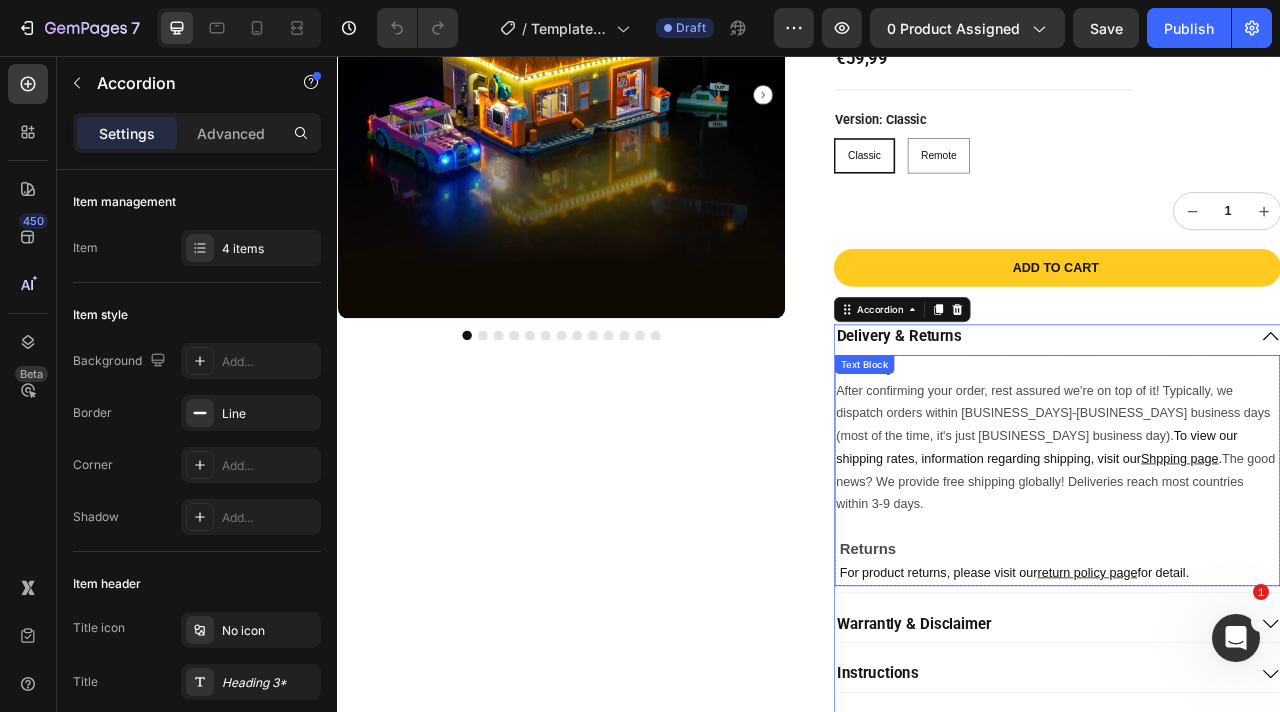 scroll, scrollTop: 426, scrollLeft: 0, axis: vertical 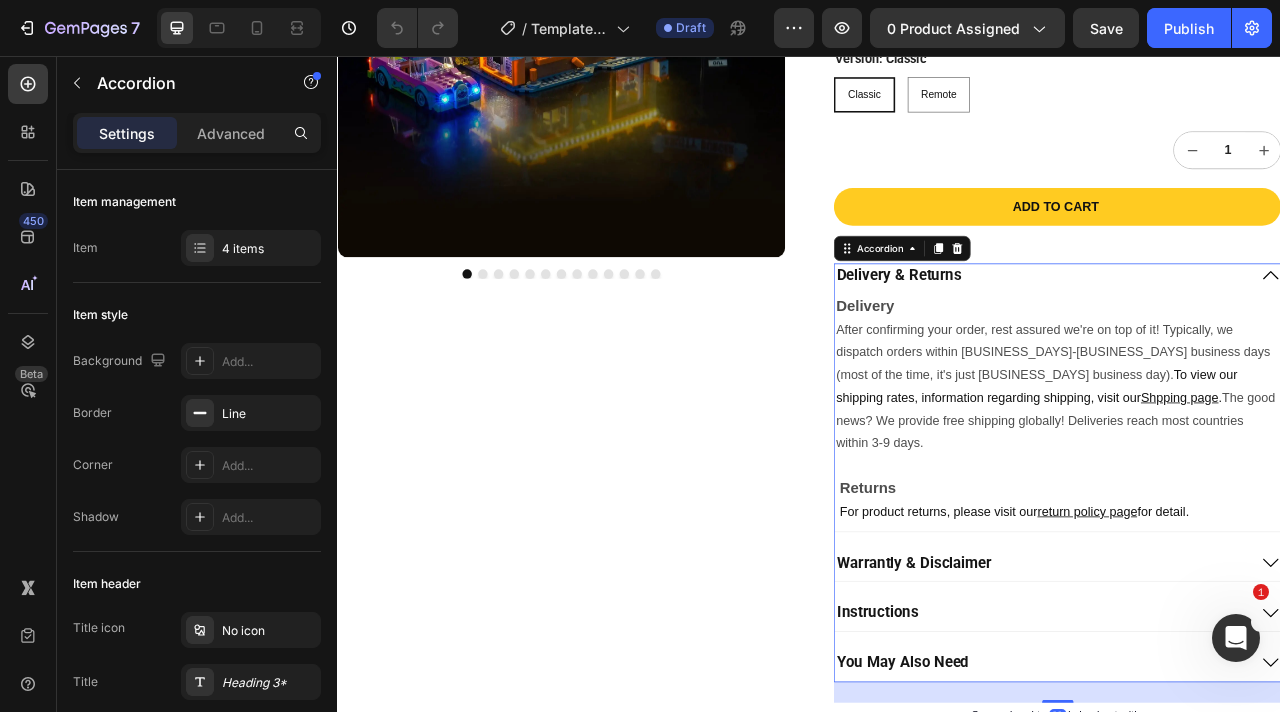 click on "Delivery & Returns Delivery
After confirming your order, rest assured we're on top of it! Typically, we dispatch orders within [BUSINESS_DAYS]-[BUSINESS_DAYS] business days (most of the time, it's just [BUSINESS_DAYS] business day). However, during peak periods like Black Friday and Christmas, dispatching might extend up to [BUSINESS_DAYS] business days. The good news? We provide free shipping globally! Deliveries reach most countries within [DAYS]-[DAYS] days.
Returns
If something isn't right with your order, we're here to help. You can return new, unopened, or damaged items within [DAYS] days of delivery, and we'll provide a full refund. Text Block Delivery
After confirming your order, rest assured we're on top of it! Typically, we dispatch orders within [BUSINESS_DAYS]-[BUSINESS_DAYS] business days (most of the time, it's just [BUSINESS_DAYS] business day). To view our shipping rates, information regarding shipping, visit our Shpping page. The good news? We provide free shipping globally! Deliveries reach most countries within [DAYS]-[DAYS] days.
Returns
For product returns, please visit our Row" at bounding box center (1252, 585) 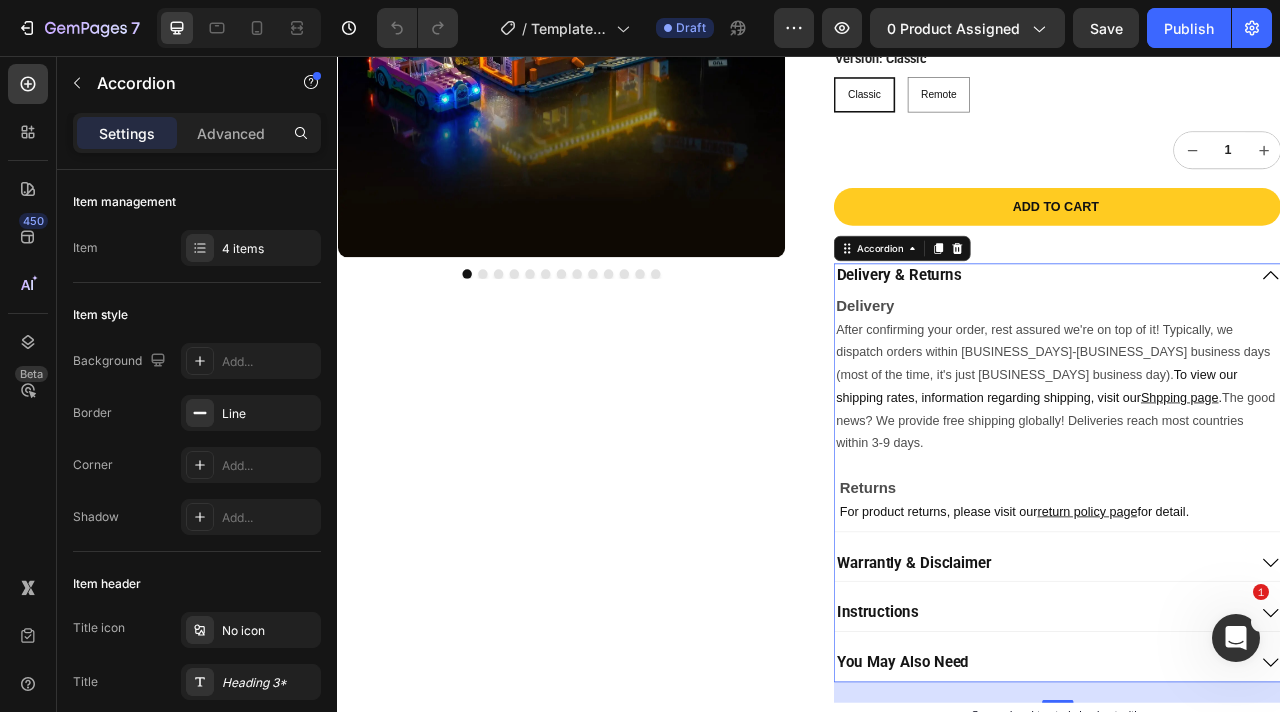 click on "Warrantly & Disclaimer" at bounding box center (1232, 700) 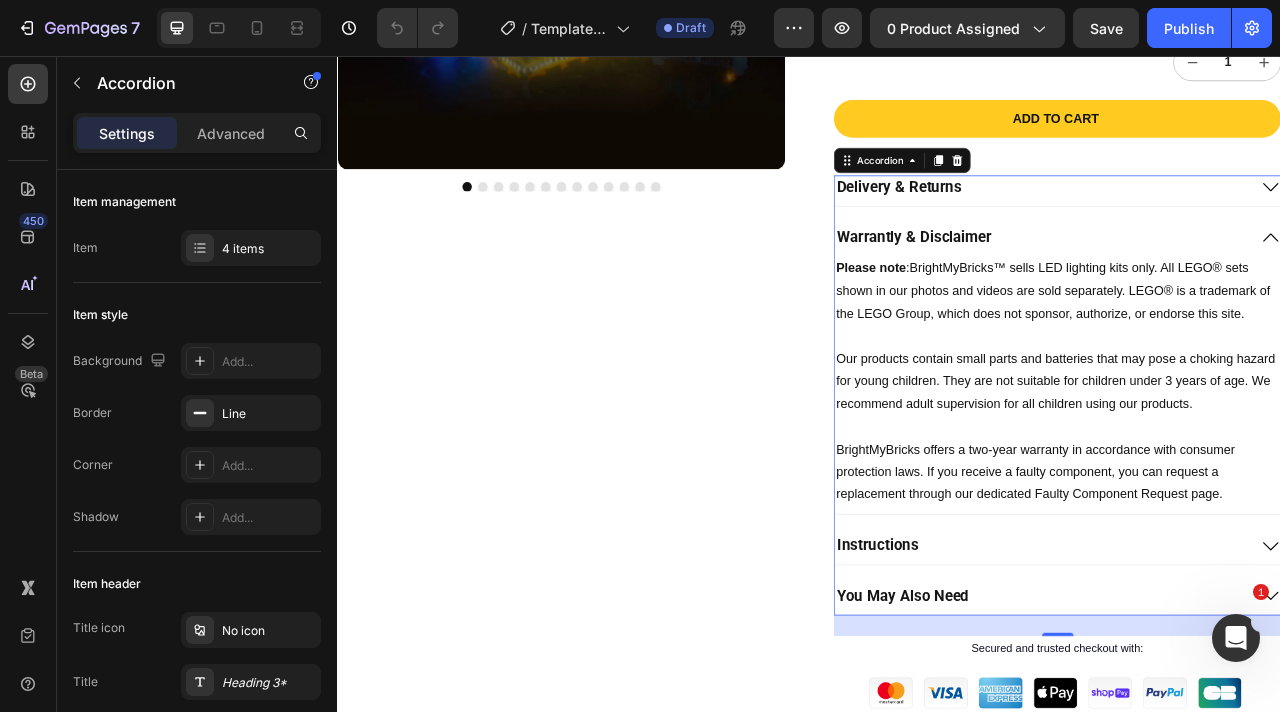 scroll, scrollTop: 605, scrollLeft: 0, axis: vertical 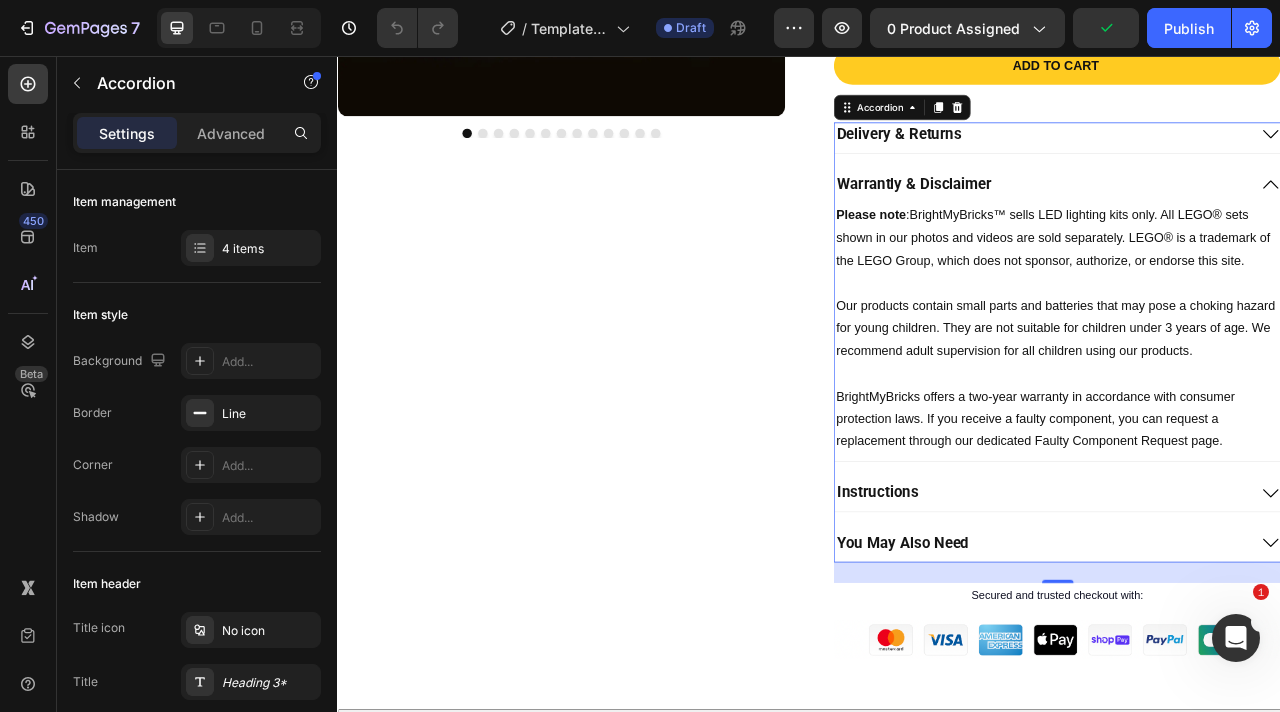click on "Instructions" at bounding box center [1232, 611] 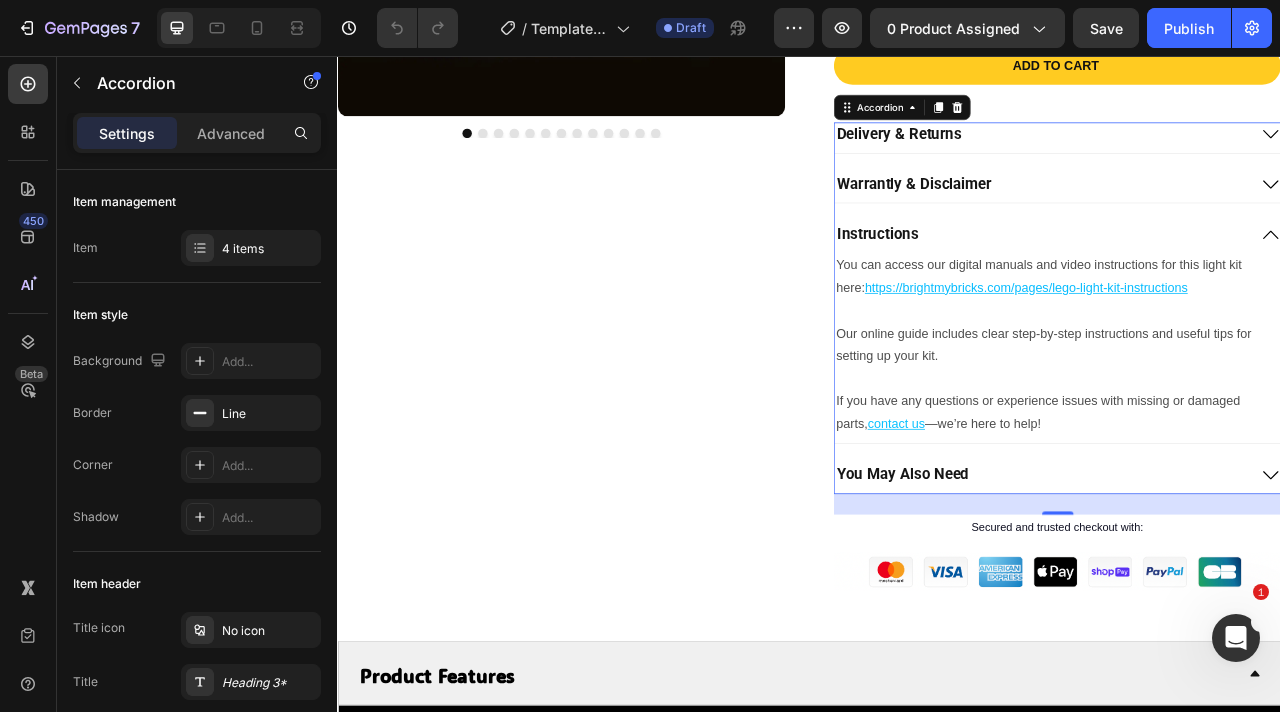click on "You May Also Need" at bounding box center (1232, 588) 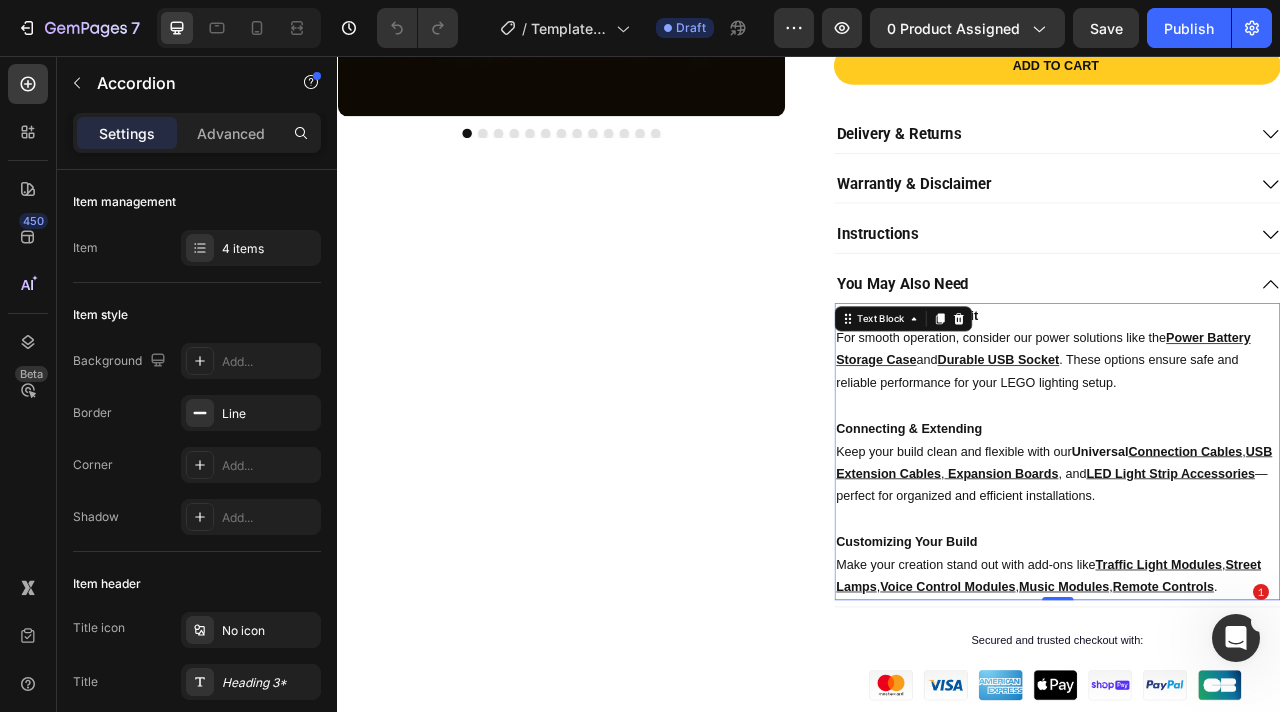 click on "Powering Your Light Kit For smooth operation, consider our power solutions like the Power Battery Storage Case and Durable USB Socket. These options ensure safe and reliable performance for your LEGO lighting setup." at bounding box center [1252, 429] 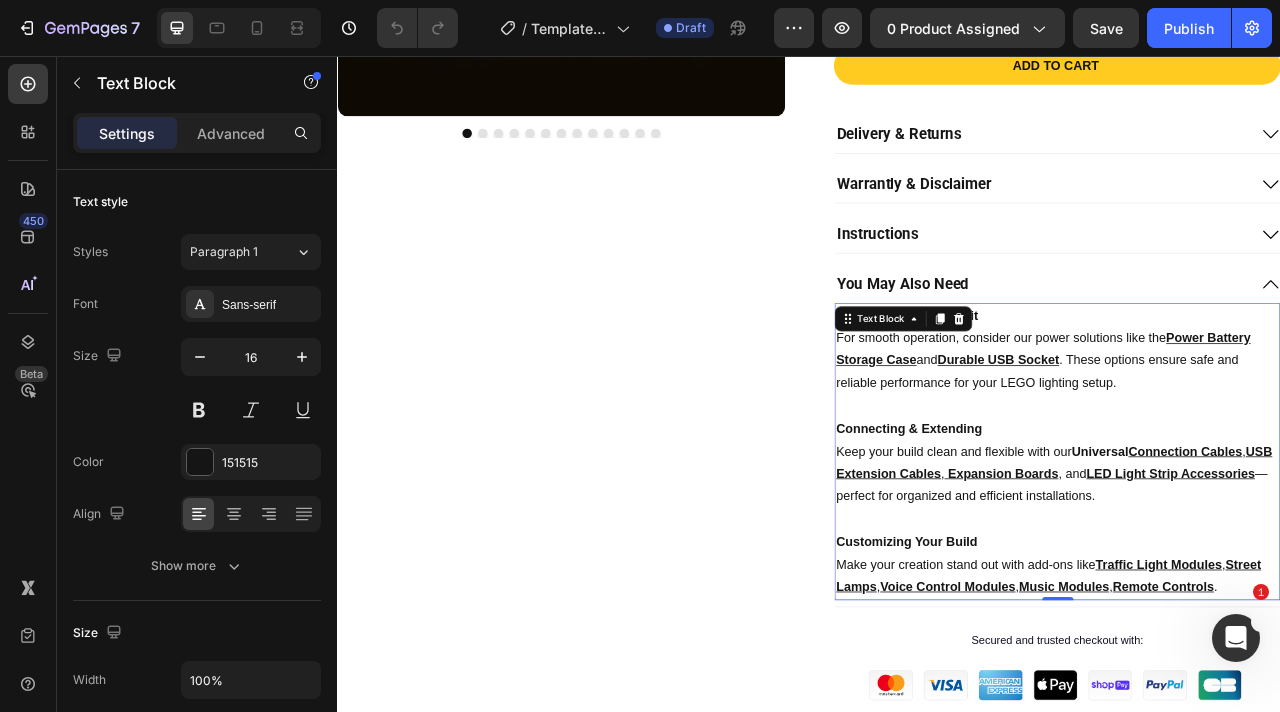click on "Powering Your Light Kit For smooth operation, consider our power solutions like the Power Battery Storage Case and Durable USB Socket. These options ensure safe and reliable performance for your LEGO lighting setup." at bounding box center [1252, 429] 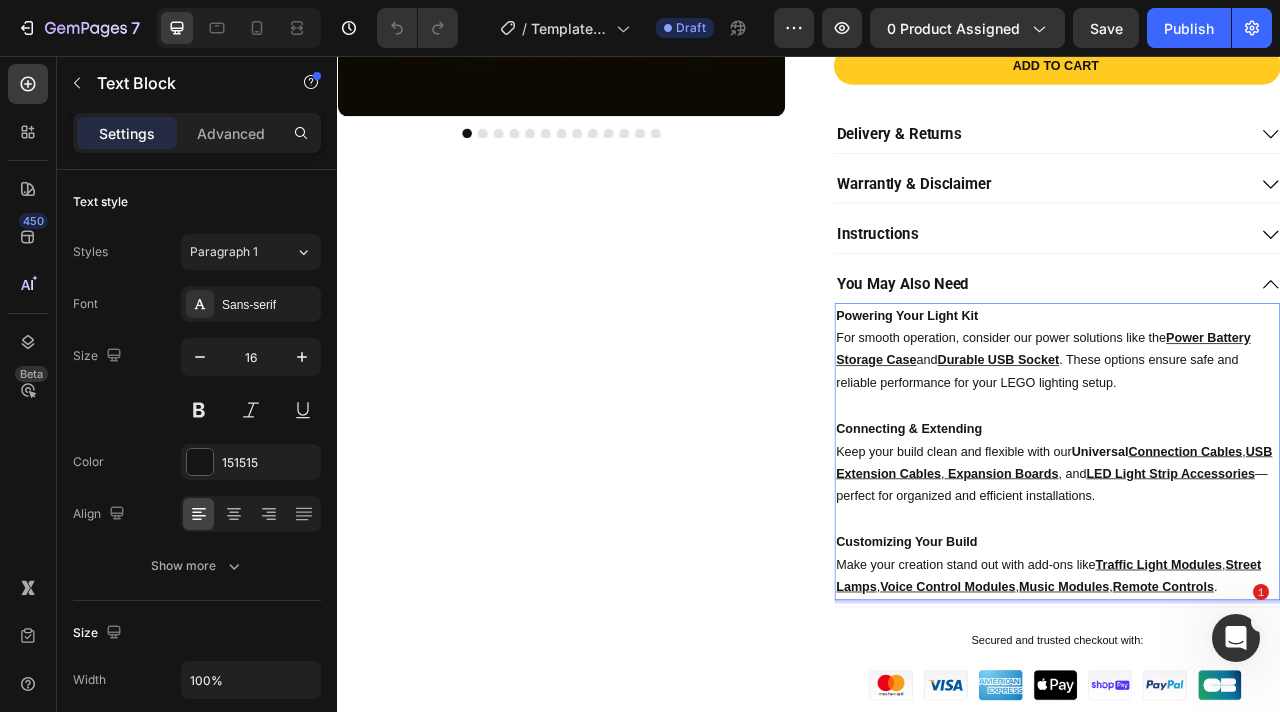click on "Powering Your Light Kit For smooth operation, consider our power solutions like the Power Battery Storage Case and Durable USB Socket. These options ensure safe and reliable performance for your LEGO lighting setup." at bounding box center [1252, 429] 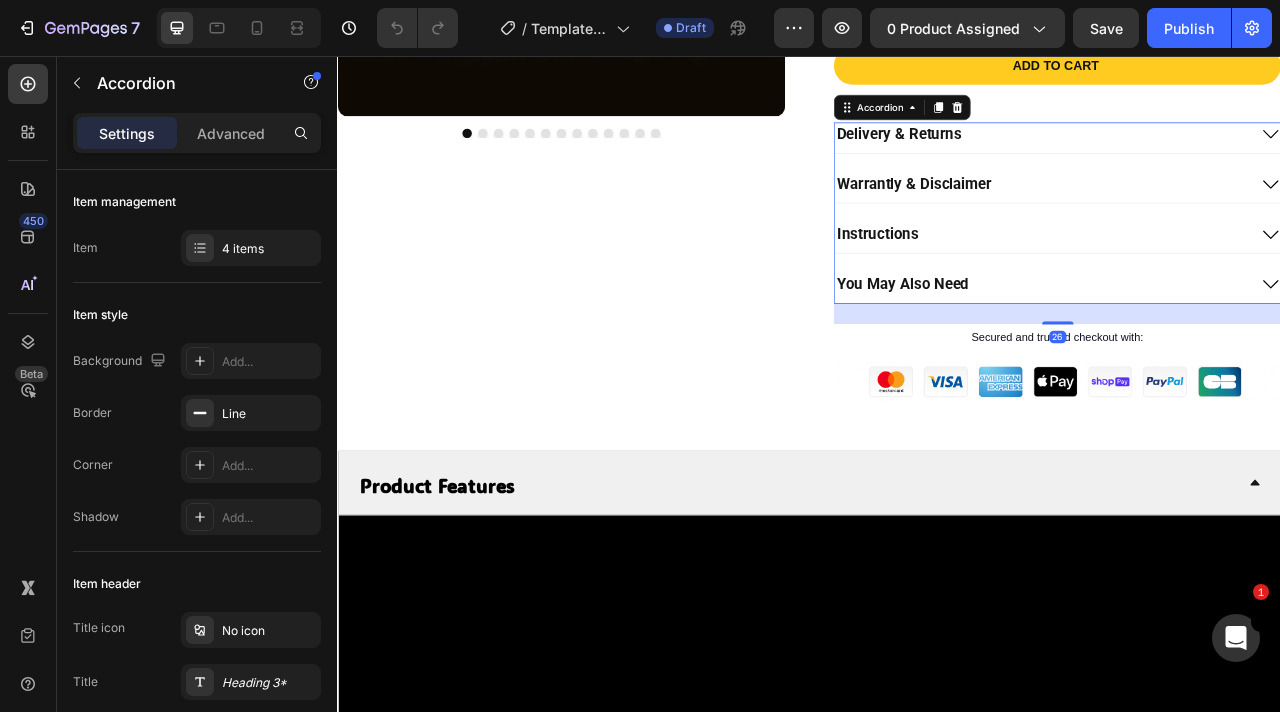 click on "Instructions" at bounding box center (1252, 286) 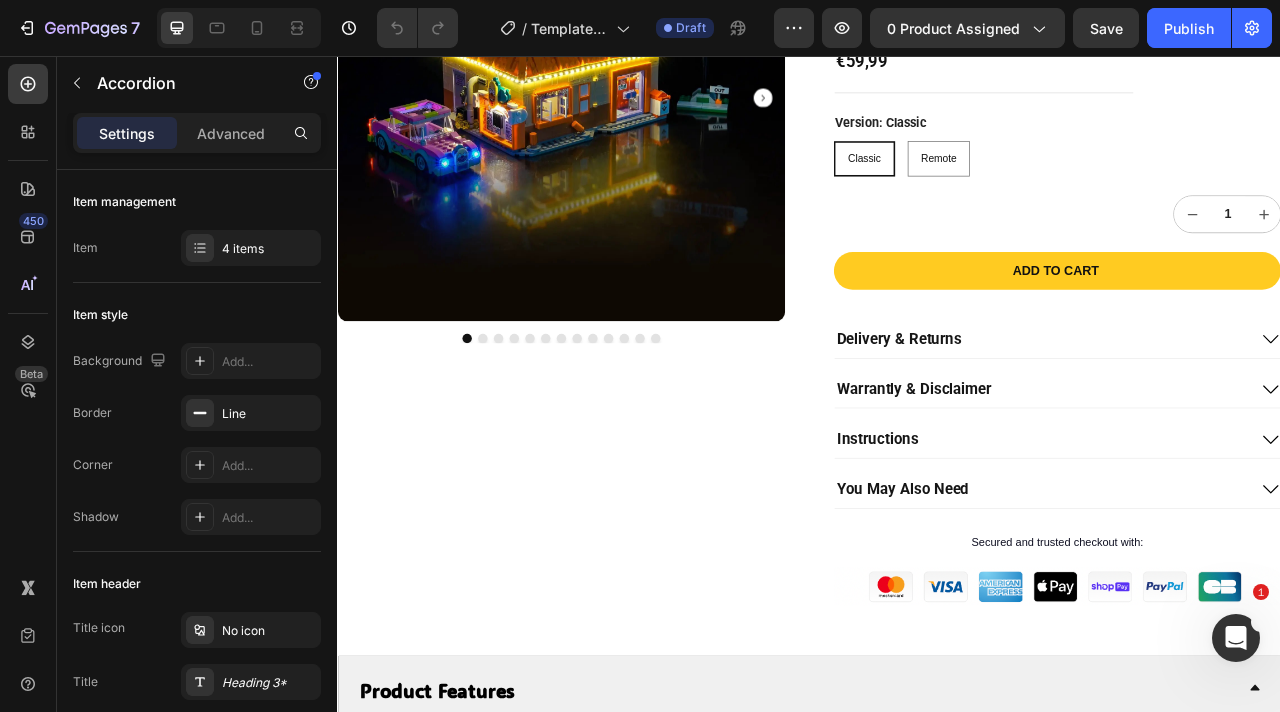 scroll, scrollTop: 271, scrollLeft: 0, axis: vertical 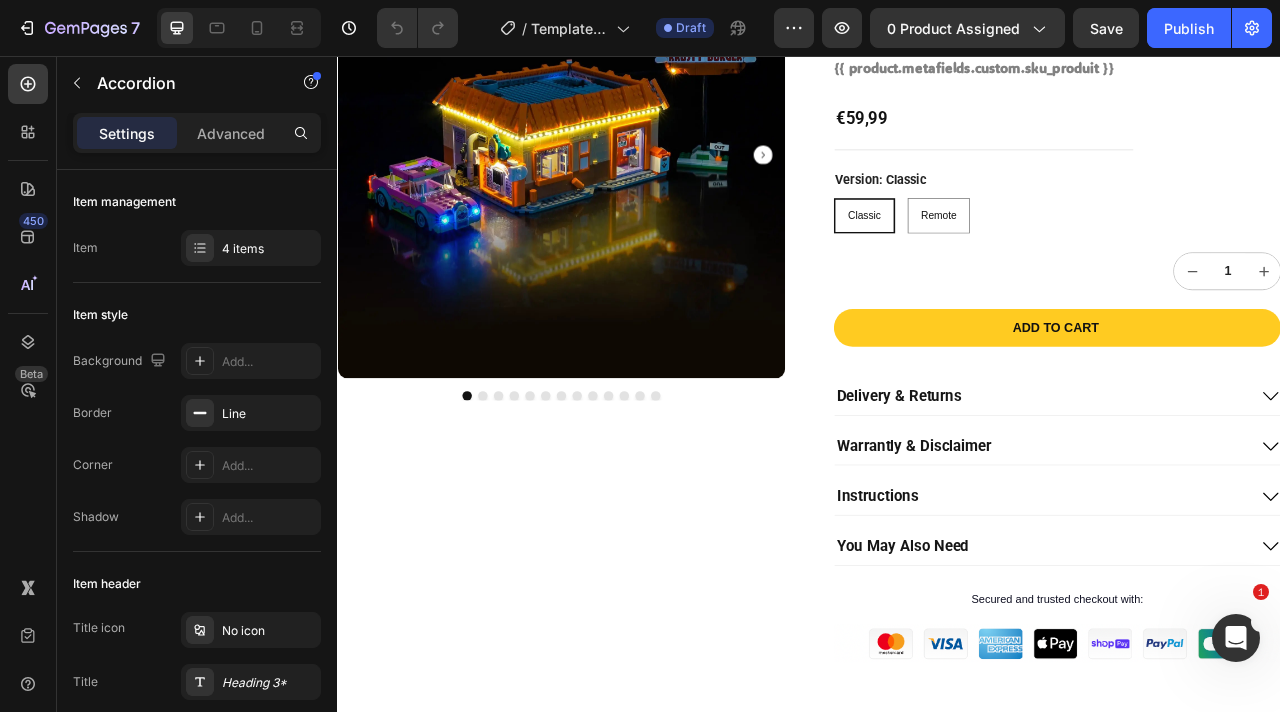 click on "Delivery & Returns" at bounding box center [1232, 489] 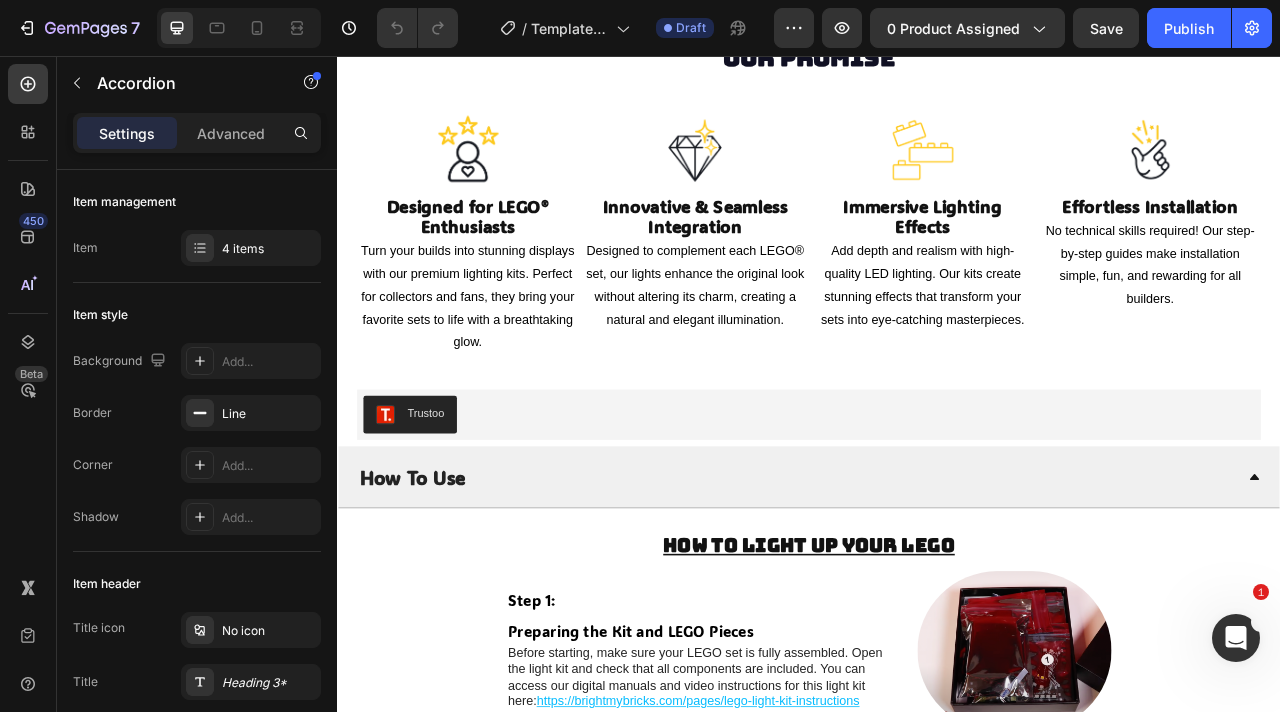 scroll, scrollTop: 5276, scrollLeft: 0, axis: vertical 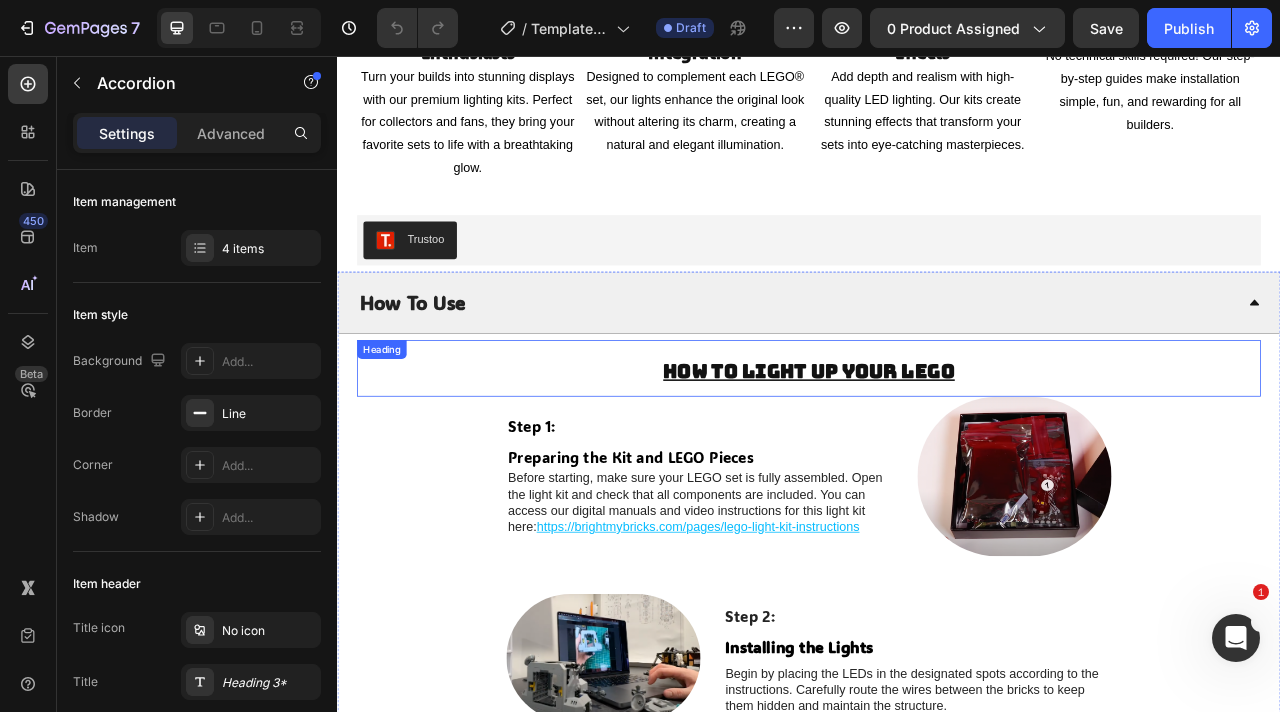 click on "How to light up your lego" at bounding box center (937, 456) 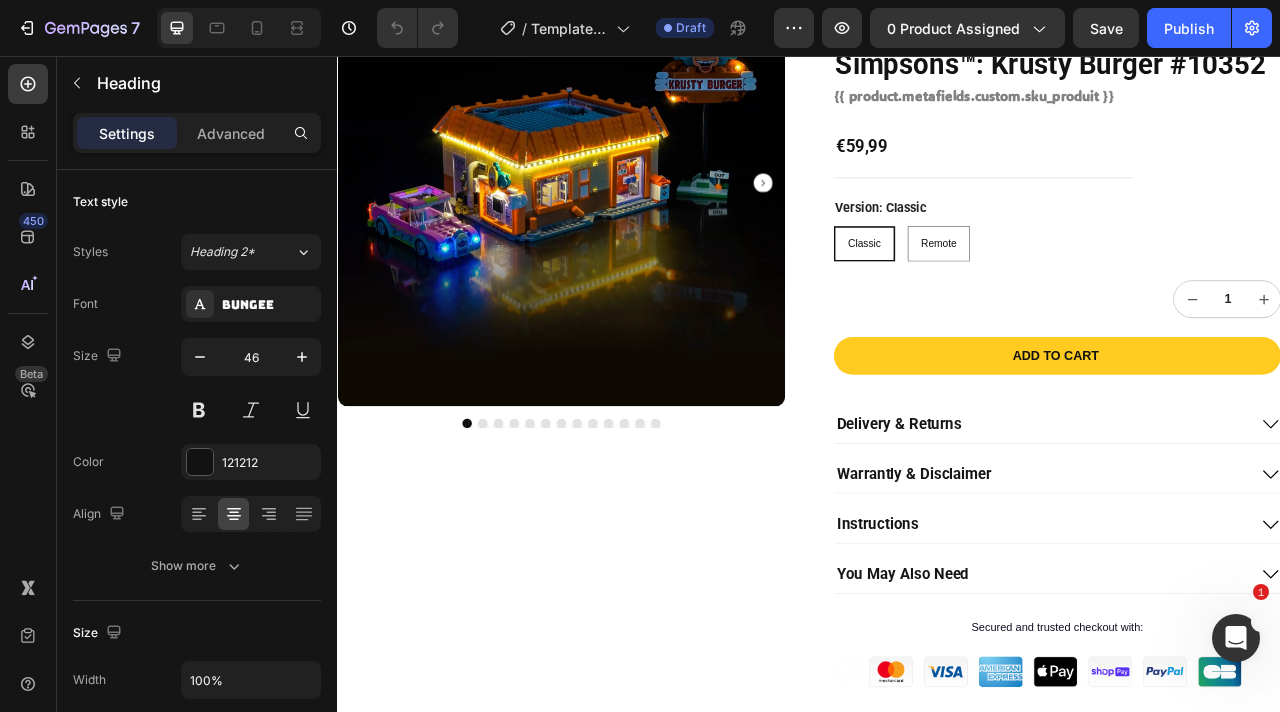 scroll, scrollTop: 443, scrollLeft: 0, axis: vertical 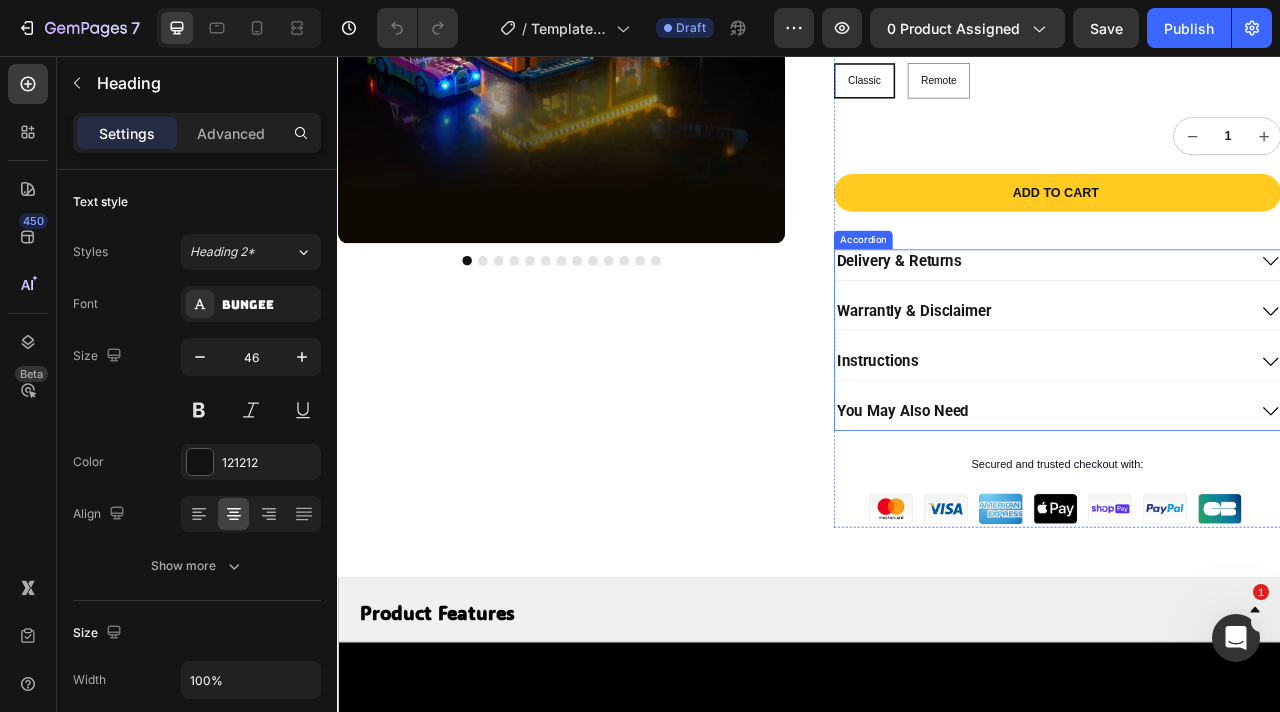 click on "Warrantly & Disclaimer" at bounding box center [1070, 381] 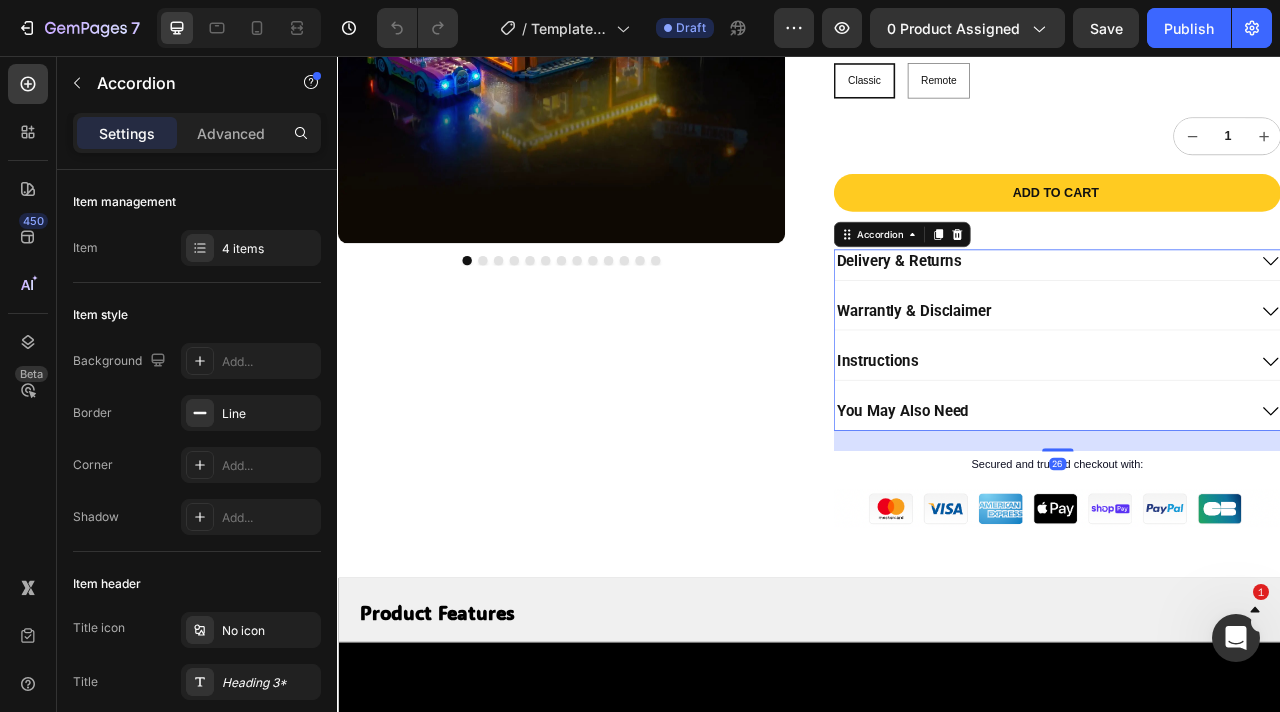 click on "Warrantly & Disclaimer" at bounding box center (1070, 381) 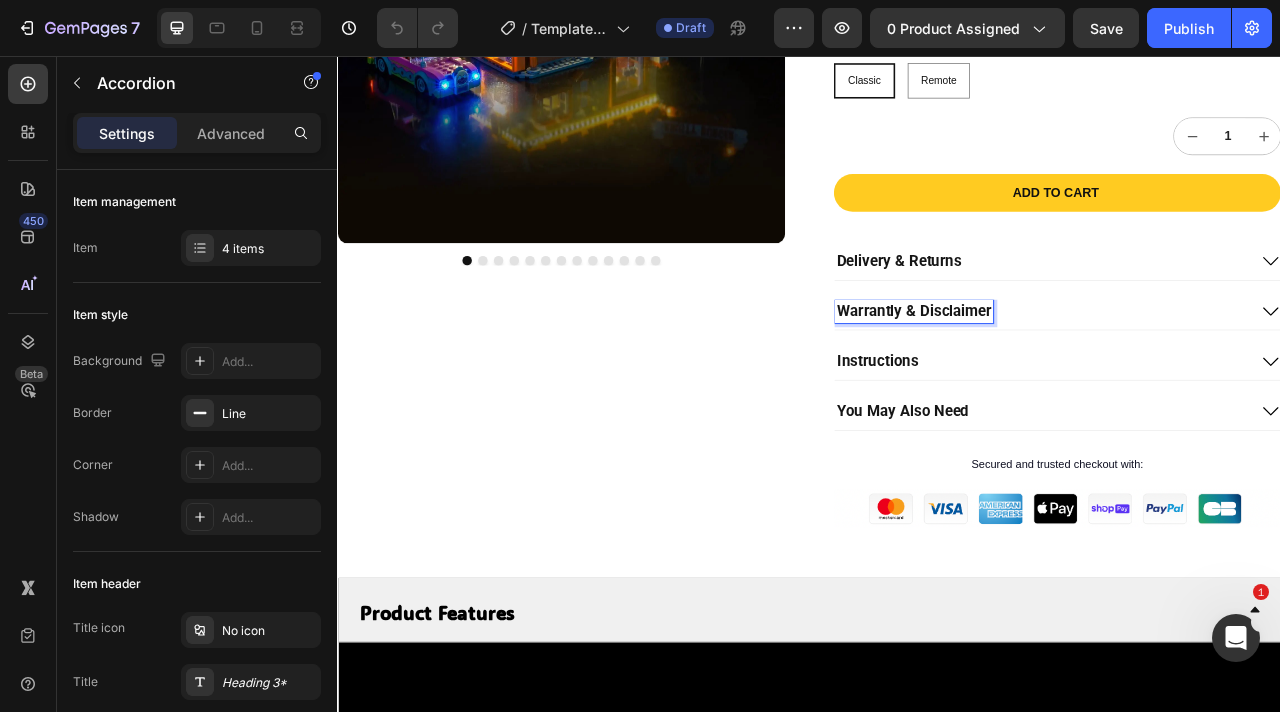 click on "Warrantly & Disclaimer" at bounding box center [1070, 381] 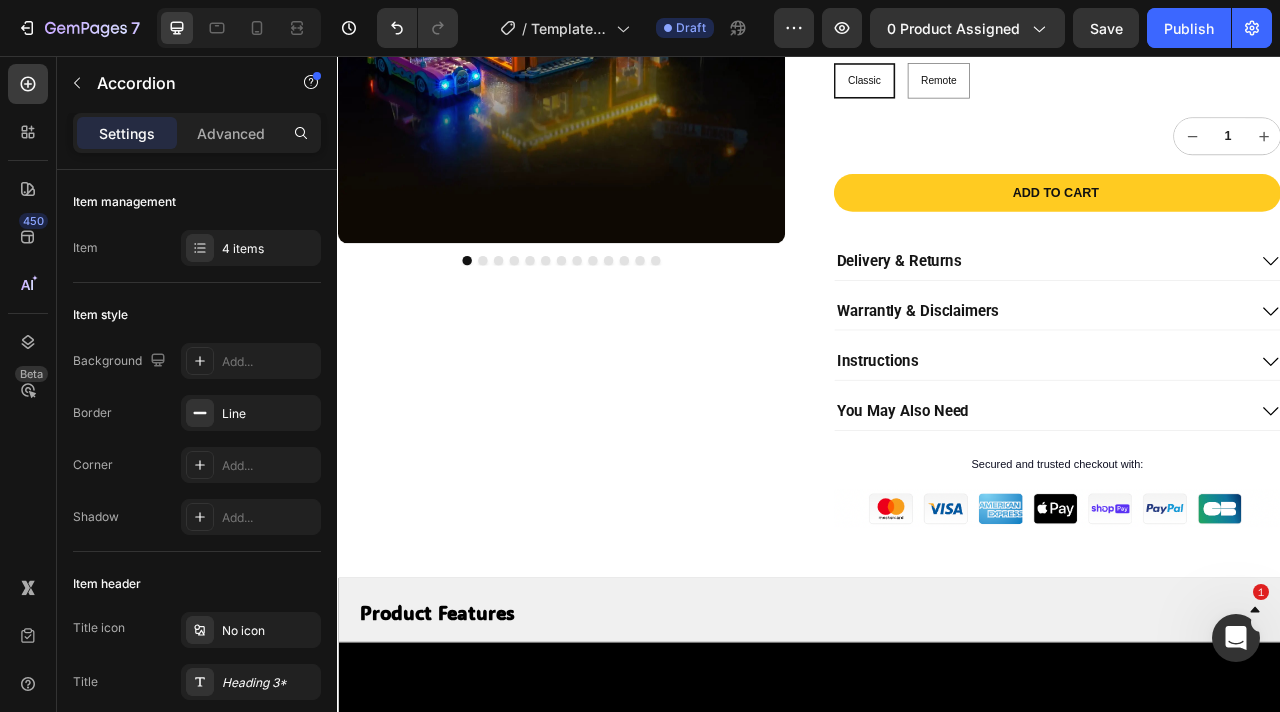 click on "Instructions" at bounding box center [1232, 444] 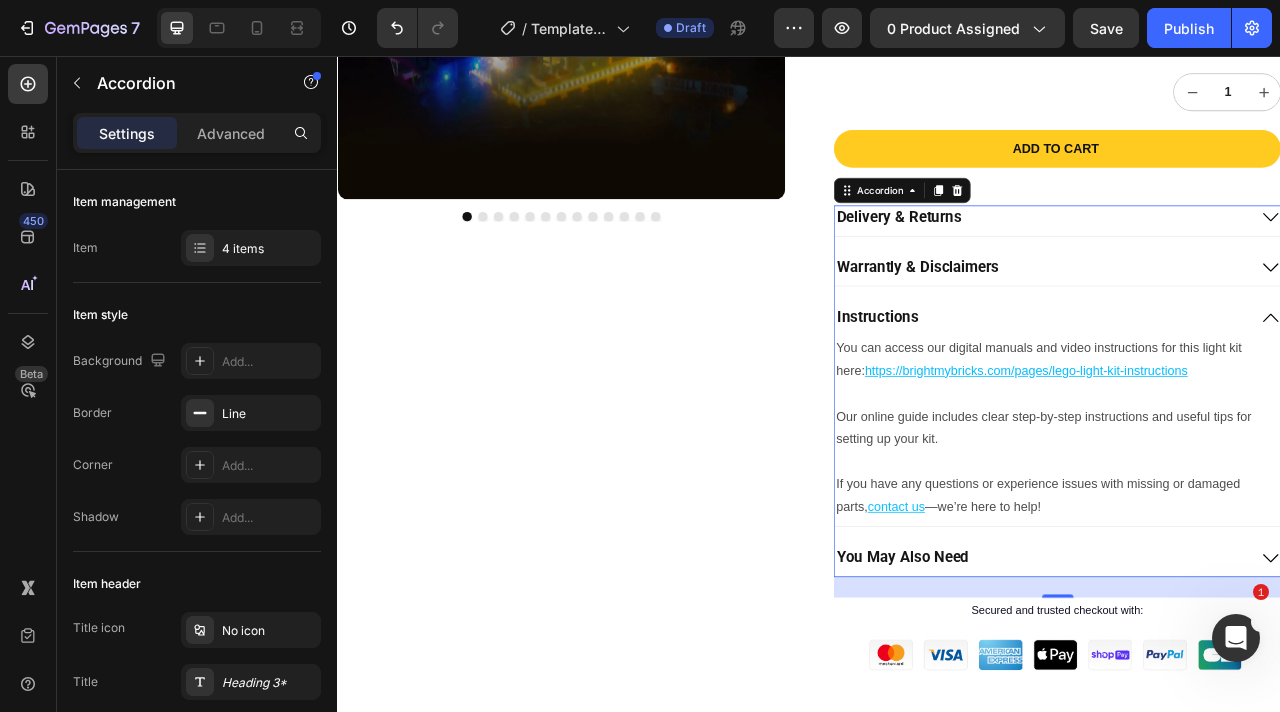 scroll, scrollTop: 501, scrollLeft: 0, axis: vertical 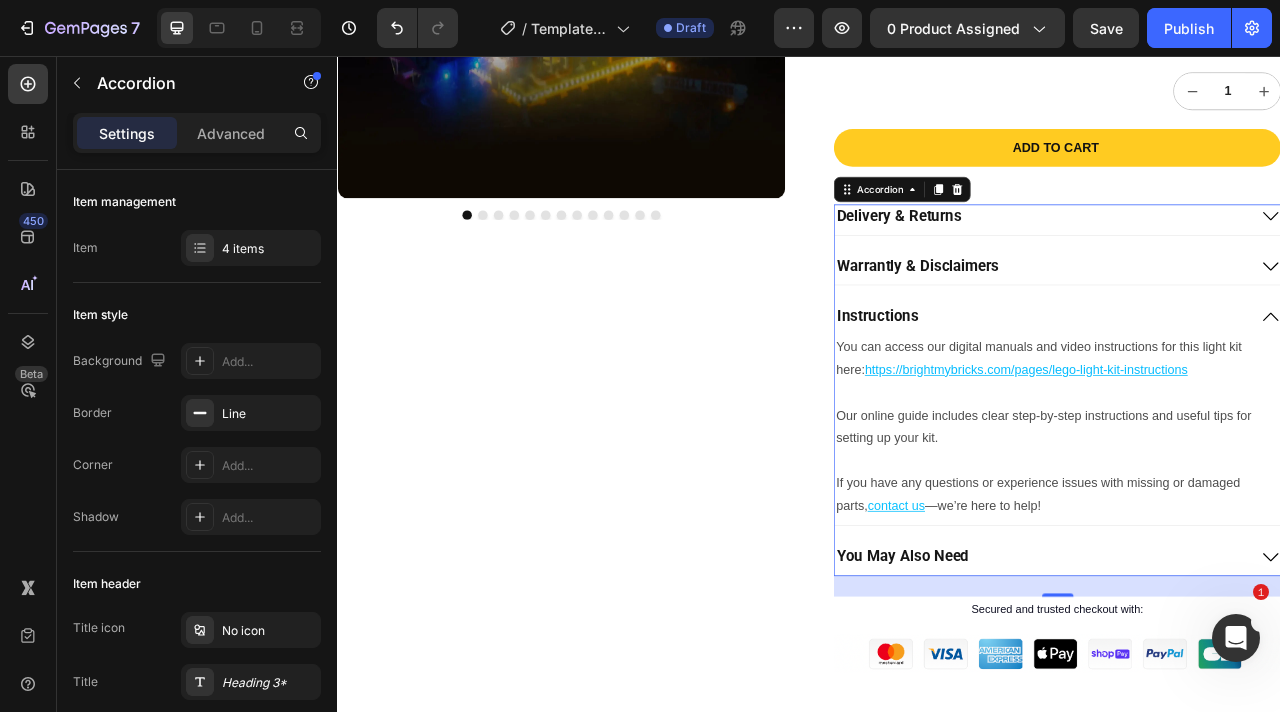 click on "Delivery & Returns" at bounding box center [1232, 259] 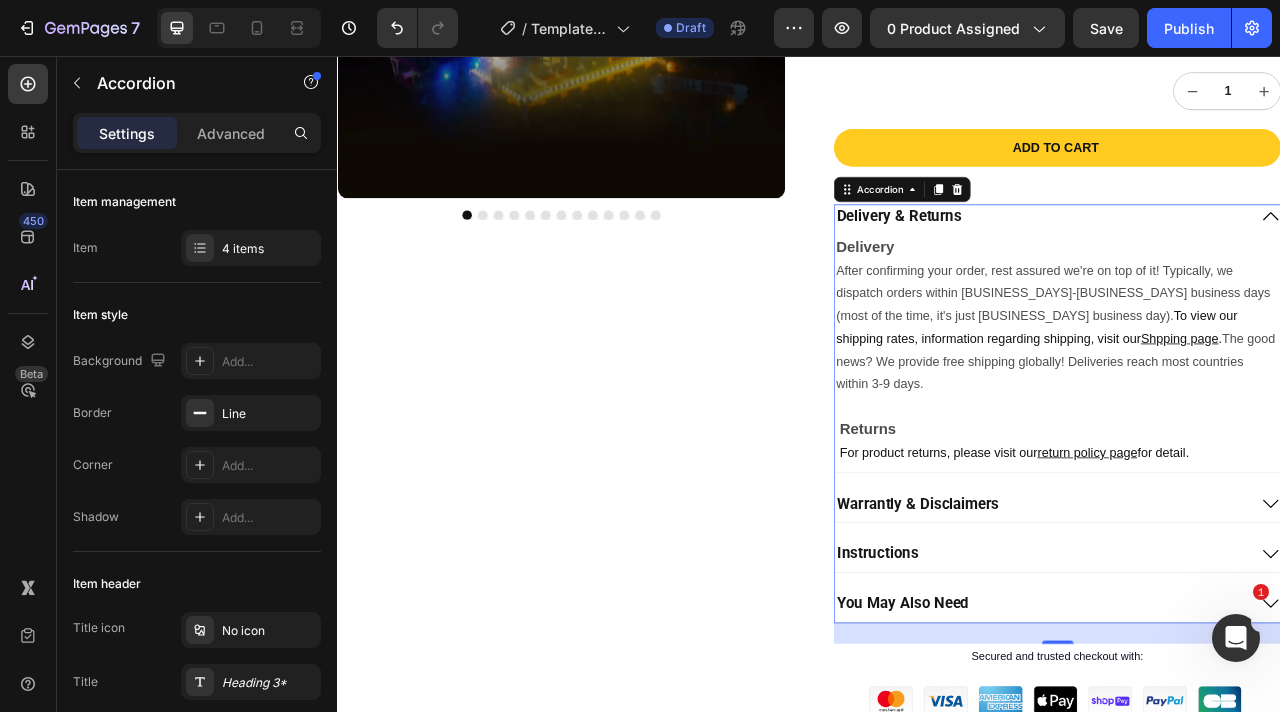 click on "Warrantly & Disclaimers" at bounding box center (1232, 625) 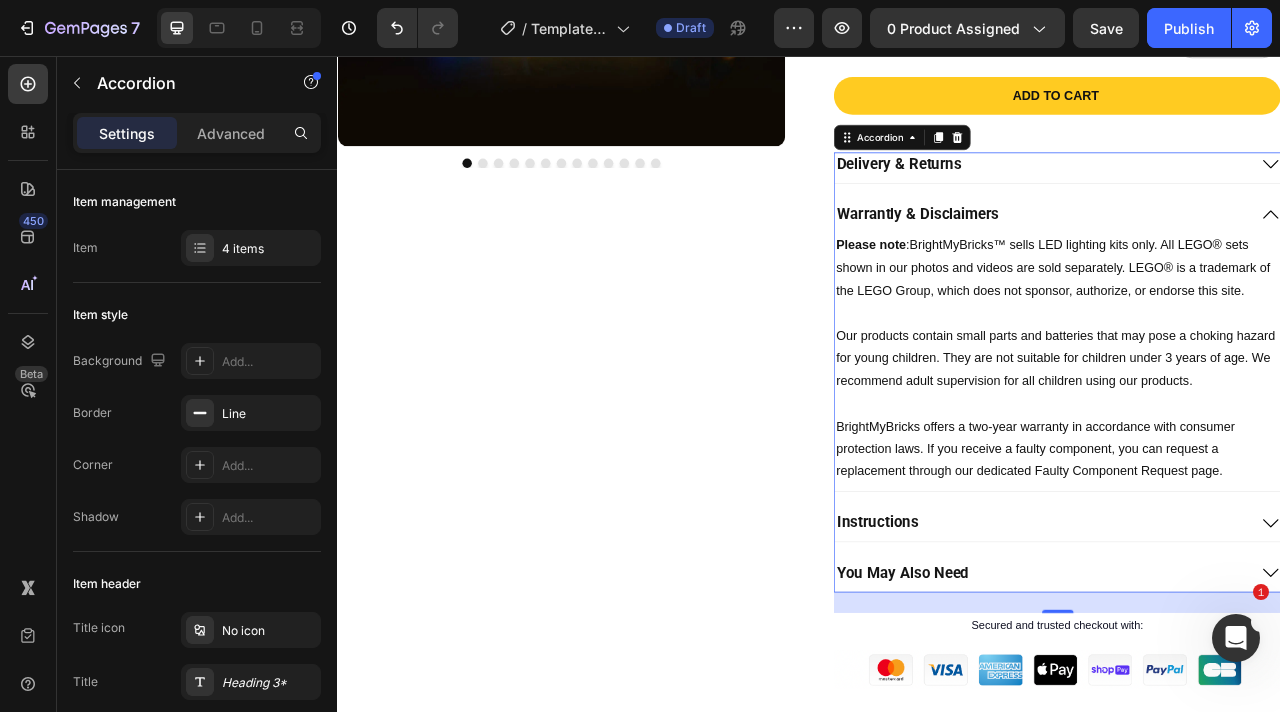 scroll, scrollTop: 574, scrollLeft: 0, axis: vertical 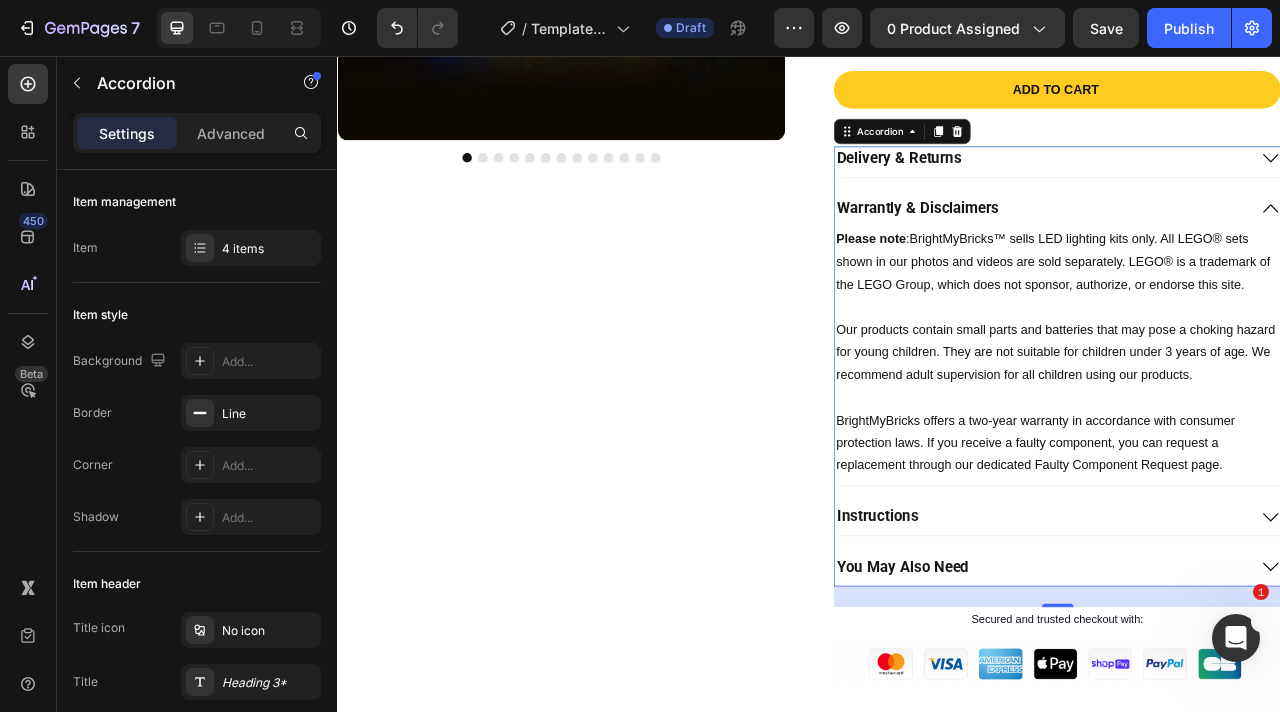 click on "You May Also Need" at bounding box center [1232, 706] 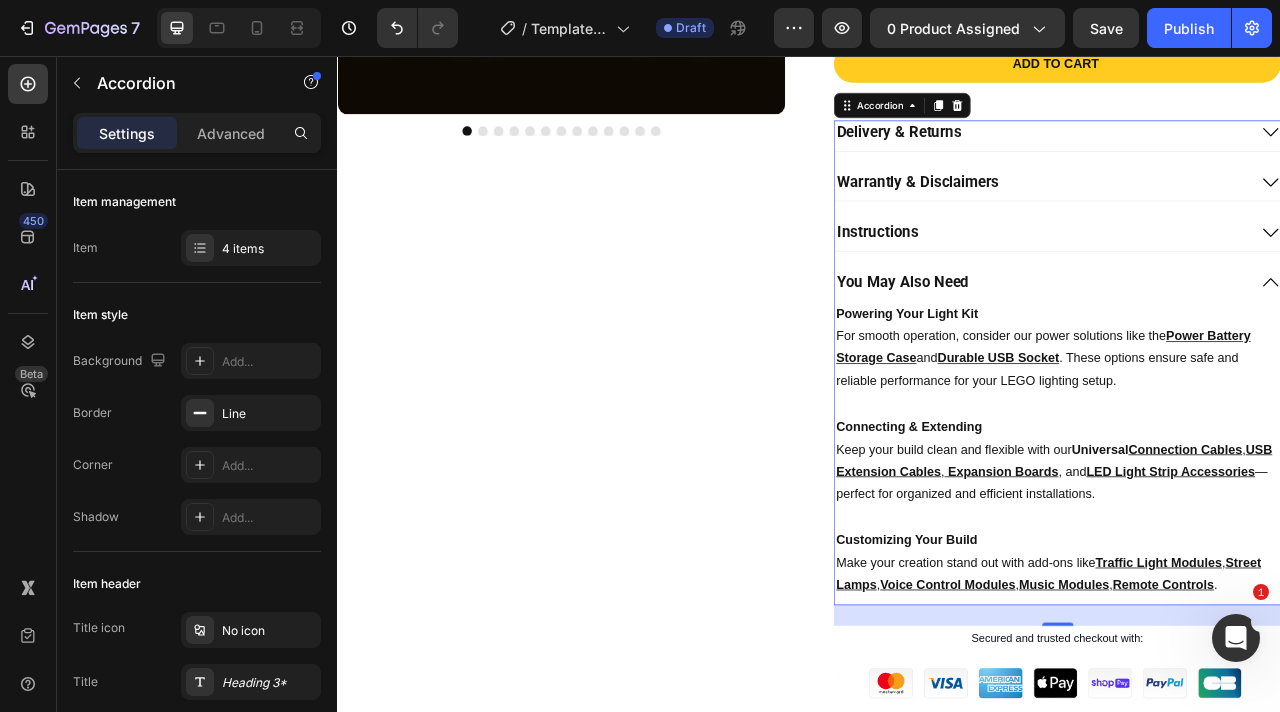 scroll, scrollTop: 614, scrollLeft: 0, axis: vertical 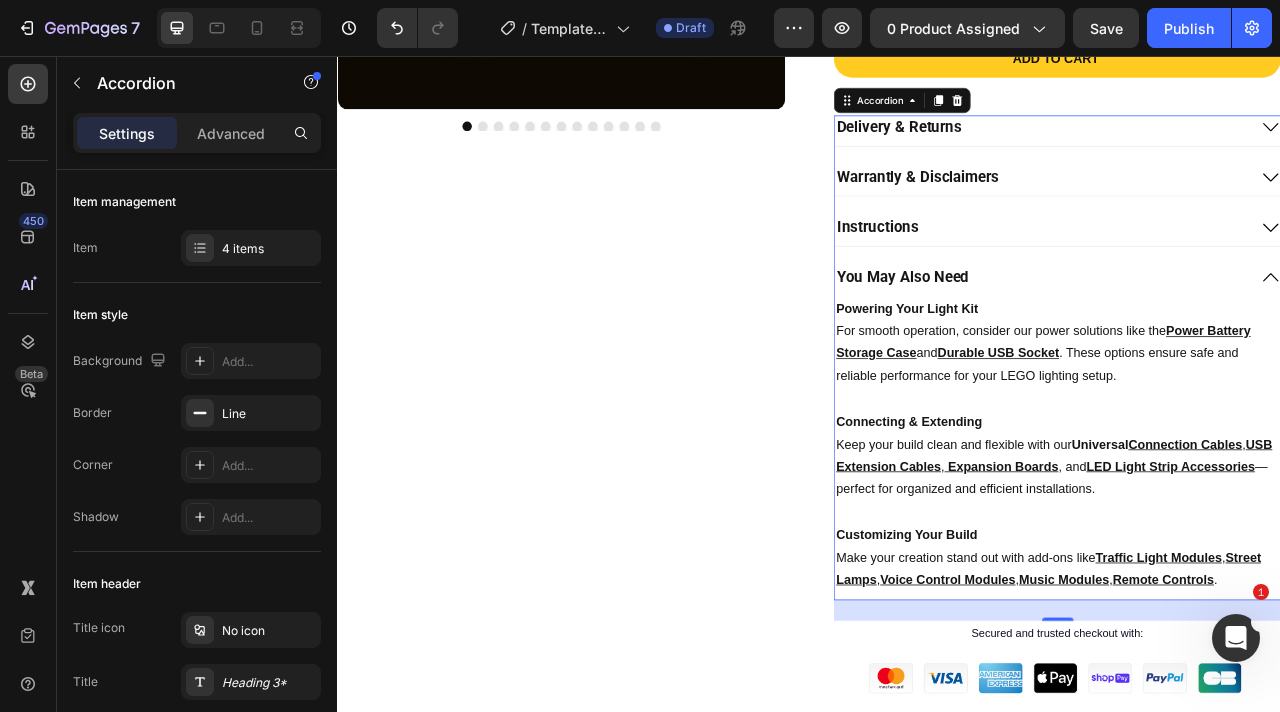 click on "Instructions" at bounding box center [1232, 273] 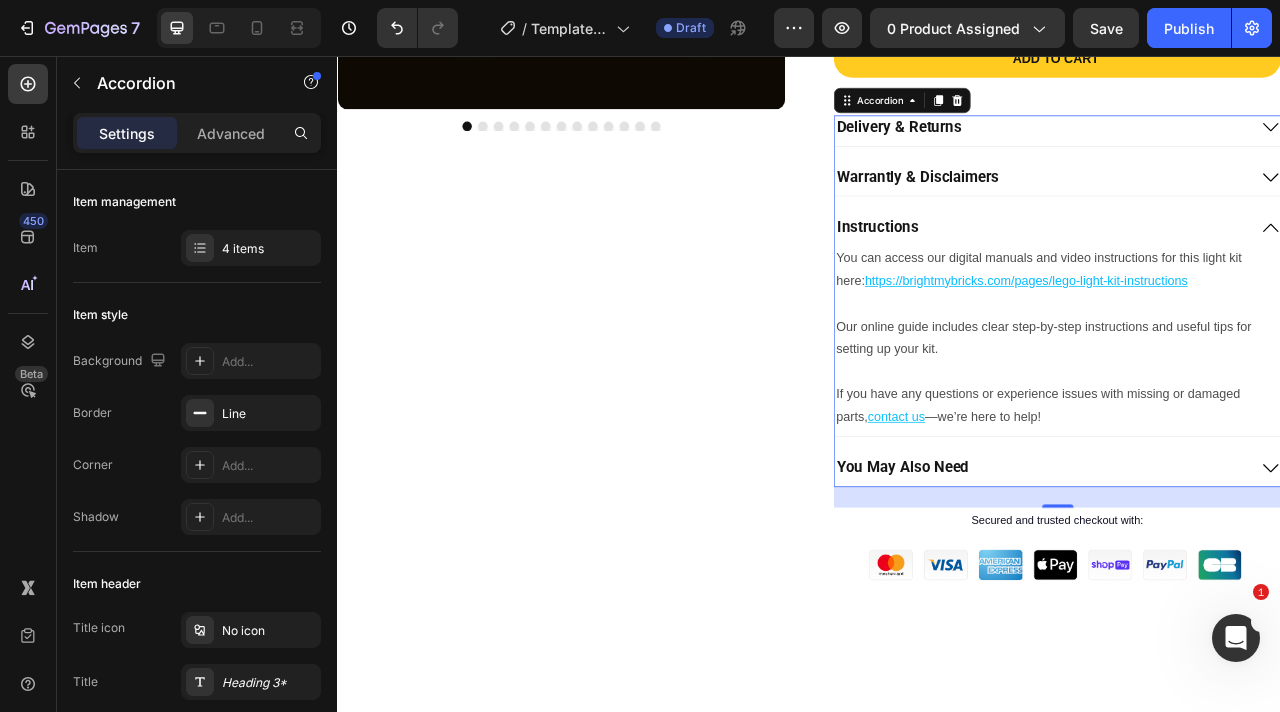 click on "Instructions" at bounding box center (1232, 273) 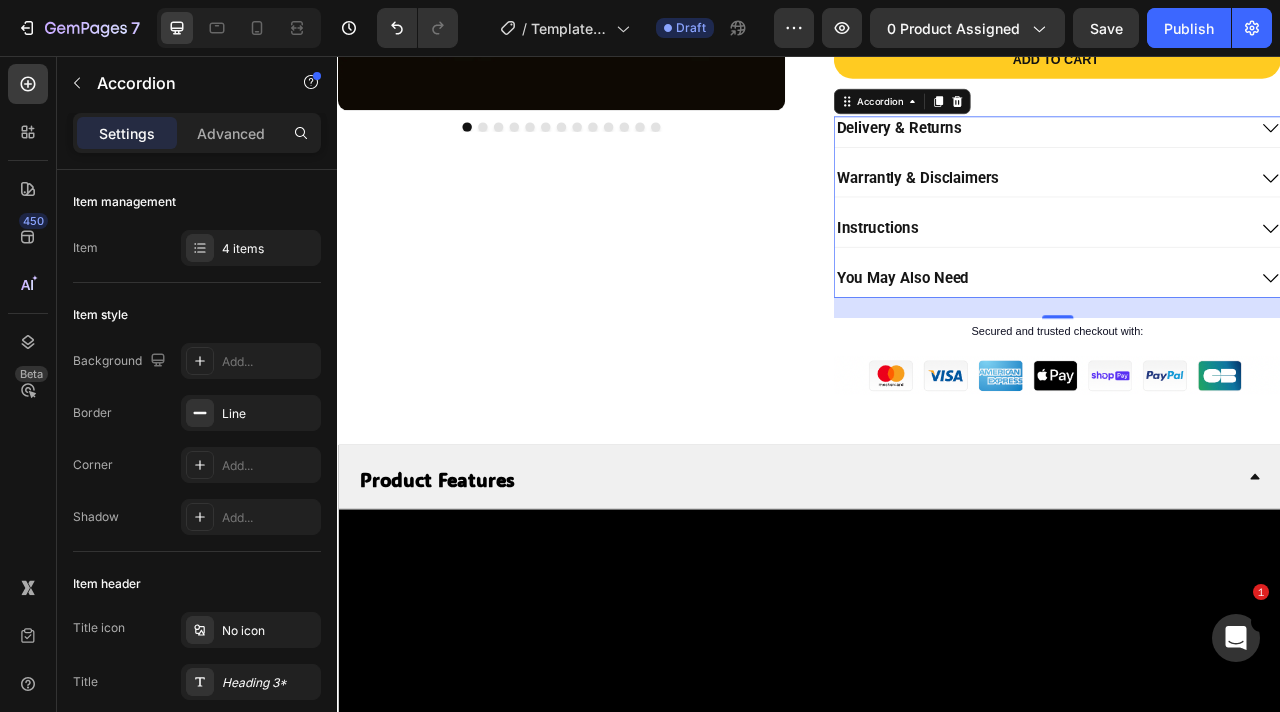scroll, scrollTop: 579, scrollLeft: 0, axis: vertical 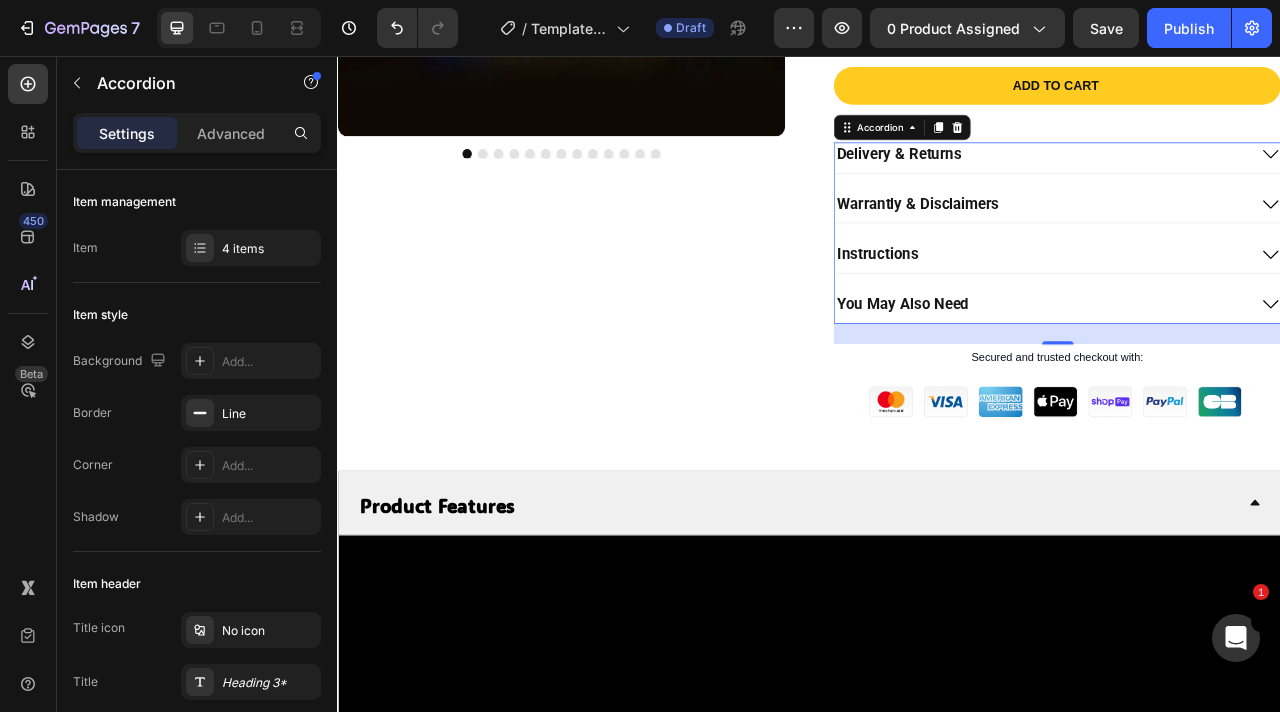 click on "Delivery & Returns
Warrantly & Disclaimers
Instructions
You May Also Need" at bounding box center (1252, 281) 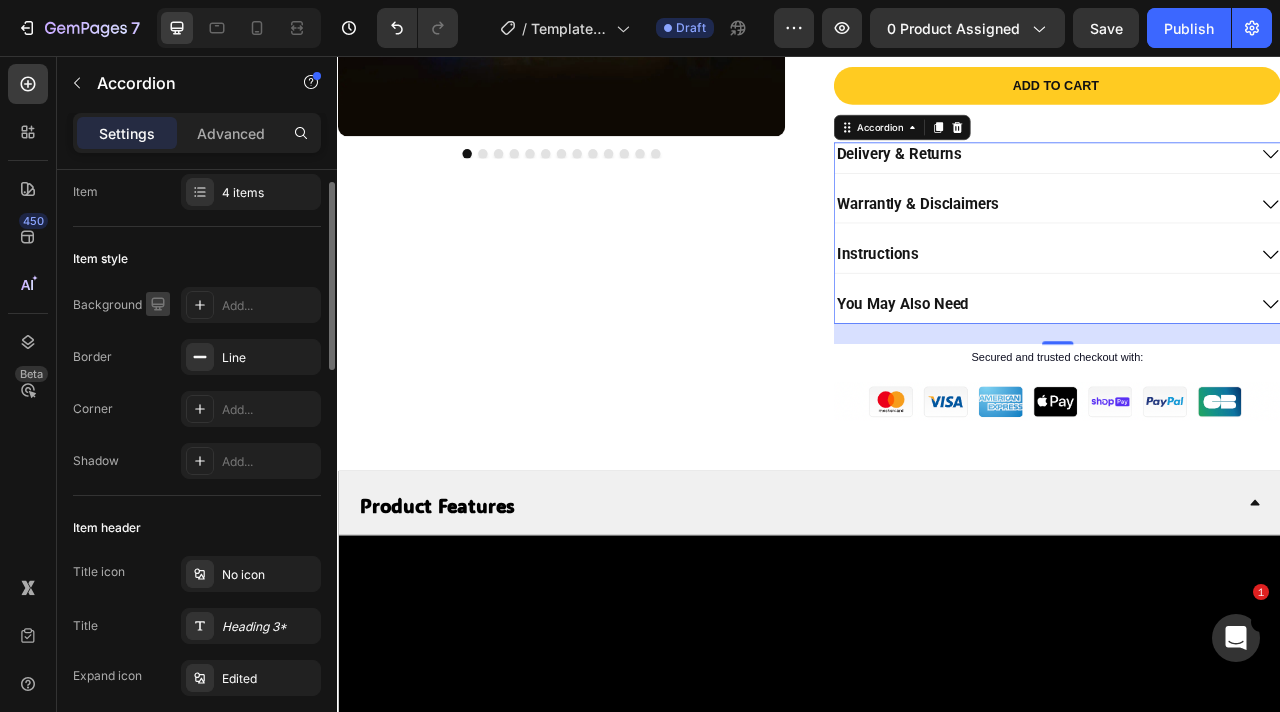 scroll, scrollTop: 0, scrollLeft: 0, axis: both 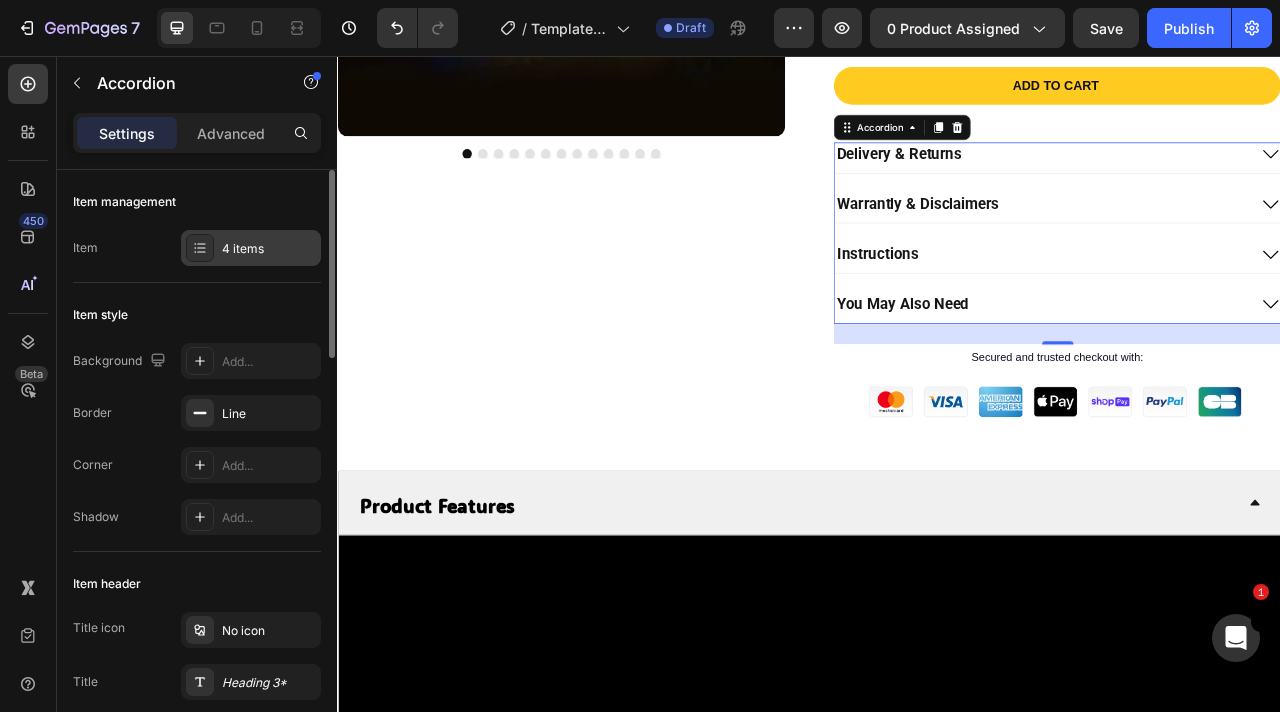 click on "4 items" at bounding box center (251, 248) 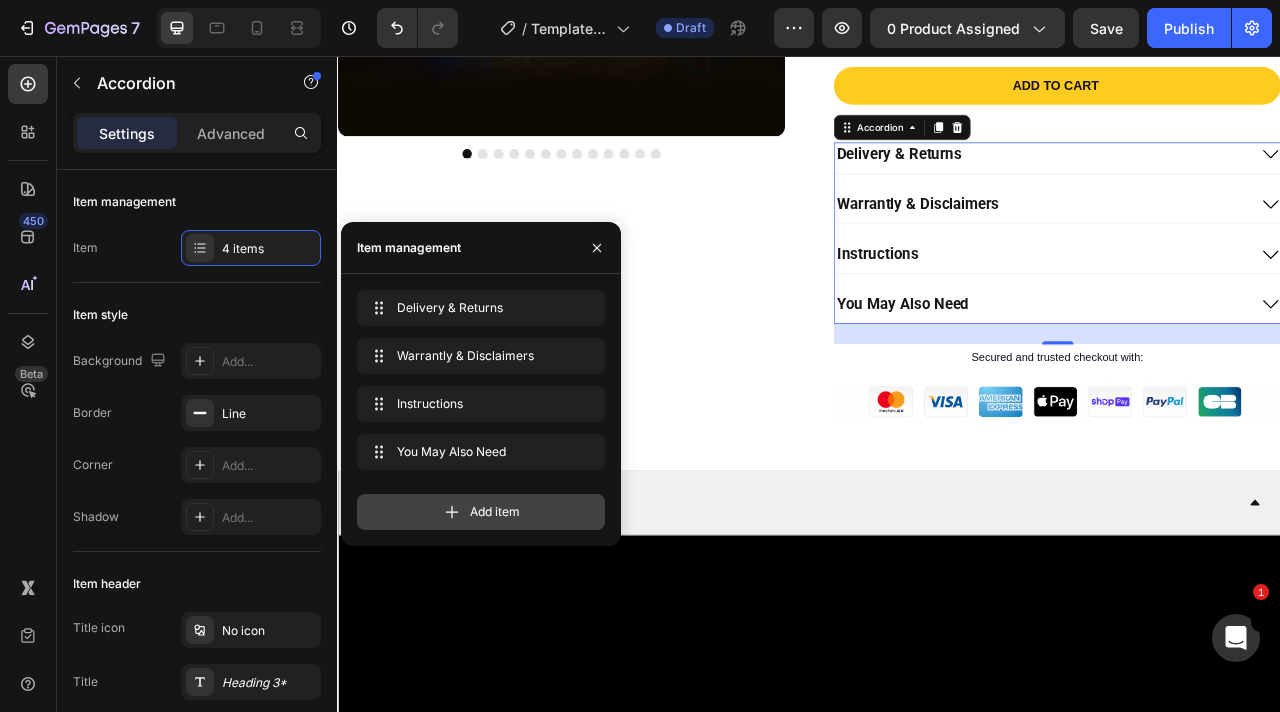 click on "Add item" at bounding box center [481, 512] 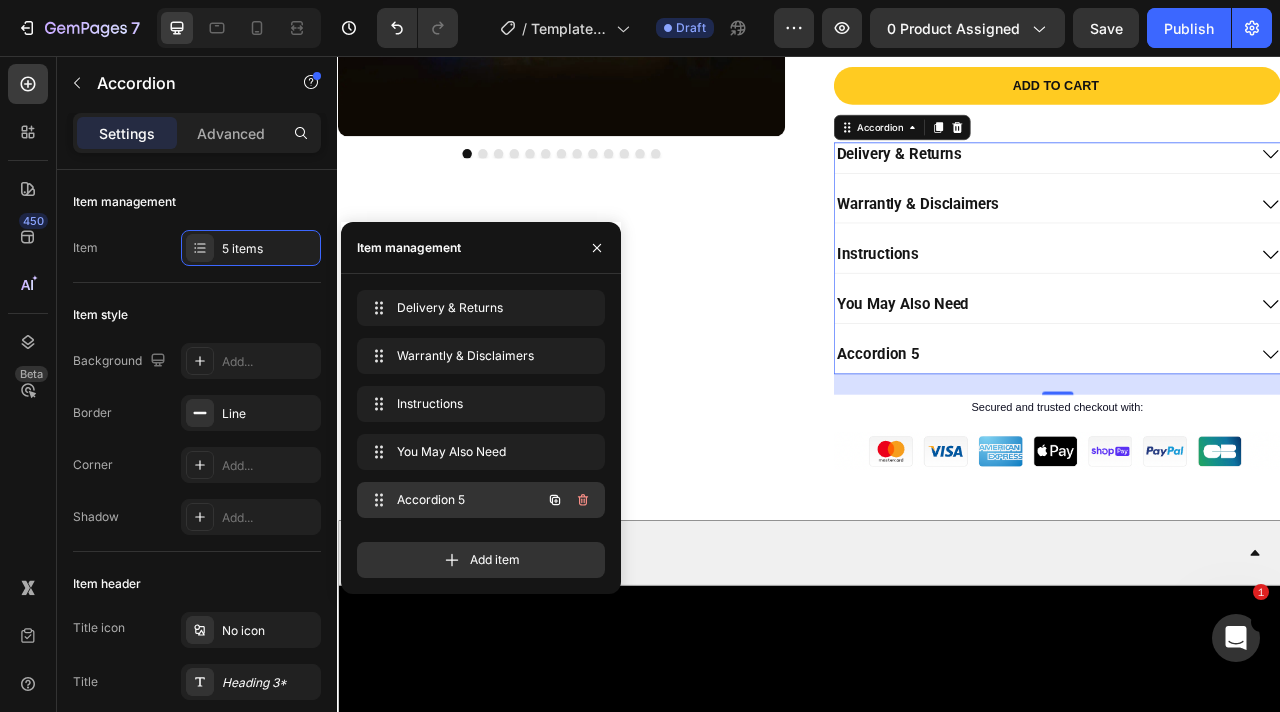 click on "Accordion 5" at bounding box center [453, 500] 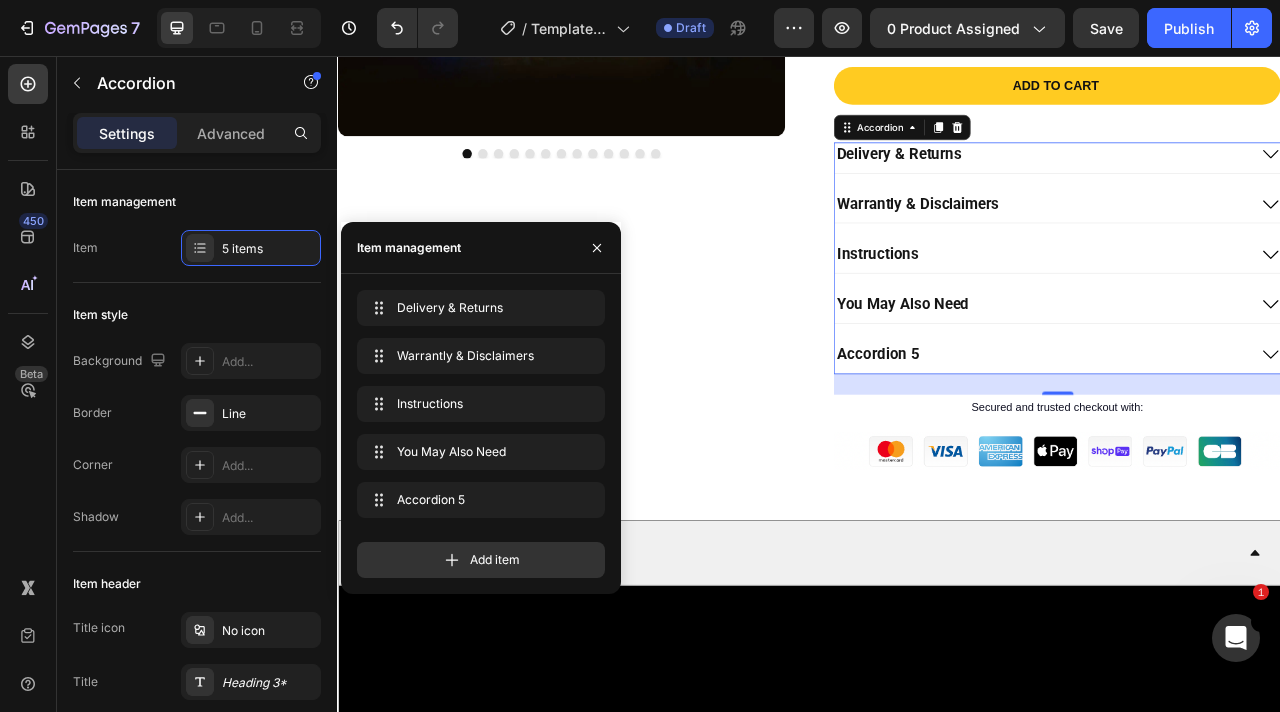 click on "Accordion 5" at bounding box center (1024, 436) 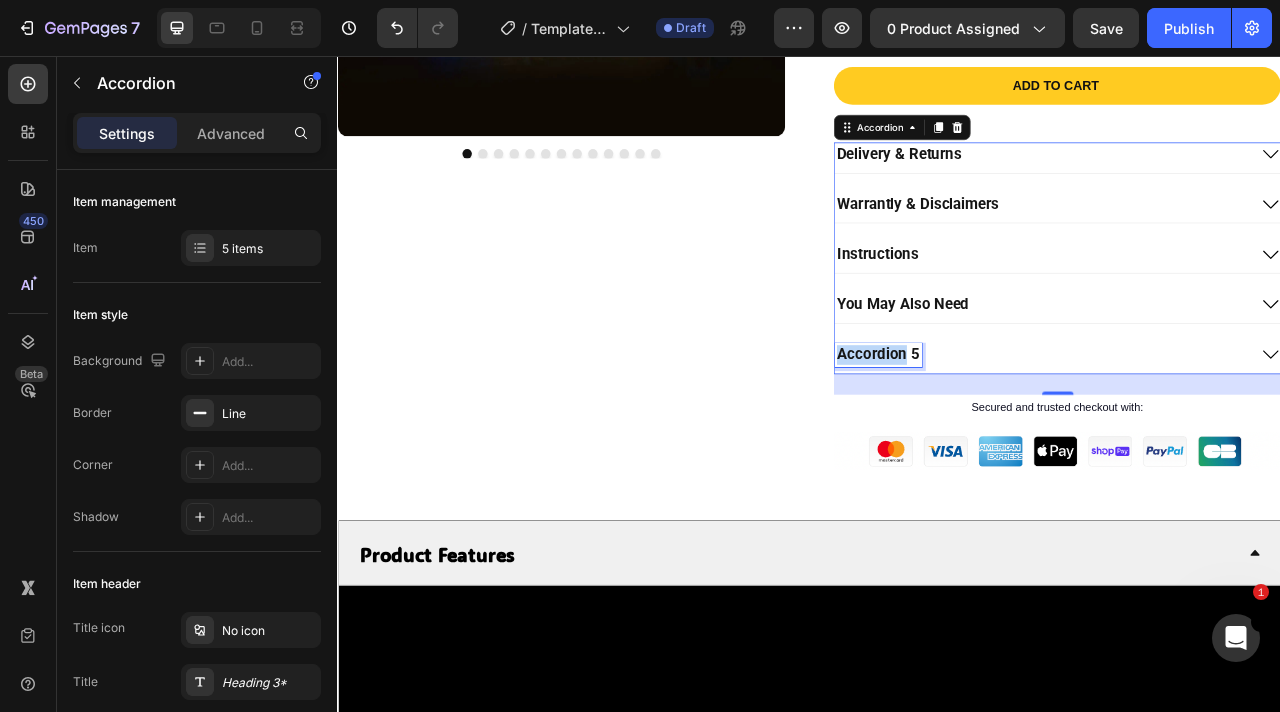 click on "Accordion 5" at bounding box center [1024, 436] 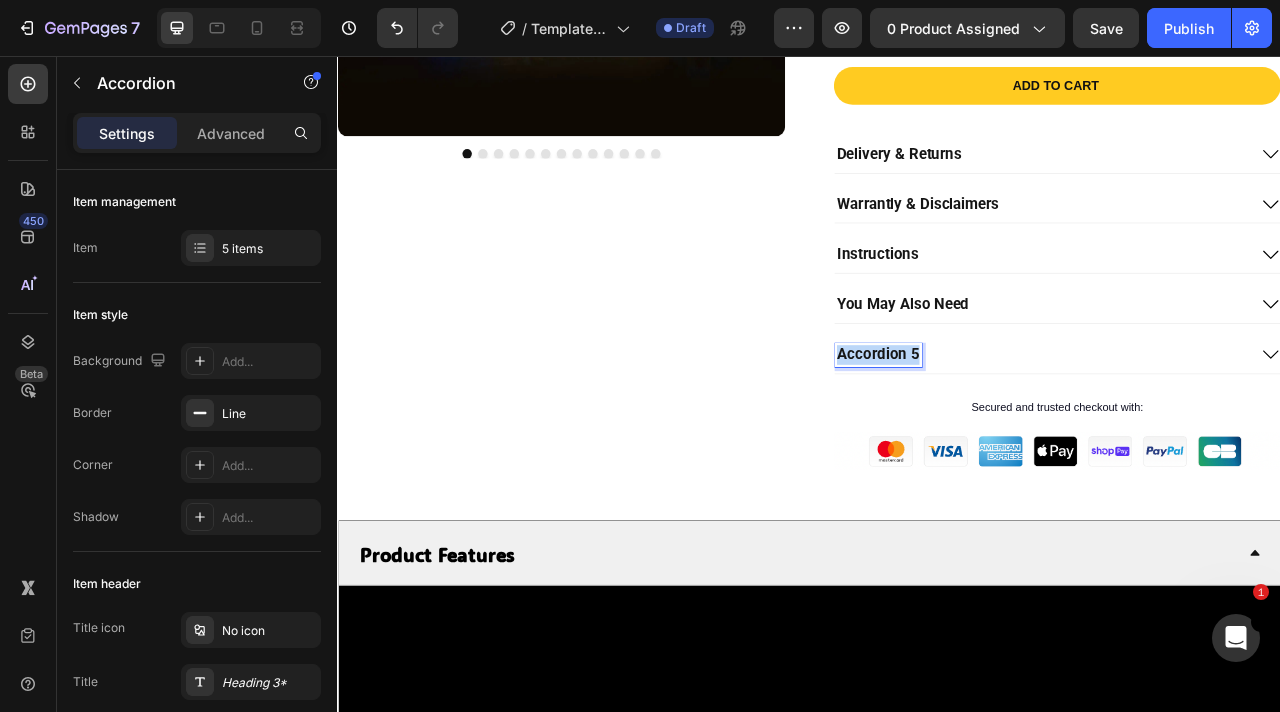 click on "Accordion 5" at bounding box center (1024, 436) 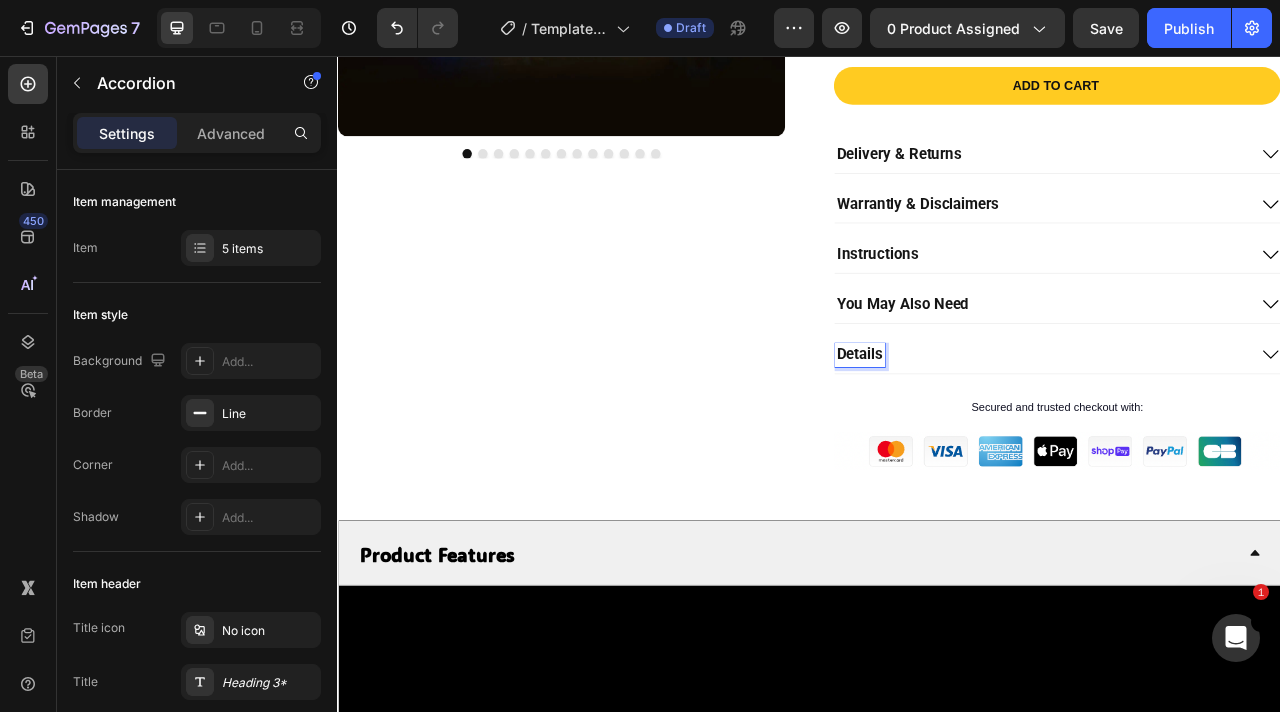 click on "Details" at bounding box center (1232, 436) 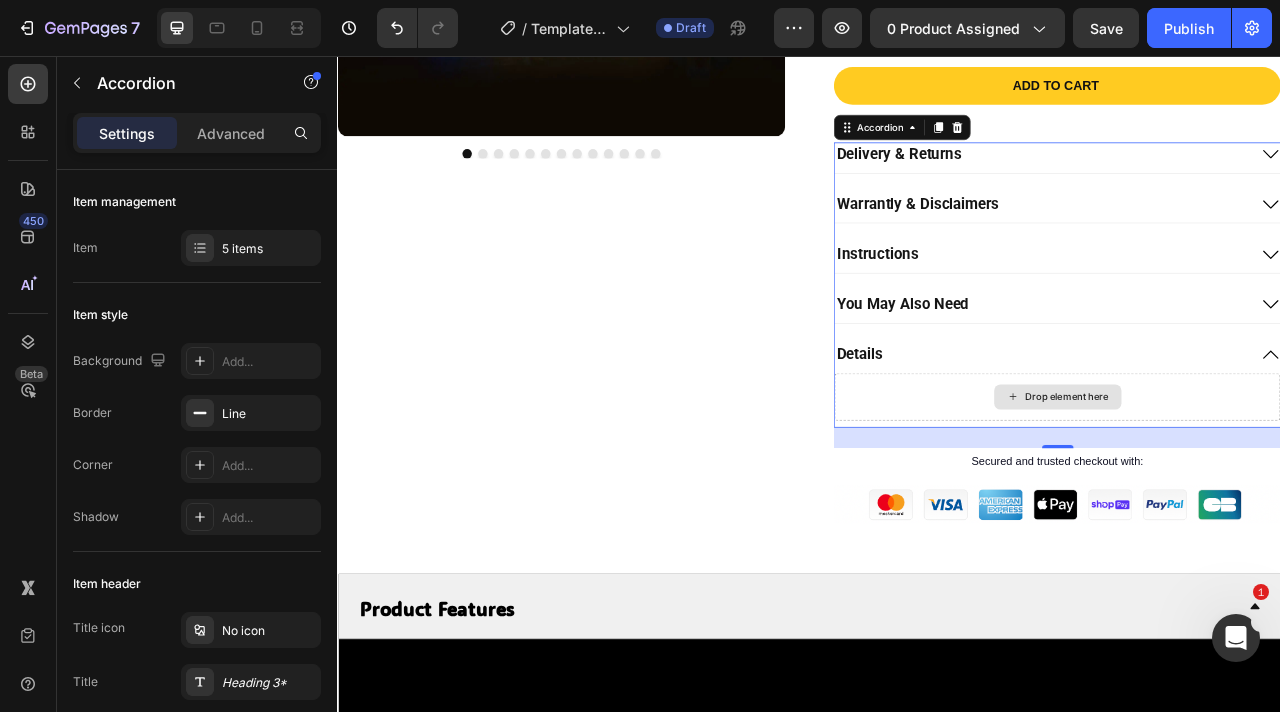 click on "Drop element here" at bounding box center [1252, 490] 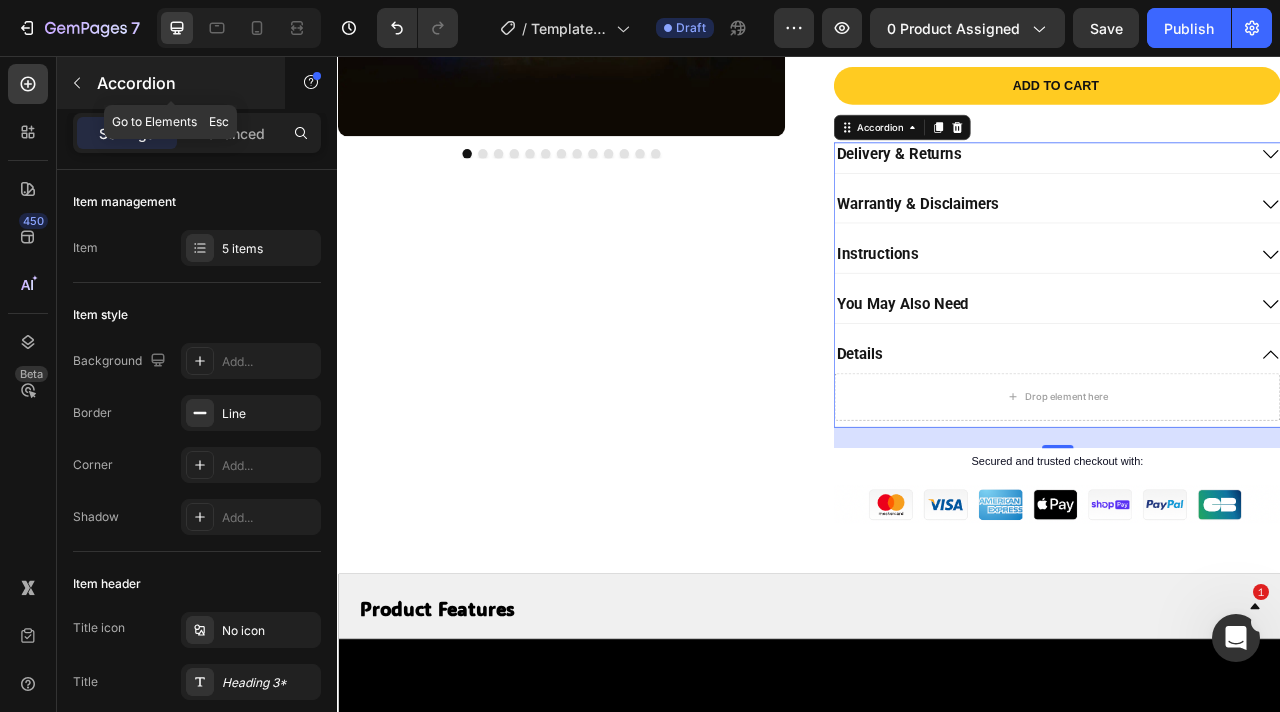 click on "Accordion" at bounding box center (182, 83) 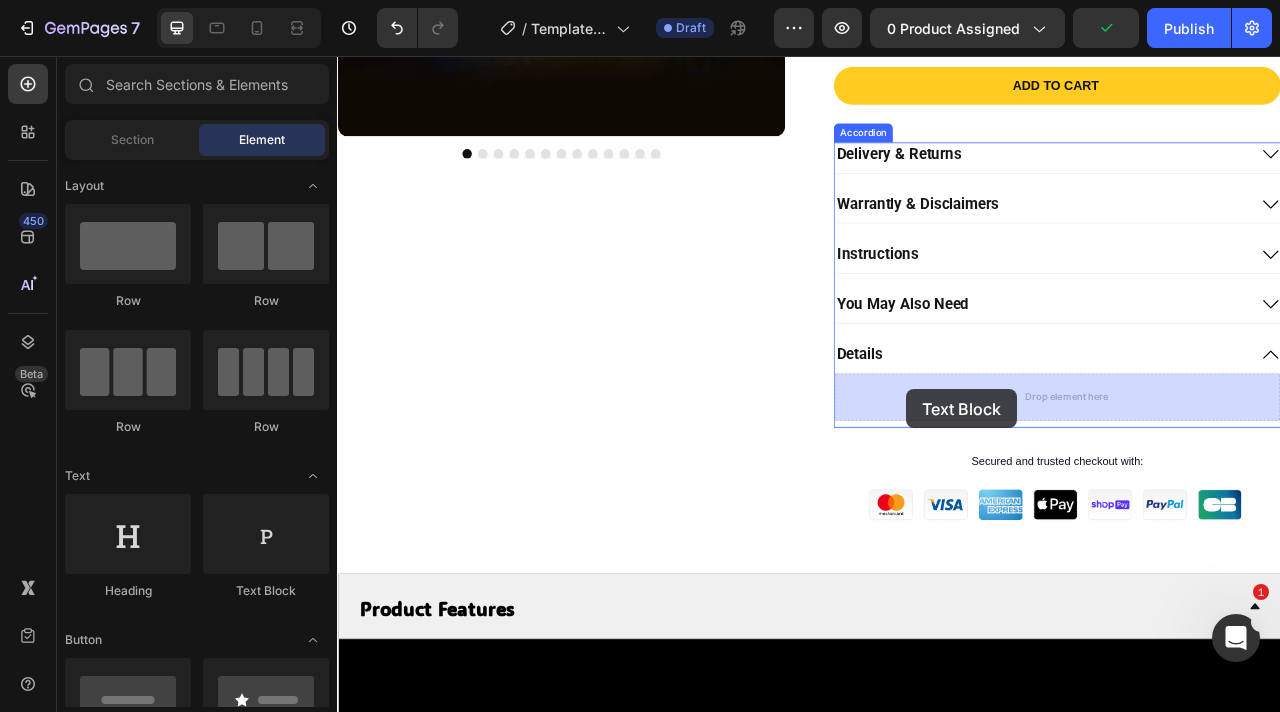 drag, startPoint x: 572, startPoint y: 588, endPoint x: 1061, endPoint y: 480, distance: 500.7844 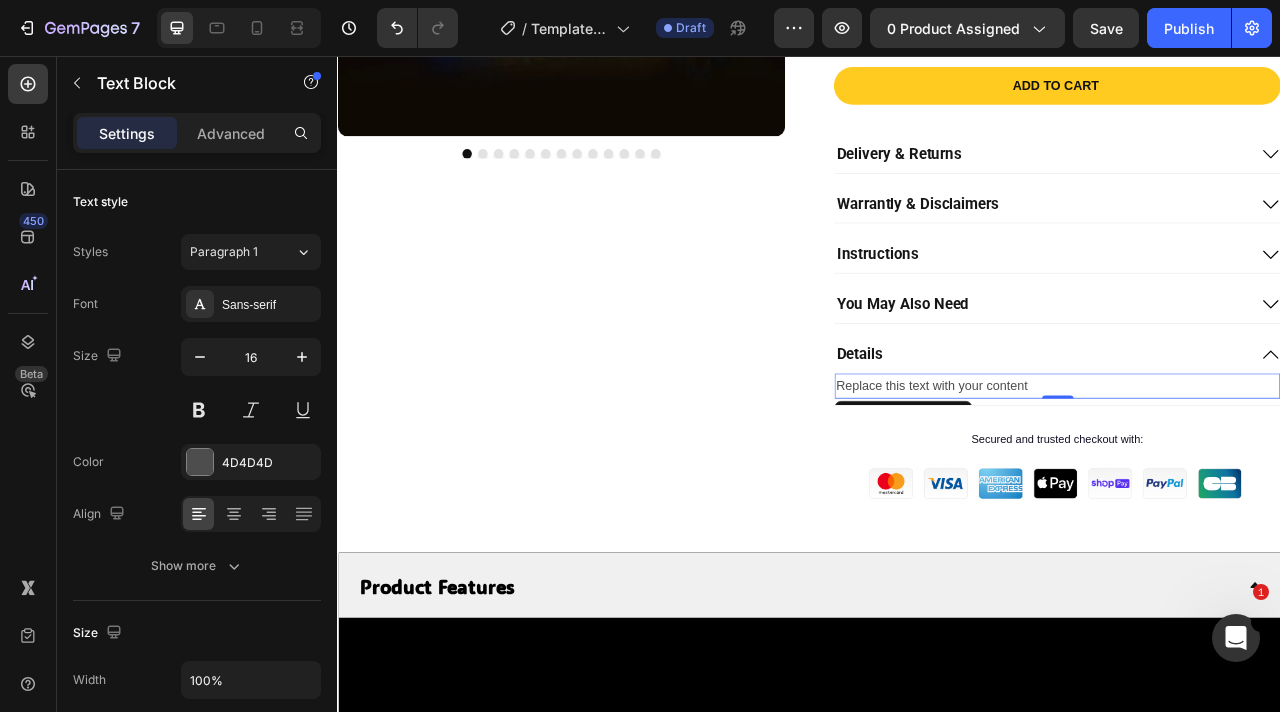 click on "Replace this text with your content" at bounding box center (1252, 476) 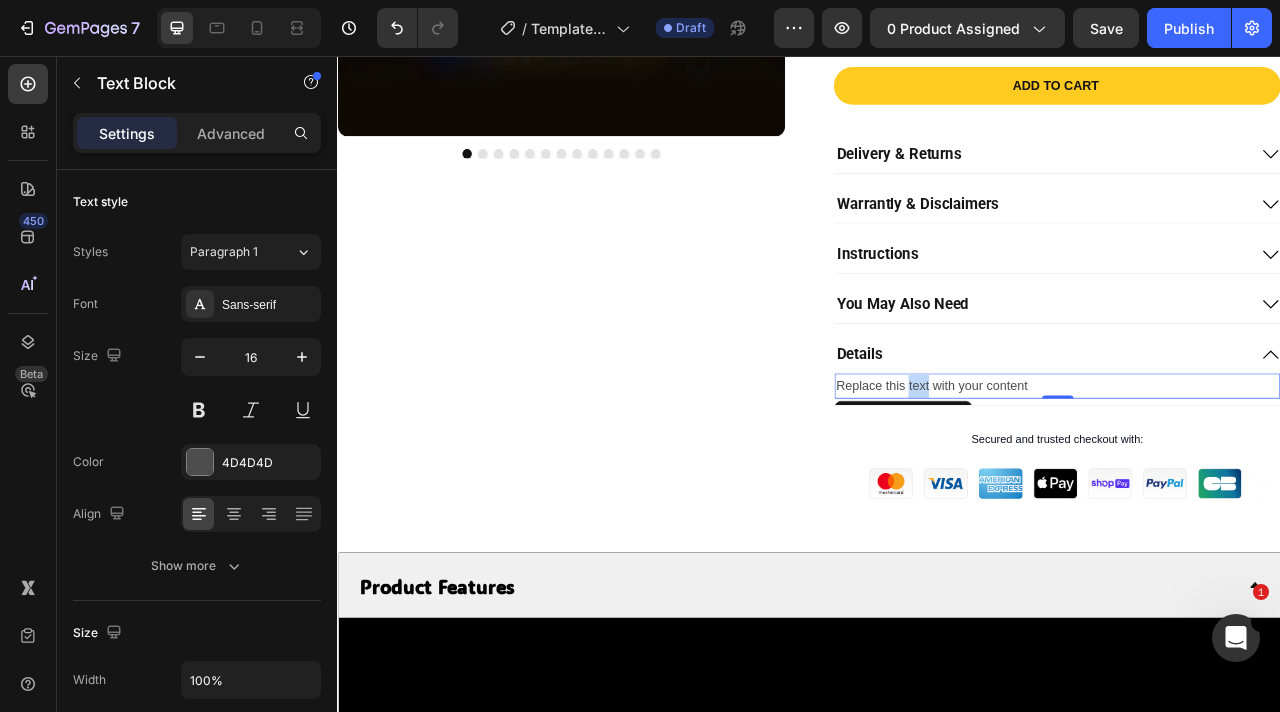 click on "Replace this text with your content" at bounding box center (1252, 476) 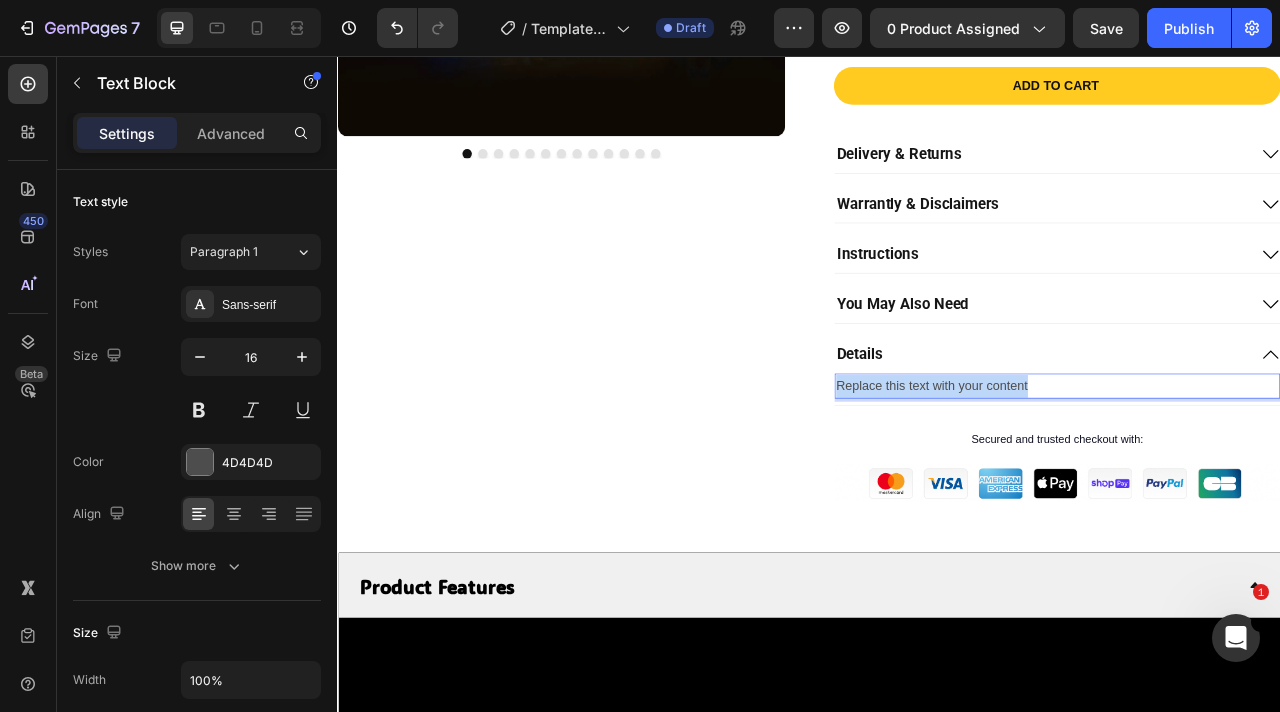 click on "Replace this text with your content" at bounding box center (1252, 476) 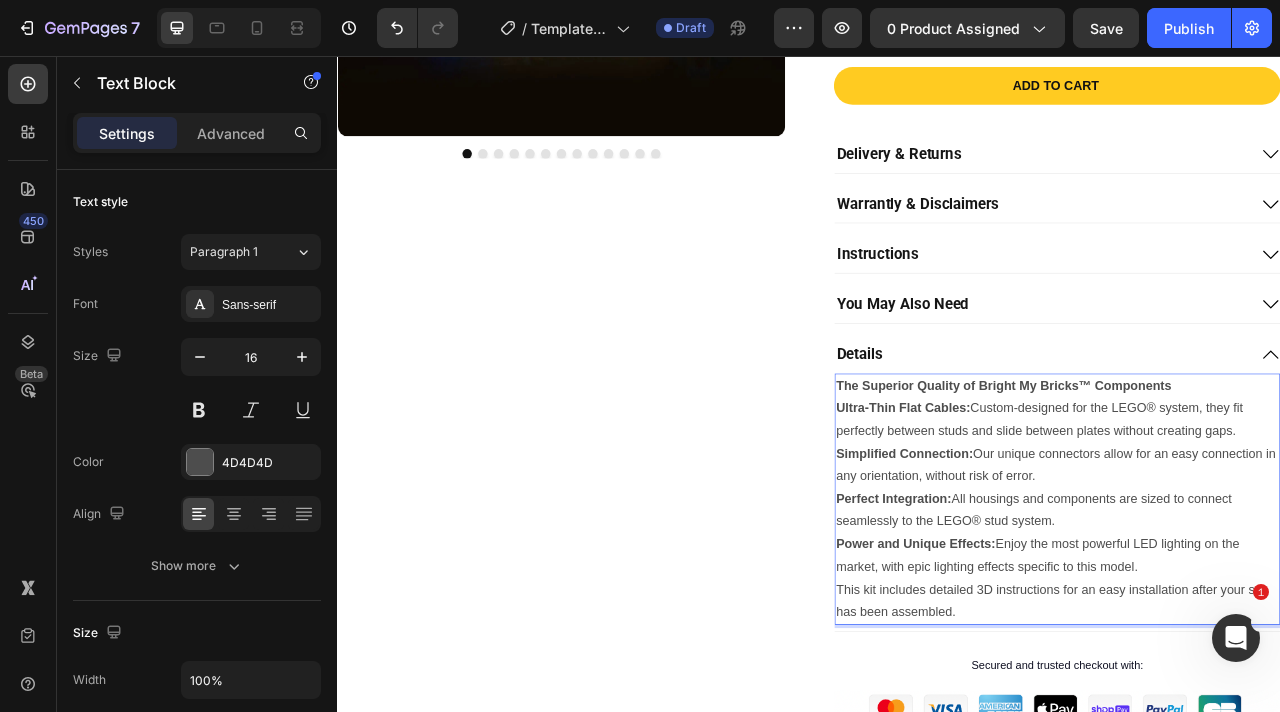 click on "The Superior Quality of Bright My Bricks™ Components" at bounding box center (1252, 476) 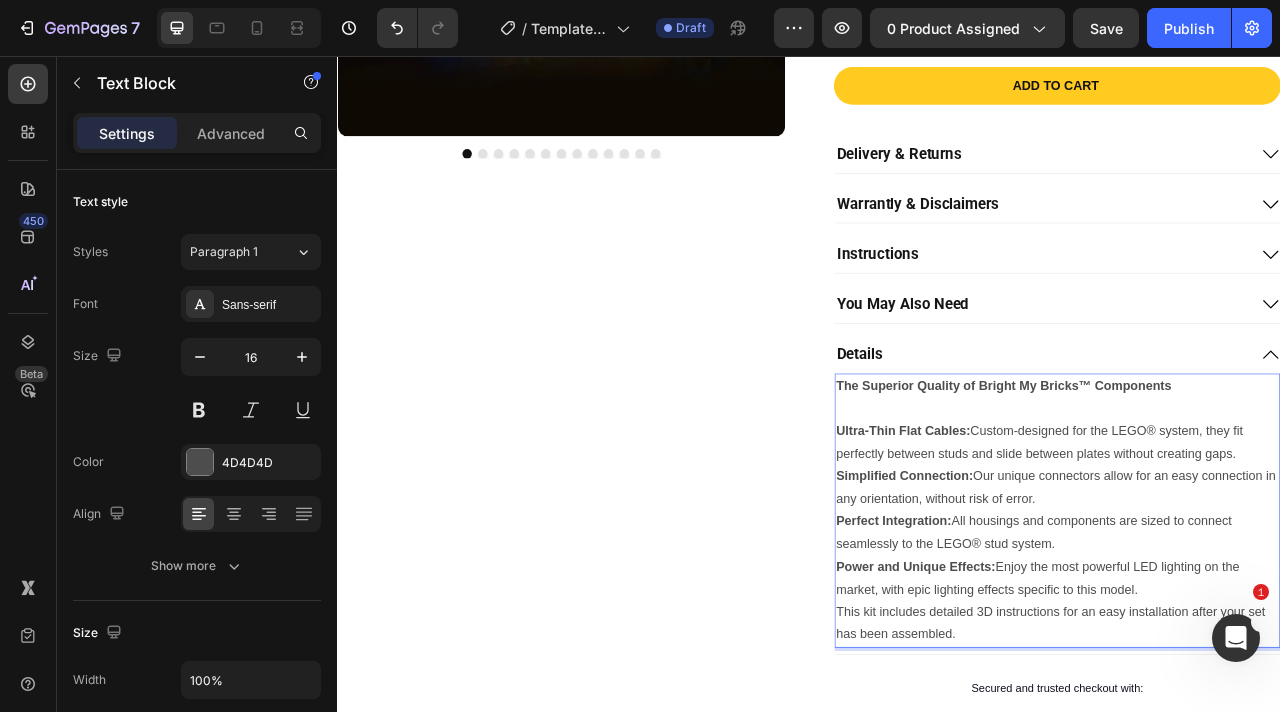 click on "Ultra-Thin Flat Cables:  Custom-designed for the LEGO® system, they fit perfectly between studs and slide between plates without creating gaps." at bounding box center [1252, 548] 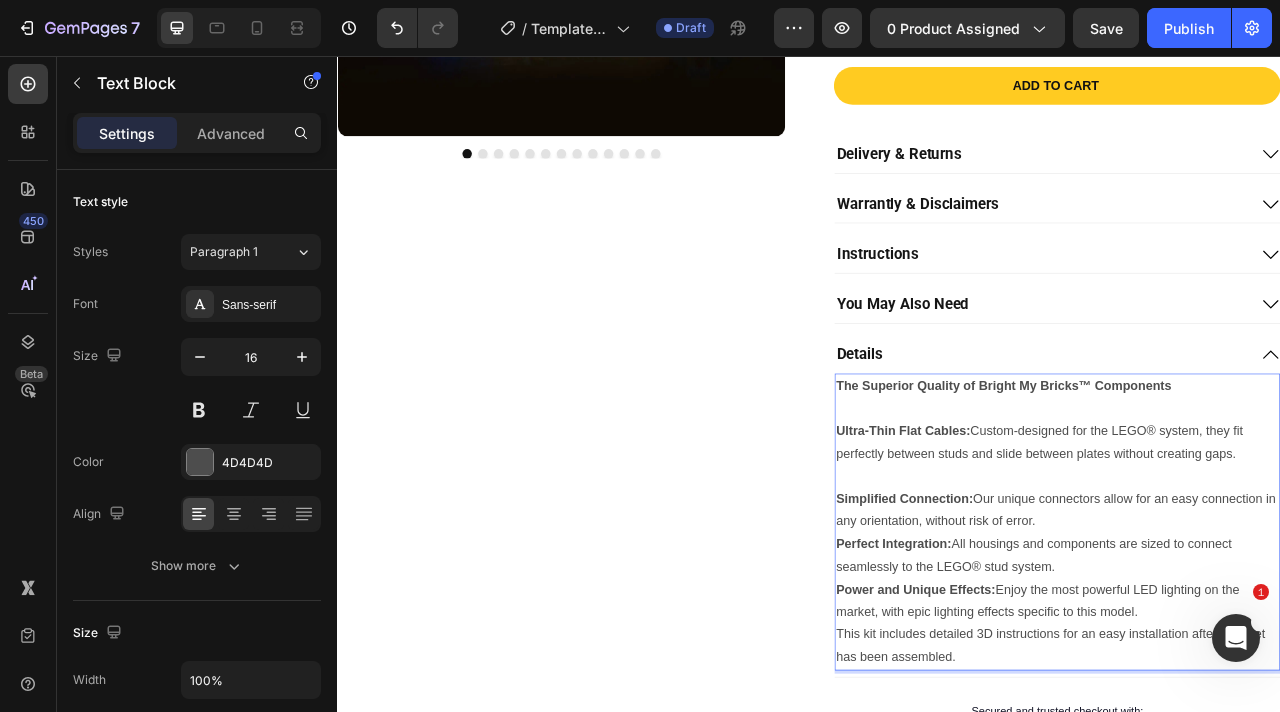click on "Simplified Connection:  Our unique connectors allow for an easy connection in any orientation, without risk of error." at bounding box center (1252, 635) 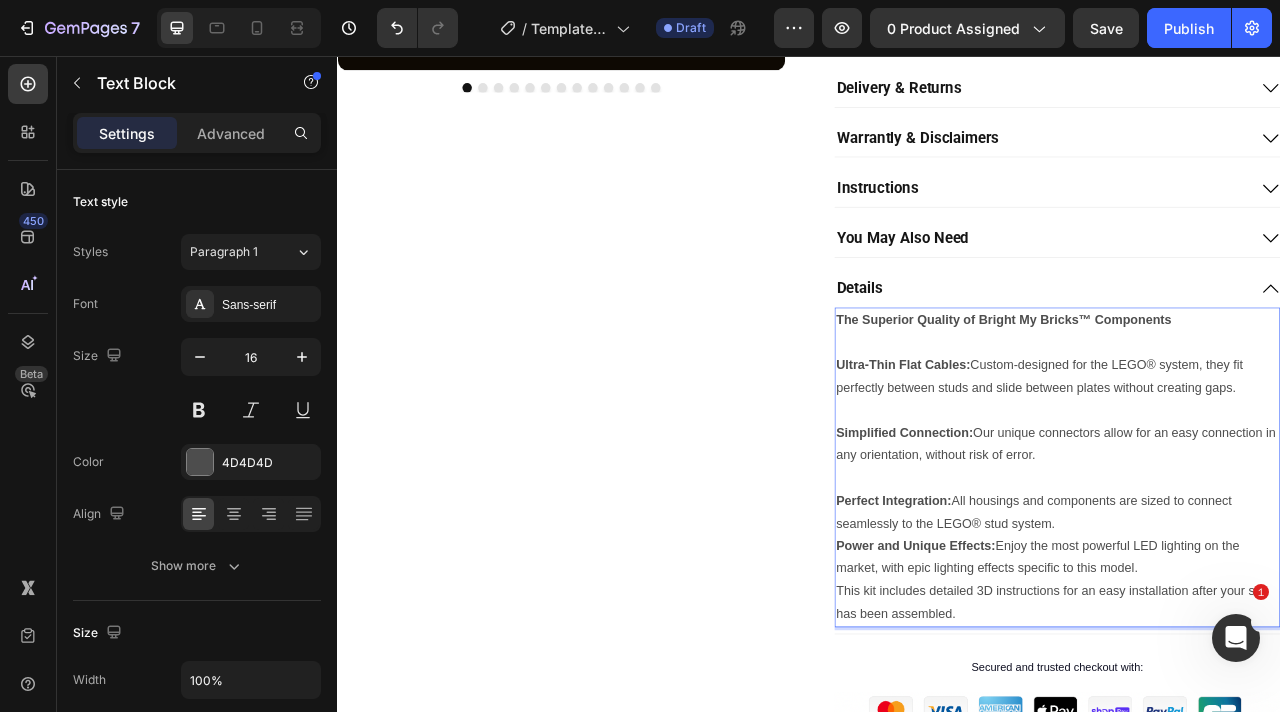 scroll, scrollTop: 690, scrollLeft: 0, axis: vertical 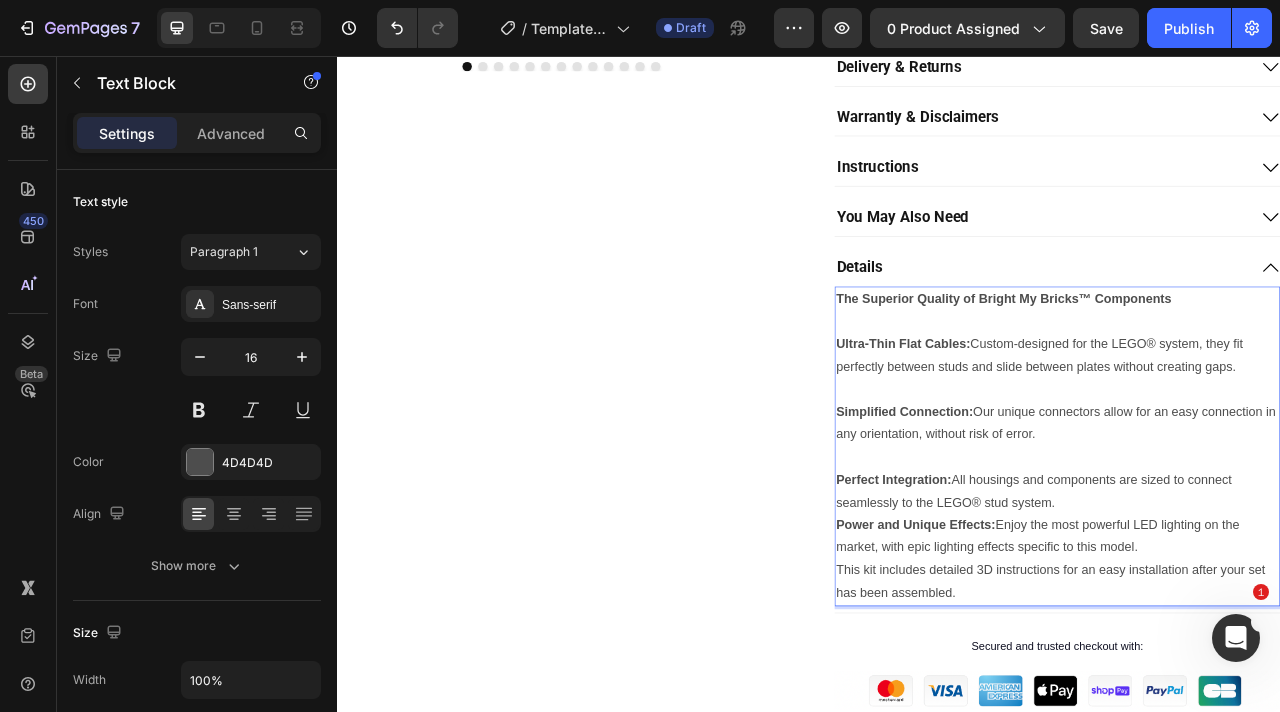 click on "Perfect Integration:  All housings and components are sized to connect seamlessly to the LEGO® stud system." at bounding box center [1252, 610] 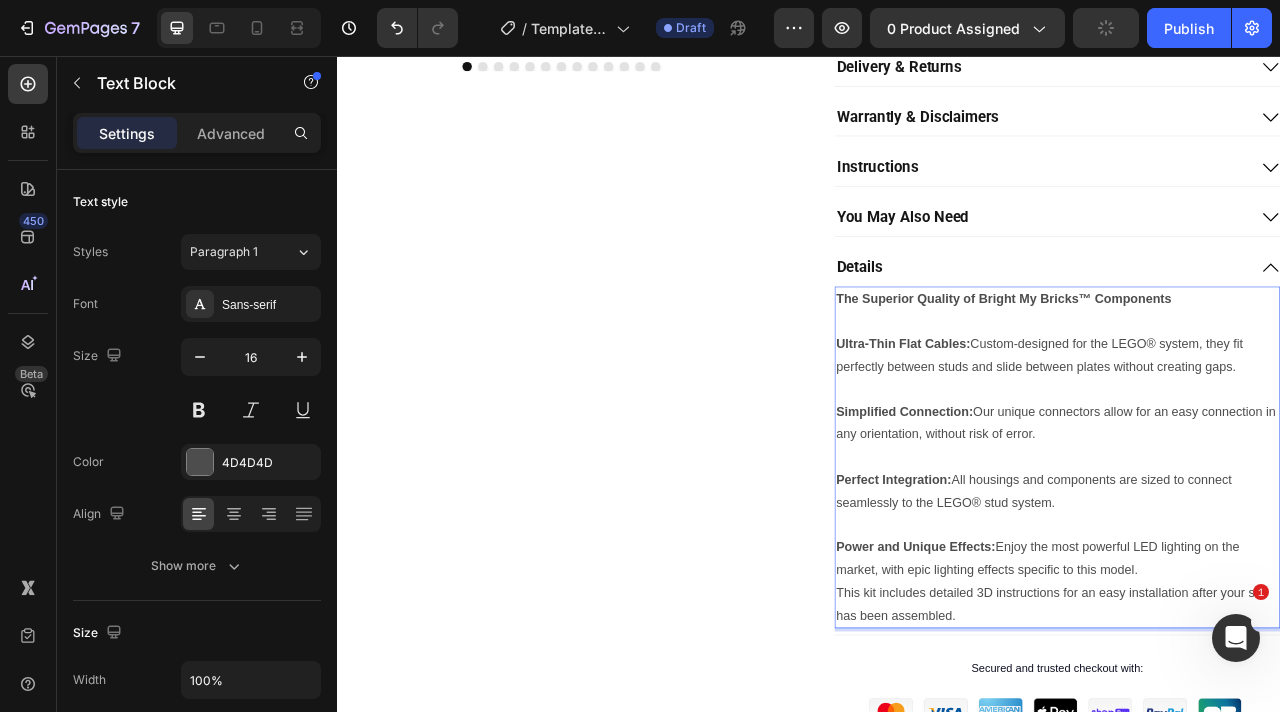click on "Power and Unique Effects:  Enjoy the most powerful LED lighting on the market, with epic lighting effects specific to this model." at bounding box center (1252, 696) 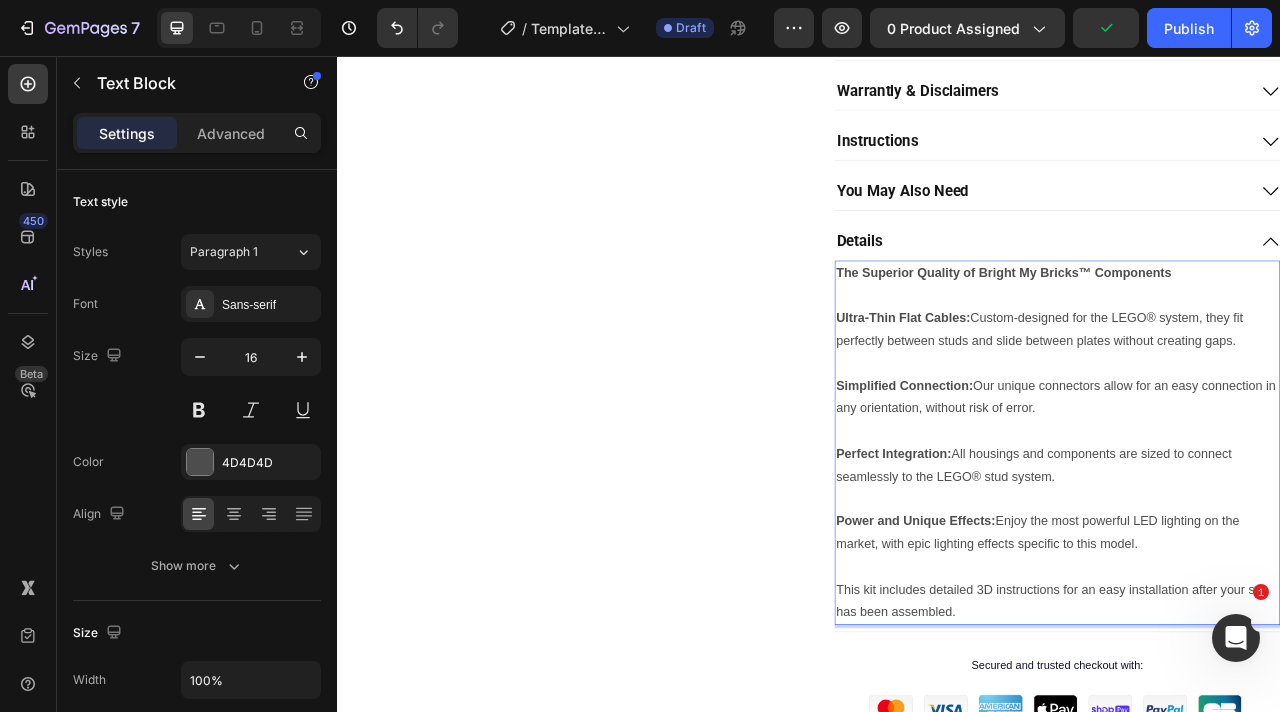 scroll, scrollTop: 747, scrollLeft: 0, axis: vertical 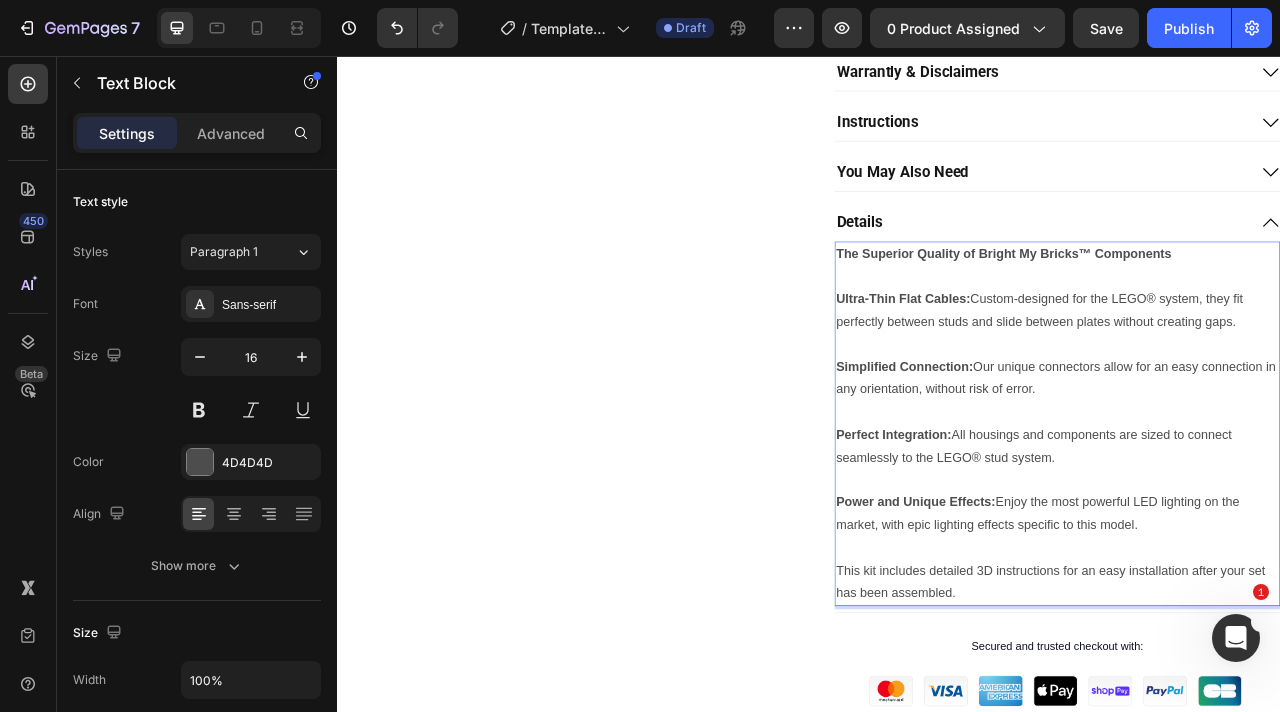 click on "This kit includes detailed 3D instructions for an easy installation after your set has been assembled." at bounding box center (1252, 726) 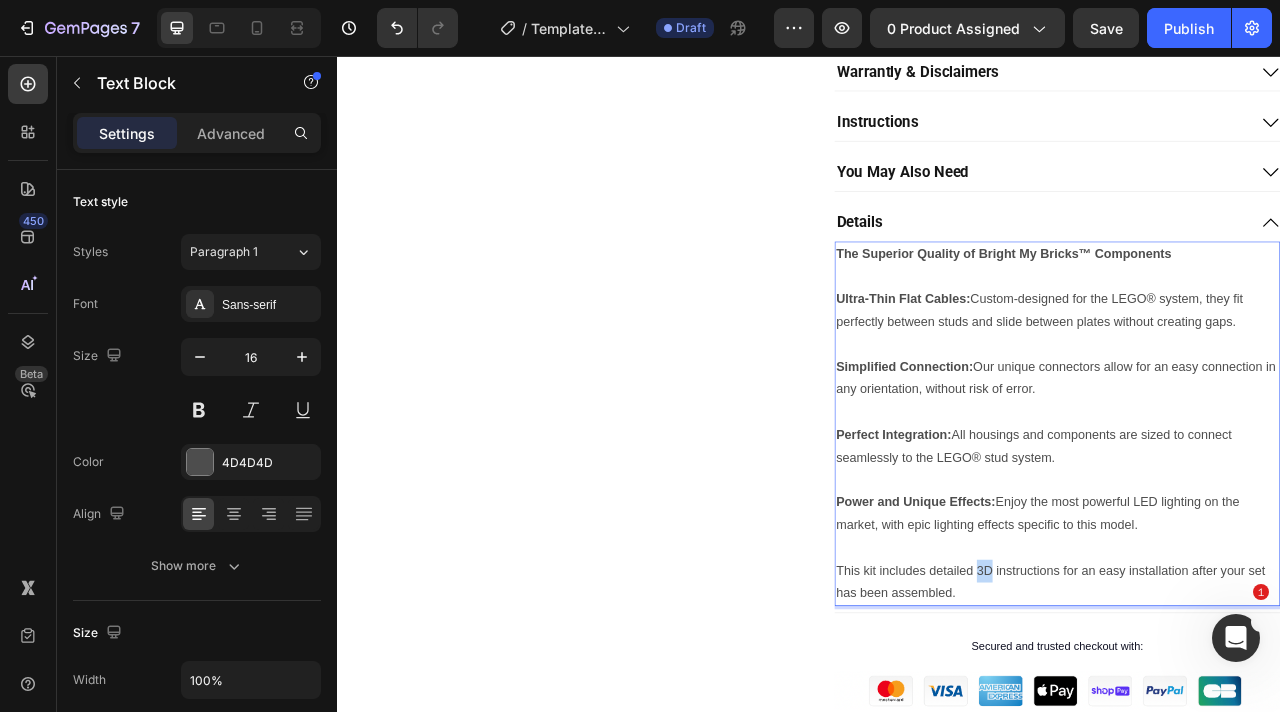 click on "This kit includes detailed 3D instructions for an easy installation after your set has been assembled." at bounding box center (1252, 726) 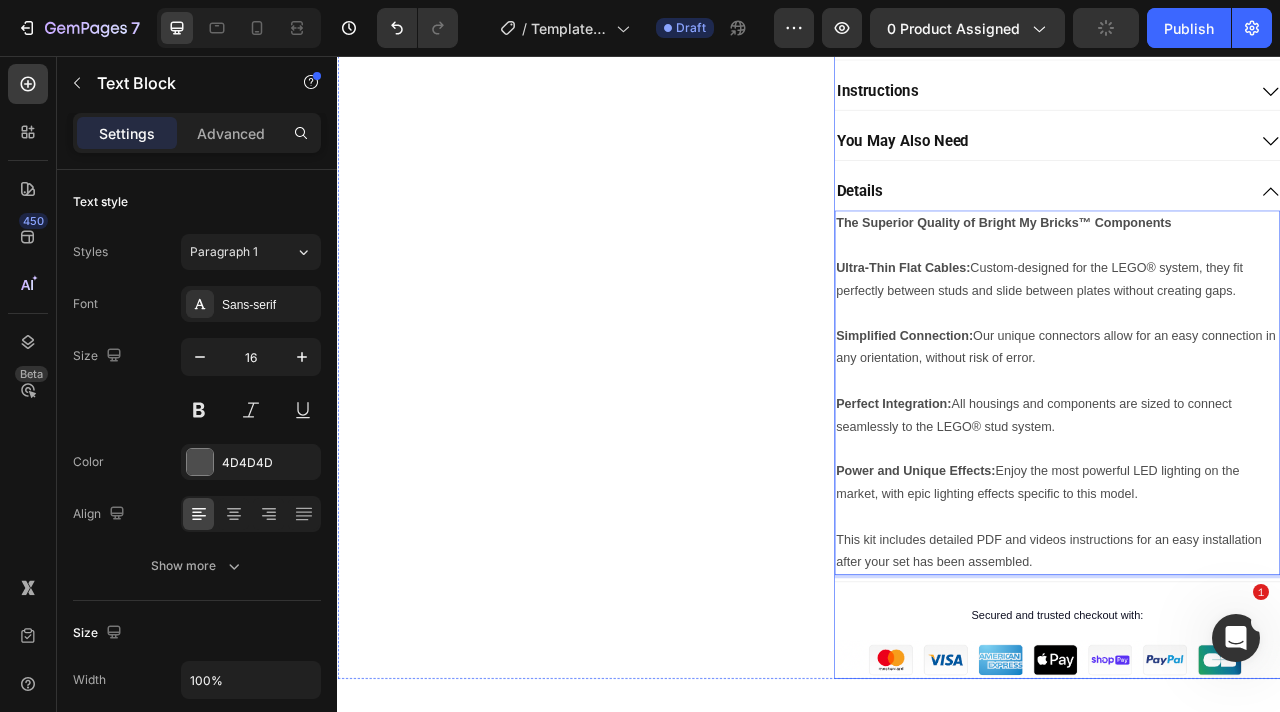 scroll, scrollTop: 823, scrollLeft: 0, axis: vertical 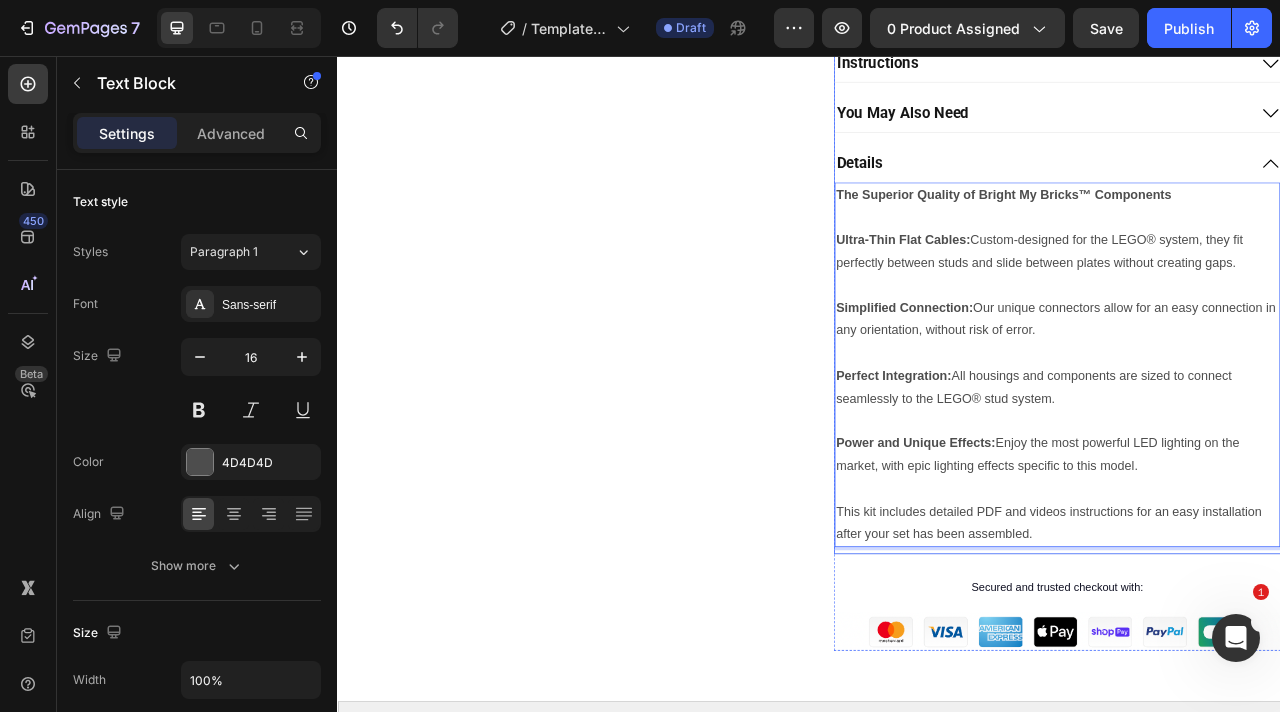 click on "You May Also Need" at bounding box center [1232, 128] 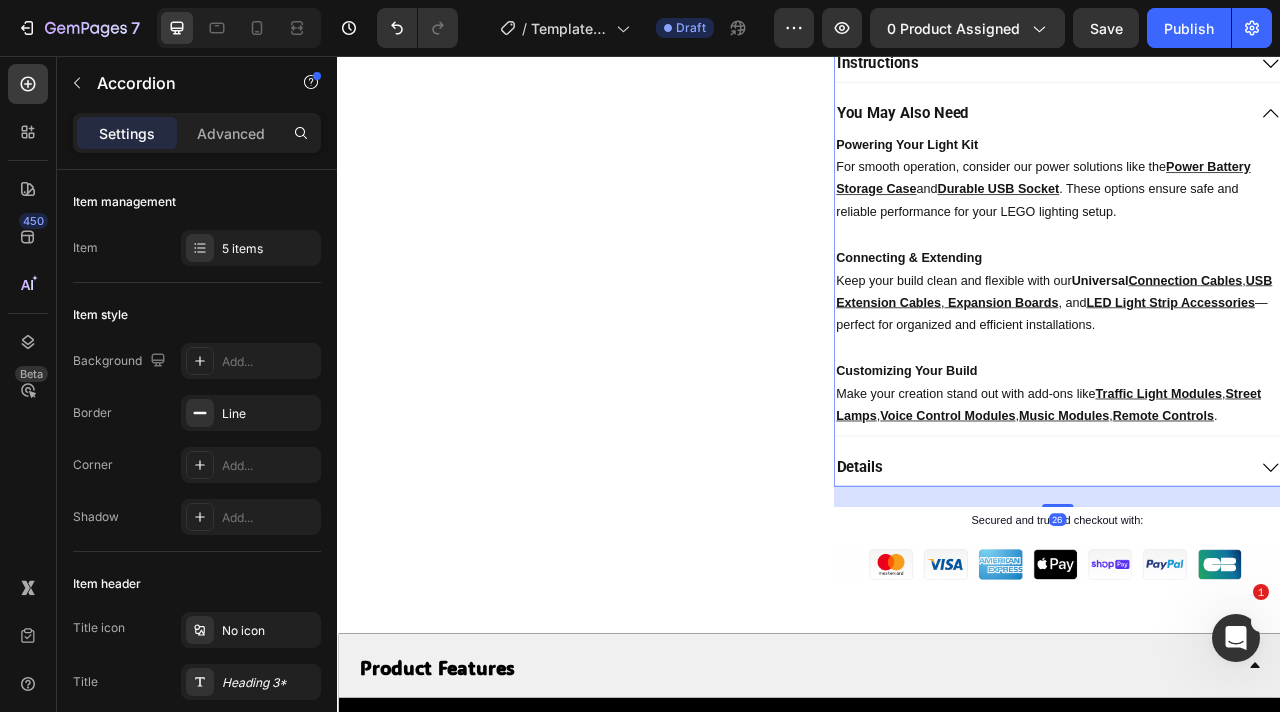 click on "You May Also Need" at bounding box center (1232, 128) 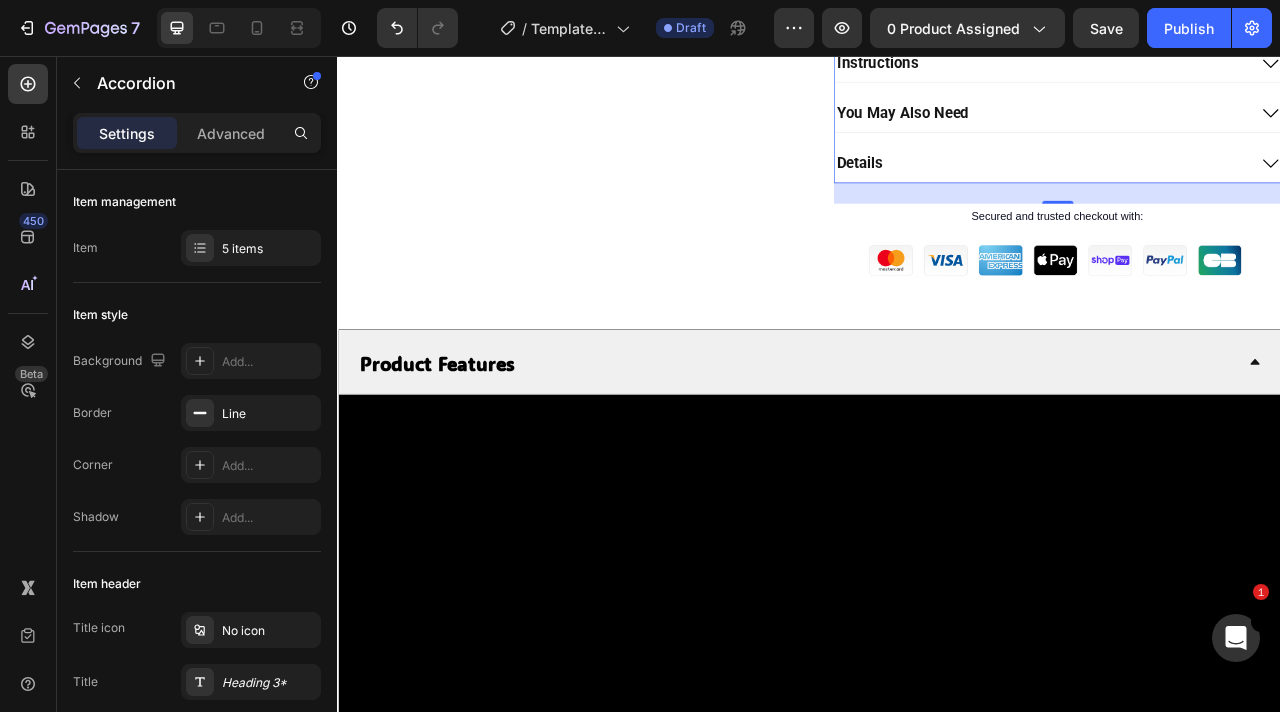 click on "You May Also Need" at bounding box center (1232, 128) 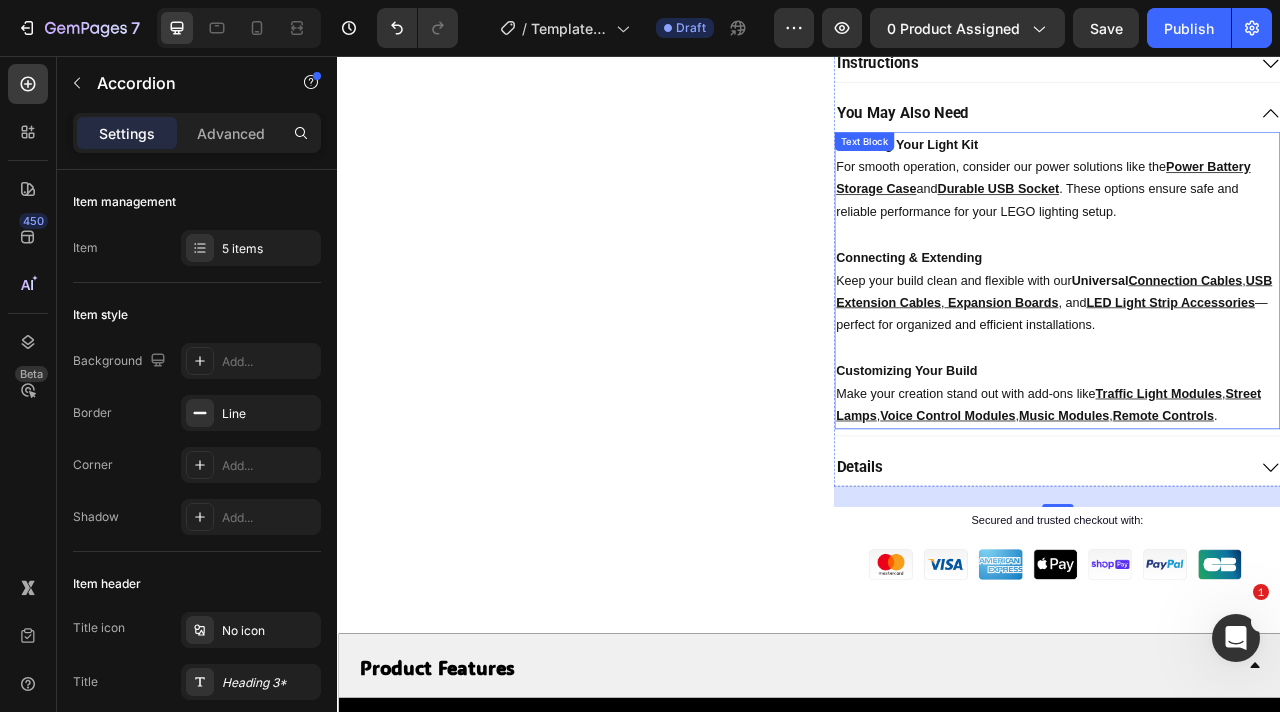 click on "Customizing Your Build Make your creation stand out with add-ons like  Traffic Light Modules ,  Street Lamps ,  Voice Control Modules ,  Music Modules ,  Remote Controls ." at bounding box center [1252, 485] 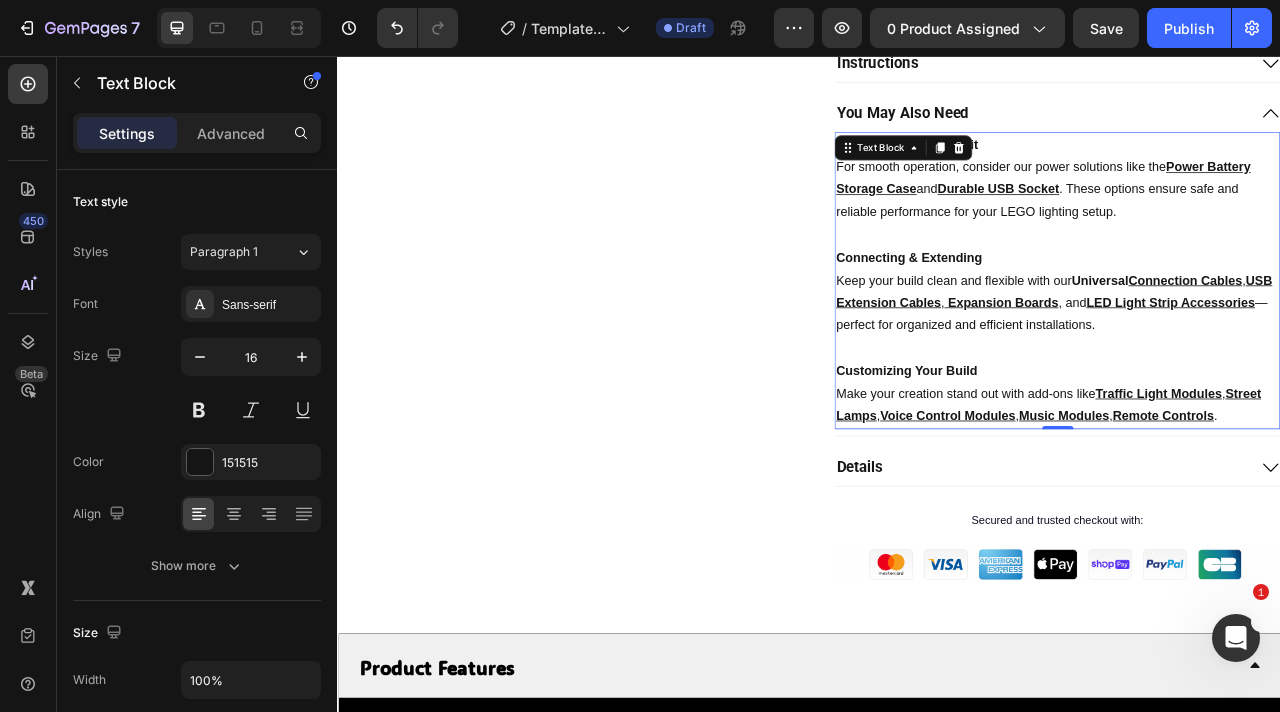 click on "Customizing Your Build Make your creation stand out with add-ons like  Traffic Light Modules ,  Street Lamps ,  Voice Control Modules ,  Music Modules ,  Remote Controls ." at bounding box center [1252, 485] 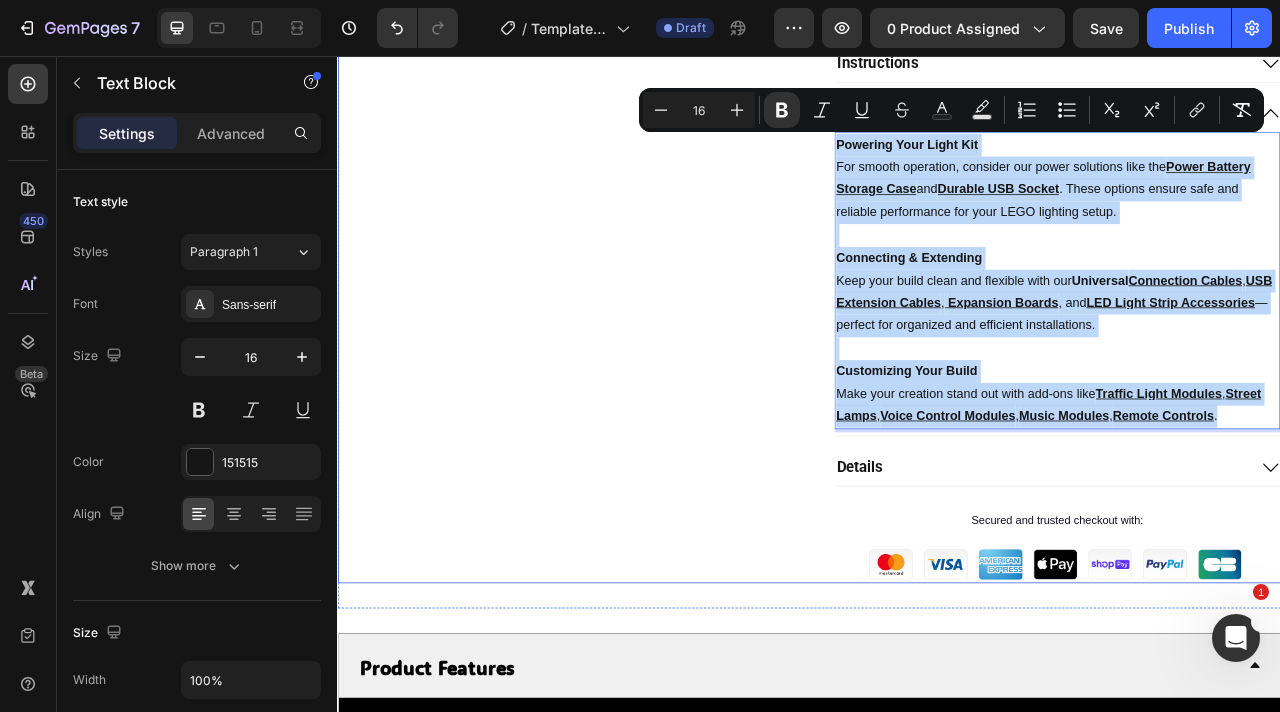 drag, startPoint x: 1487, startPoint y: 510, endPoint x: 928, endPoint y: 178, distance: 650.15765 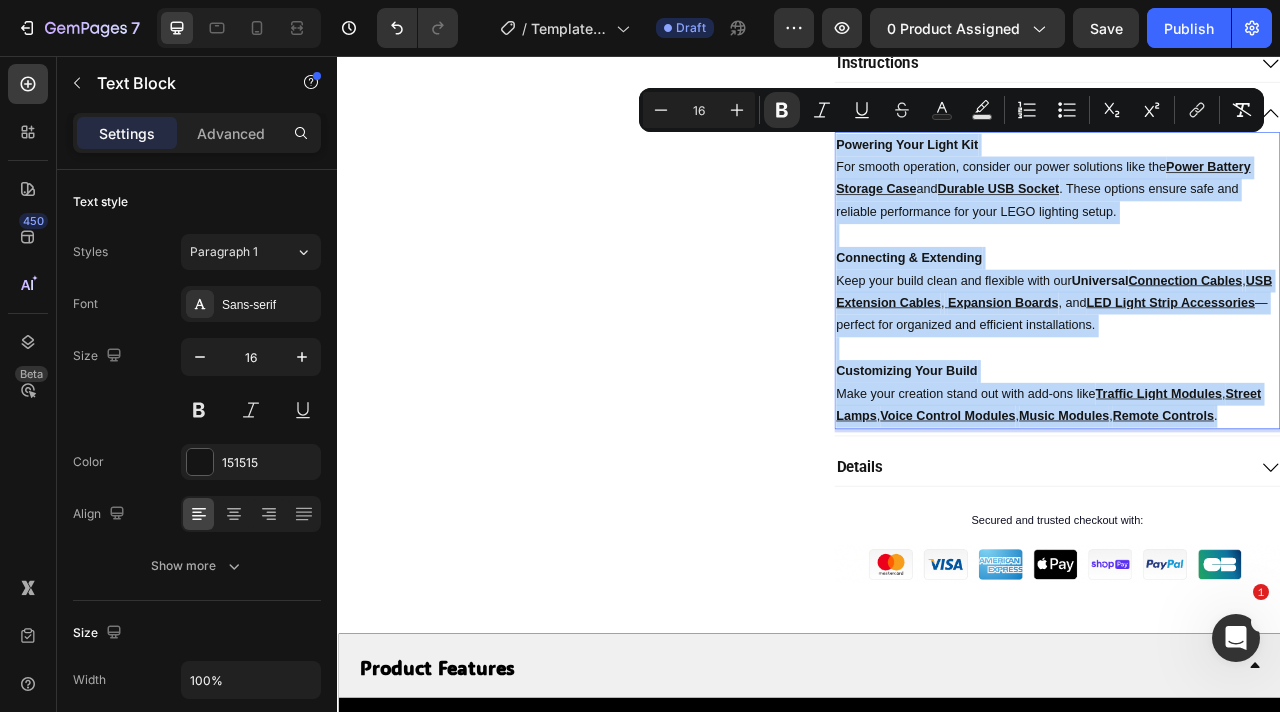 copy on "Powering Your Light Kit For smooth operation, consider our power solutions like the Power Battery Storage Case and Durable USB Socket. These options ensure safe and reliable performance for your LEGO lighting setup. Connecting & Extending Keep your build clean and flexible with our Universal Connection Cables , USB Extension Cables , Expansion Boards , and LED Light Strip Accessories —perfect for organized and efficient installations. Customizing Your Build Make your creation stand out with add-ons like Traffic Light Modules , Street Lamps , Voice Control Modules , Music Modules , Remote Controls ." 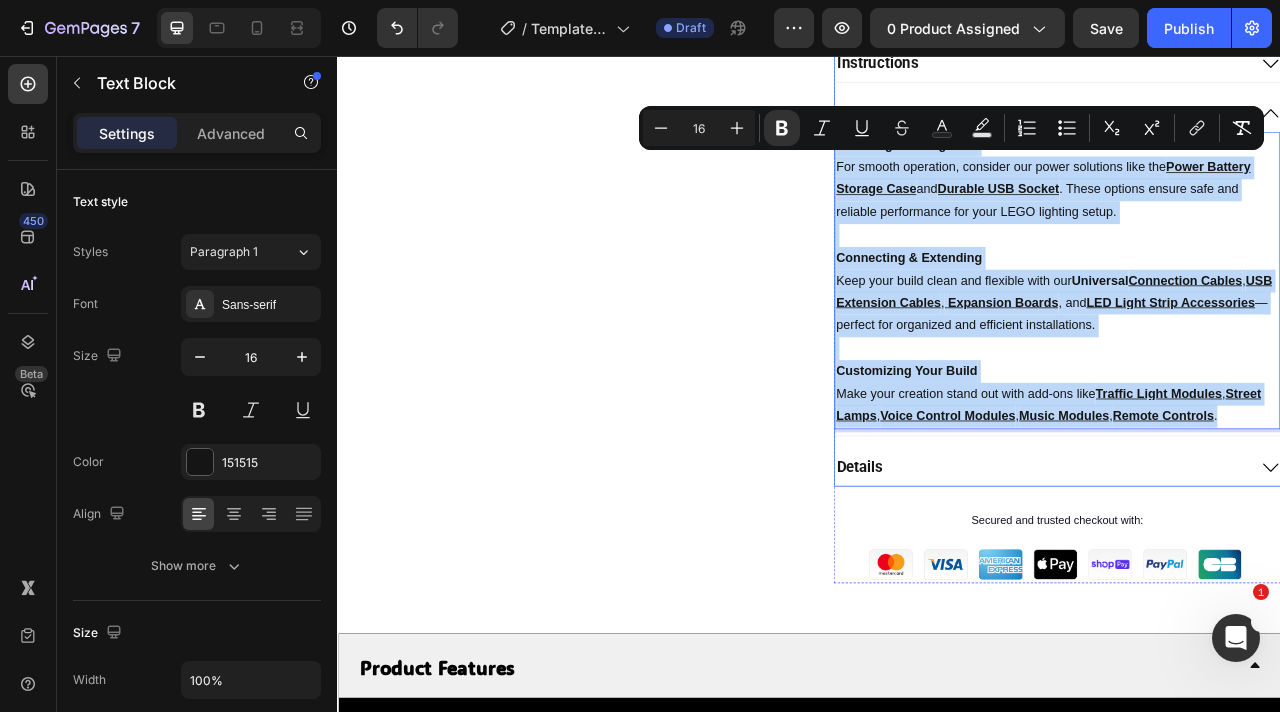 scroll, scrollTop: 387, scrollLeft: 0, axis: vertical 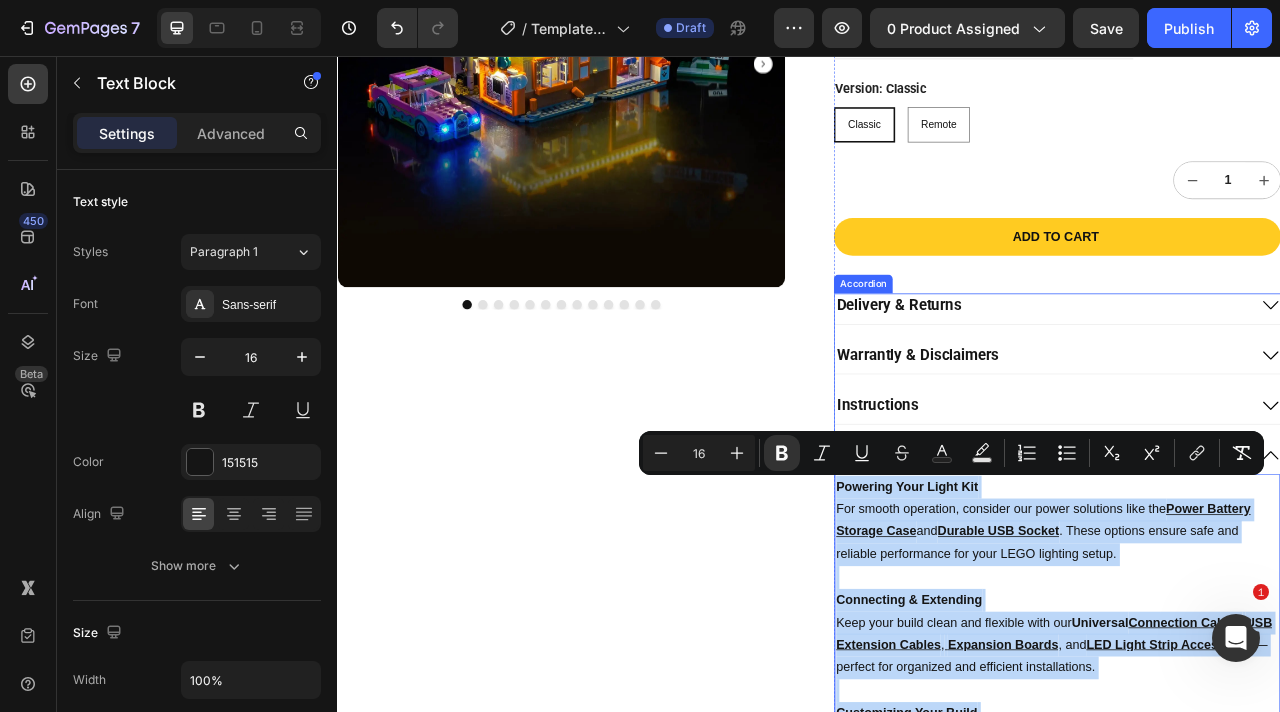 click on "Instructions" at bounding box center (1252, 504) 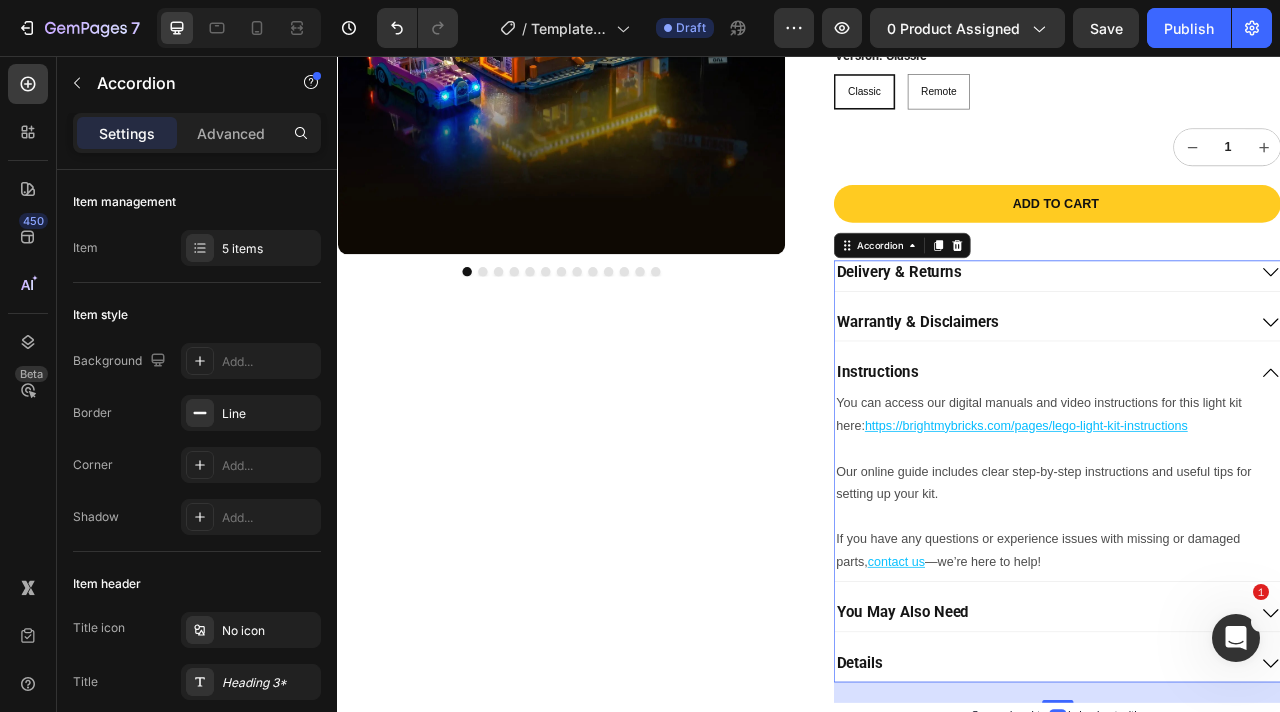 scroll, scrollTop: 471, scrollLeft: 0, axis: vertical 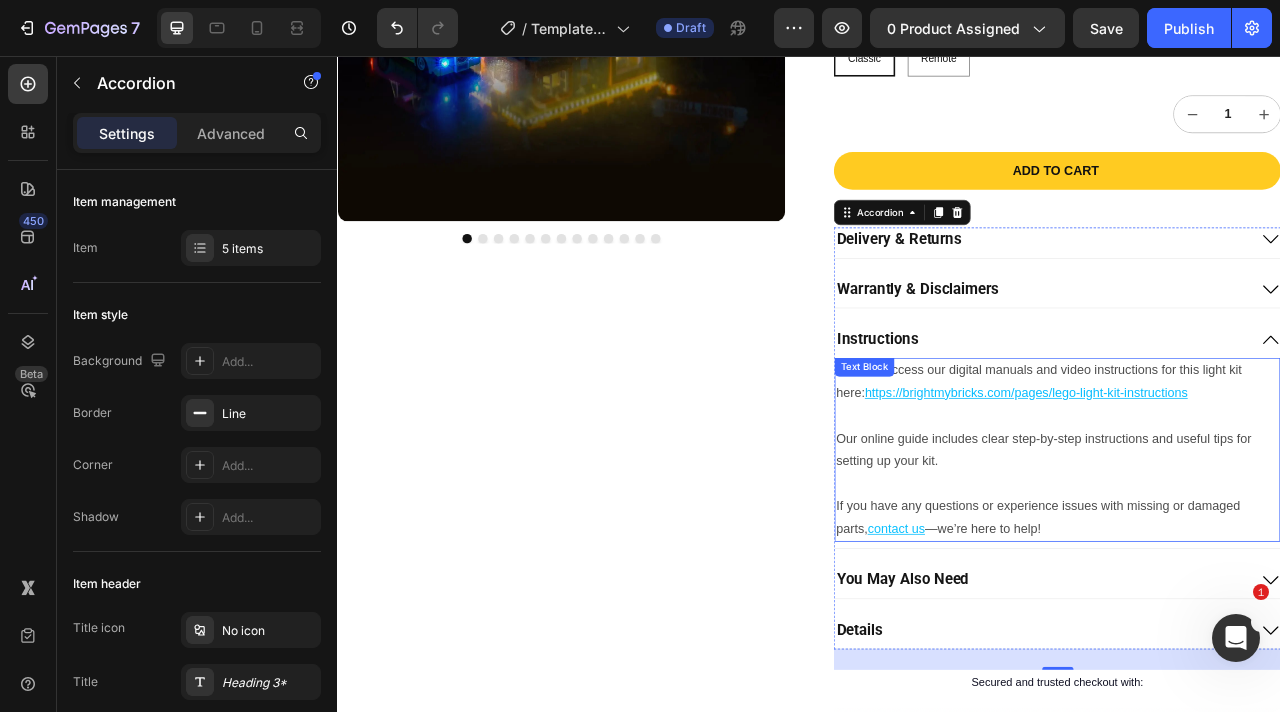 click at bounding box center [1252, 514] 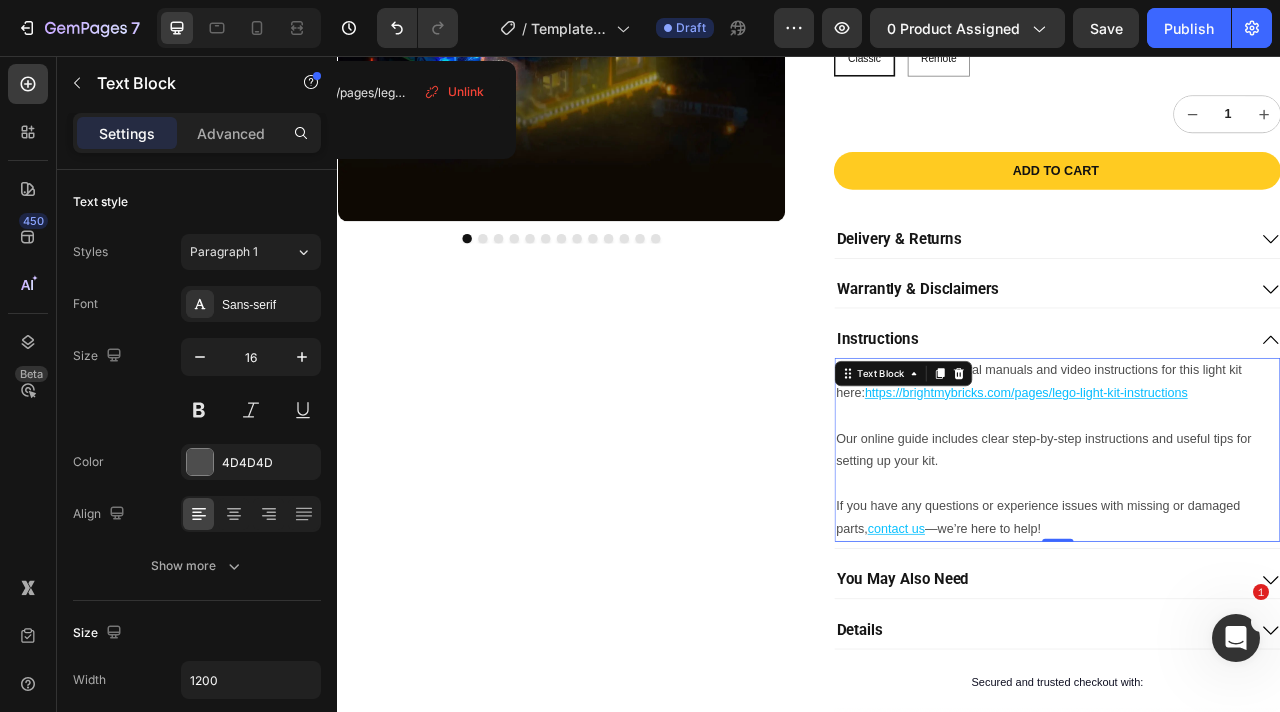 click on "You can access our digital manuals and video instructions for this light kit here:  https://brightmybricks.com/pages/lego-light-kit-instructions" at bounding box center [1252, 471] 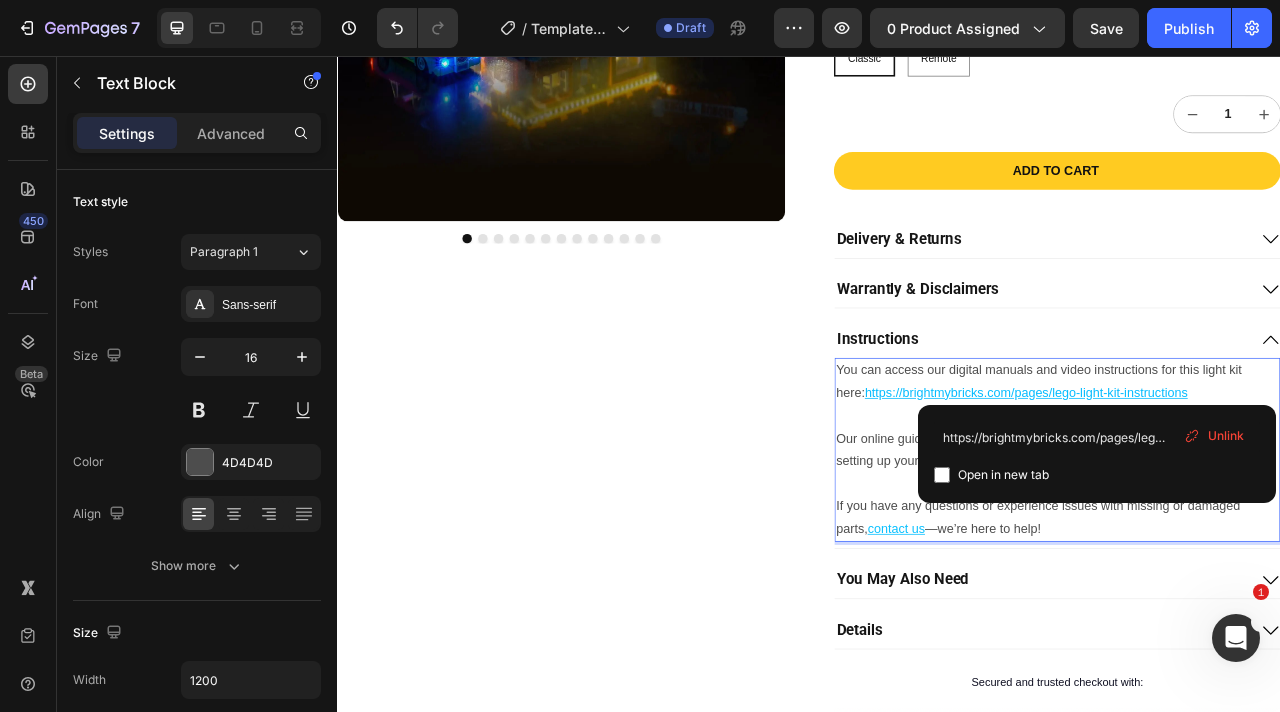 click on "You can access our digital manuals and video instructions for this light kit here:  https://brightmybricks.com/pages/lego-light-kit-instructions" at bounding box center [1252, 471] 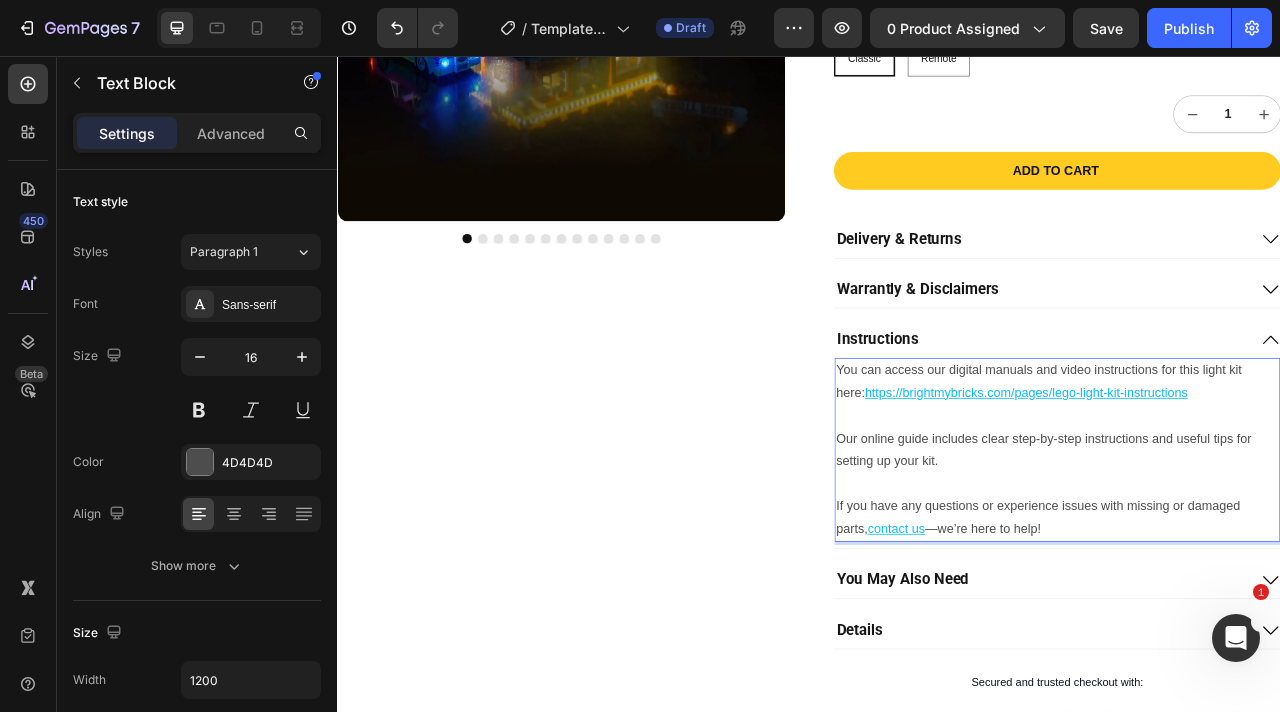 click at bounding box center (1252, 514) 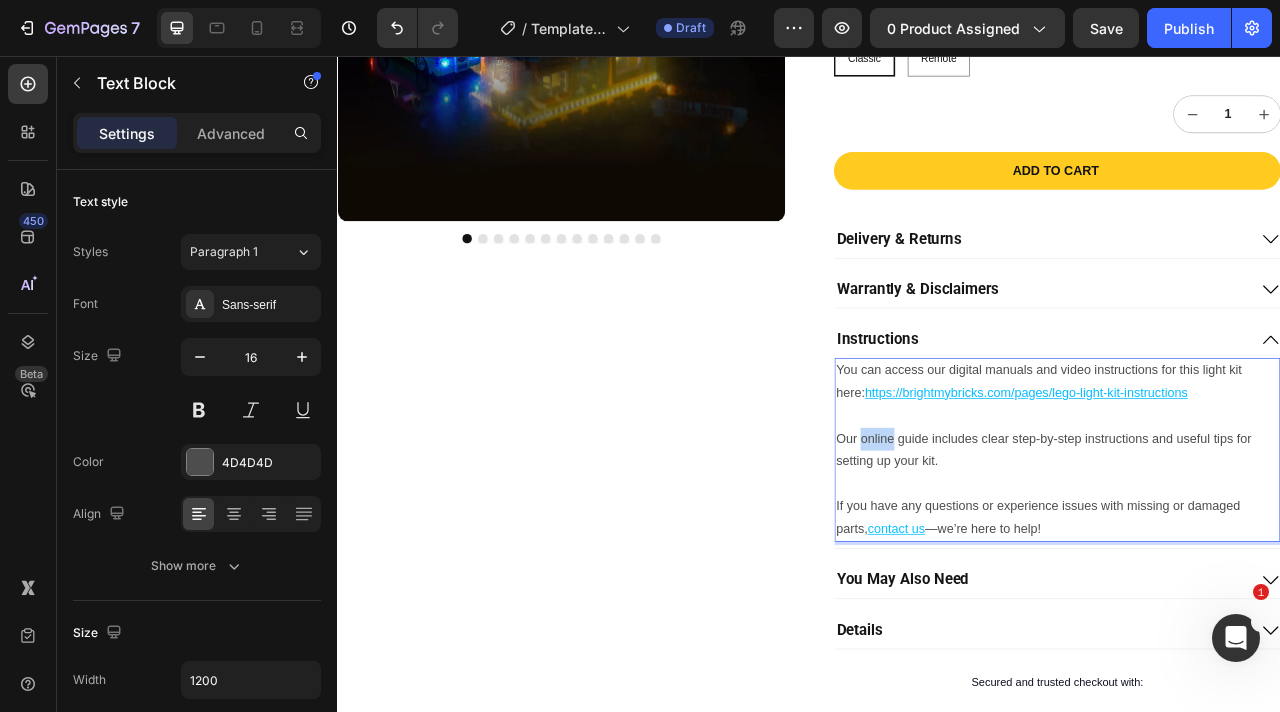 click on "Our online guide includes clear step-by-step instructions and useful tips for setting up your kit." at bounding box center [1252, 572] 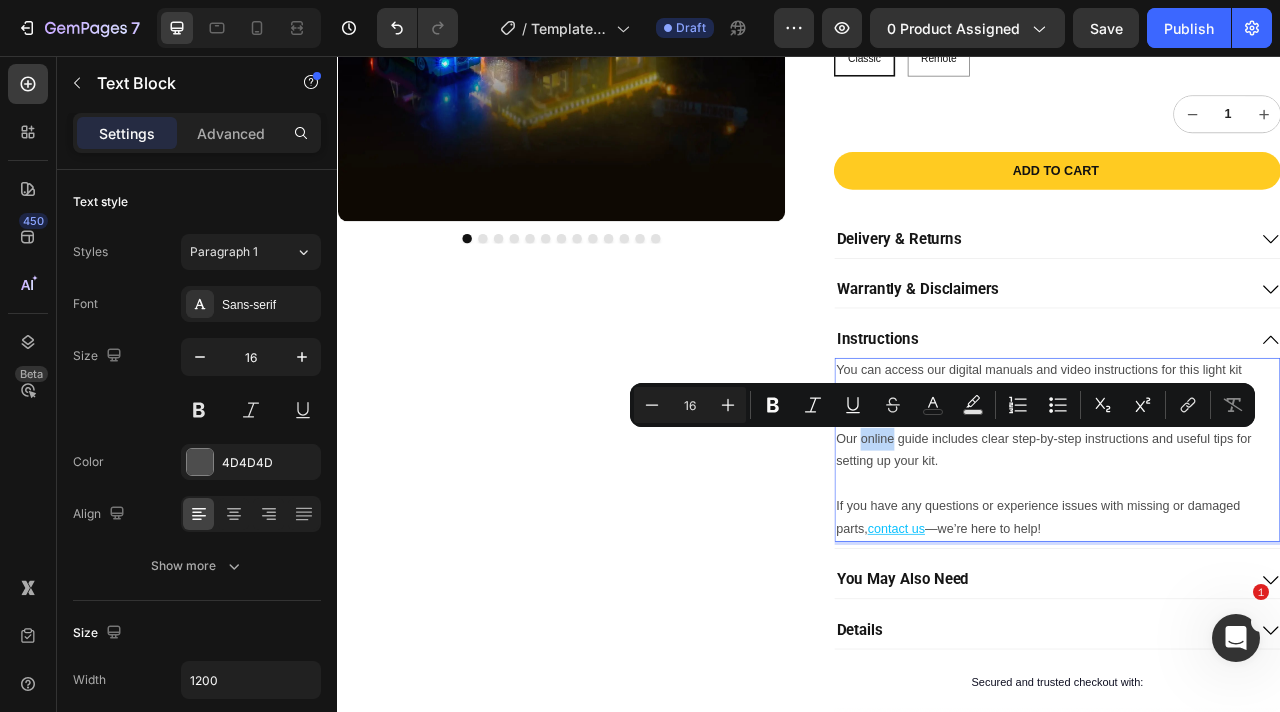 click on "Our online guide includes clear step-by-step instructions and useful tips for setting up your kit." at bounding box center (1252, 572) 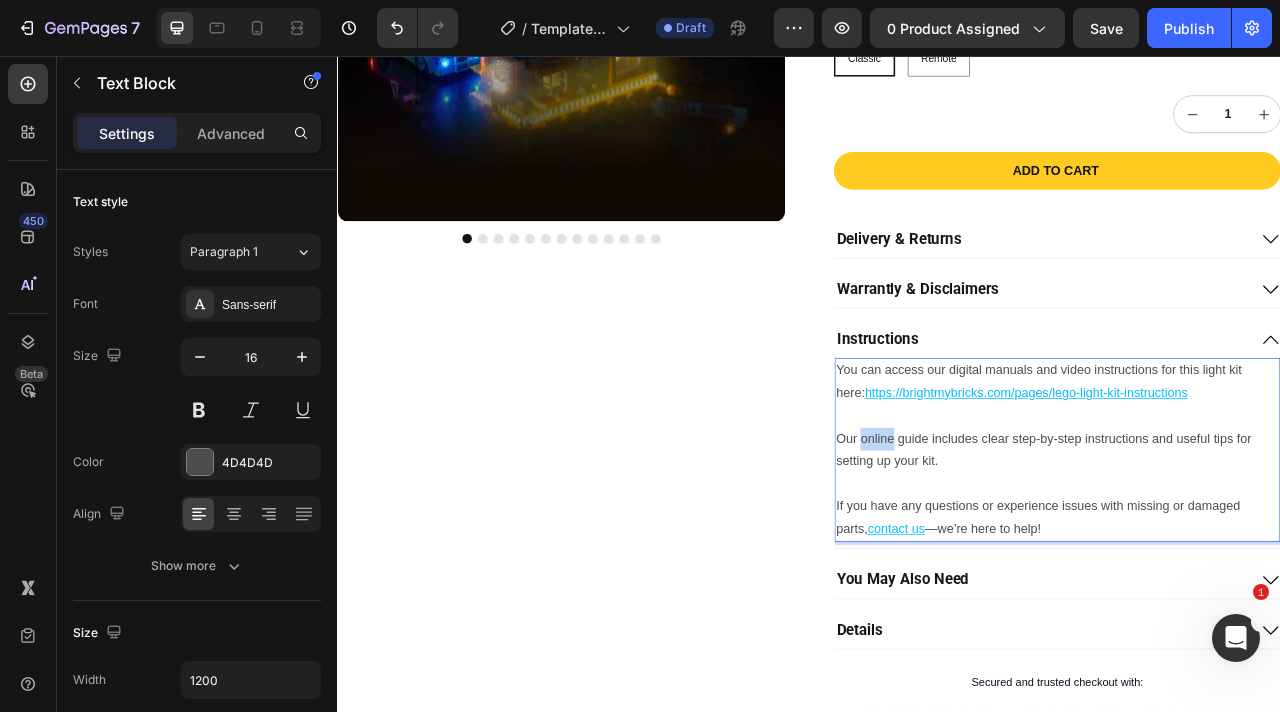 click on "Our online guide includes clear step-by-step instructions and useful tips for setting up your kit." at bounding box center (1252, 572) 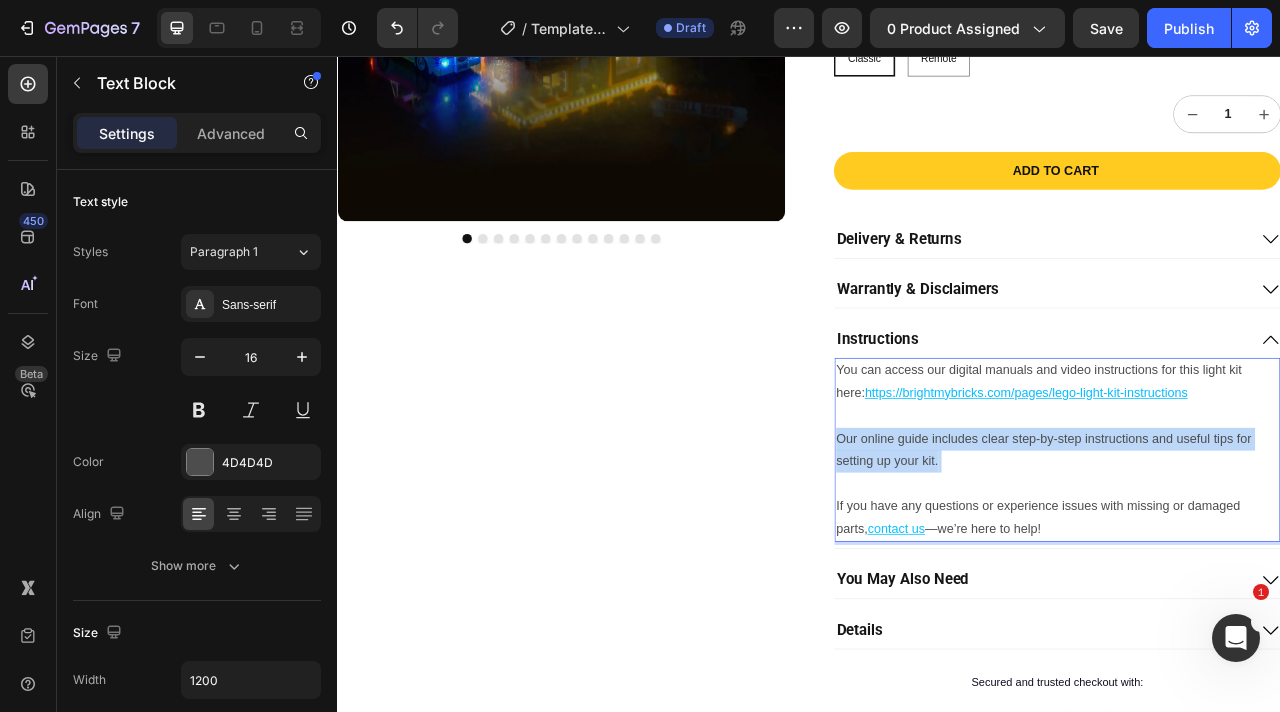 click on "Our online guide includes clear step-by-step instructions and useful tips for setting up your kit." at bounding box center [1252, 572] 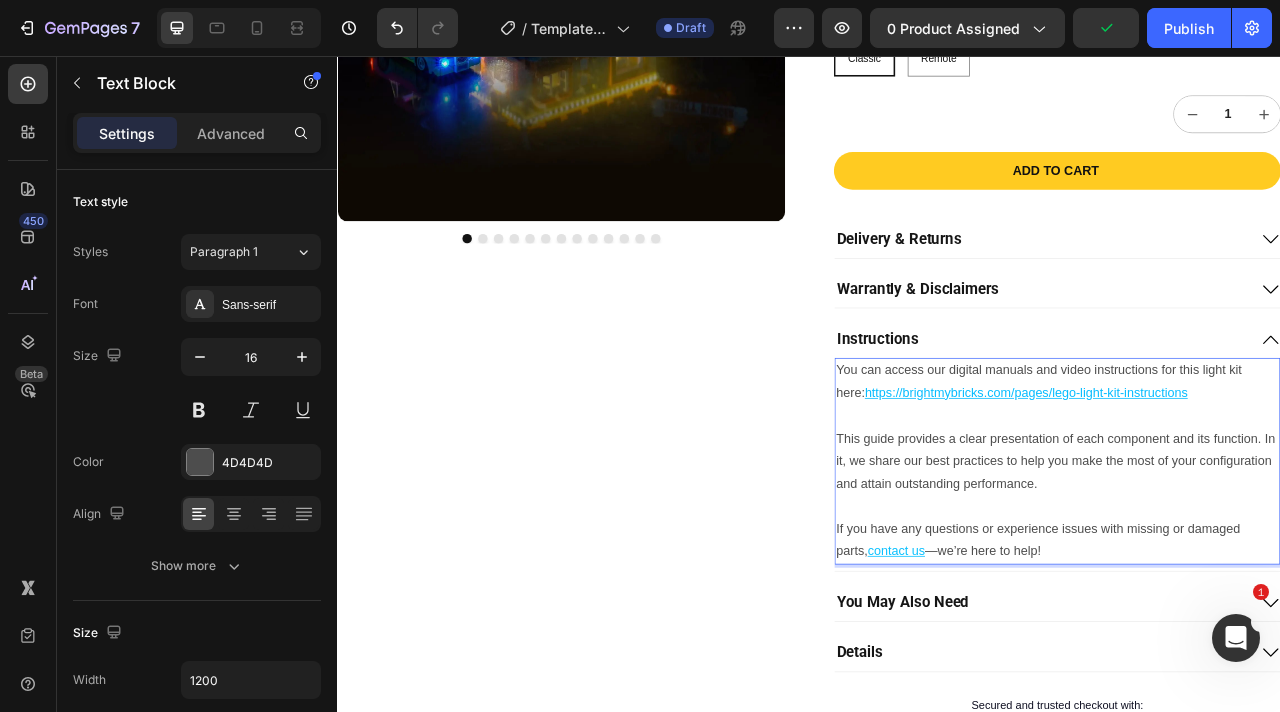 scroll, scrollTop: 536, scrollLeft: 0, axis: vertical 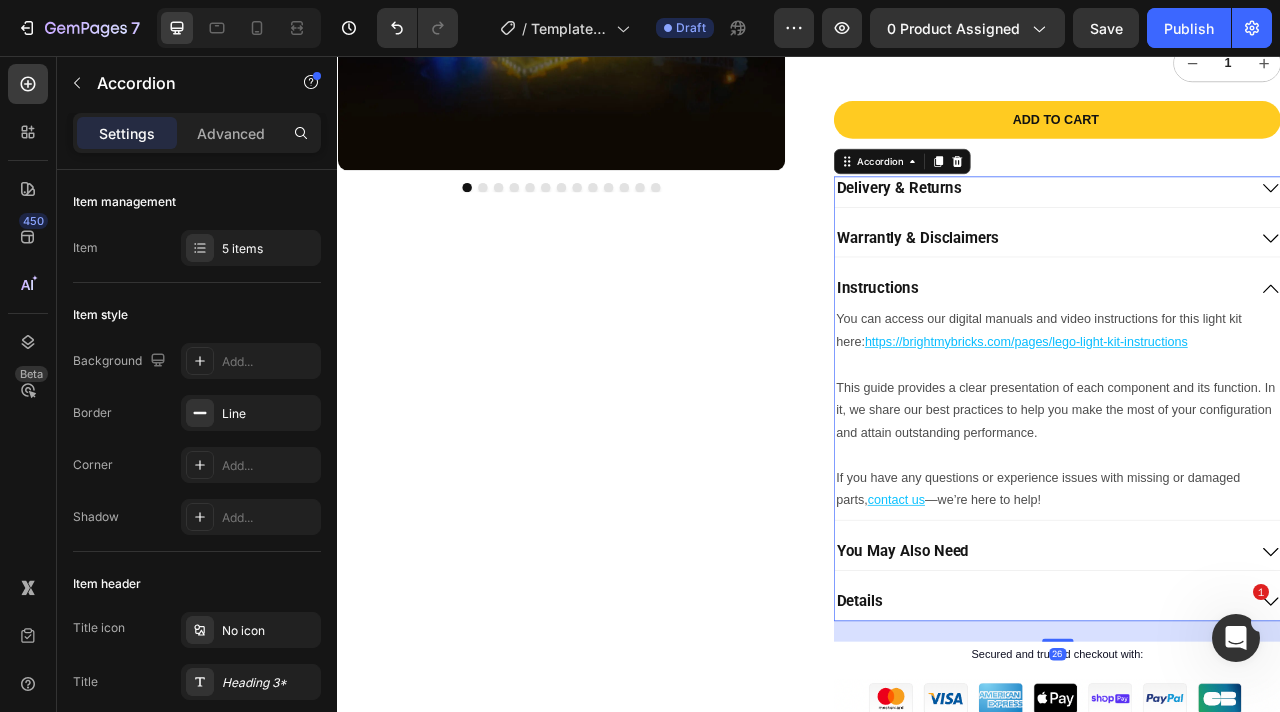 click on "Instructions" at bounding box center [1232, 351] 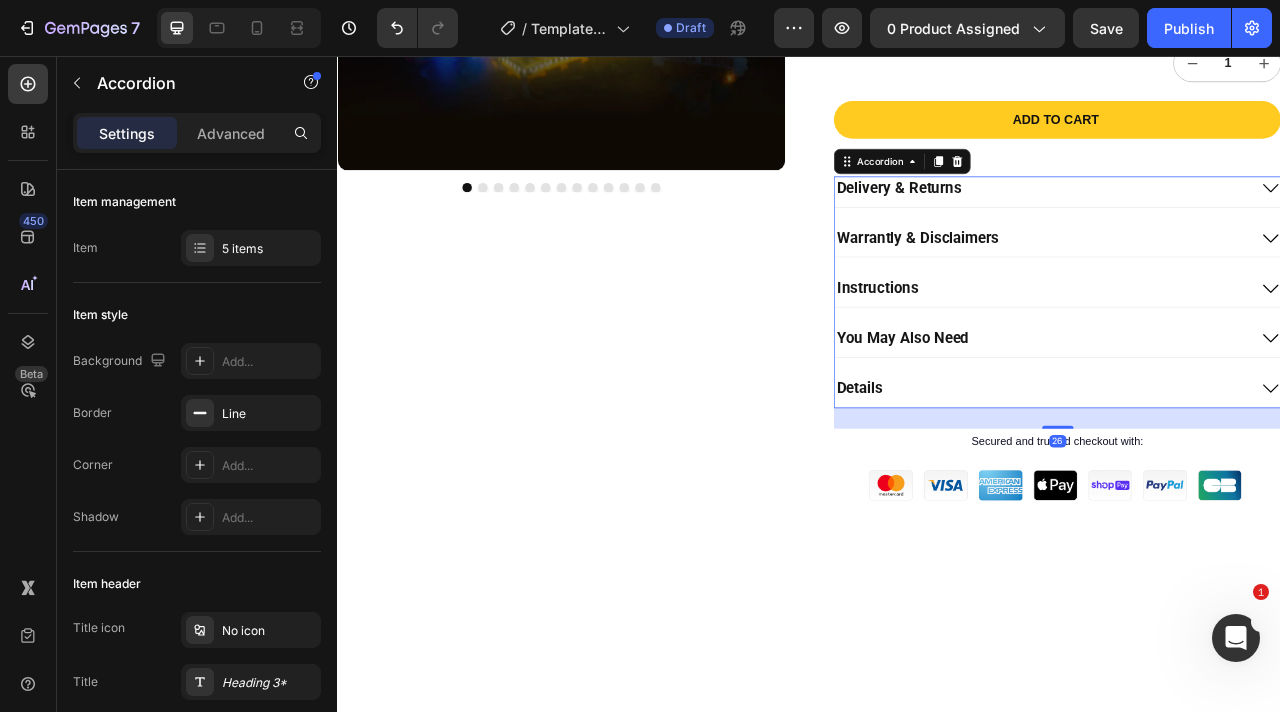 click on "Warrantly & Disclaimers" at bounding box center [1232, 288] 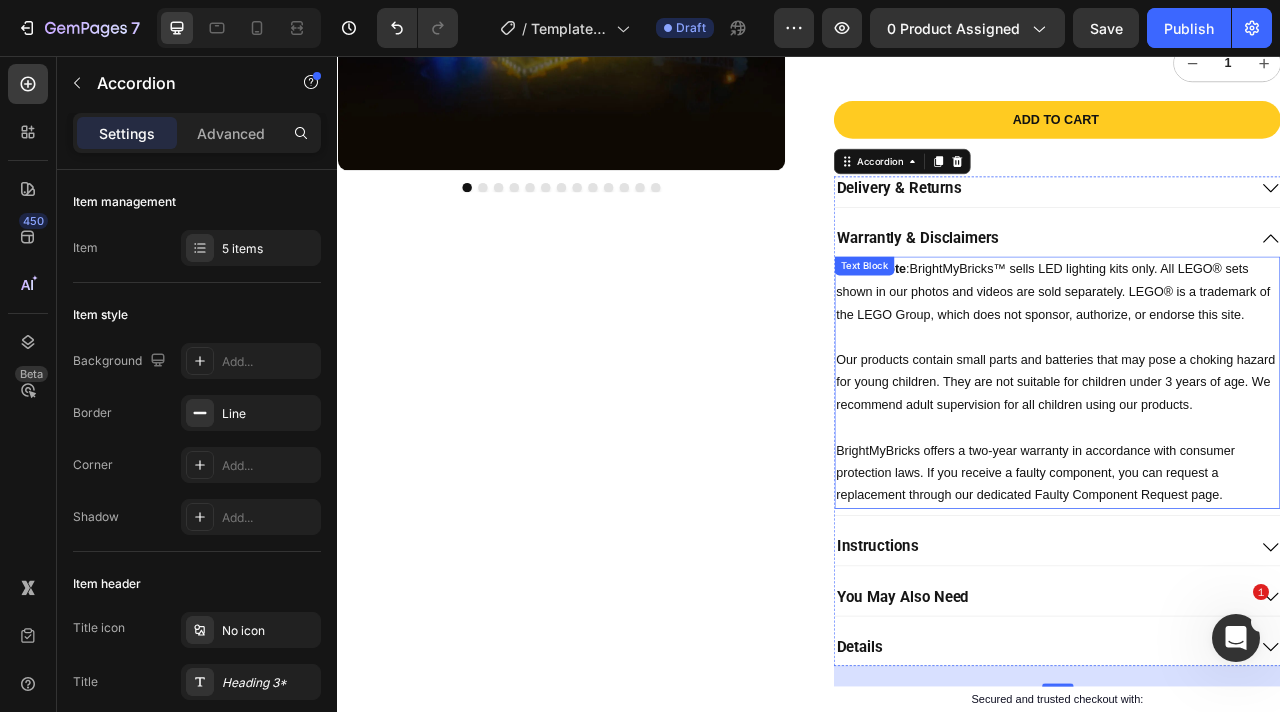 scroll, scrollTop: 537, scrollLeft: 0, axis: vertical 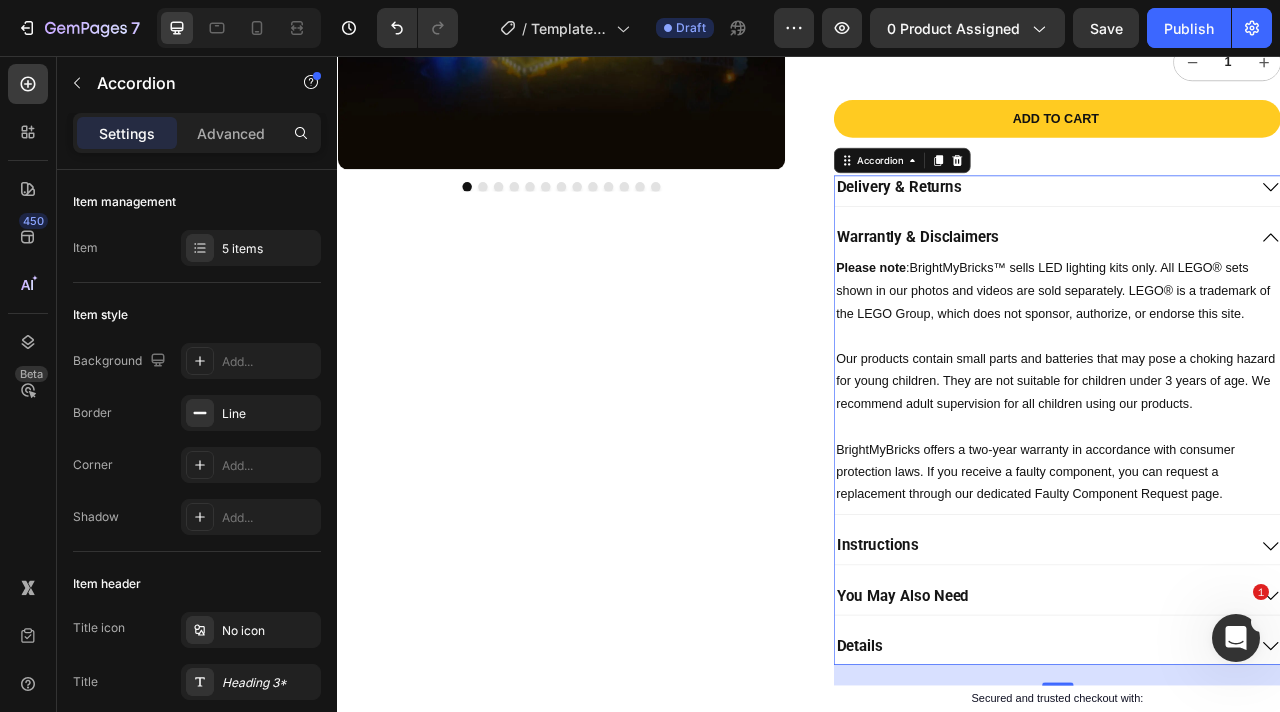 click on "Details" at bounding box center (1232, 807) 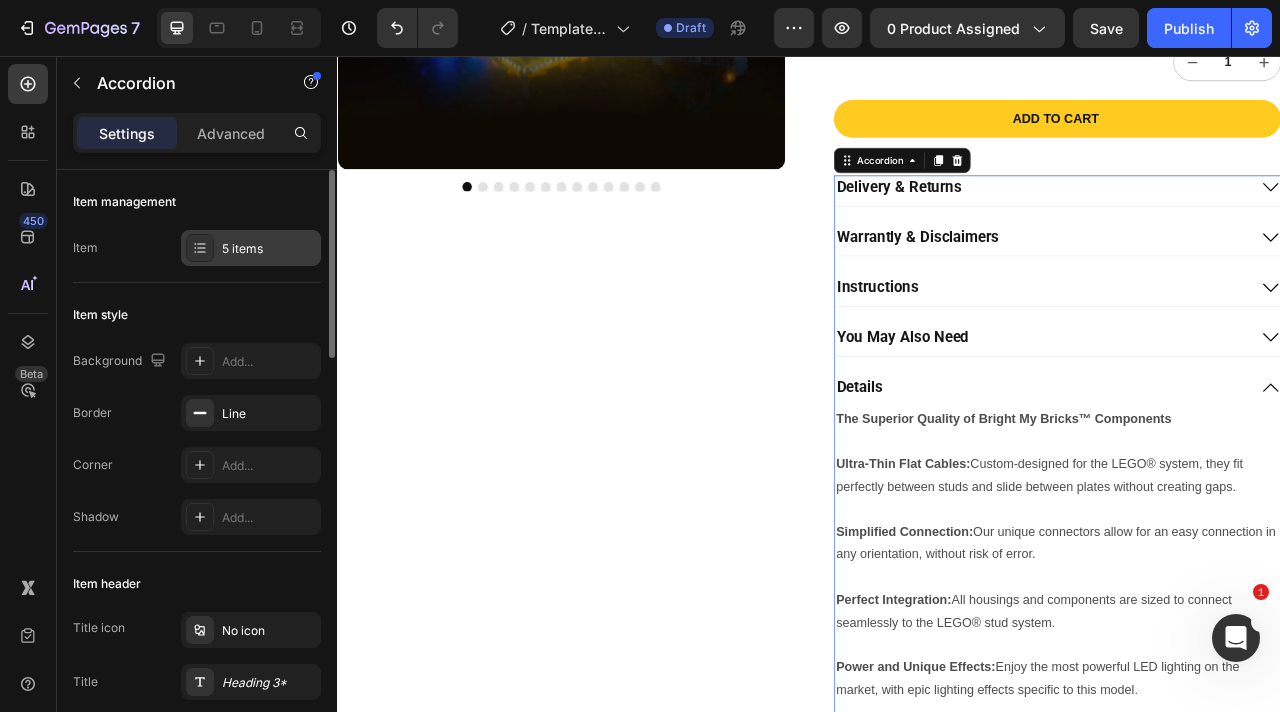 click on "5 items" at bounding box center (269, 249) 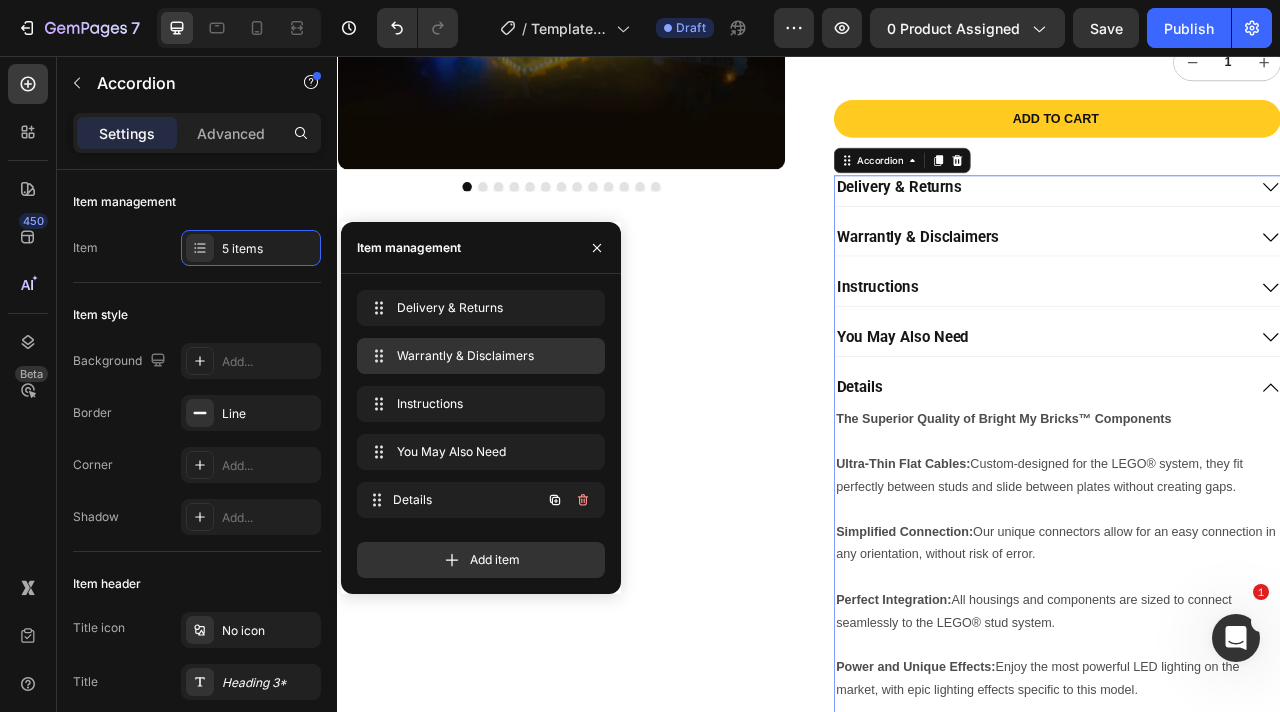type 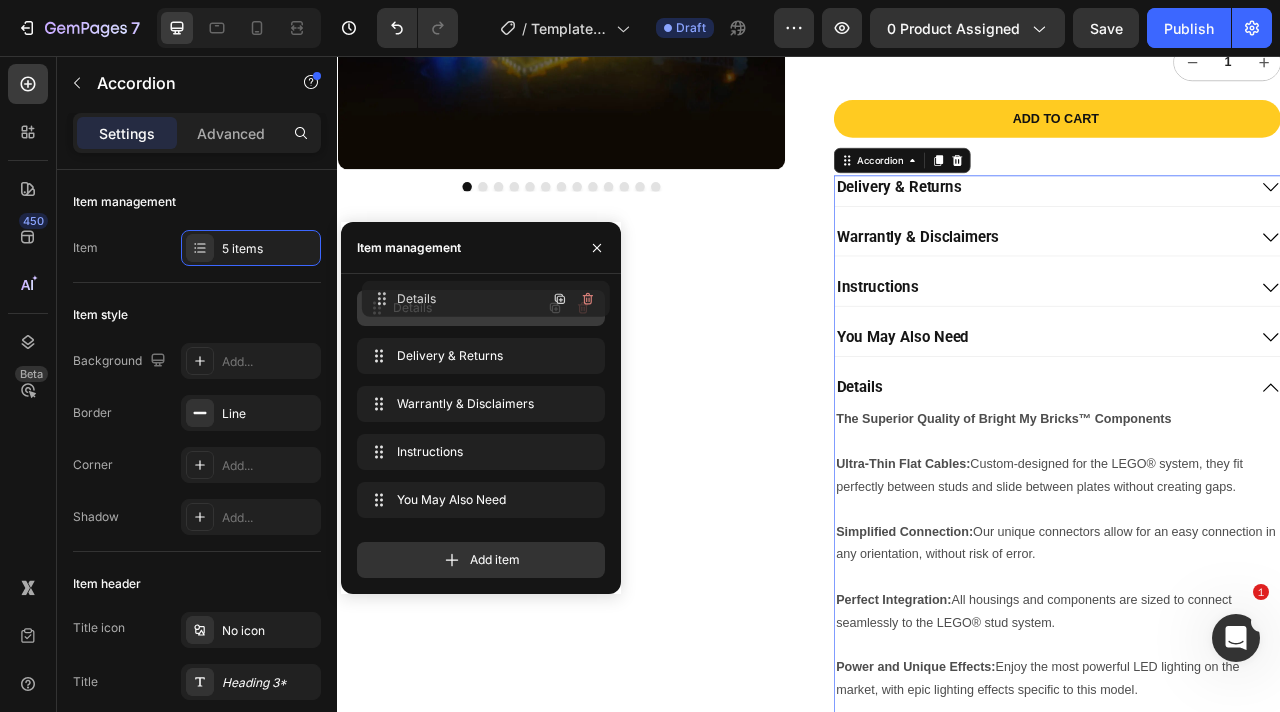 drag, startPoint x: 421, startPoint y: 501, endPoint x: 425, endPoint y: 300, distance: 201.0398 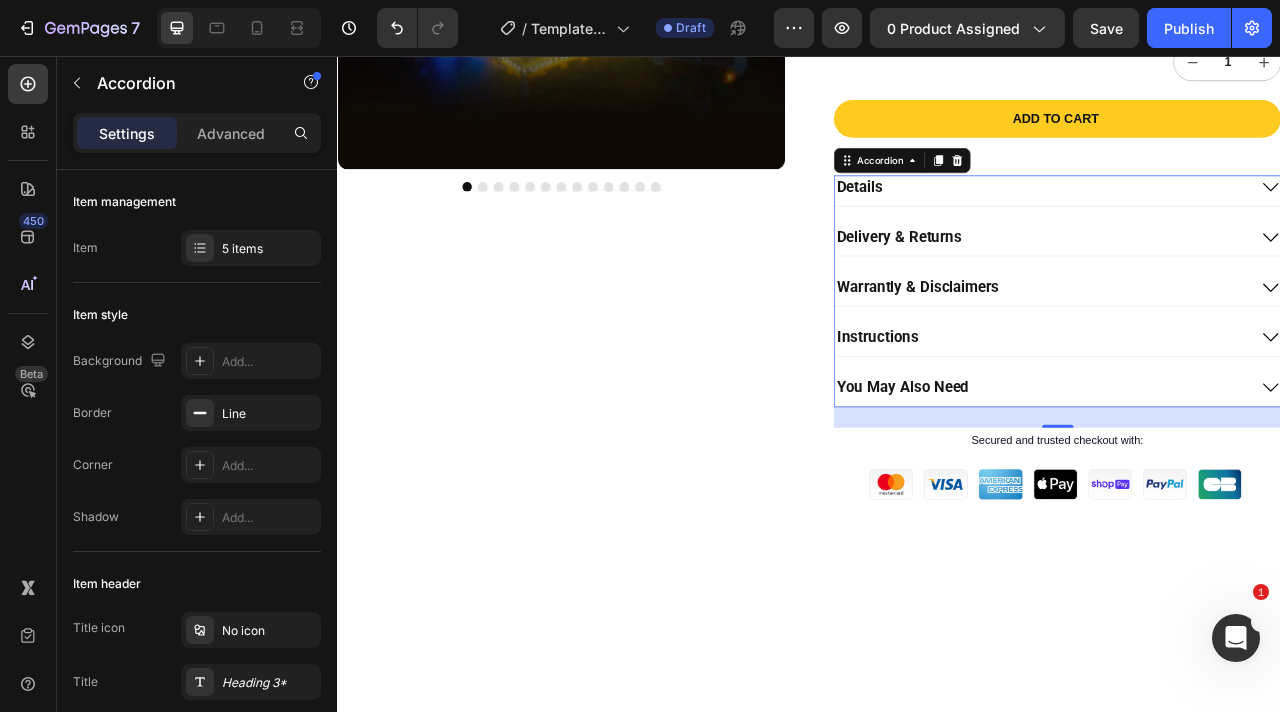 click on "Details" at bounding box center [1252, 227] 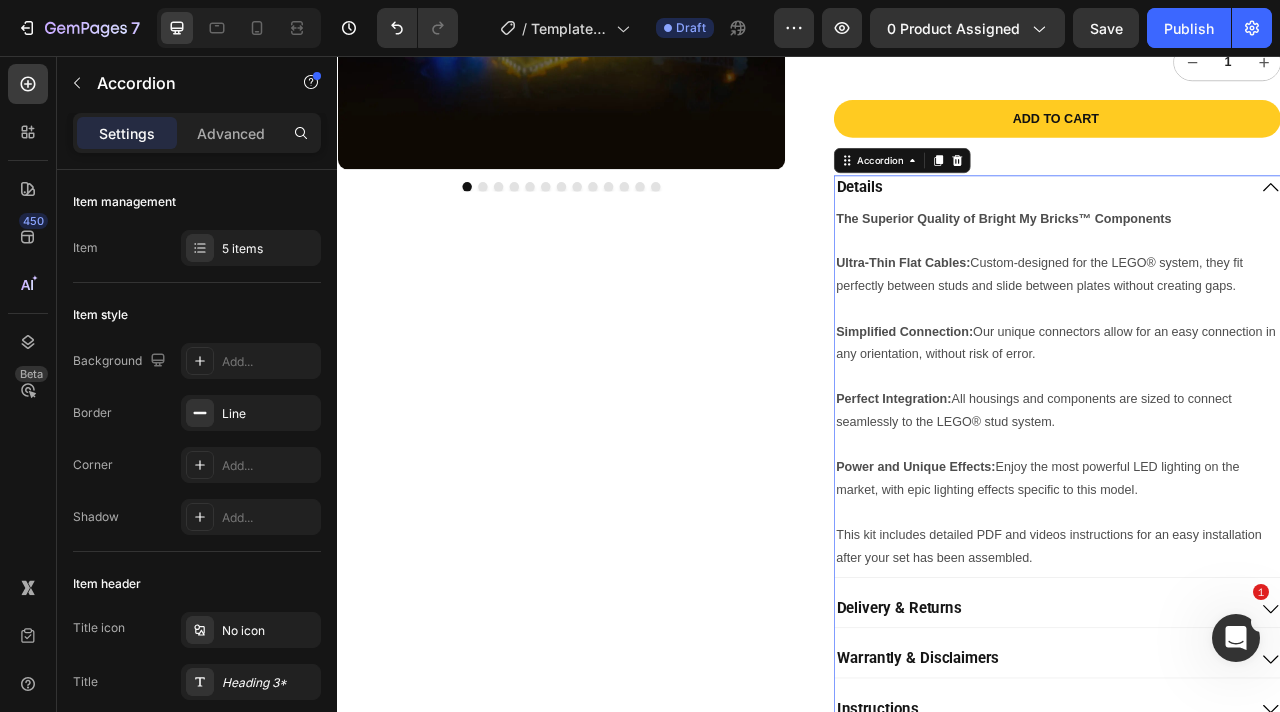 click on "Details" at bounding box center [1232, 223] 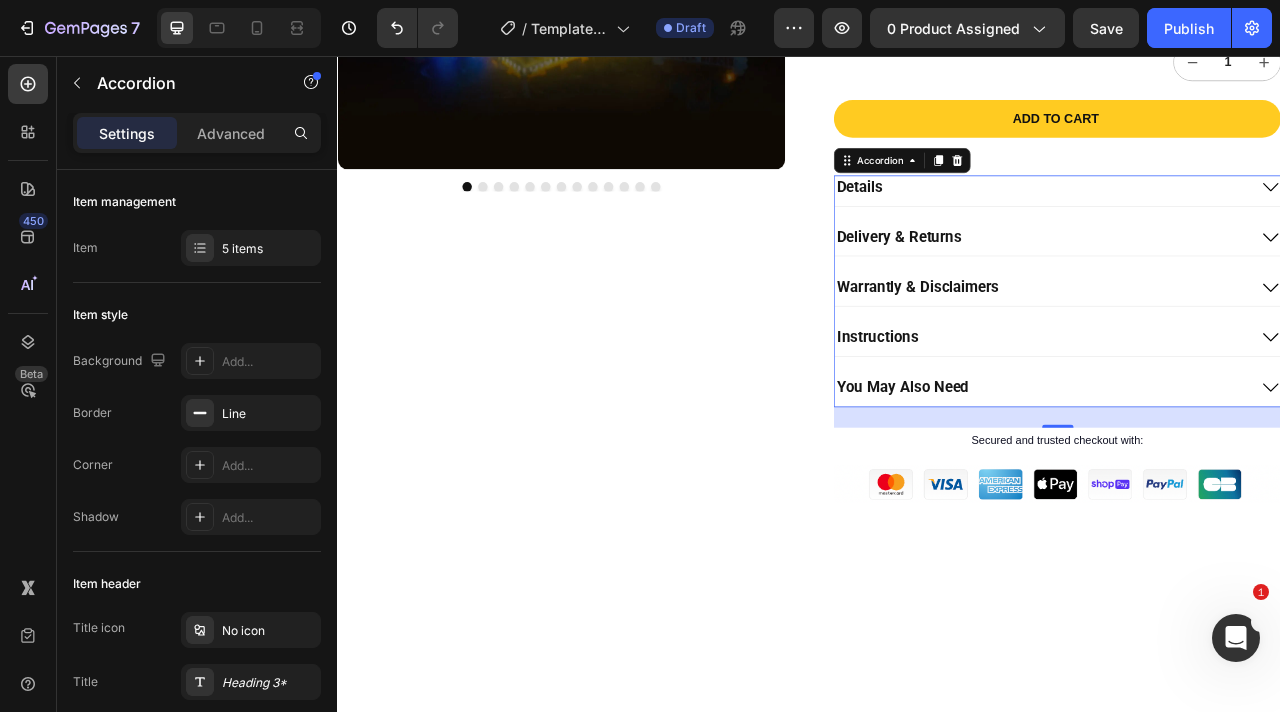 click on "You May Also Need" at bounding box center (1232, 478) 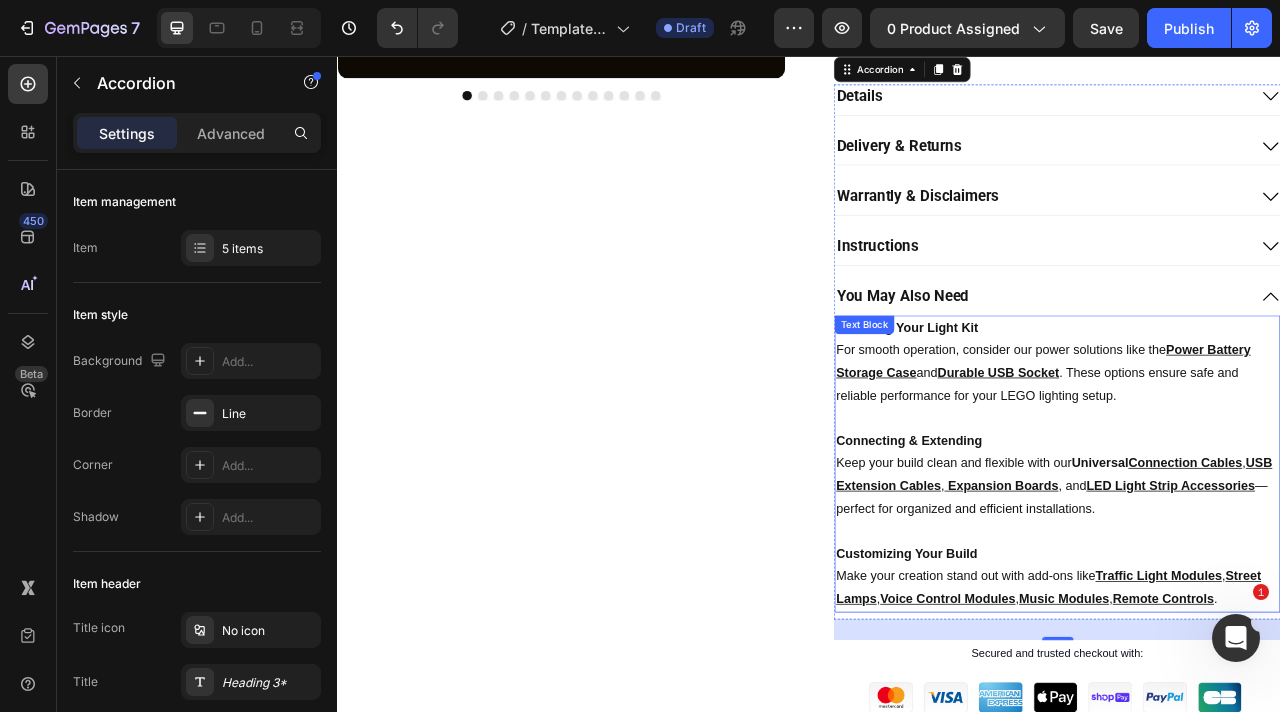 scroll, scrollTop: 717, scrollLeft: 0, axis: vertical 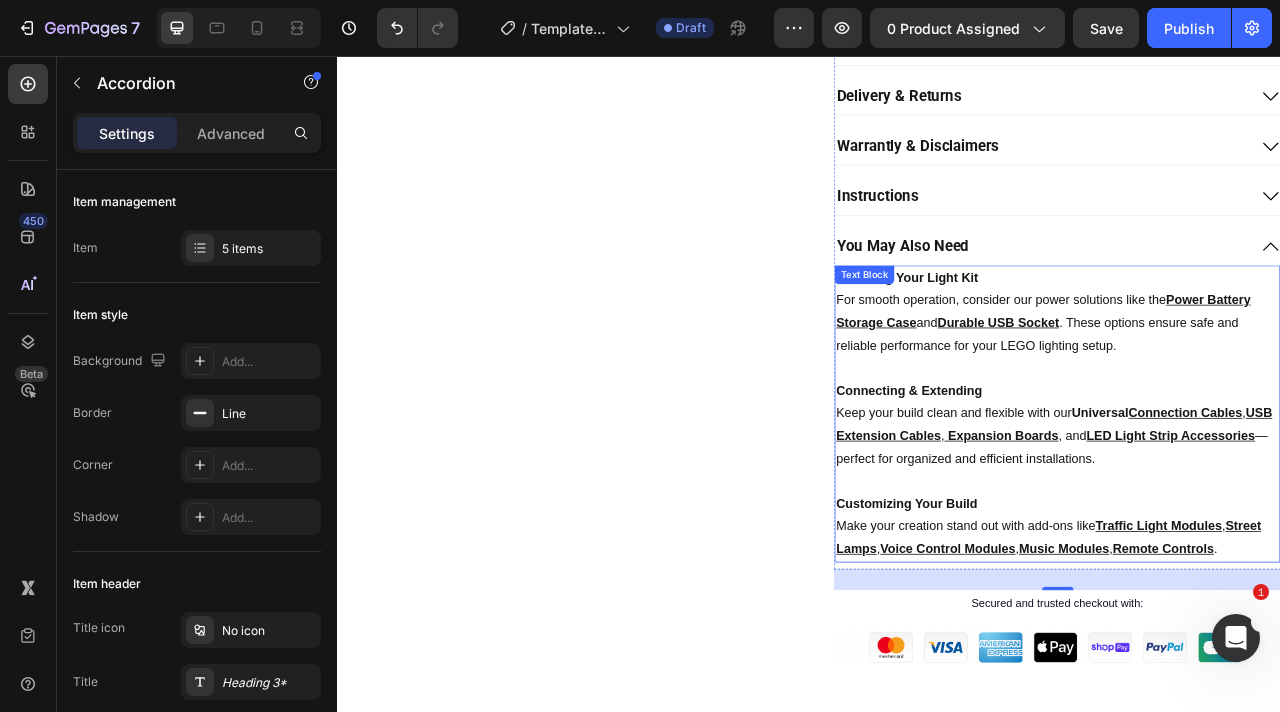 click on "Customizing Your Build Make your creation stand out with add-ons like  Traffic Light Modules ,  Street Lamps ,  Voice Control Modules ,  Music Modules ,  Remote Controls ." at bounding box center (1252, 654) 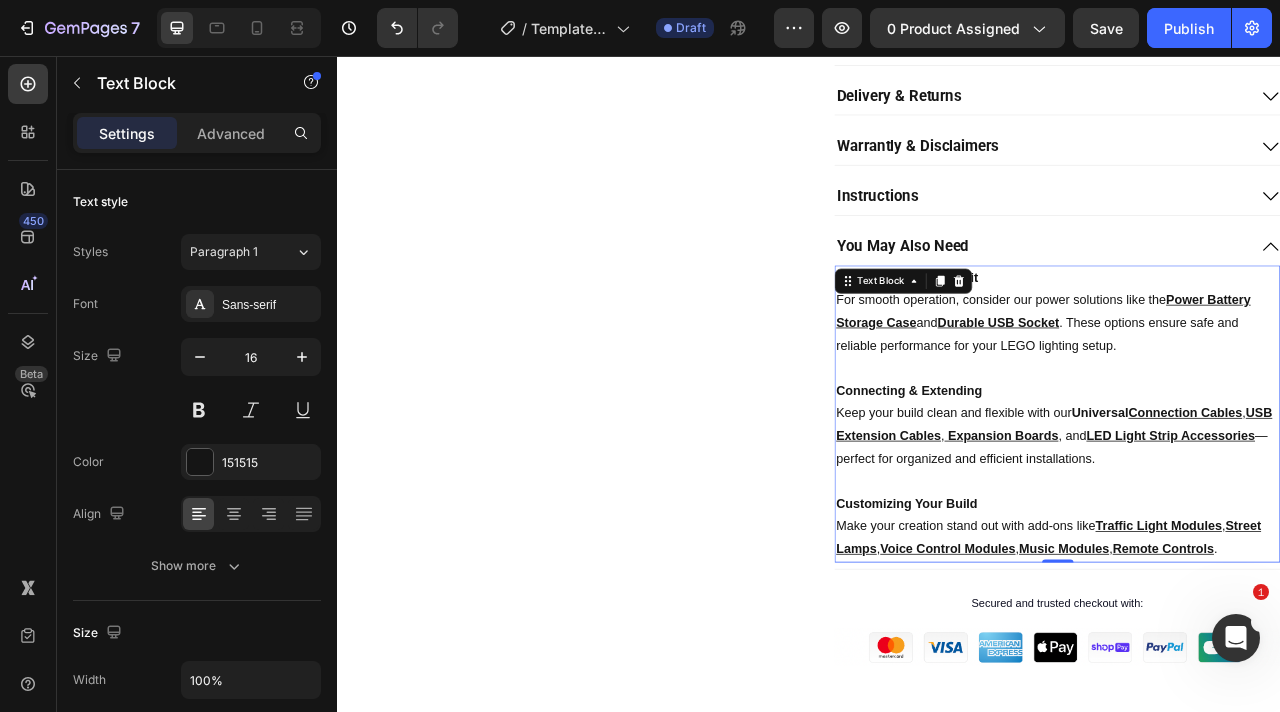 click on "Customizing Your Build Make your creation stand out with add-ons like  Traffic Light Modules ,  Street Lamps ,  Voice Control Modules ,  Music Modules ,  Remote Controls ." at bounding box center [1252, 654] 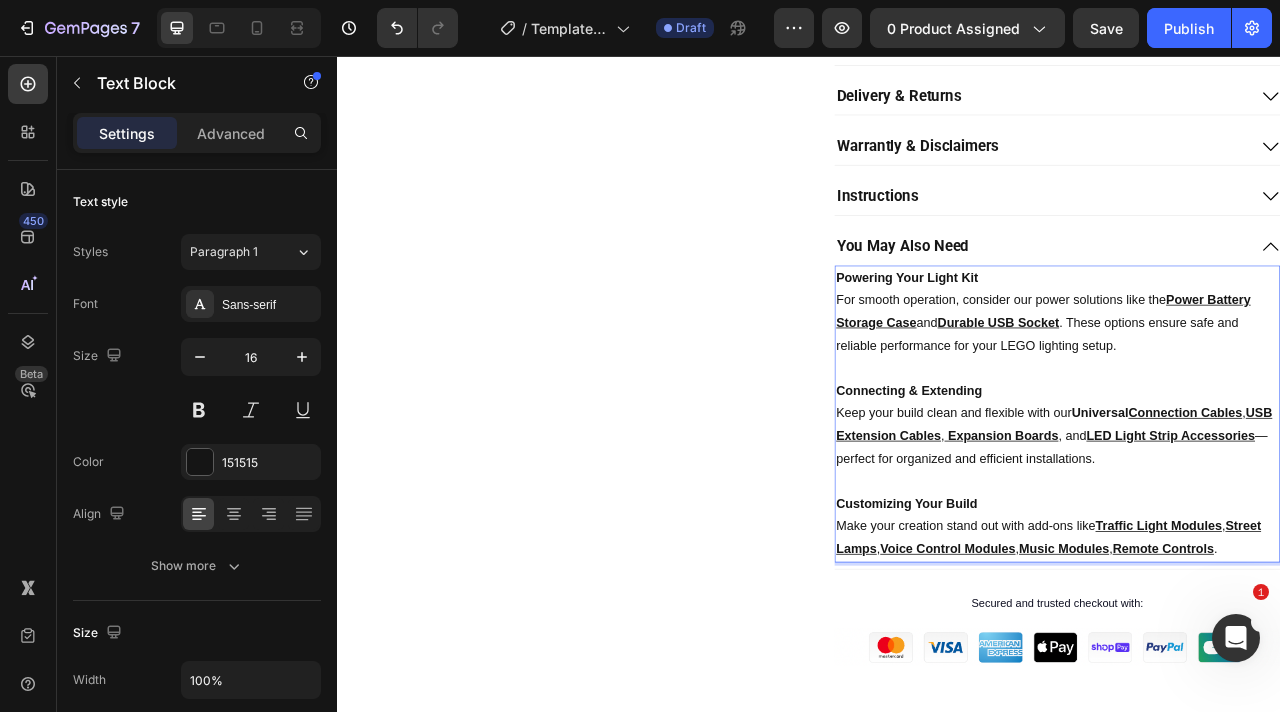 click on "Customizing Your Build Make your creation stand out with add-ons like  Traffic Light Modules ,  Street Lamps ,  Voice Control Modules ,  Music Modules ,  Remote Controls ." at bounding box center (1252, 654) 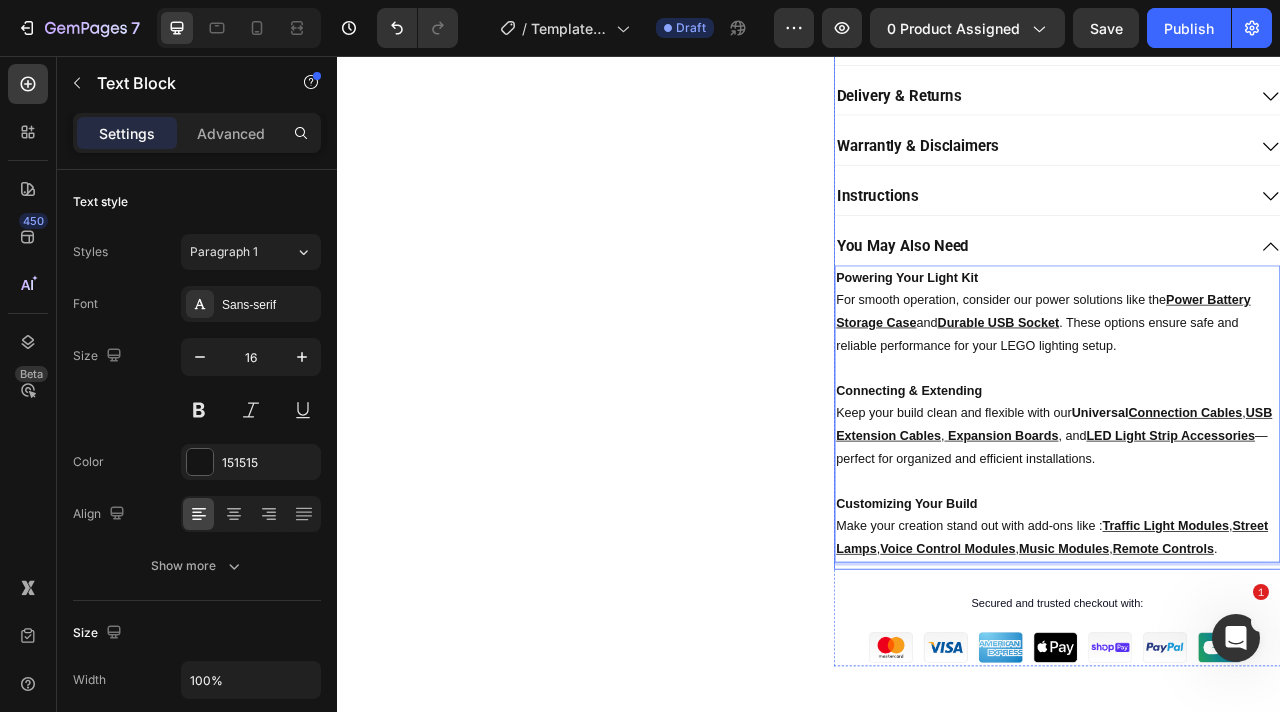 click on "You May Also Need" at bounding box center [1232, 298] 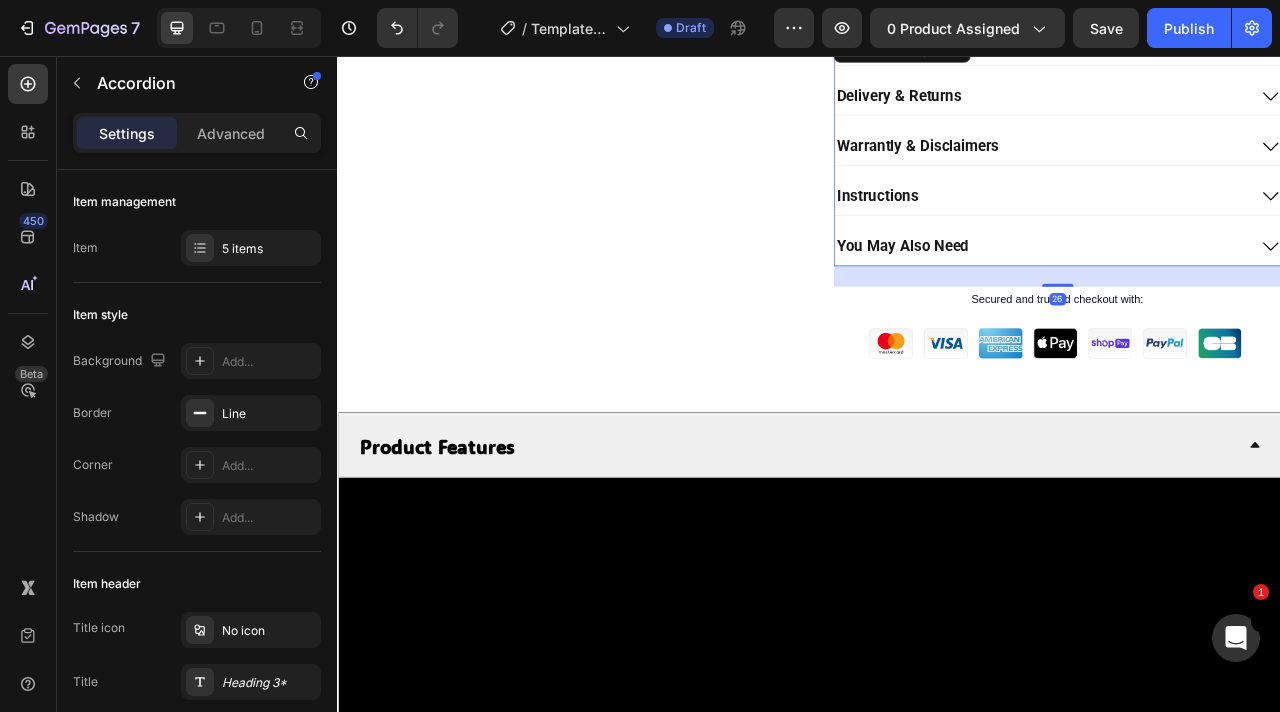 click on "You May Also Need" at bounding box center (1232, 298) 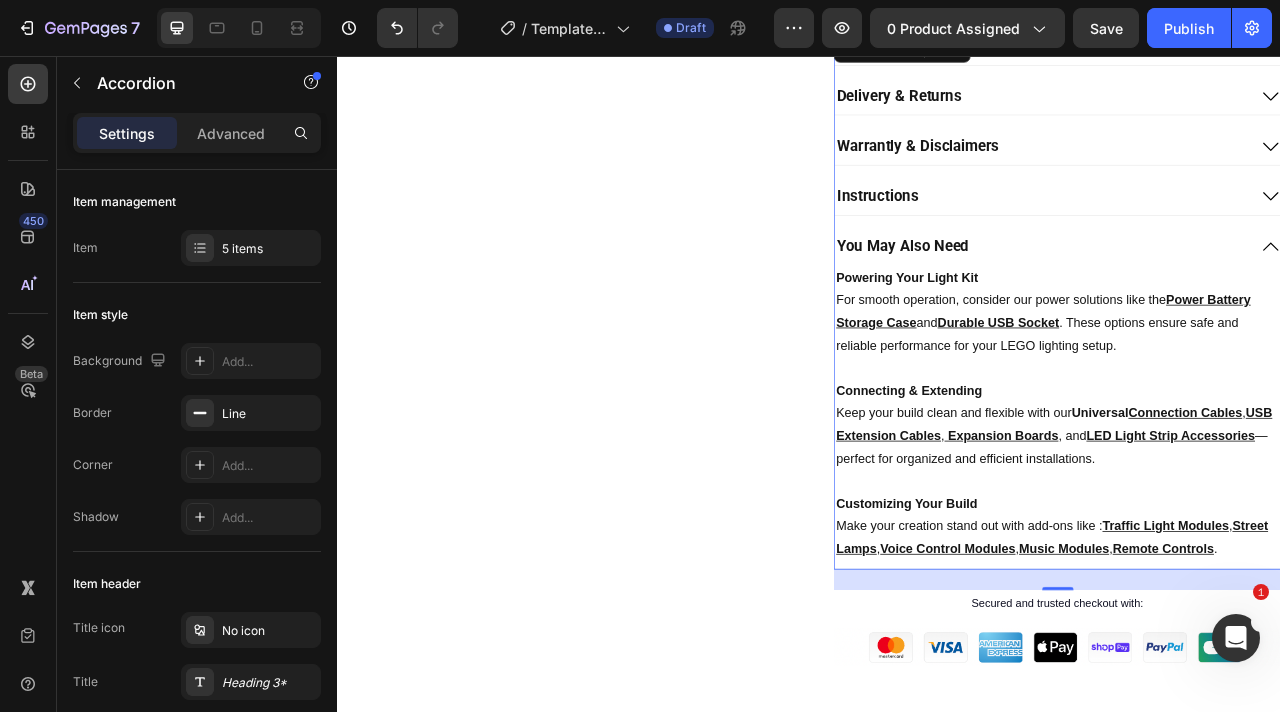 click on "You May Also Need" at bounding box center [1232, 298] 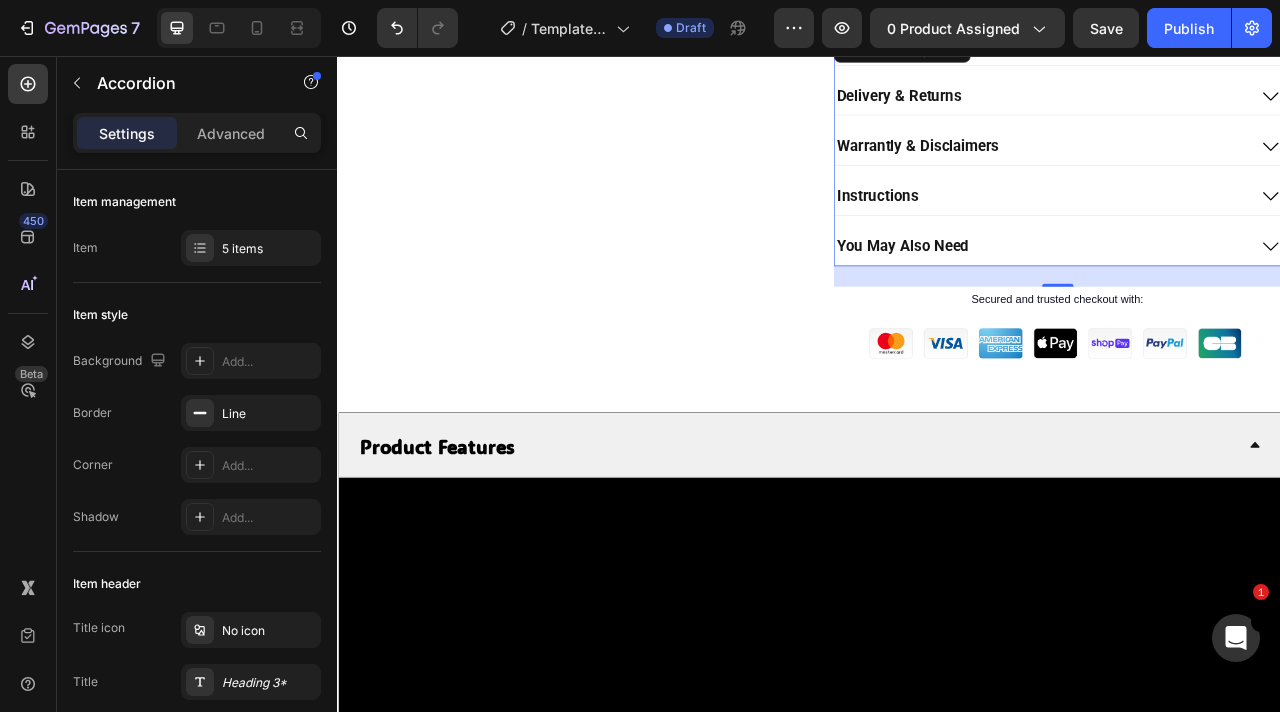click on "Details
Delivery & Returns
Warrantly & Disclaimers
Instructions
You May Also Need" at bounding box center (1252, 175) 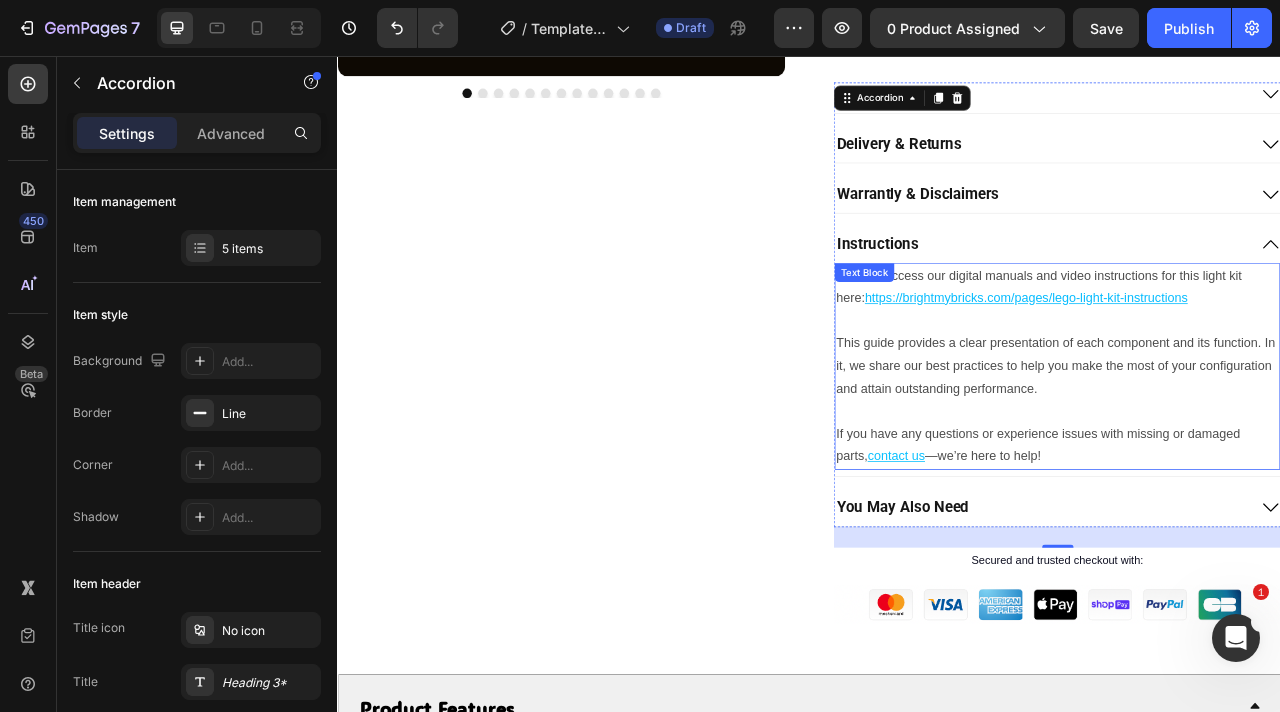 scroll, scrollTop: 641, scrollLeft: 0, axis: vertical 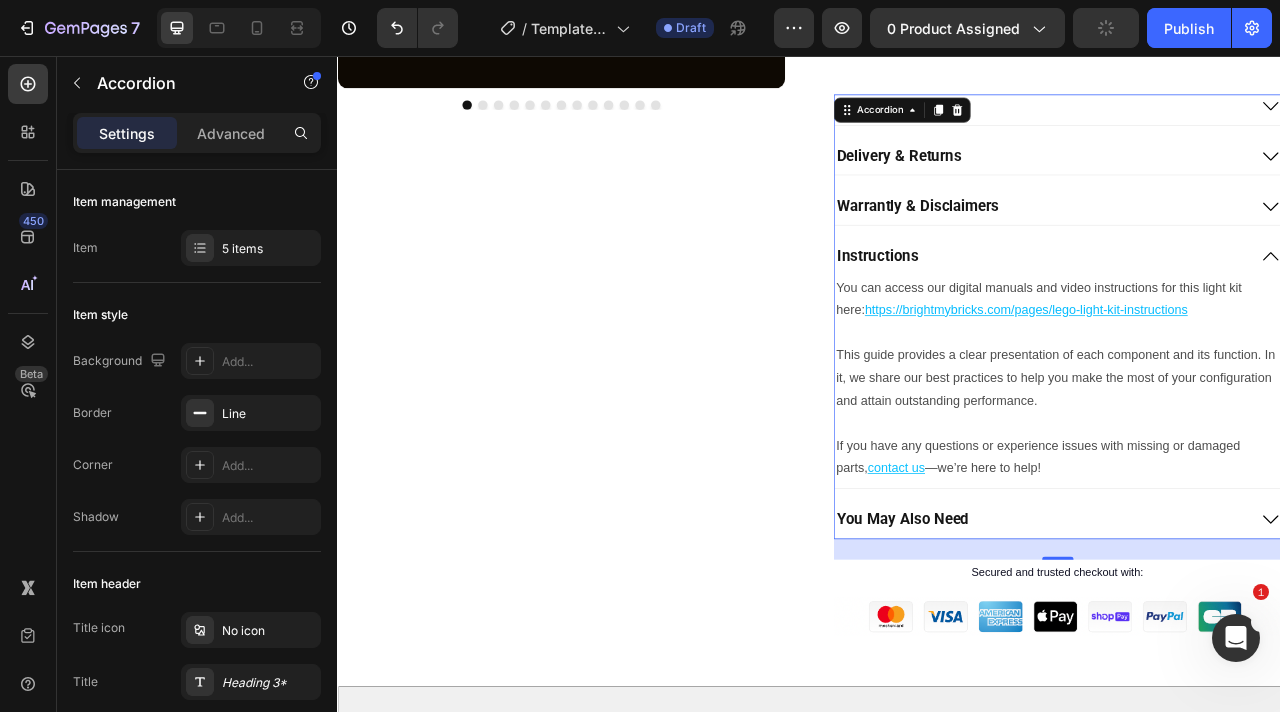 click on "Warrantly & Disclaimers" at bounding box center [1232, 246] 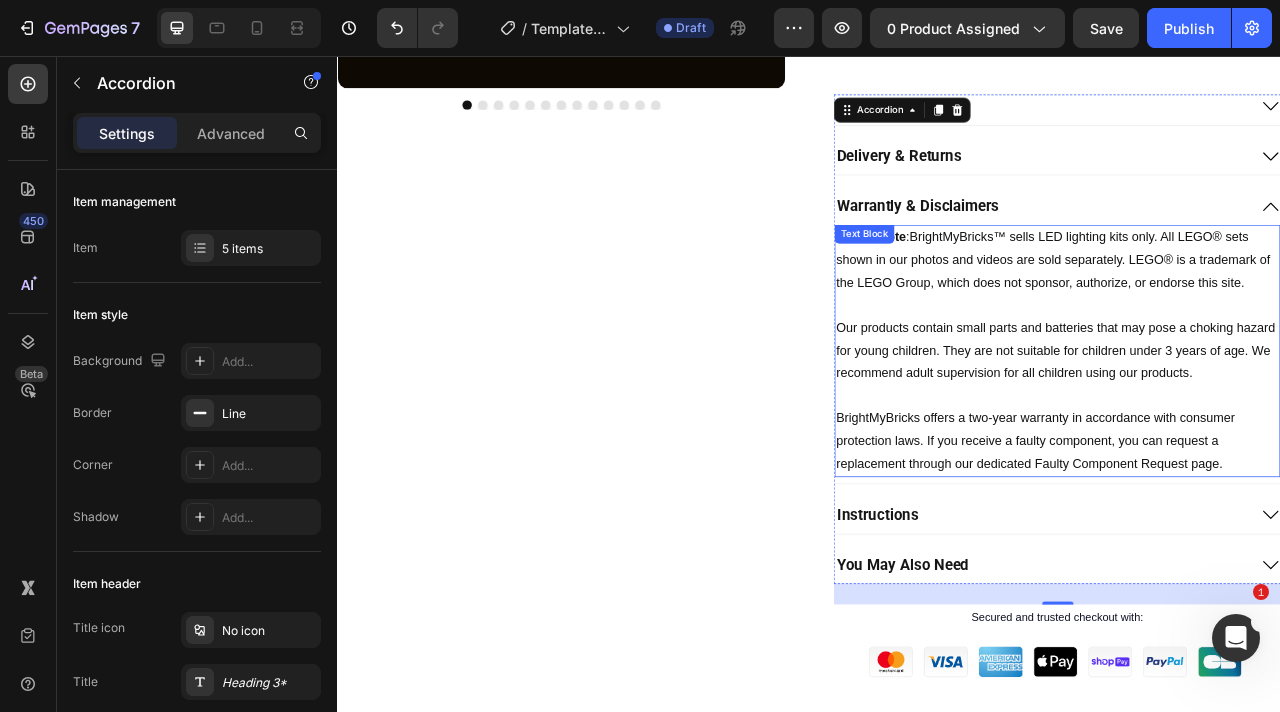 click on "Our products contain small parts and batteries that may pose a choking hazard for young children. They are not suitable for children under 3 years of age. We recommend adult supervision for all children using our products." at bounding box center (1252, 430) 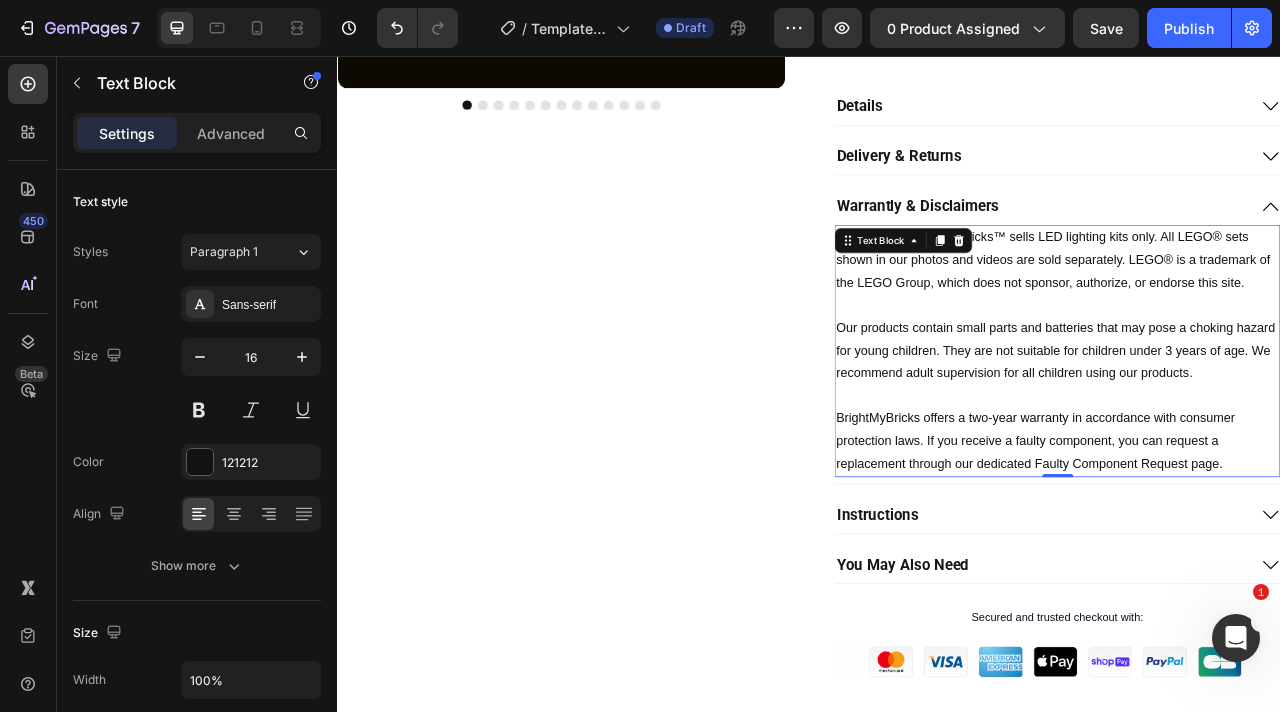 click on "BrightMyBricks offers a two-year warranty in accordance with consumer protection laws. If you receive a faulty component, you can request a replacement through our dedicated Faulty Component Request page." at bounding box center (1252, 545) 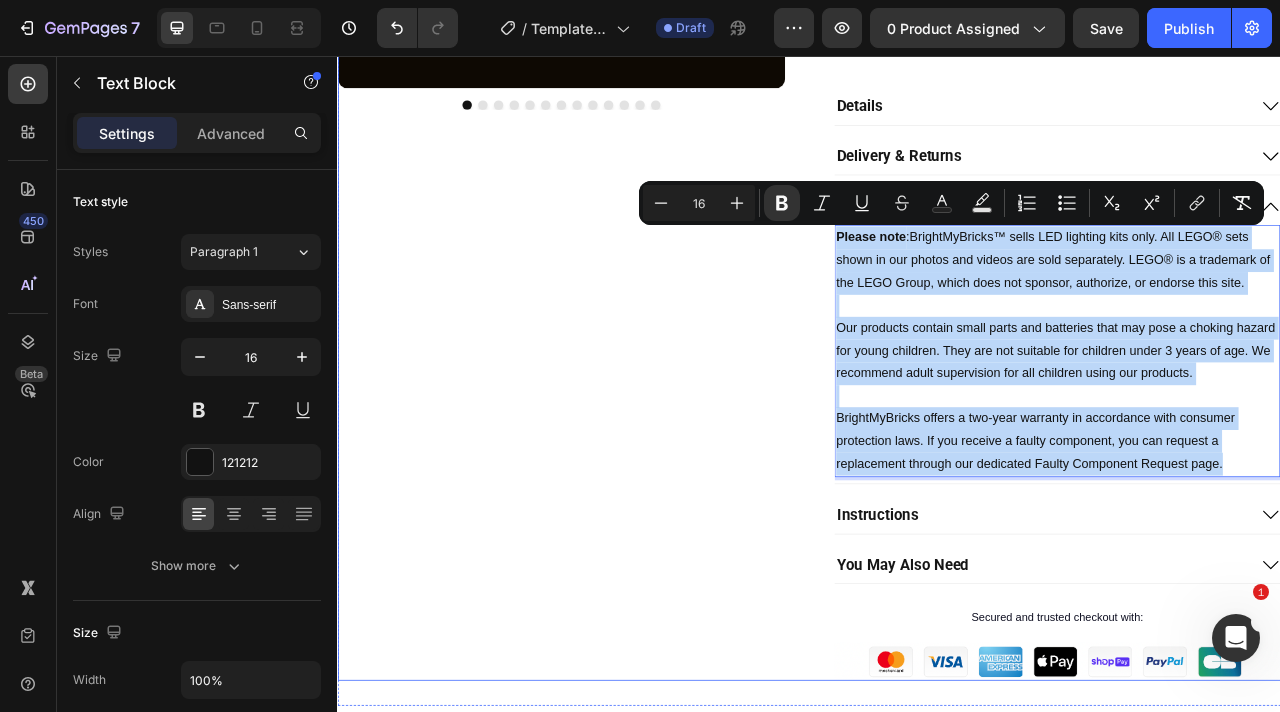 drag, startPoint x: 1485, startPoint y: 574, endPoint x: 841, endPoint y: 200, distance: 744.7228 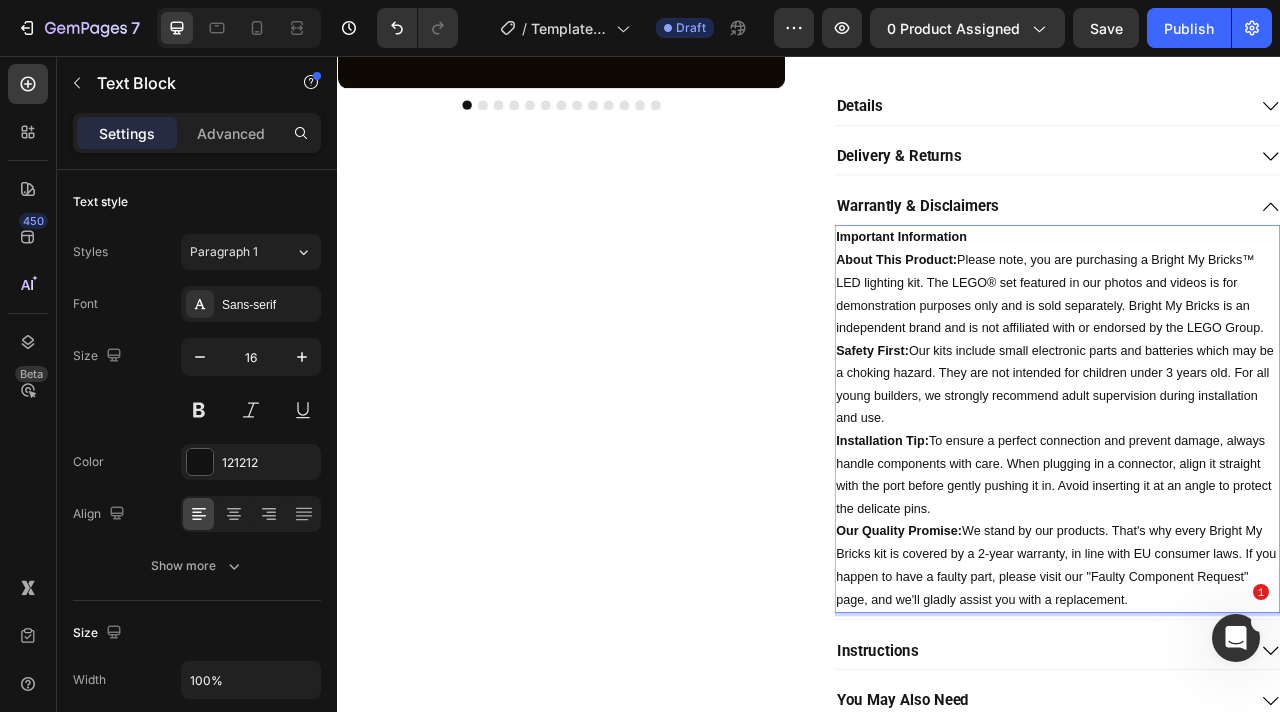 click on "About This Product: Please note, you are purchasing a Bright My Bricks™ LED lighting kit. The LEGO® set featured in our photos and videos is for demonstration purposes only and is sold separately. Bright My Bricks is an independent brand and is not affiliated with or endorsed by the LEGO Group." at bounding box center [1252, 358] 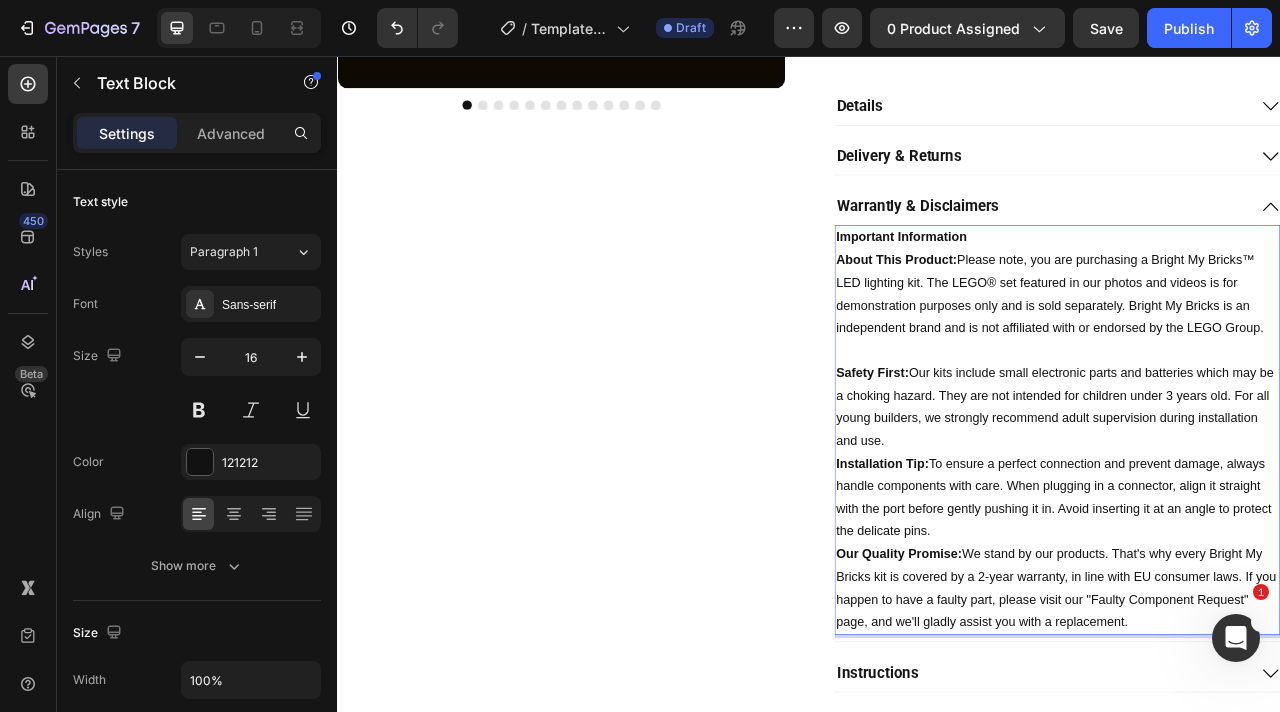 click on "Safety First:  Our kits include small electronic parts and batteries which may be a choking hazard. They are not intended for children under 3 years old. For all young builders, we strongly recommend adult supervision during installation and use." at bounding box center [1252, 502] 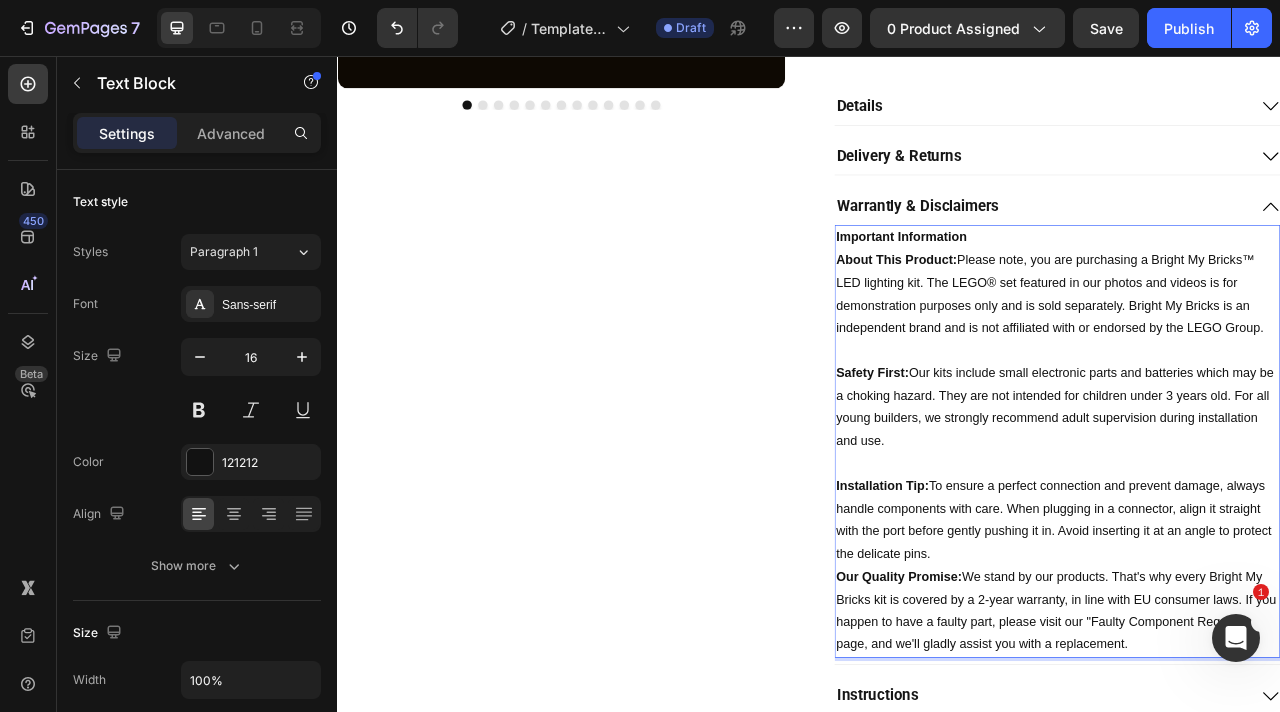 click on "Installation Tip:  To ensure a perfect connection and prevent damage, always handle components with care. When plugging in a connector, align it straight with the port before gently pushing it in. Avoid inserting it at an angle to protect the delicate pins." at bounding box center [1252, 646] 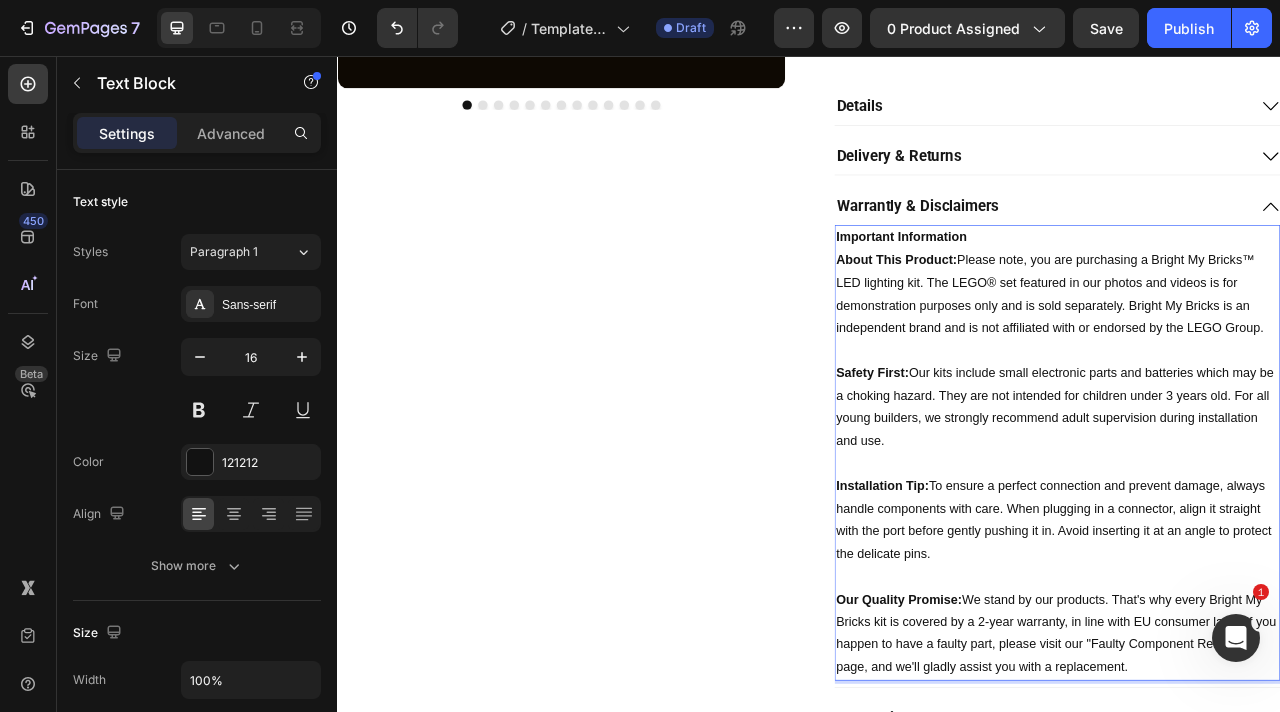 click on "Important Information" at bounding box center (1252, 286) 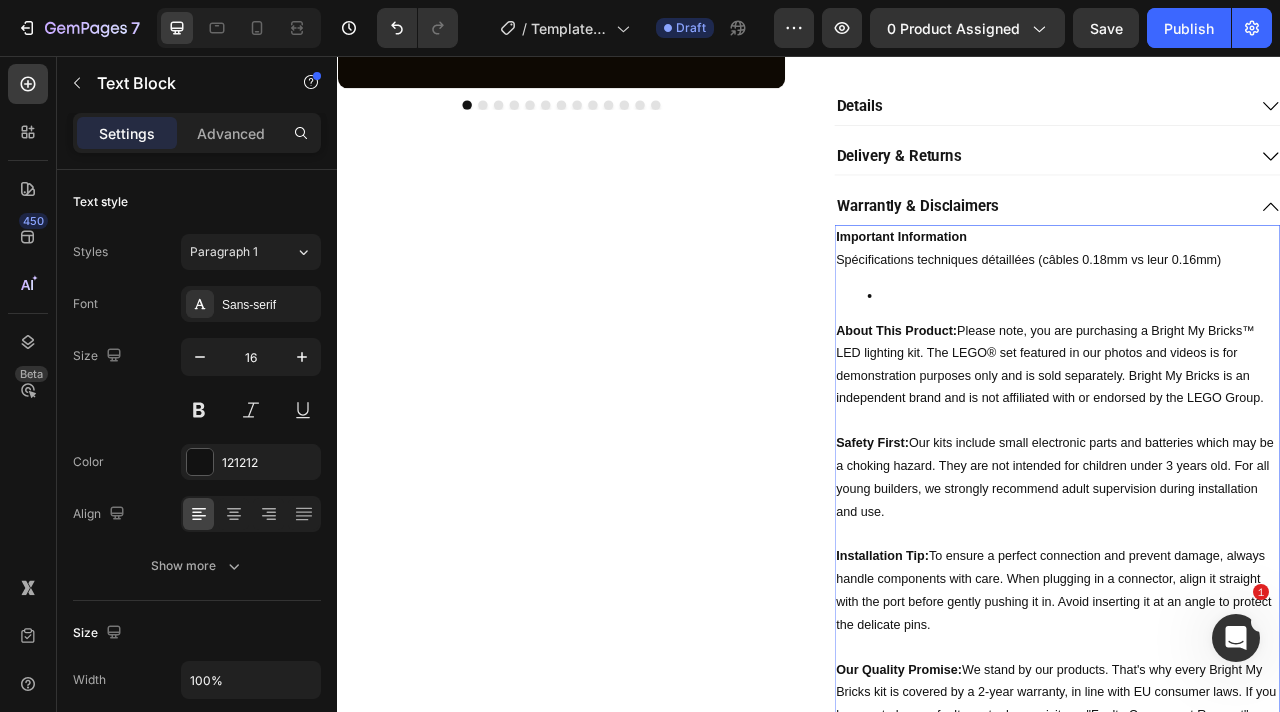 click at bounding box center (1272, 360) 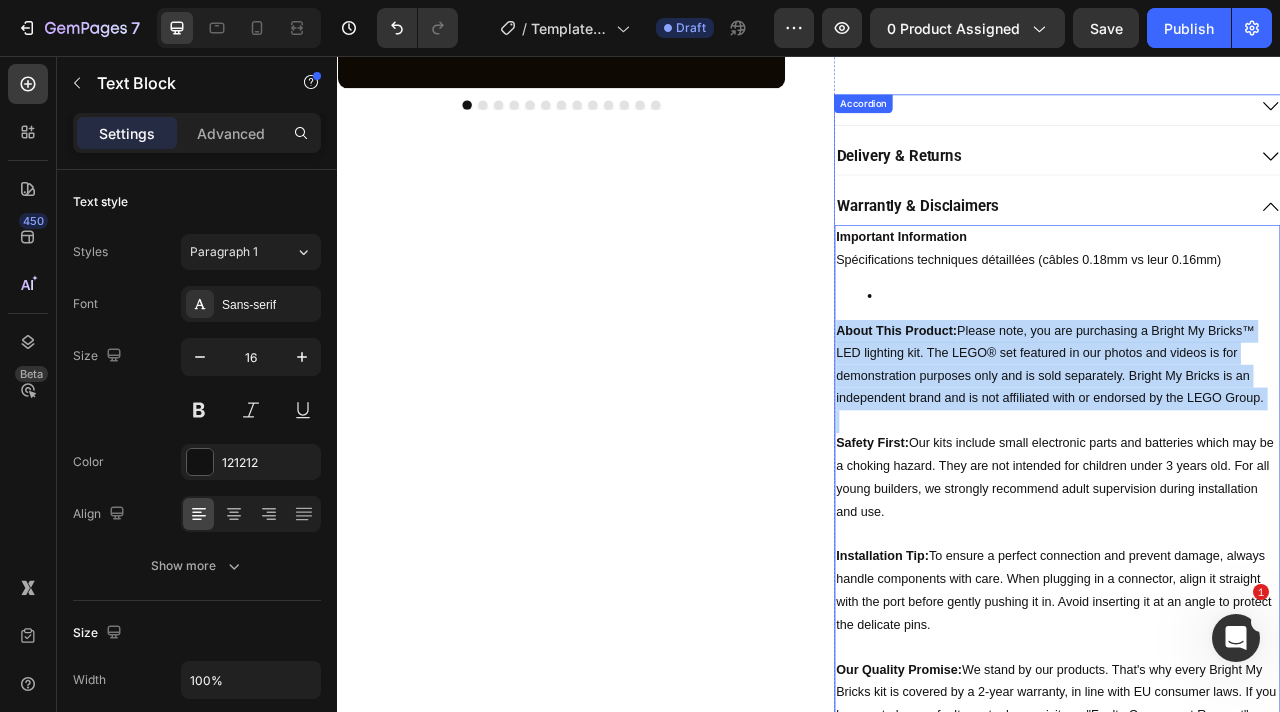 drag, startPoint x: 971, startPoint y: 406, endPoint x: 1534, endPoint y: 507, distance: 571.98773 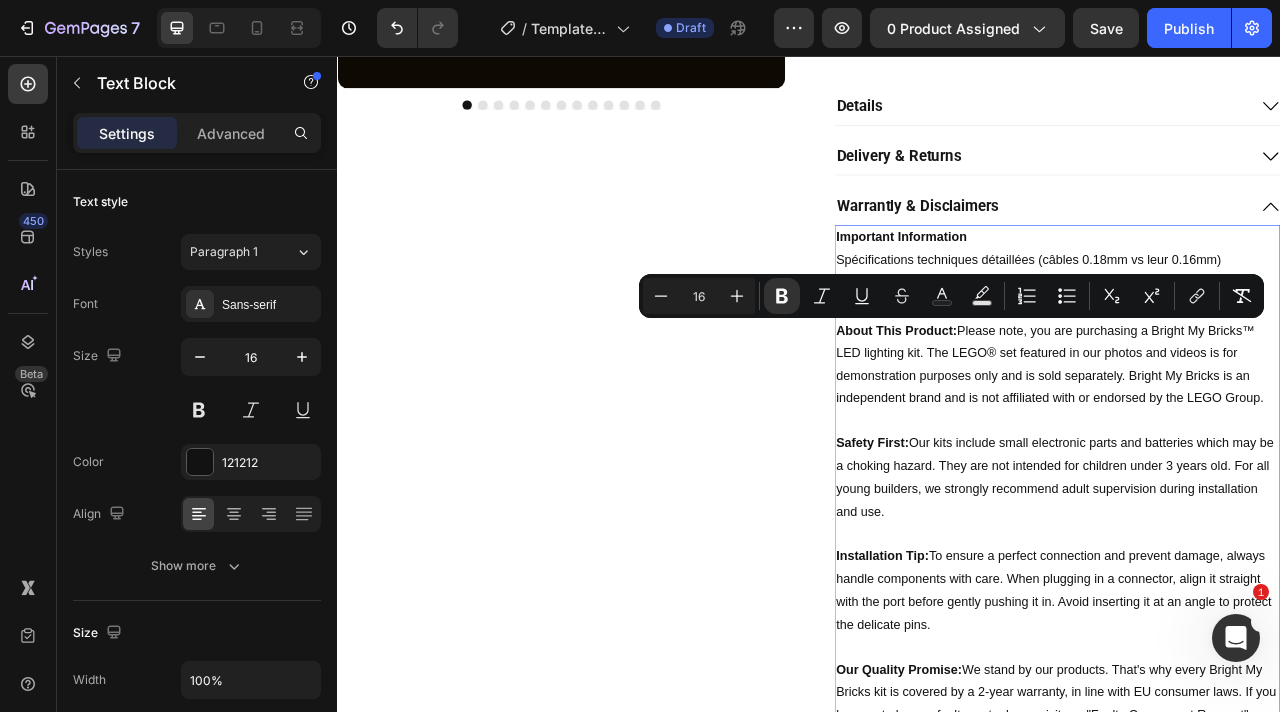 click on "Safety First:  Our kits include small electronic parts and batteries which may be a choking hazard. They are not intended for children under 3 years old. For all young builders, we strongly recommend adult supervision during installation and use." at bounding box center [1252, 591] 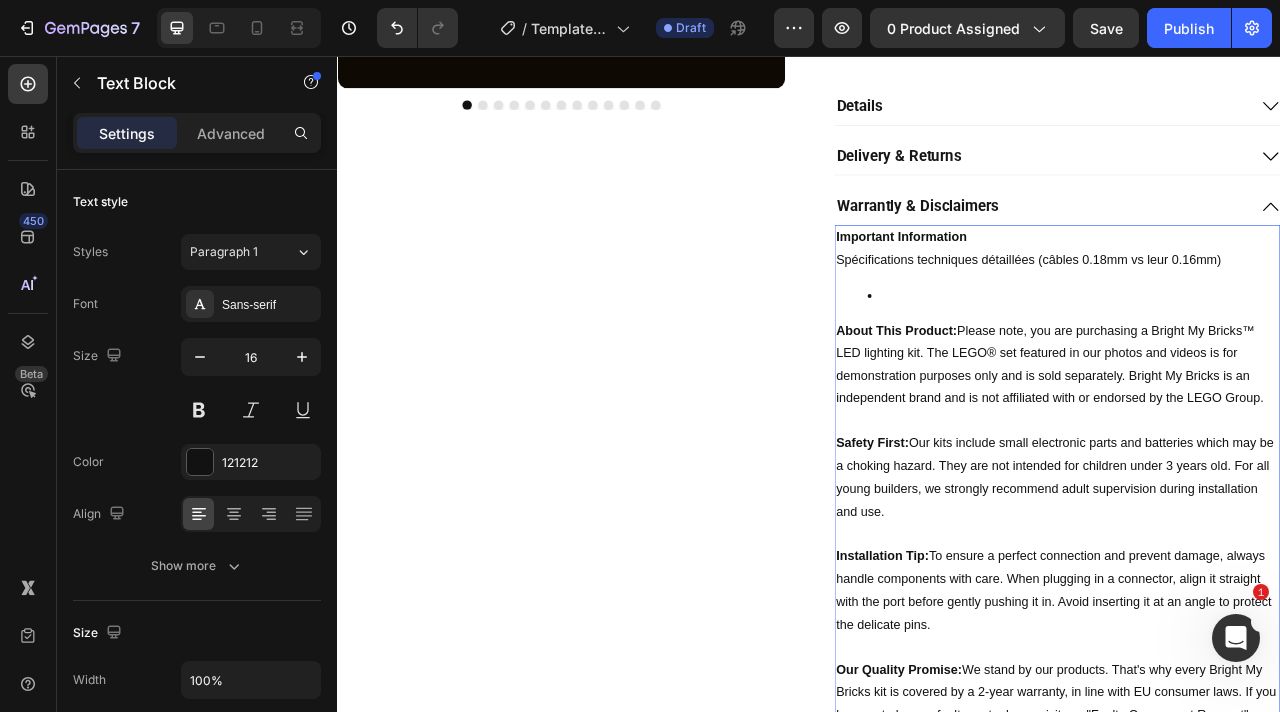 click at bounding box center (1272, 360) 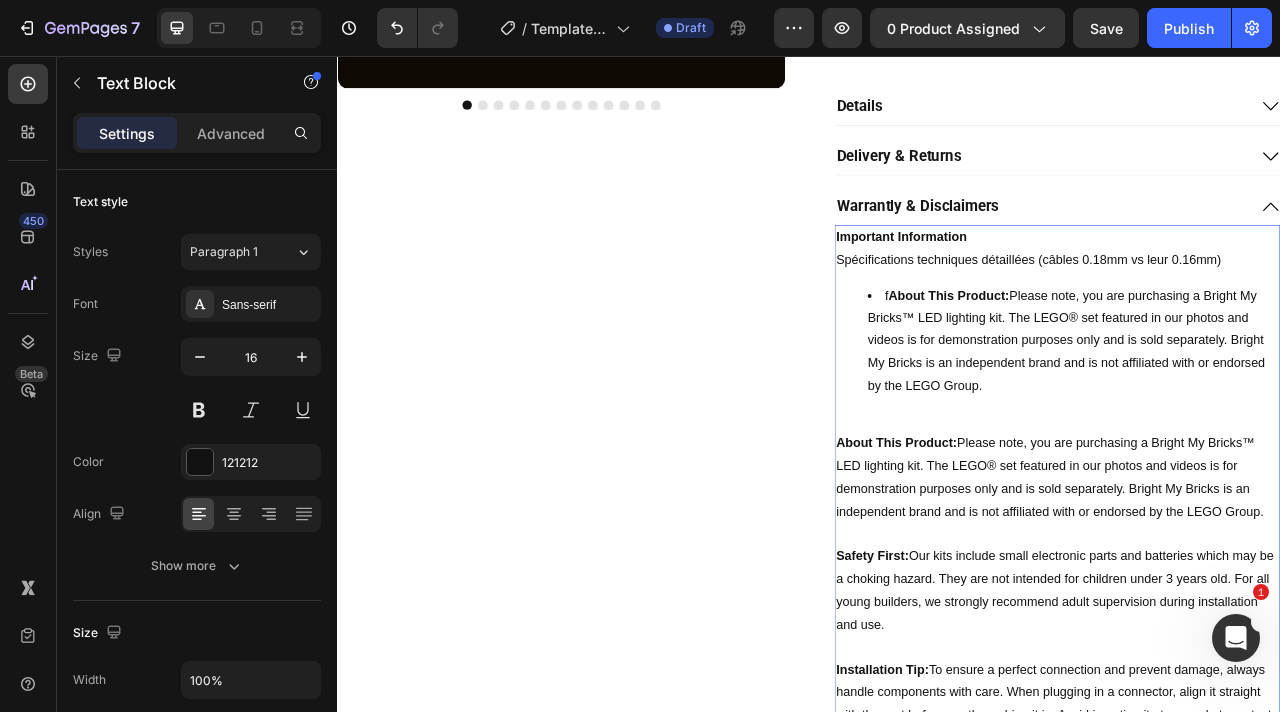 click on "About This Product:" at bounding box center (1114, 359) 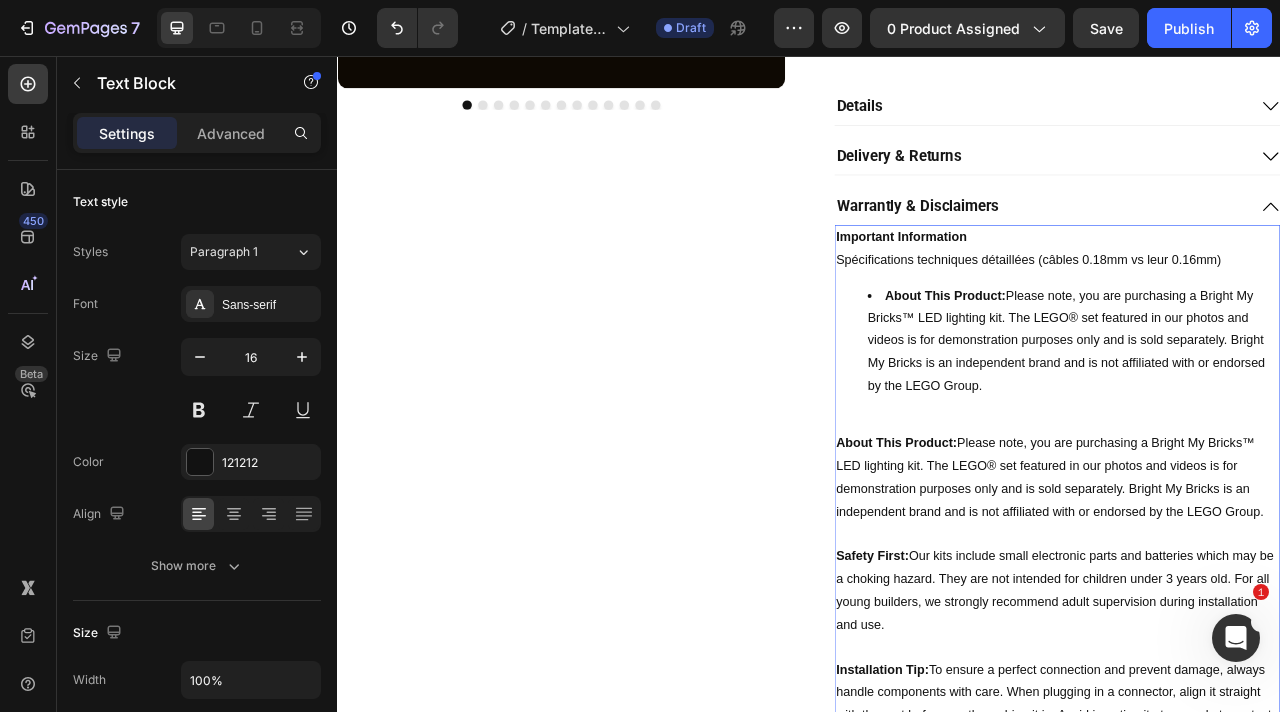 click on "About This Product: Please note, you are purchasing a Bright My Bricks™ LED lighting kit. The LEGO® set featured in our photos and videos is for demonstration purposes only and is sold separately. Bright My Bricks is an independent brand and is not affiliated with or endorsed by the LEGO Group." at bounding box center (1272, 418) 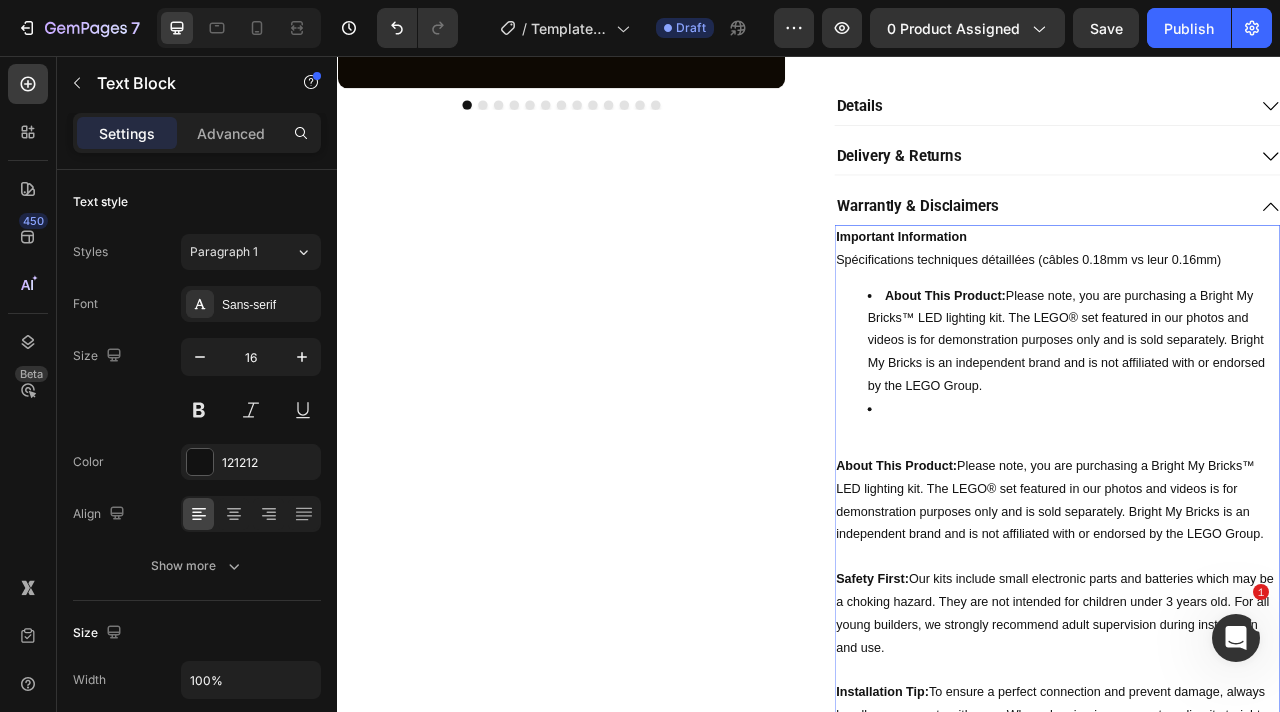 click on "About This Product:" at bounding box center [1048, 576] 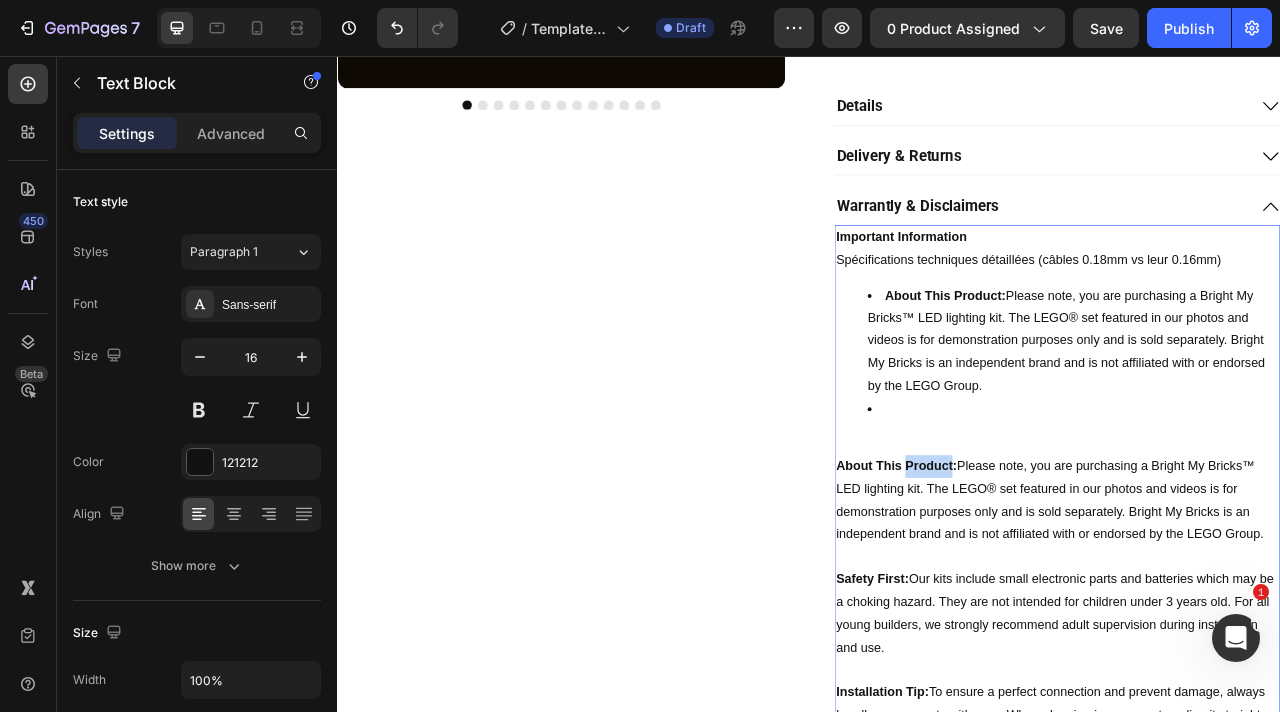 click on "About This Product:" at bounding box center [1048, 576] 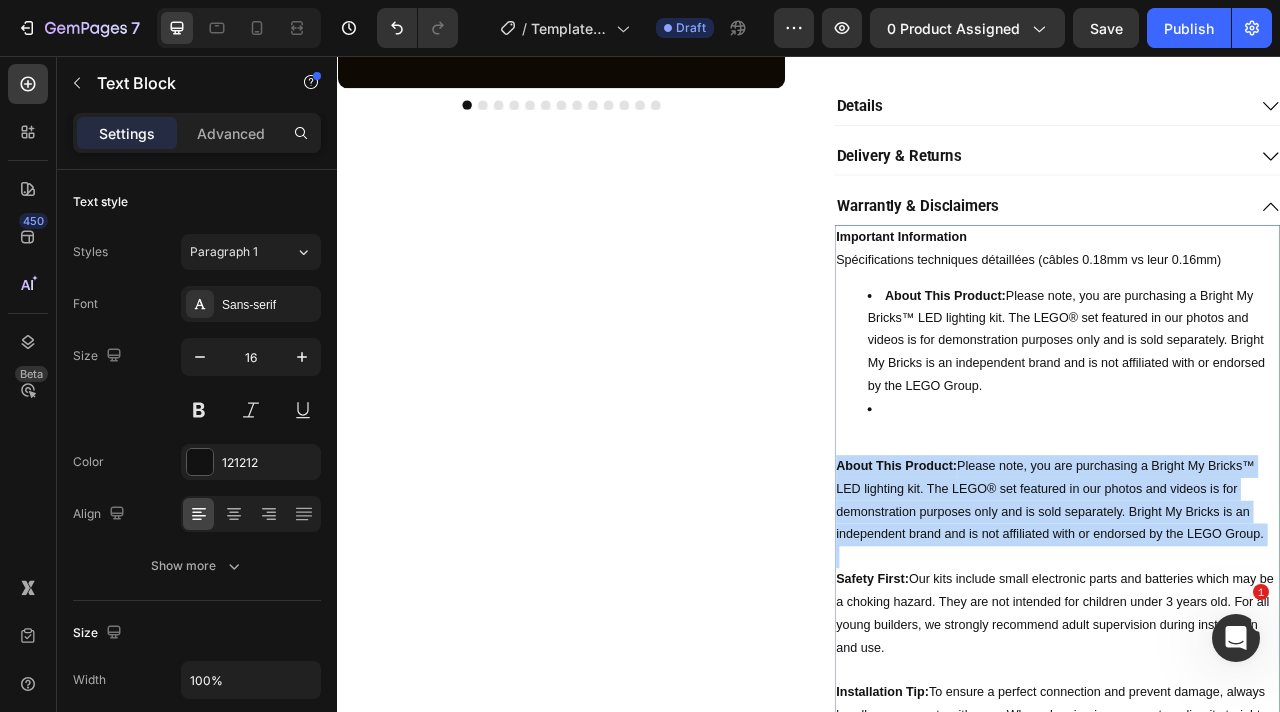 click on "About This Product:" at bounding box center [1048, 576] 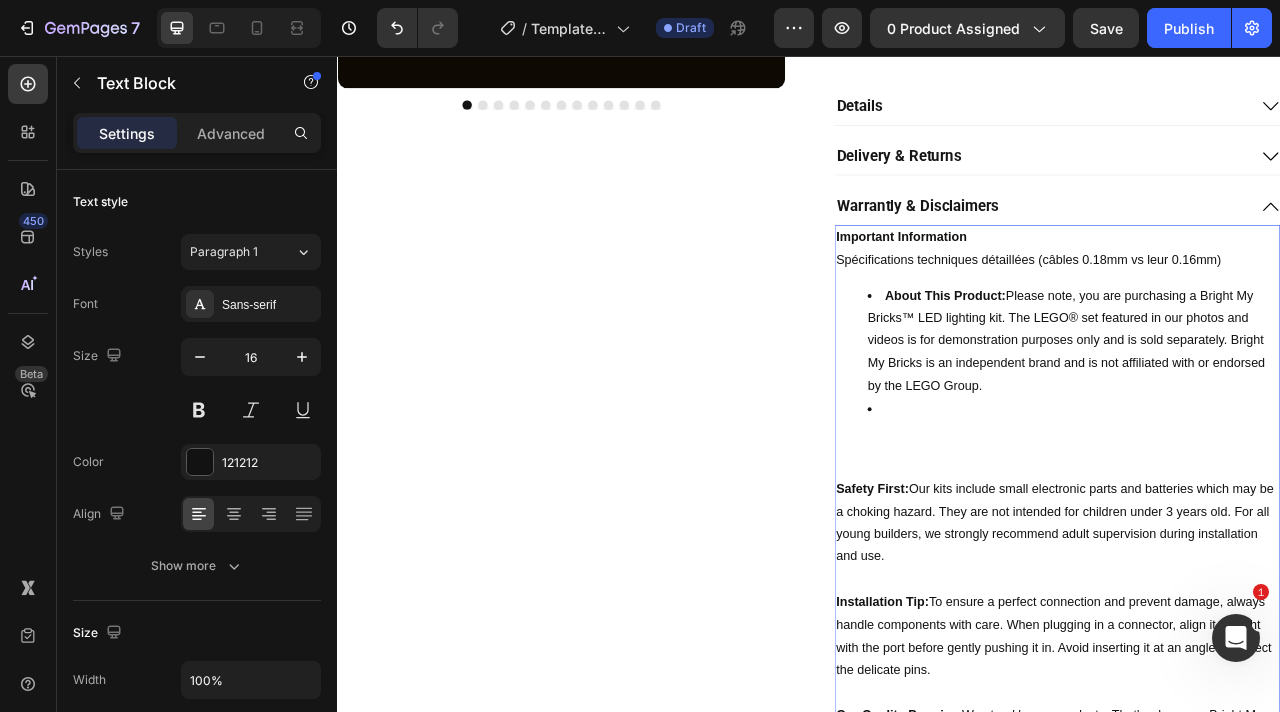 click on "Safety First:  Our kits include small electronic parts and batteries which may be a choking hazard. They are not intended for children under 3 years old. For all young builders, we strongly recommend adult supervision during installation and use." at bounding box center [1252, 649] 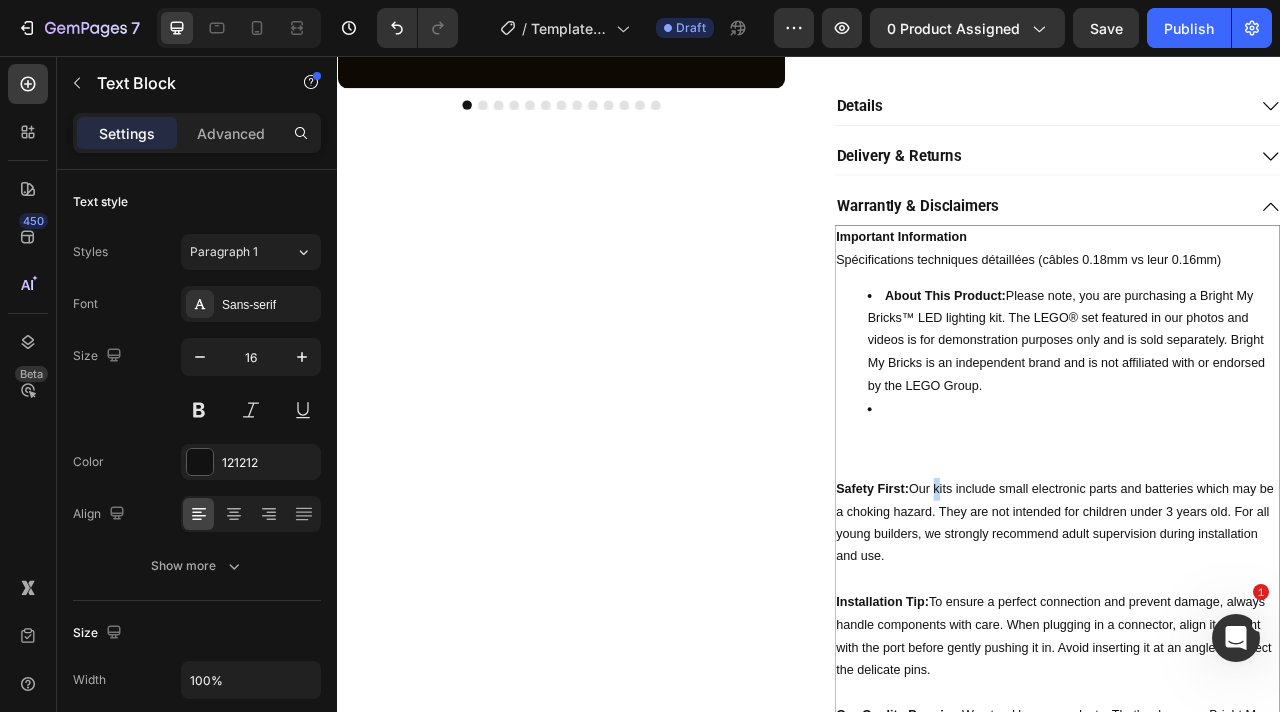 click on "Safety First:  Our kits include small electronic parts and batteries which may be a choking hazard. They are not intended for children under 3 years old. For all young builders, we strongly recommend adult supervision during installation and use." at bounding box center [1252, 649] 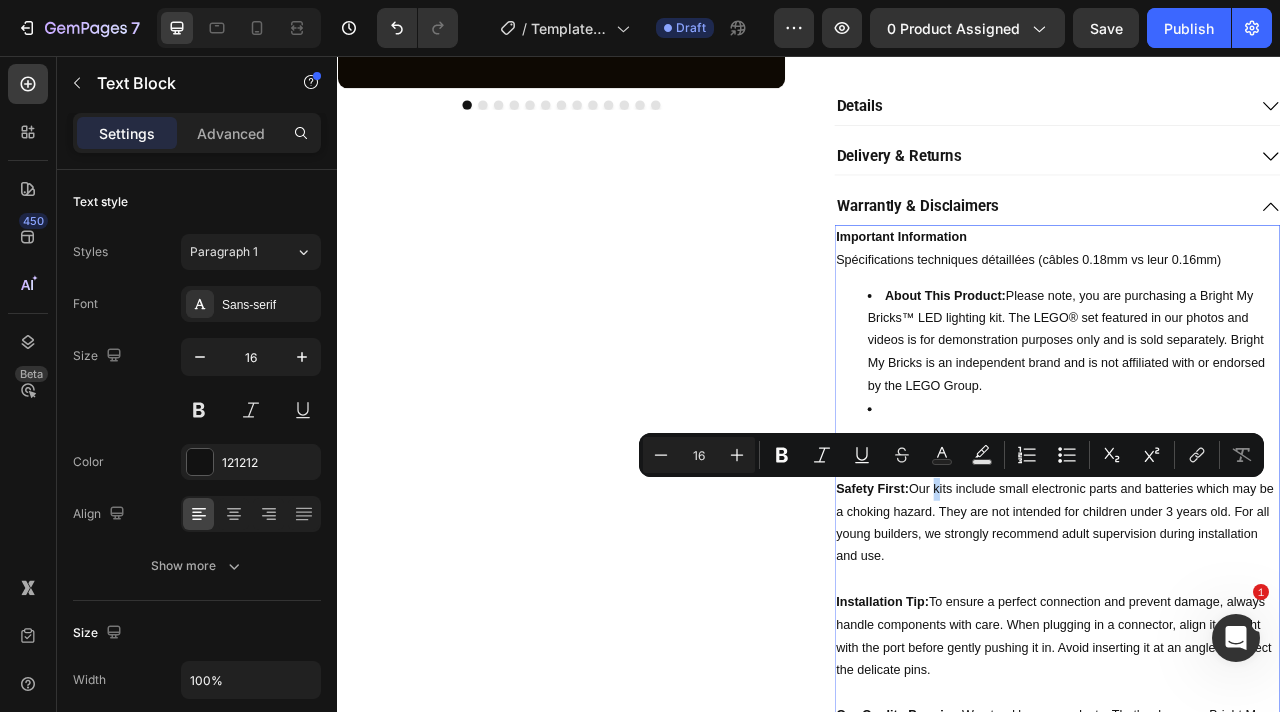 click on "Safety First:  Our kits include small electronic parts and batteries which may be a choking hazard. They are not intended for children under 3 years old. For all young builders, we strongly recommend adult supervision during installation and use." at bounding box center [1252, 649] 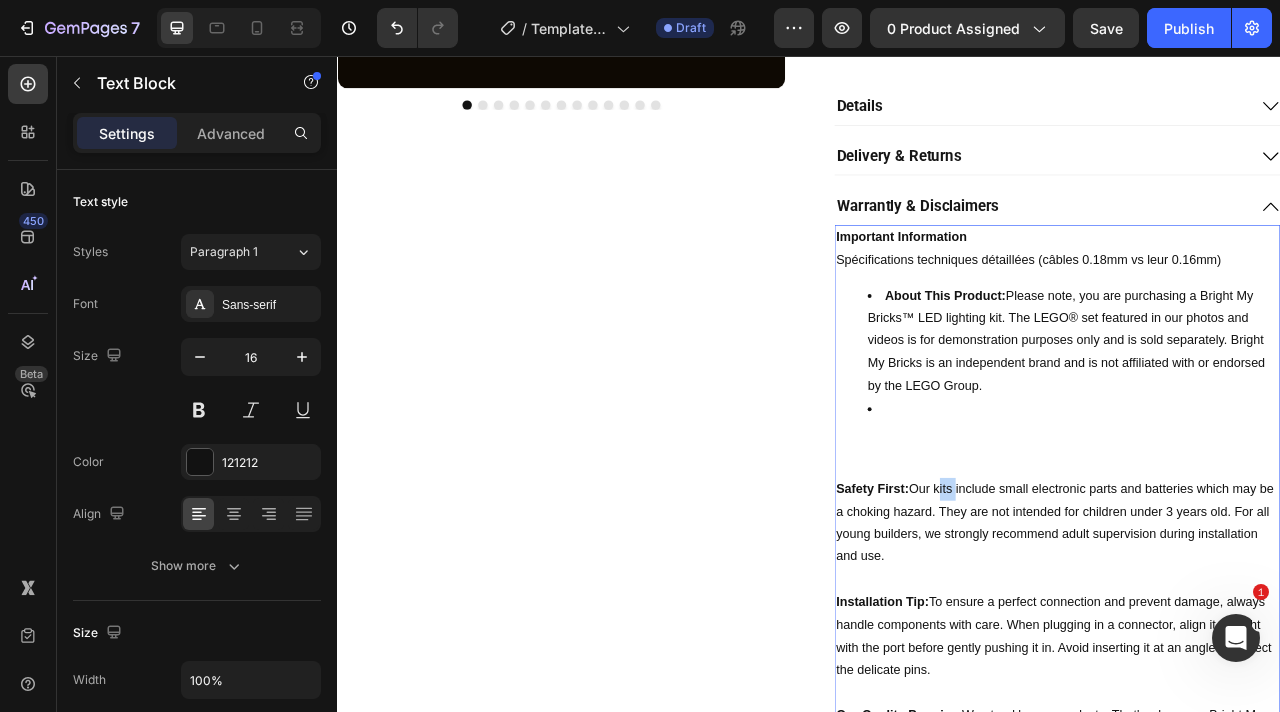 click on "Safety First:  Our kits include small electronic parts and batteries which may be a choking hazard. They are not intended for children under 3 years old. For all young builders, we strongly recommend adult supervision during installation and use." at bounding box center [1252, 649] 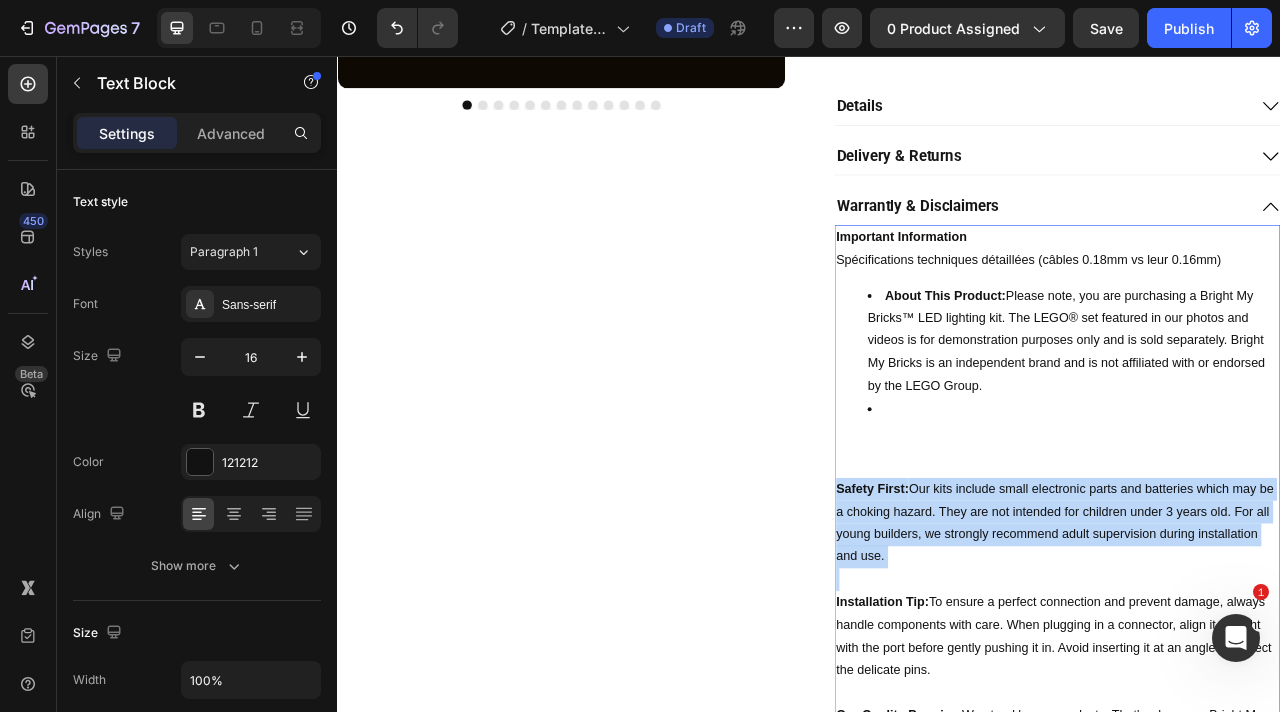 click on "Safety First:  Our kits include small electronic parts and batteries which may be a choking hazard. They are not intended for children under 3 years old. For all young builders, we strongly recommend adult supervision during installation and use." at bounding box center (1252, 649) 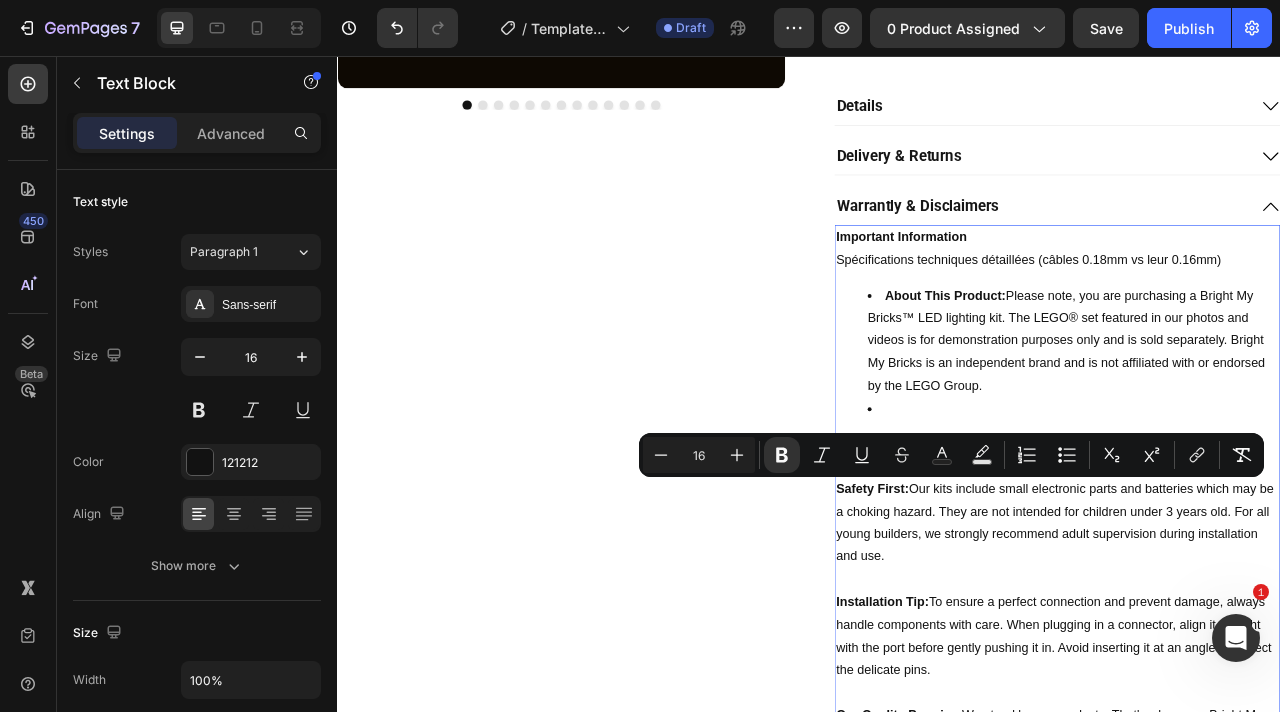 click at bounding box center [1272, 504] 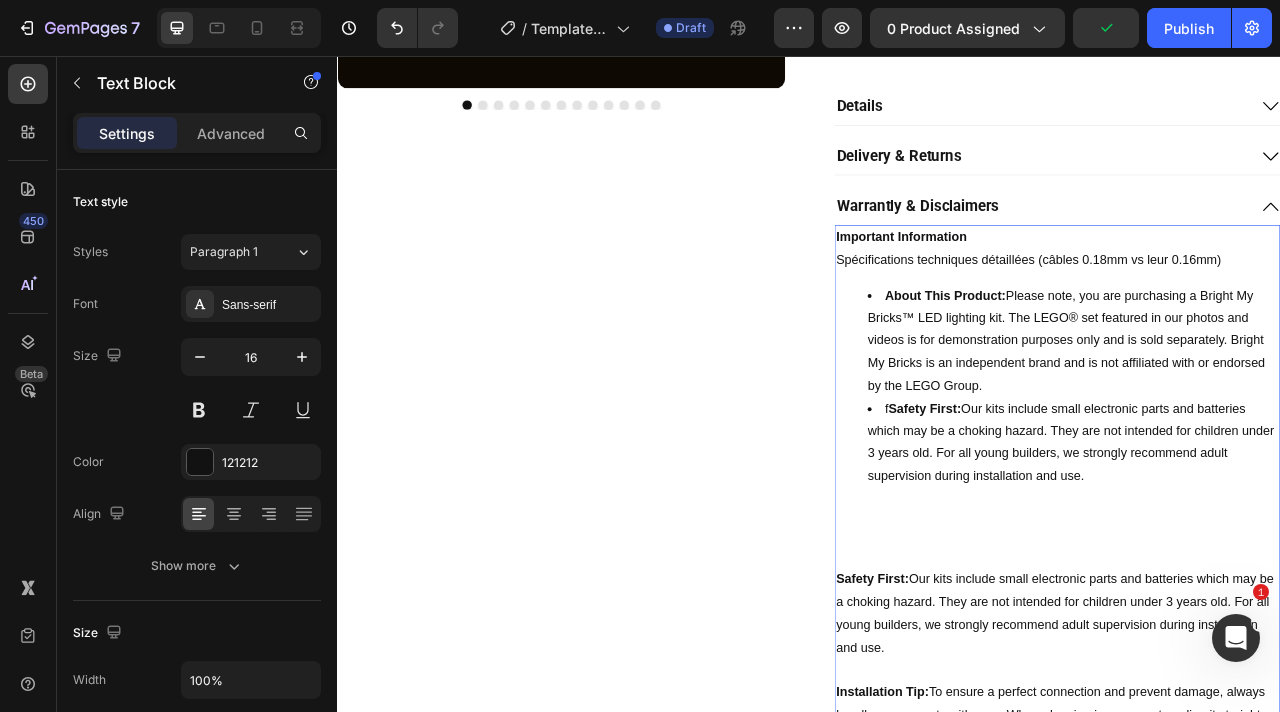 click on "Safety First:" at bounding box center (1083, 503) 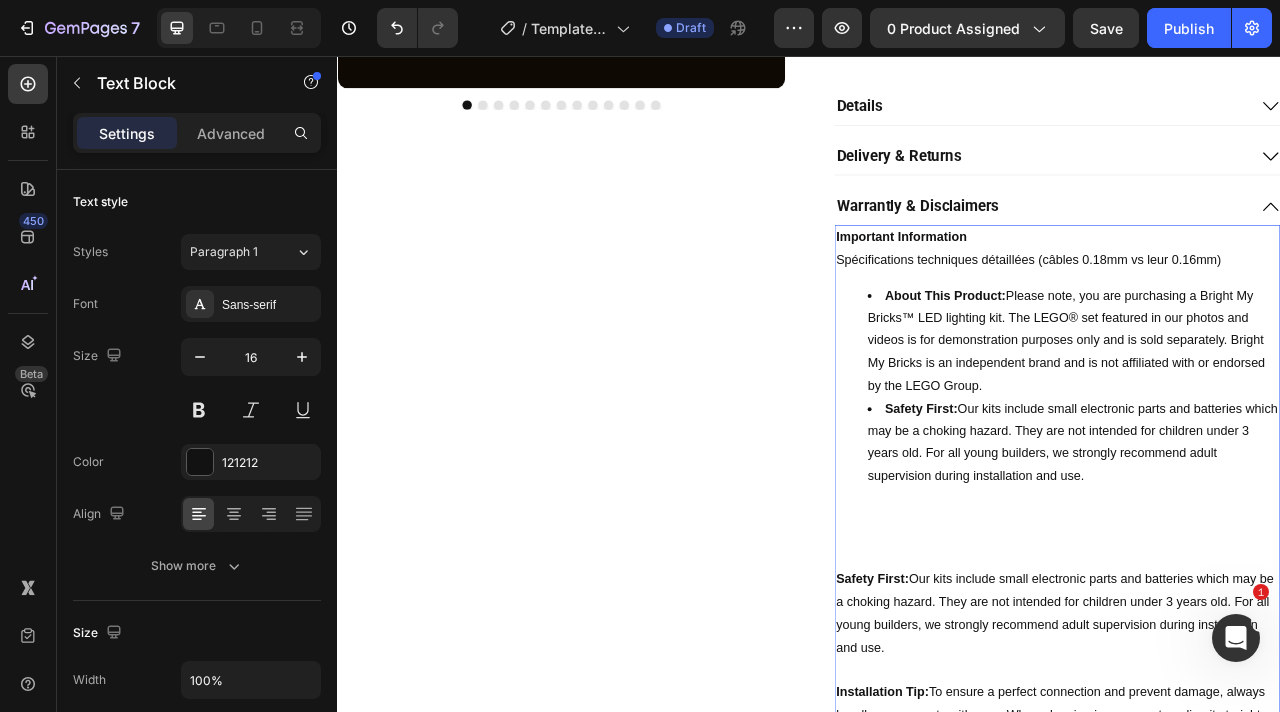 click on "Safety First:" at bounding box center [1017, 720] 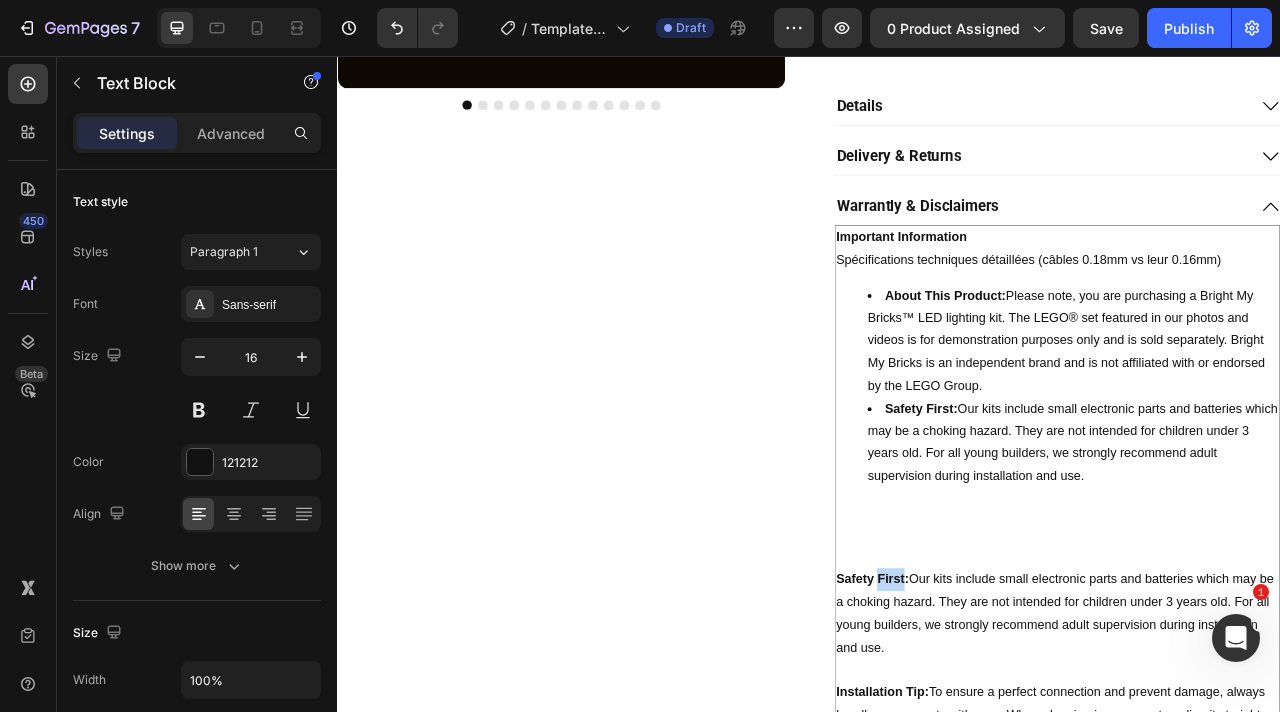 click on "Safety First:" at bounding box center [1017, 720] 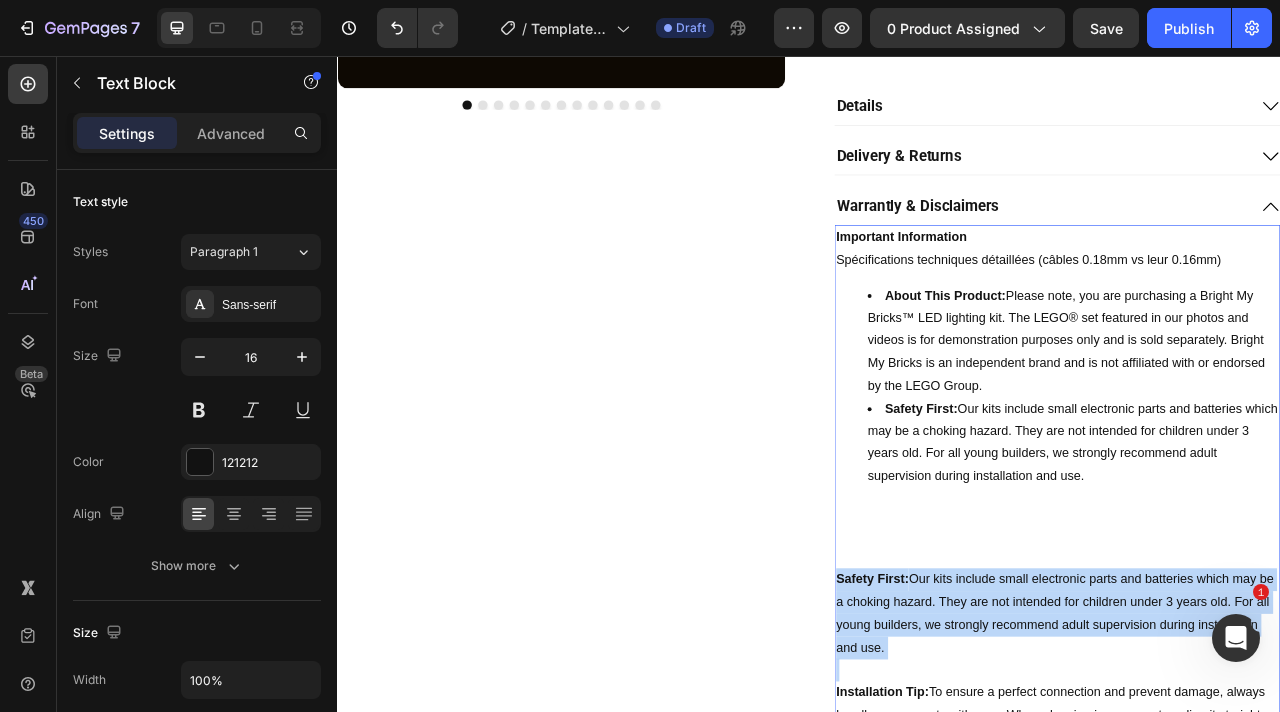 click on "Safety First:" at bounding box center [1017, 720] 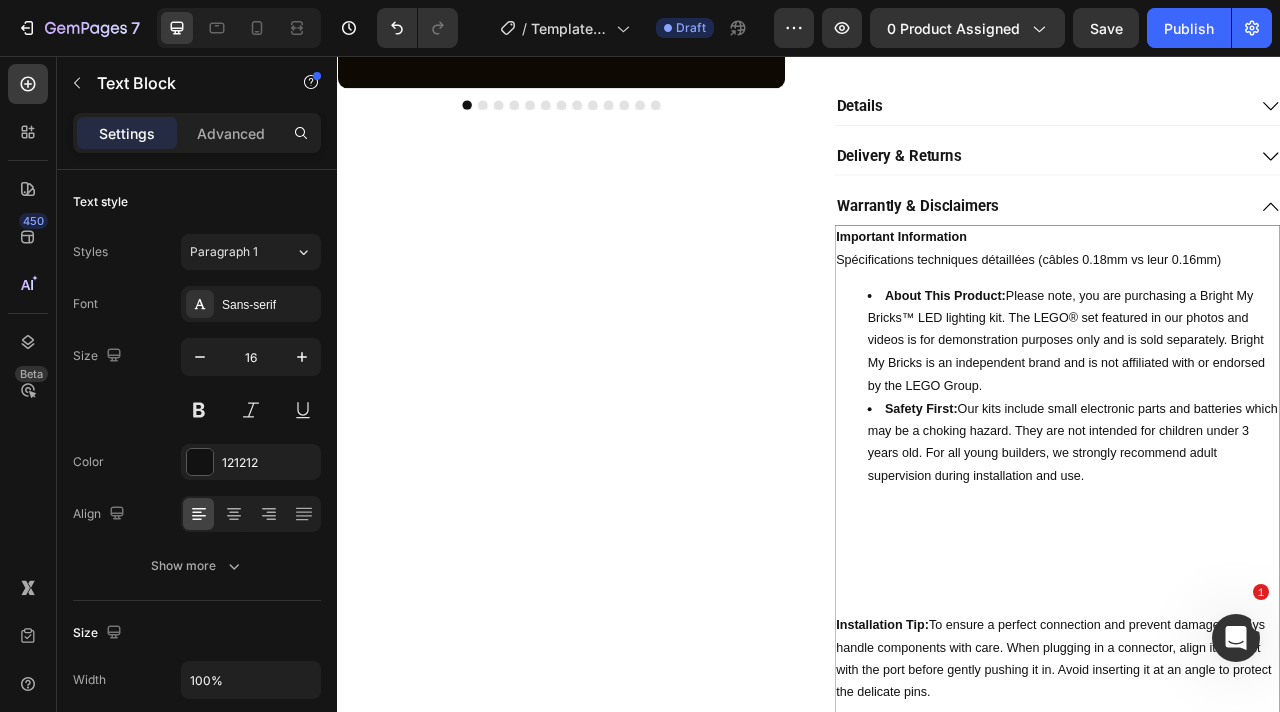 scroll, scrollTop: 808, scrollLeft: 0, axis: vertical 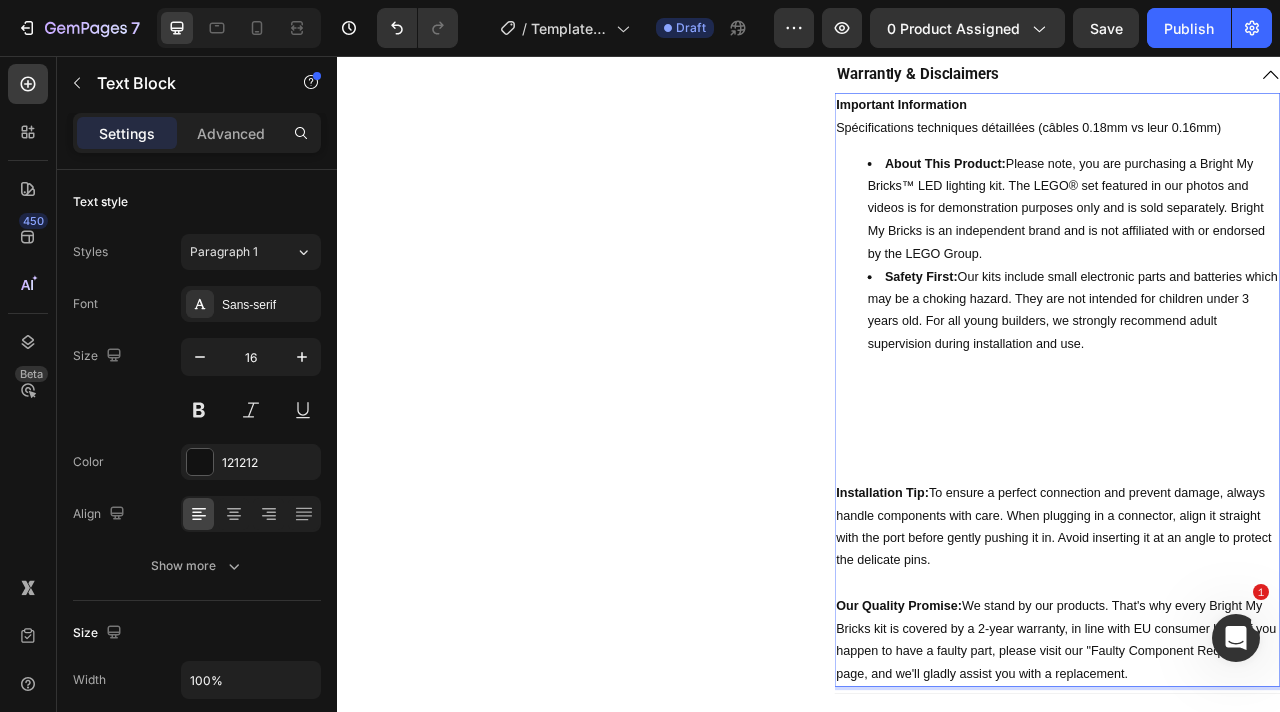 click on "Important Information Spécifications techniques détaillées (câbles 0.18mm vs leur 0.16mm) About This Product:  Please note, you are purchasing a Bright My Bricks™ LED lighting kit. The LEGO® set featured in our photos and videos is for demonstration purposes only and is sold separately. Bright My Bricks is an independent brand and is not affiliated with or endorsed by the LEGO Group. Safety First:  Our kits include small electronic parts and batteries which may be a choking hazard. They are not intended for children under 3 years old. For all young builders, we strongly recommend adult supervision during installation and use. Installation Tip:  To ensure a perfect connection and prevent damage, always handle components with care. When plugging in a connector, align it straight with the port before gently pushing it in. Avoid inserting it at an angle to protect the delicate pins. Our Quality Promise:" at bounding box center (1252, 481) 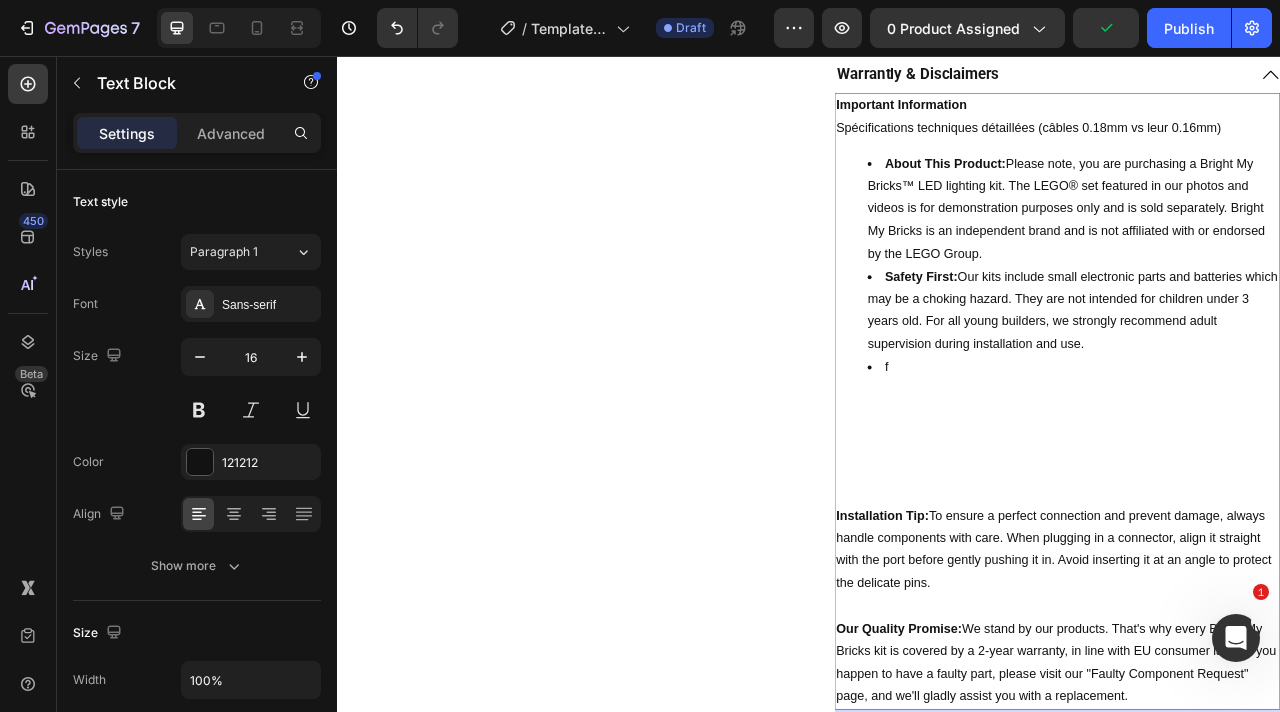 click on "Installation Tip:  To ensure a perfect connection and prevent damage, always handle components with care. When plugging in a connector, align it straight with the port before gently pushing it in. Avoid inserting it at an angle to protect the delicate pins." at bounding box center (1252, 684) 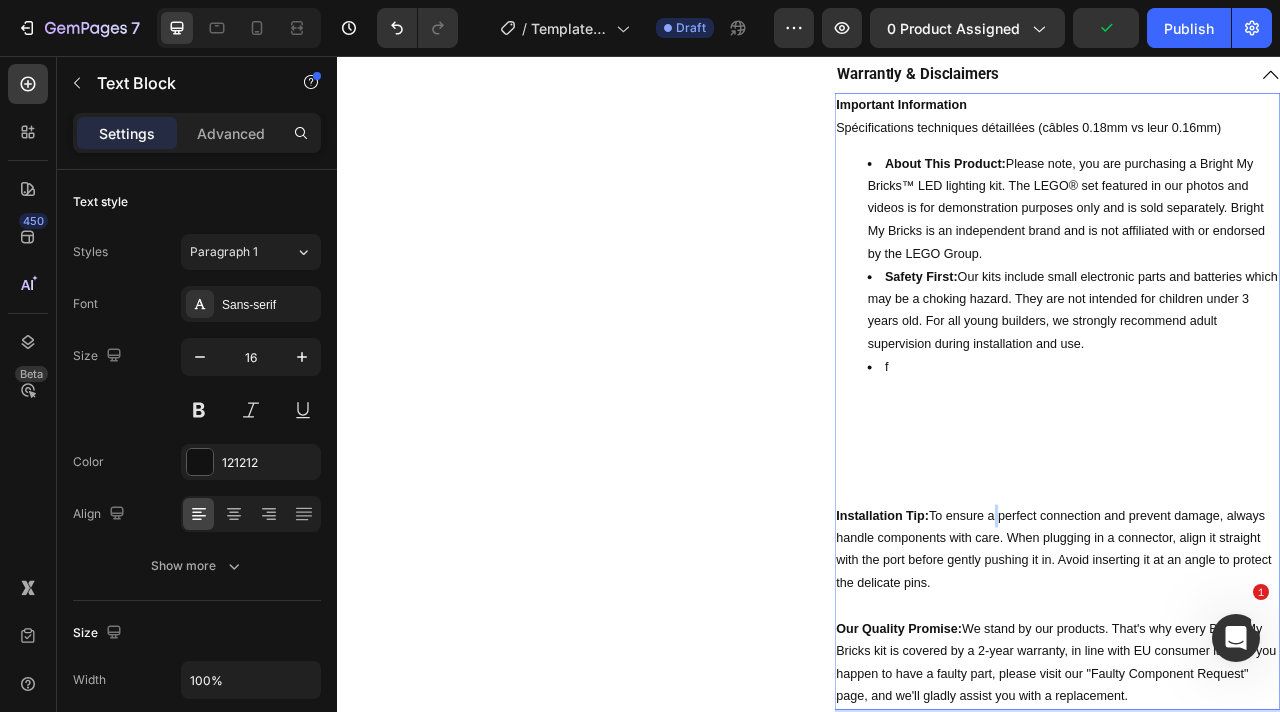 click on "Installation Tip:  To ensure a perfect connection and prevent damage, always handle components with care. When plugging in a connector, align it straight with the port before gently pushing it in. Avoid inserting it at an angle to protect the delicate pins." at bounding box center (1252, 684) 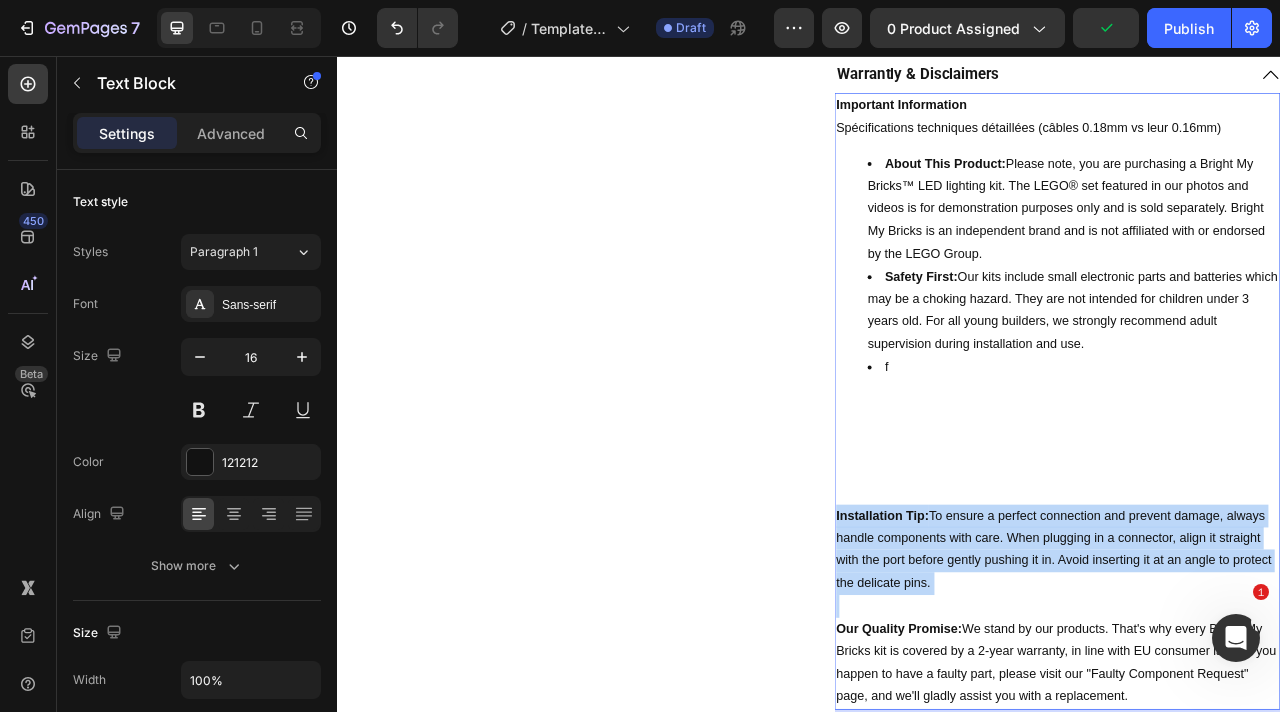 click on "Installation Tip:  To ensure a perfect connection and prevent damage, always handle components with care. When plugging in a connector, align it straight with the port before gently pushing it in. Avoid inserting it at an angle to protect the delicate pins." at bounding box center (1252, 684) 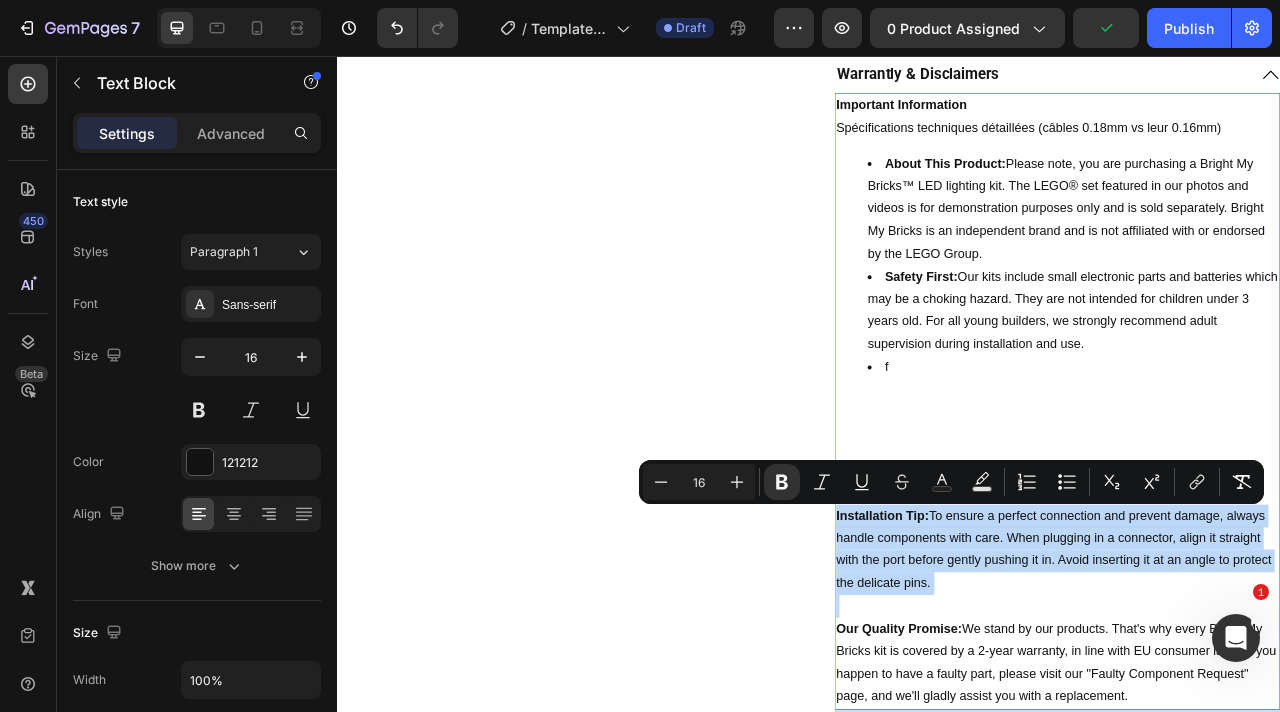 copy on "Installation Tip:  To ensure a perfect connection and prevent damage, always handle components with care. When plugging in a connector, align it straight with the port before gently pushing it in. Avoid inserting it at an angle to protect the delicate pins." 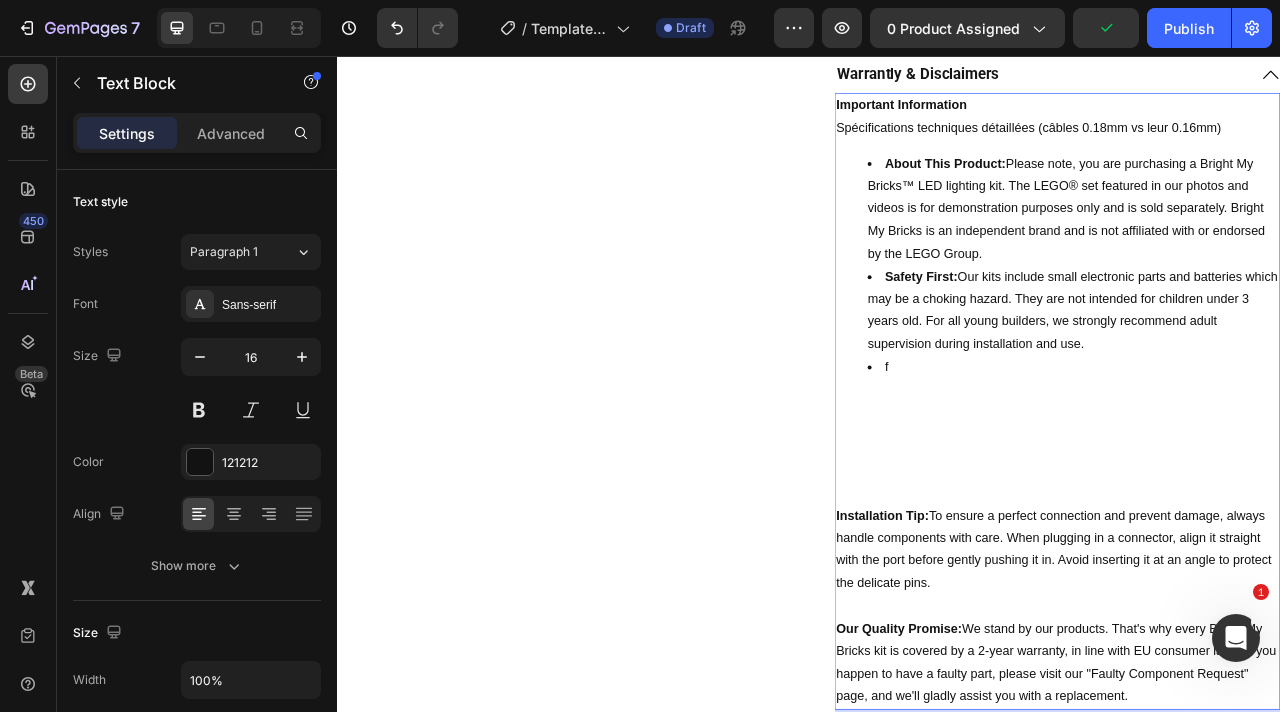 click on "f" at bounding box center (1272, 452) 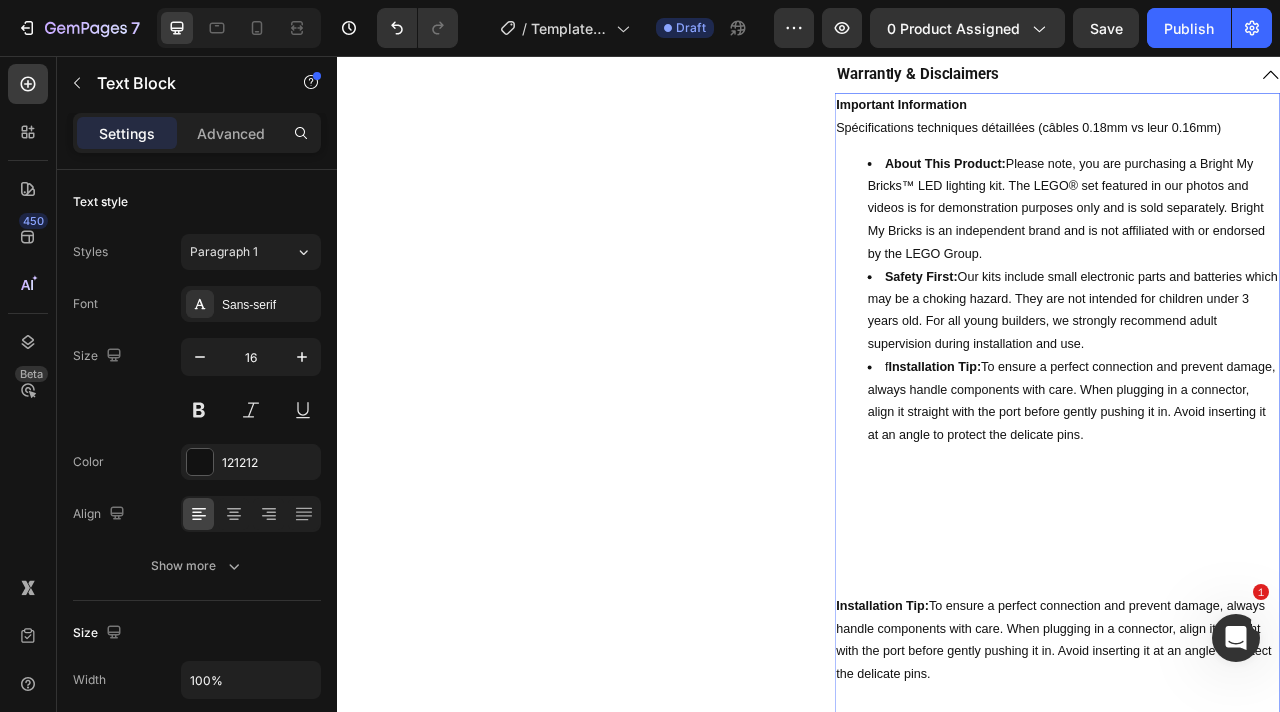 click on "Installation Tip:" at bounding box center (1096, 451) 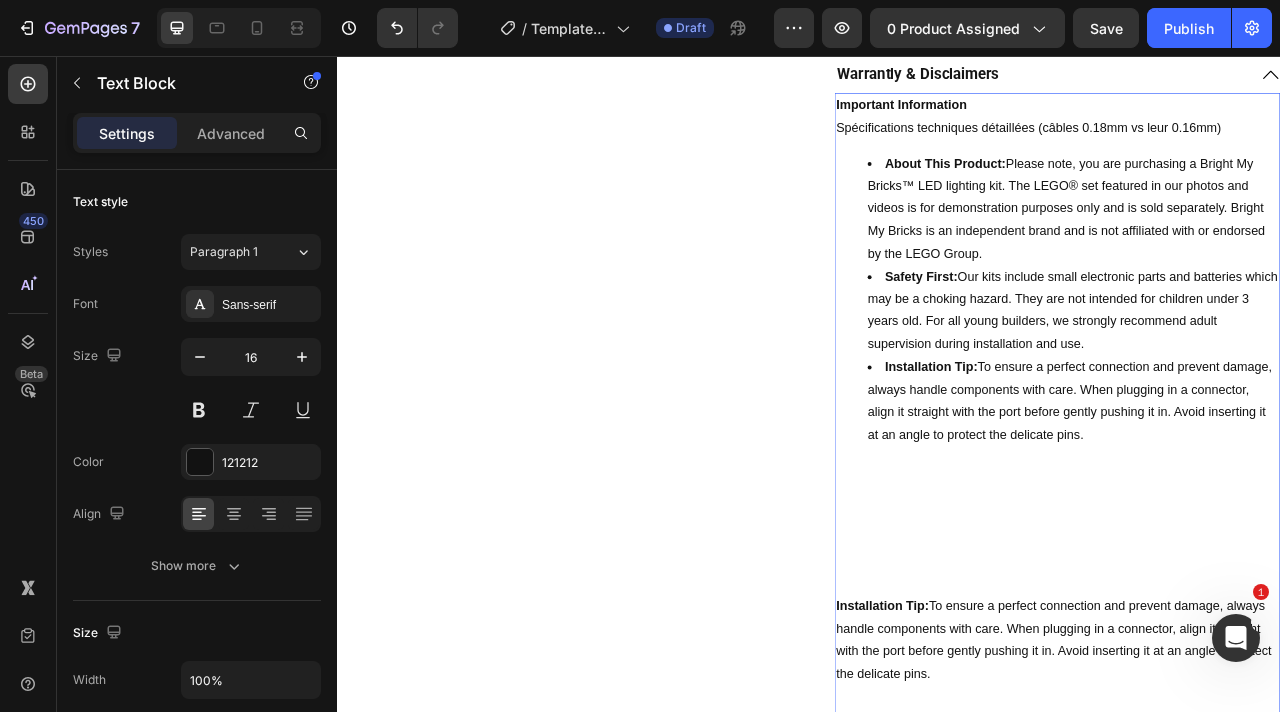 scroll, scrollTop: 931, scrollLeft: 0, axis: vertical 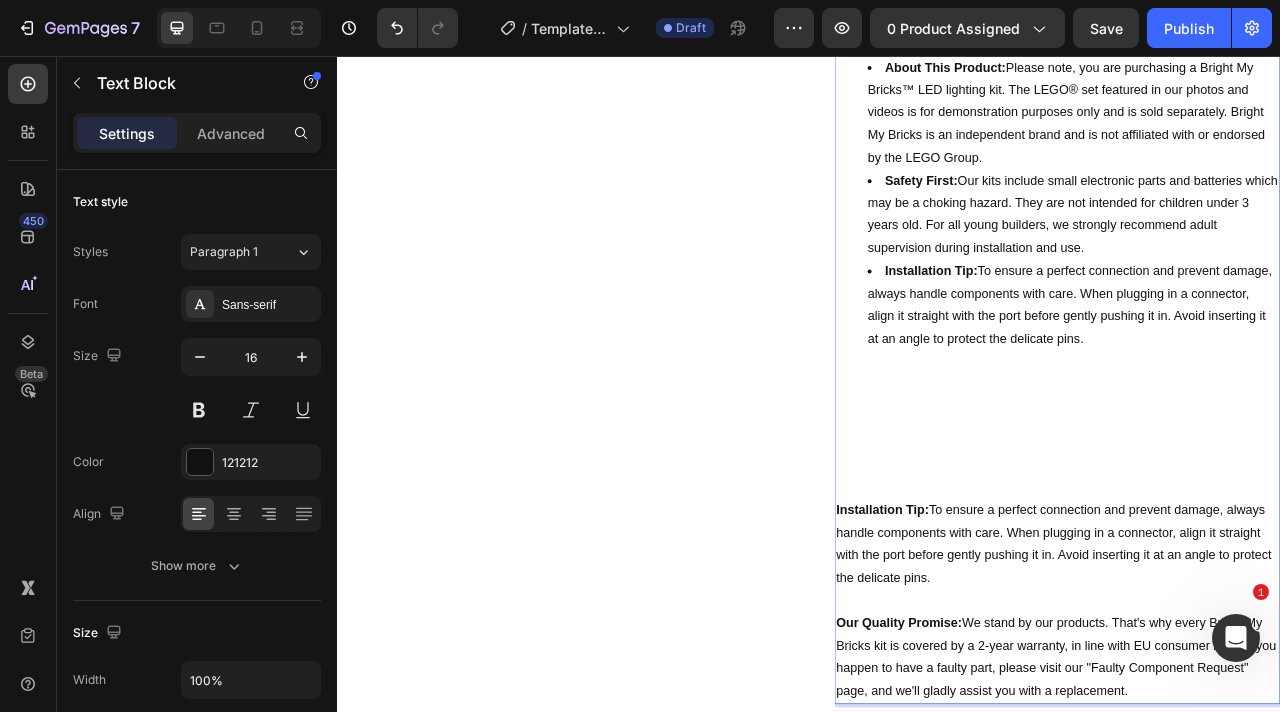 click on "Installation Tip:" at bounding box center (1030, 632) 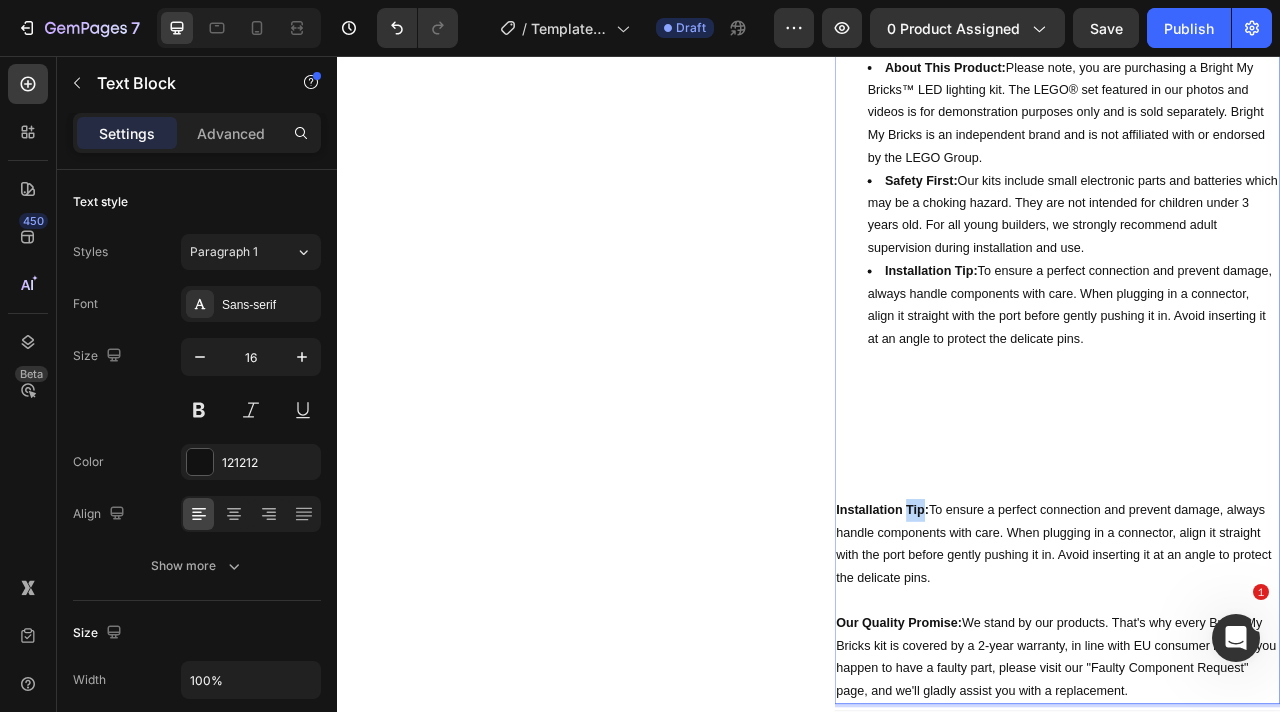 click on "Installation Tip:" at bounding box center (1030, 632) 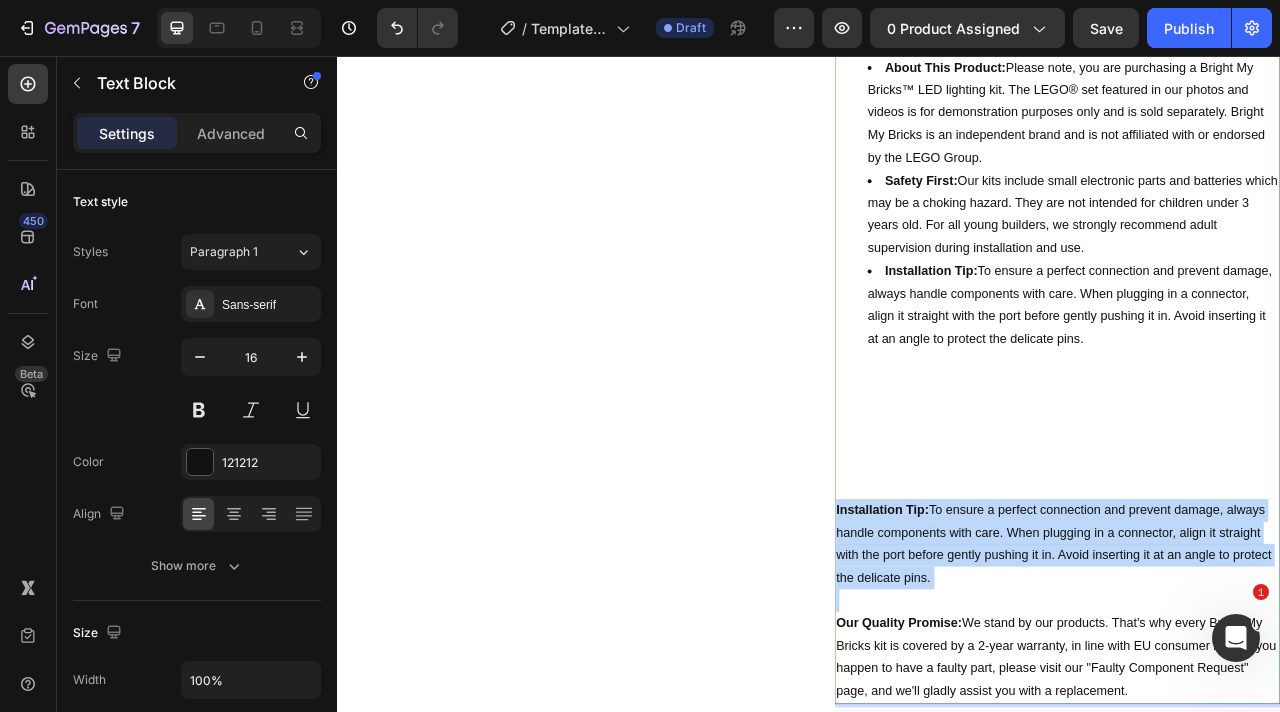 click on "Installation Tip:" at bounding box center (1030, 632) 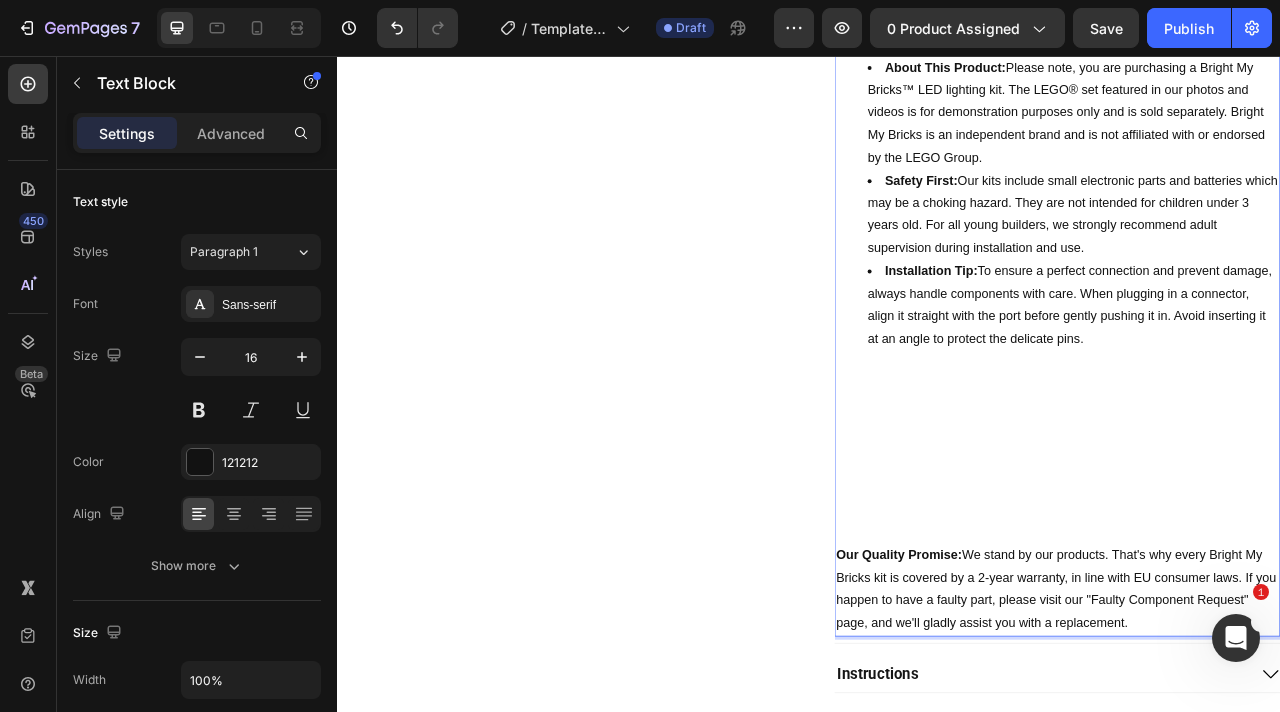 click on "Installation Tip:  To ensure a perfect connection and prevent damage, always handle components with care. When plugging in a connector, align it straight with the port before gently pushing it in. Avoid inserting it at an angle to protect the delicate pins." at bounding box center [1272, 372] 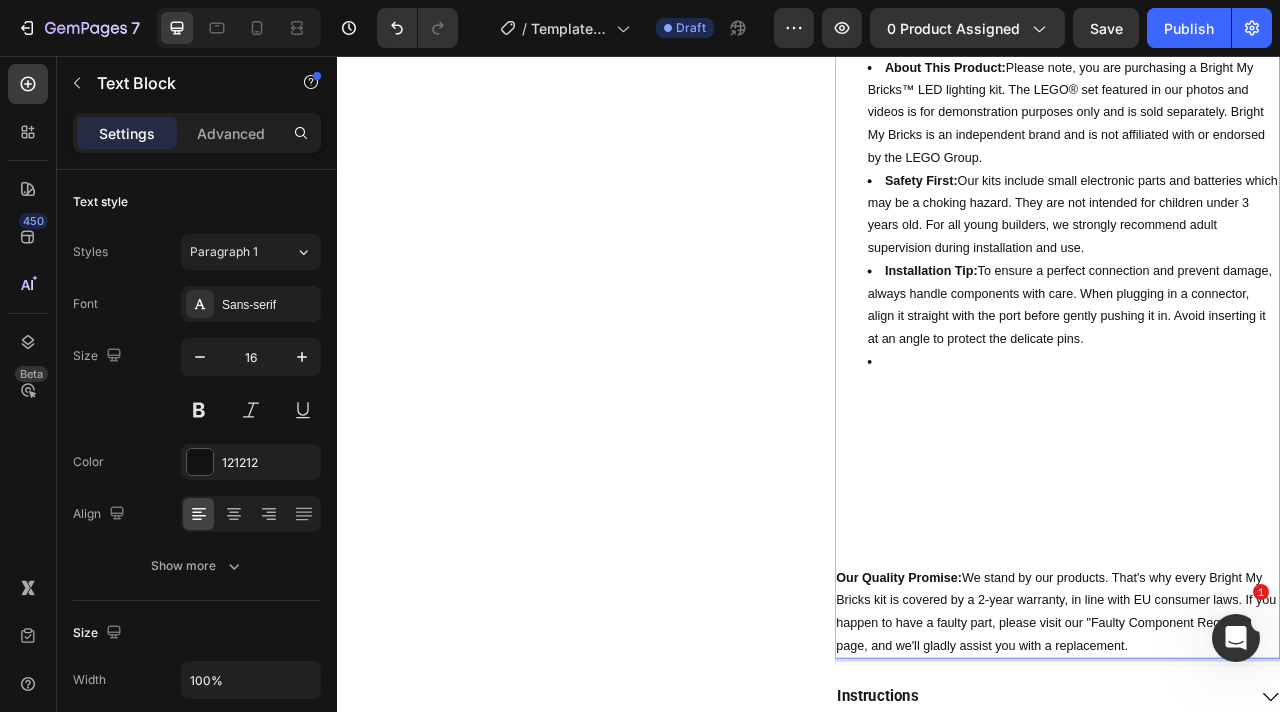 click on "Our Quality Promise: We stand by our products. That's why every Bright My Bricks kit is covered by a [YEAR]-year warranty, in line with EU consumer laws. If you happen to have a faulty part, please visit our "Faulty Component Request" page, and we'll gladly assist you with a replacement." at bounding box center [1252, 762] 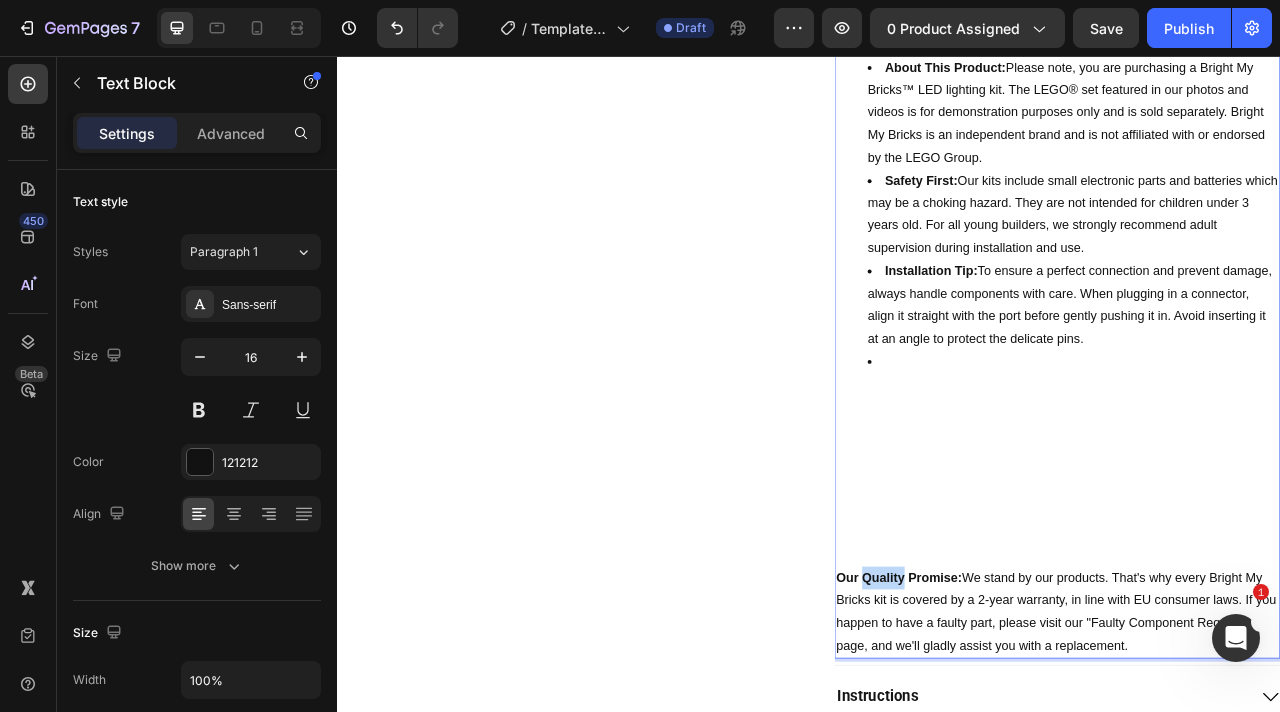 click on "Our Quality Promise:" at bounding box center (1051, 718) 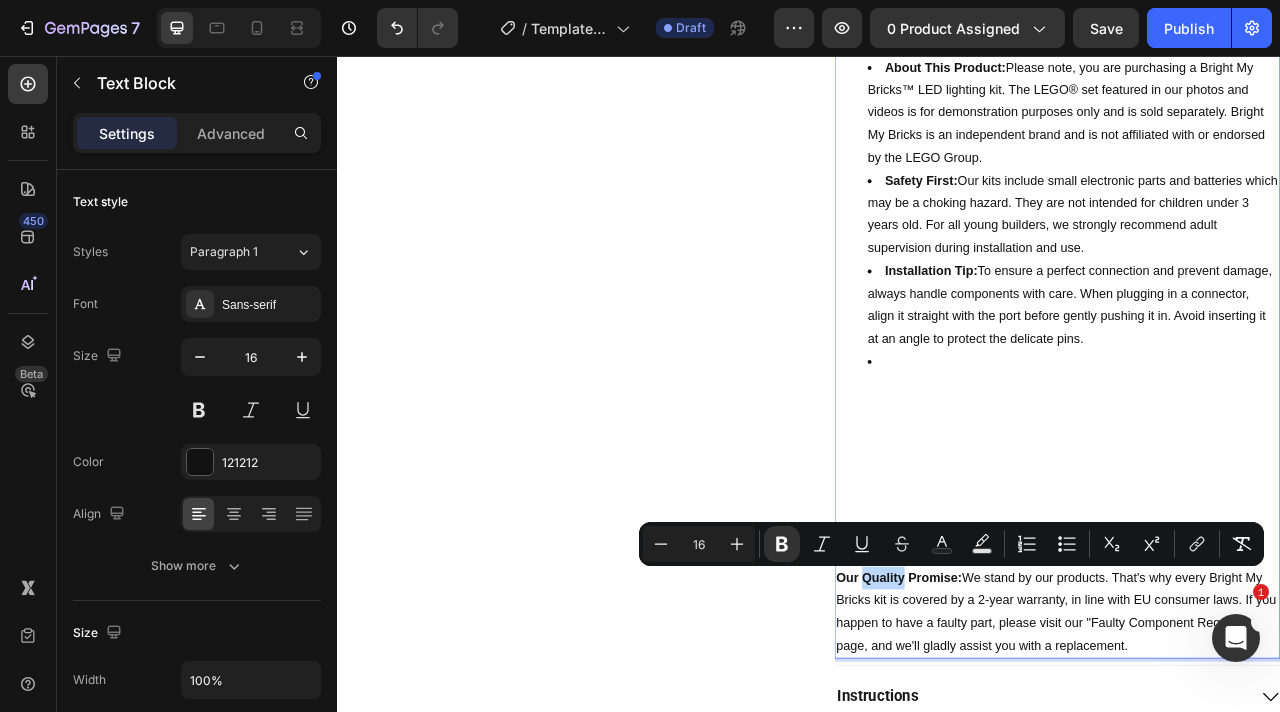 copy on "Our Quality Promise: We stand by our products. That's why every Bright My Bricks kit is covered by a [YEAR]-year warranty, in line with EU consumer laws. If you happen to have a faulty part, please visit our "Faulty Component Request" page, and we'll gladly assist you with a replacement." 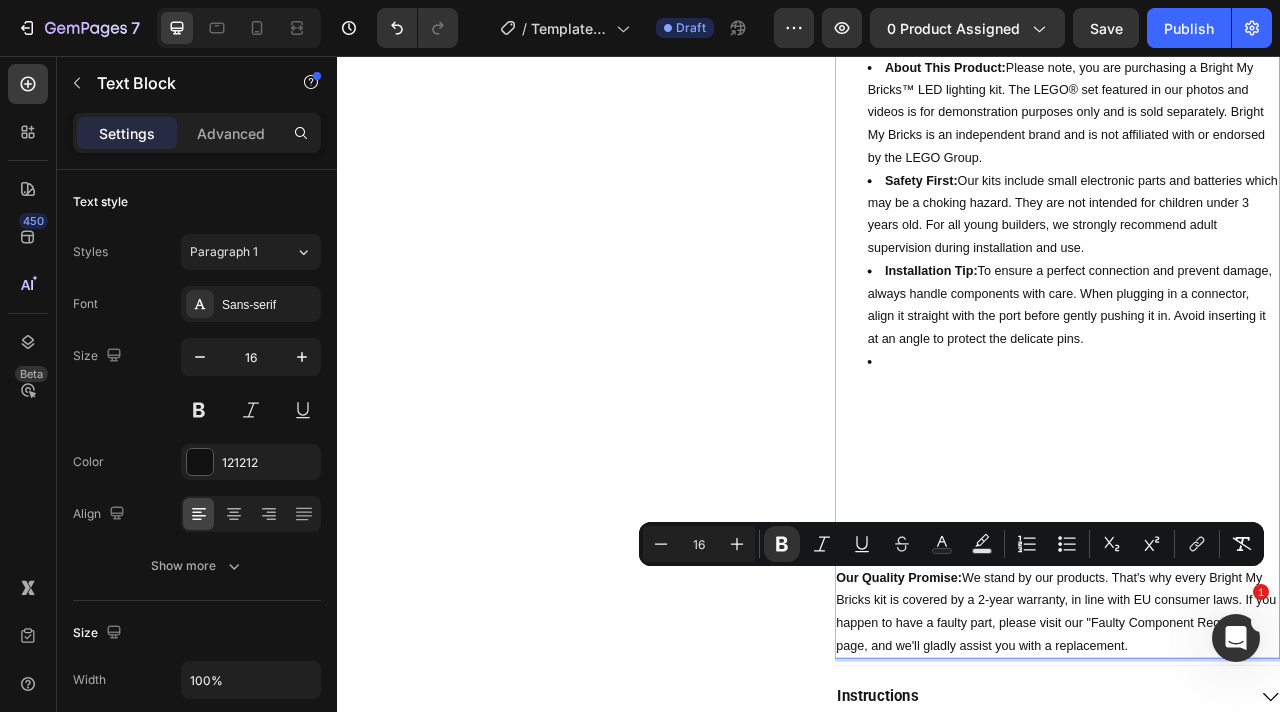 click at bounding box center (1272, 444) 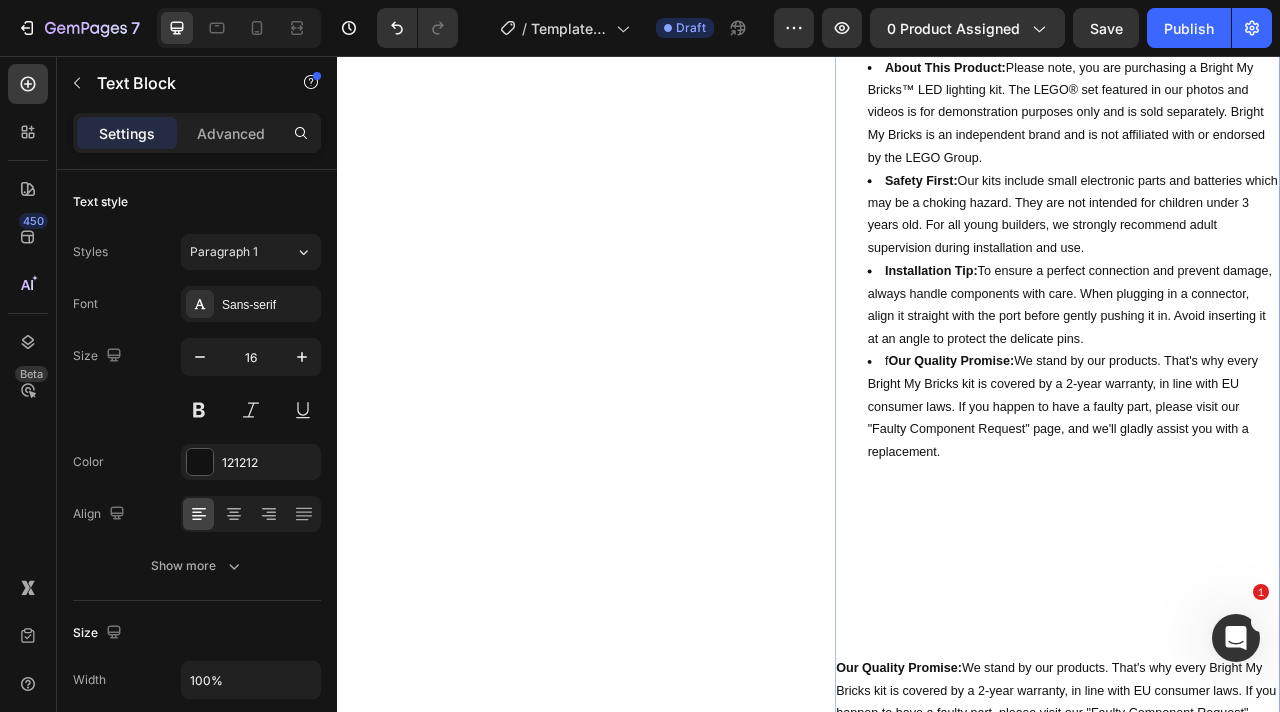 click on "Our Quality Promise:  We stand by our products. That's why every Bright My Bricks kit is covered by a 2-year warranty, in line with EU consumer laws. If you happen to have a faulty part, please visit our "Faulty Component Request" page, and we'll gladly assist you with a replacement." at bounding box center [1272, 502] 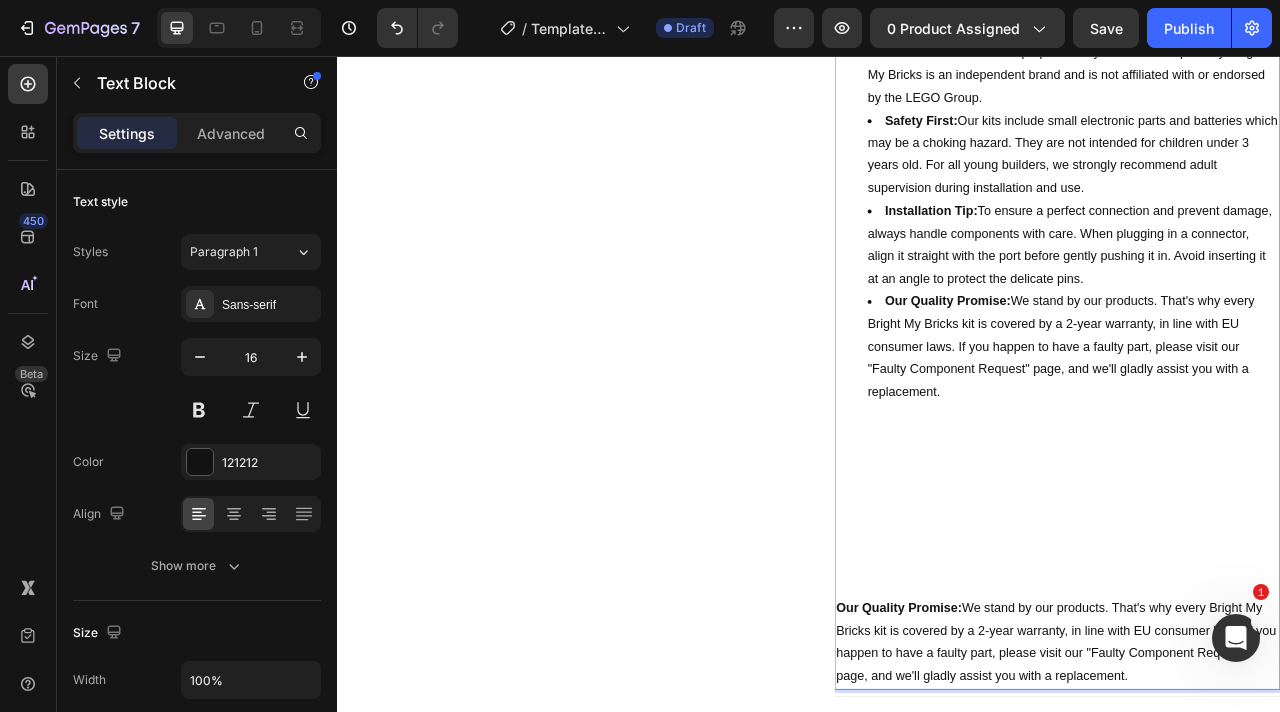 scroll, scrollTop: 1047, scrollLeft: 0, axis: vertical 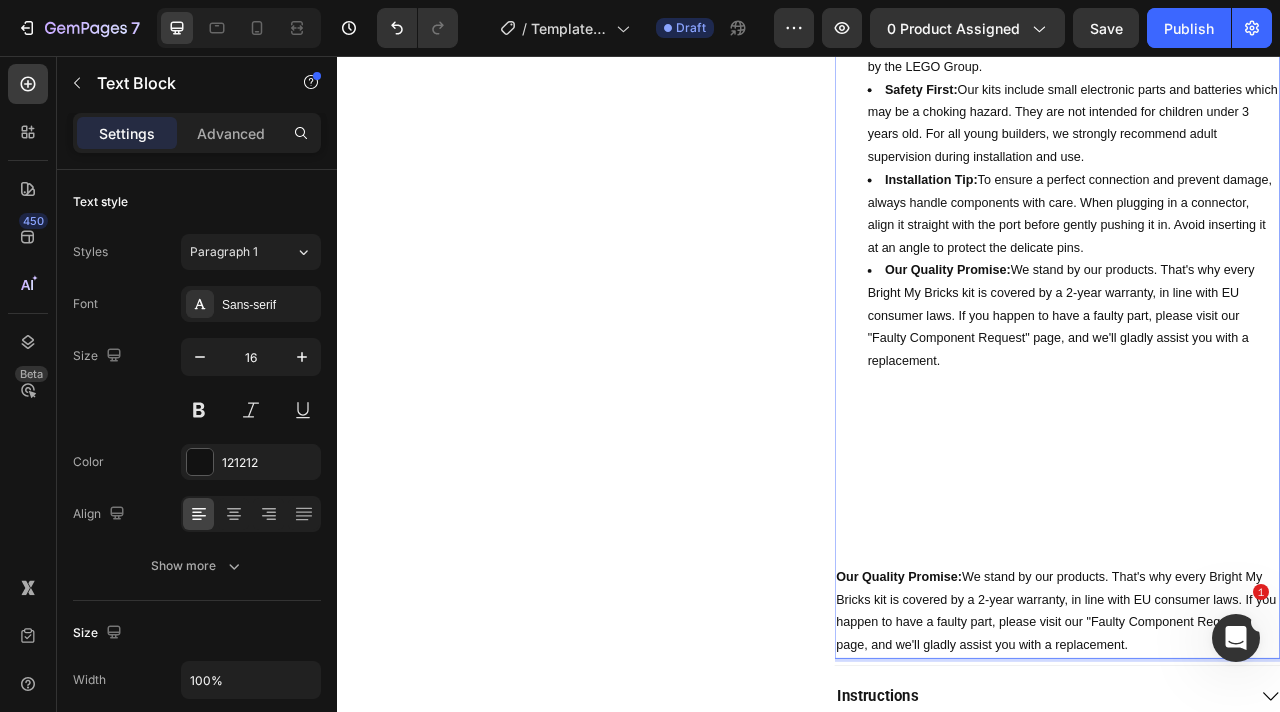 click on "Our Quality Promise:" at bounding box center [1051, 717] 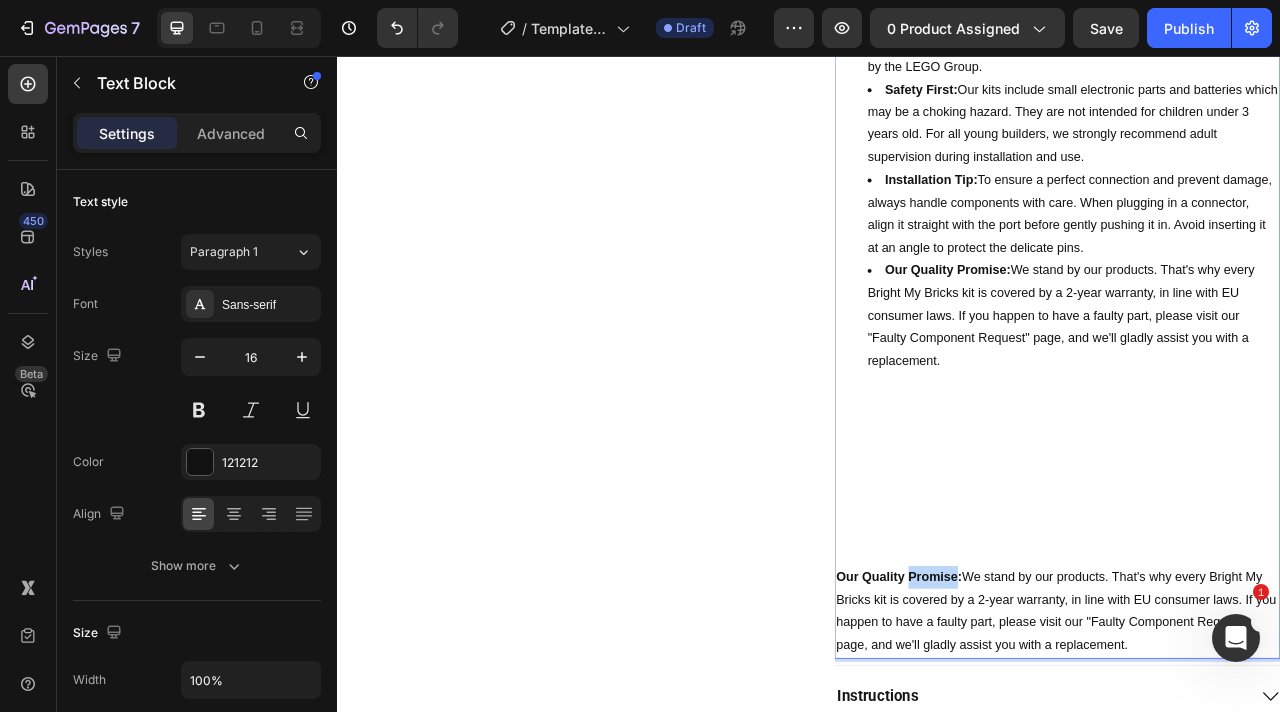 click on "Our Quality Promise:" at bounding box center [1051, 717] 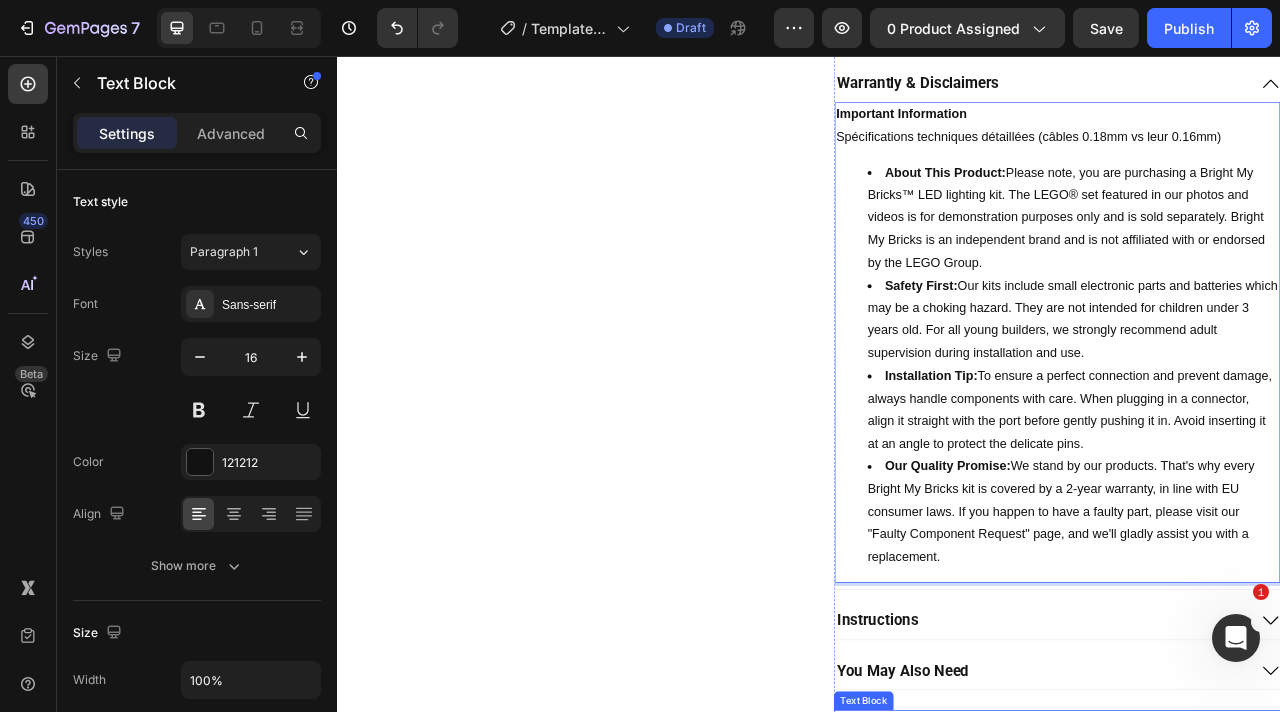 scroll, scrollTop: 794, scrollLeft: 0, axis: vertical 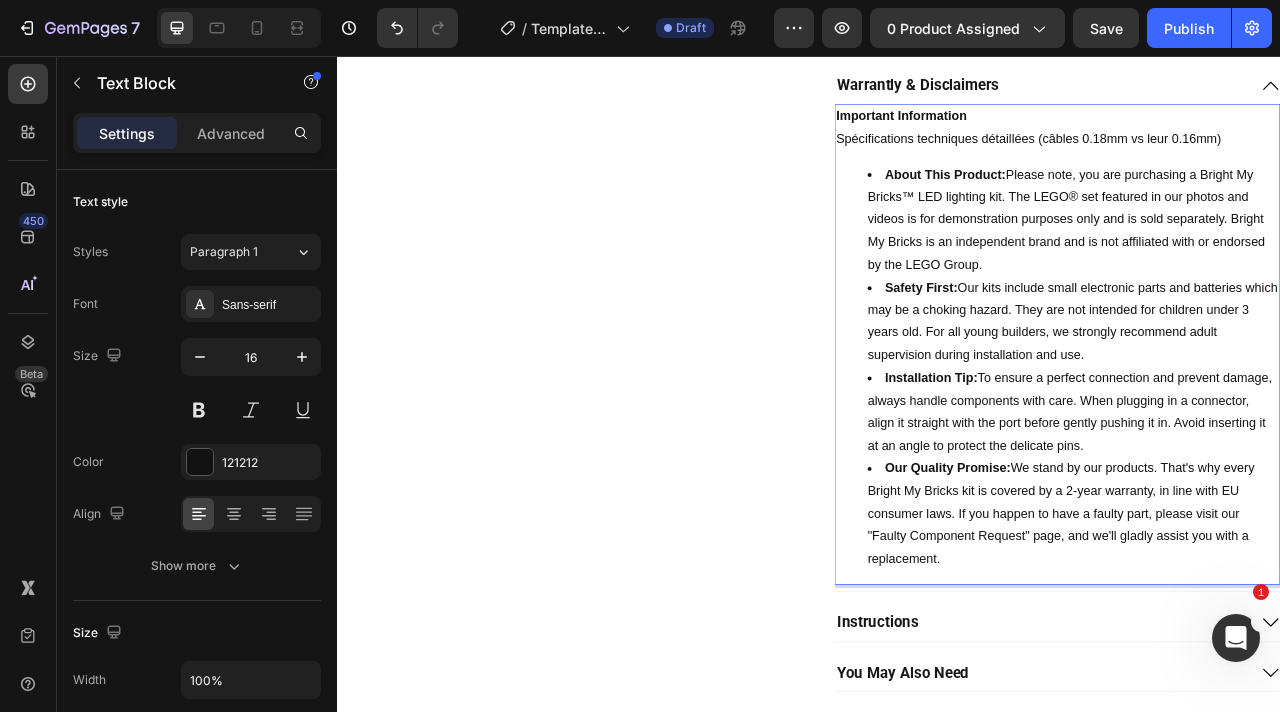 click on "Spécifications techniques détaillées (câbles 0.18mm vs leur 0.16mm)" at bounding box center [1252, 162] 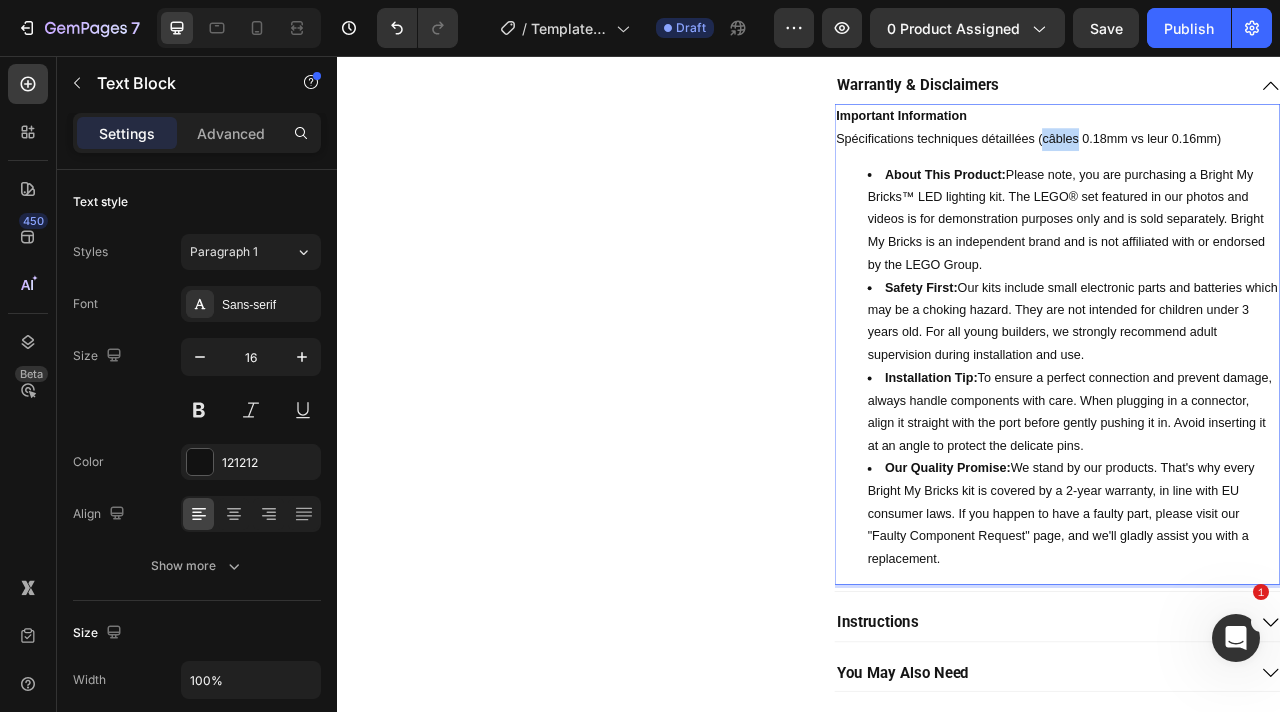 click on "Spécifications techniques détaillées (câbles 0.18mm vs leur 0.16mm)" at bounding box center [1252, 162] 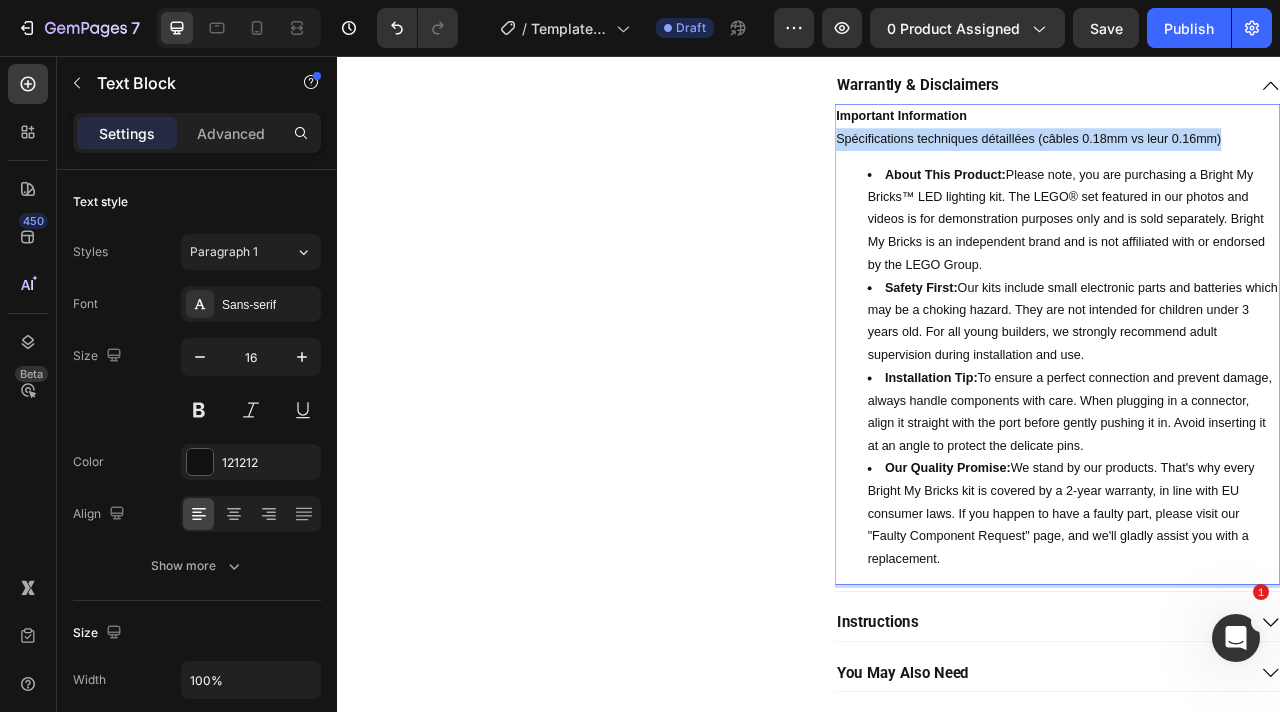 click on "Spécifications techniques détaillées (câbles 0.18mm vs leur 0.16mm)" at bounding box center (1252, 162) 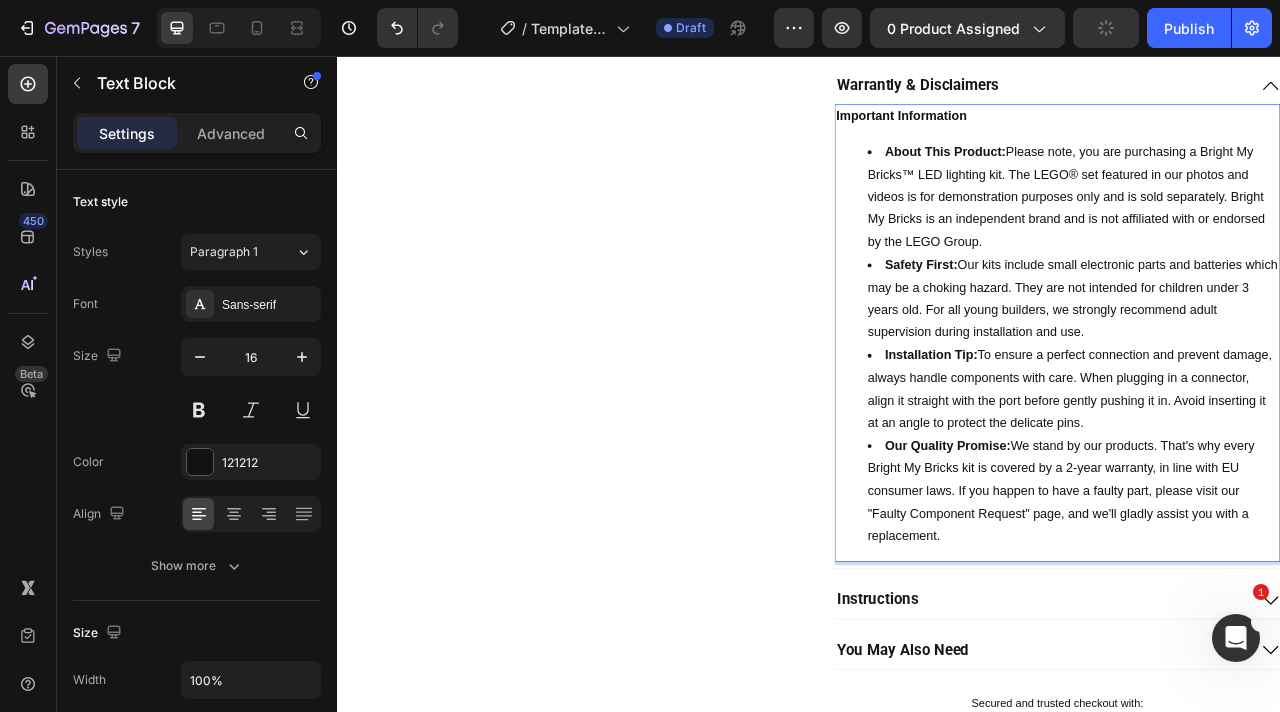 click on "Important Information" at bounding box center [1054, 132] 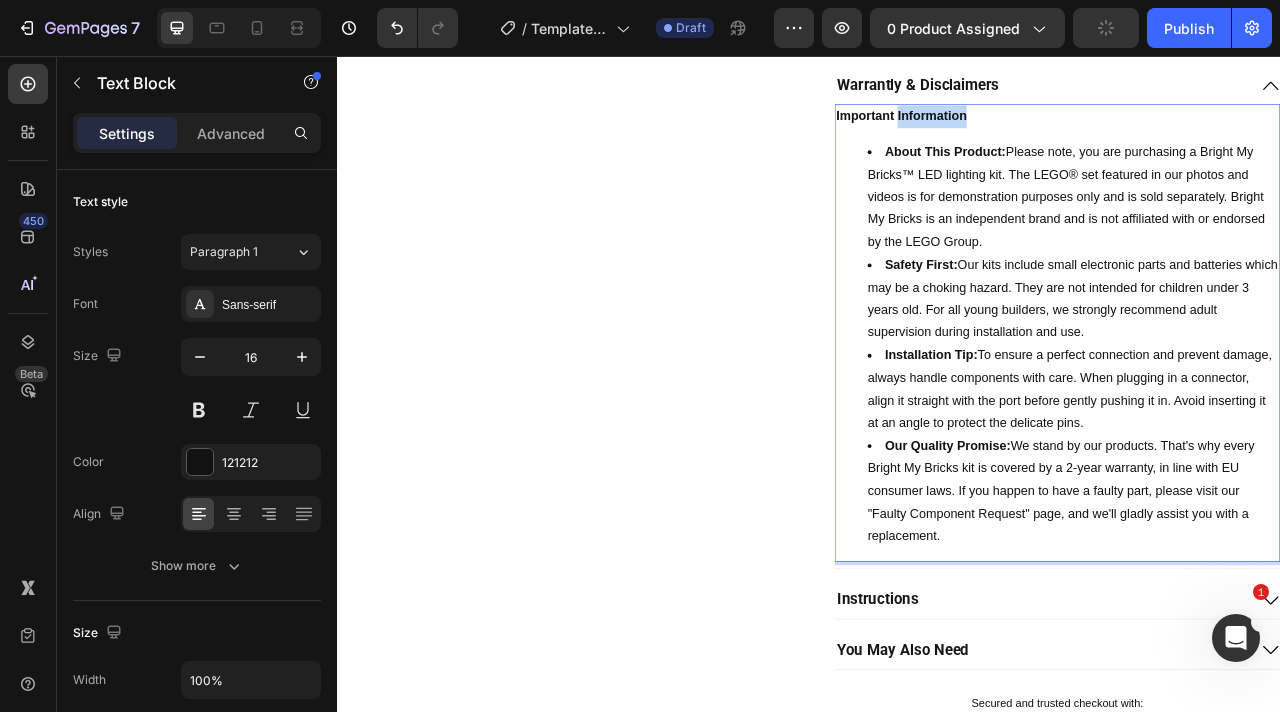 click on "Important Information" at bounding box center [1054, 132] 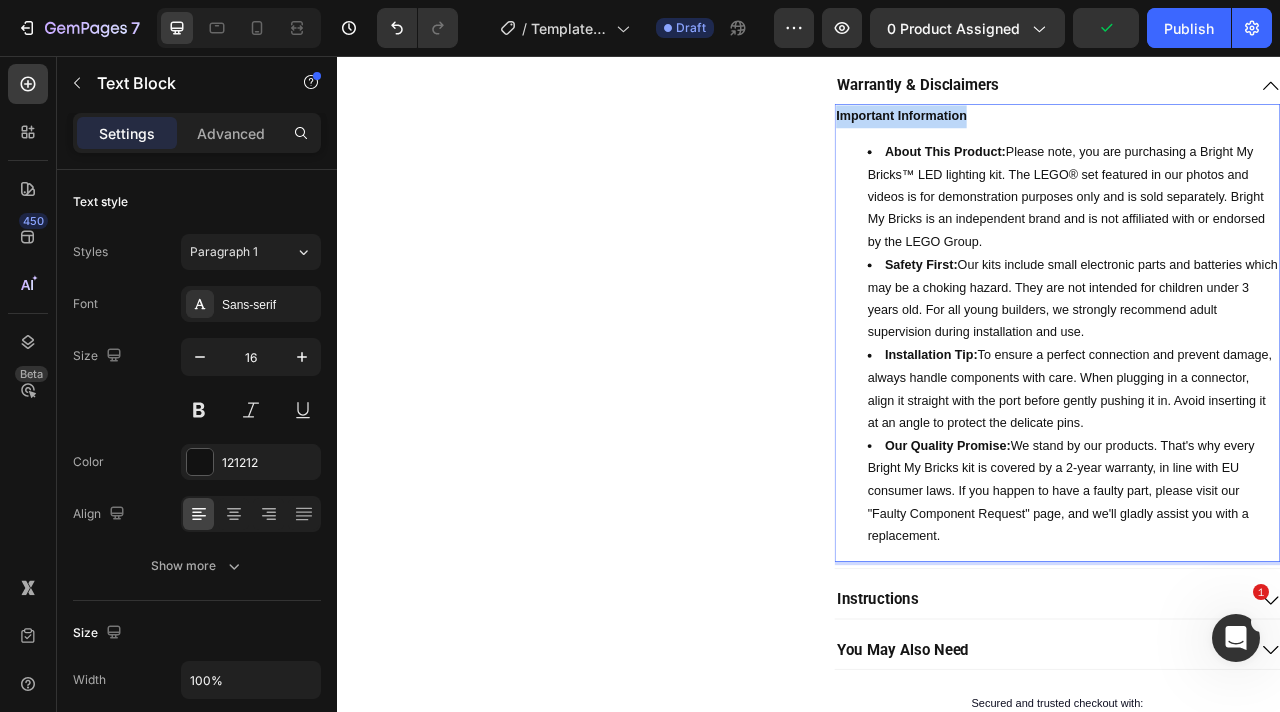 click on "Important Information" at bounding box center [1054, 132] 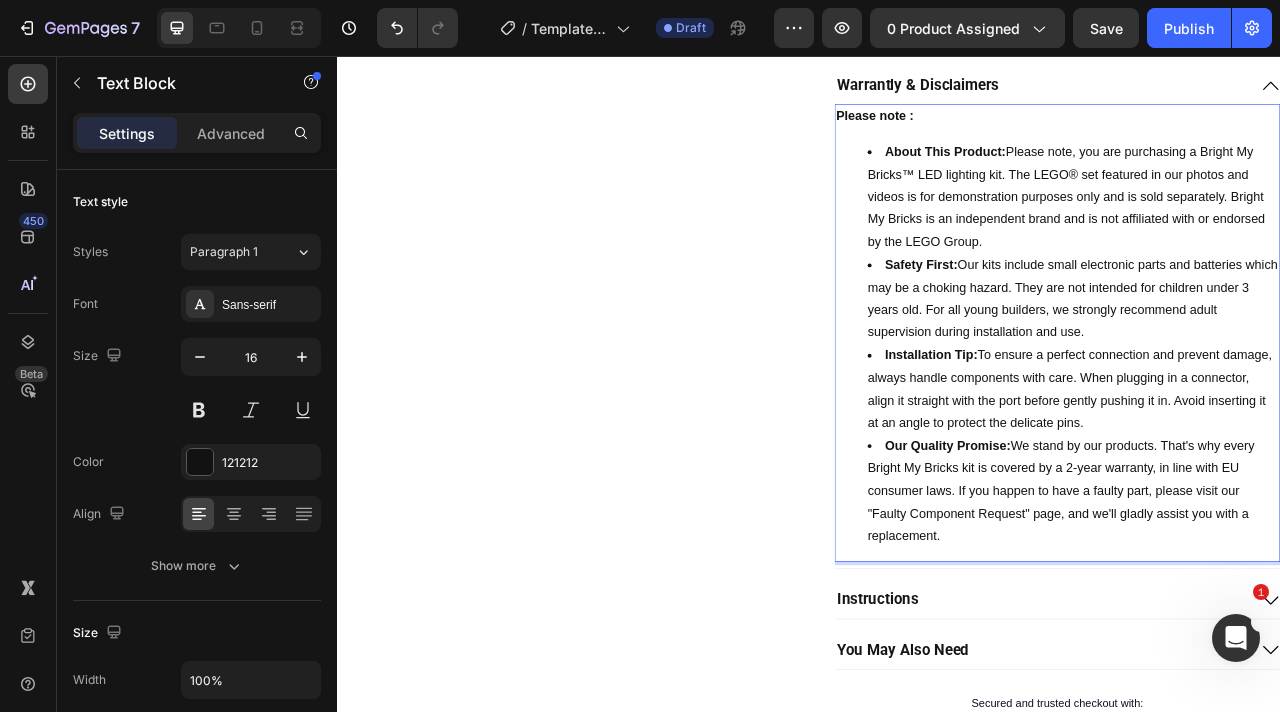 click on "Please note :" at bounding box center (1020, 132) 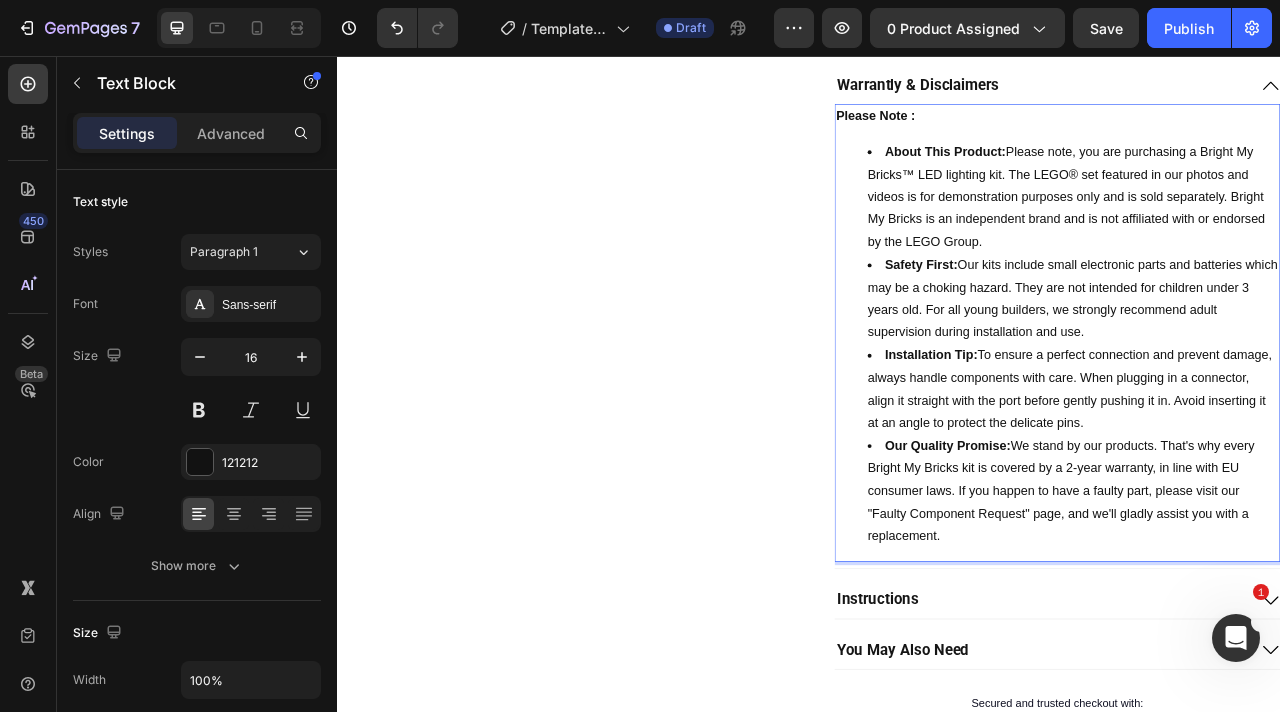scroll, scrollTop: 680, scrollLeft: 0, axis: vertical 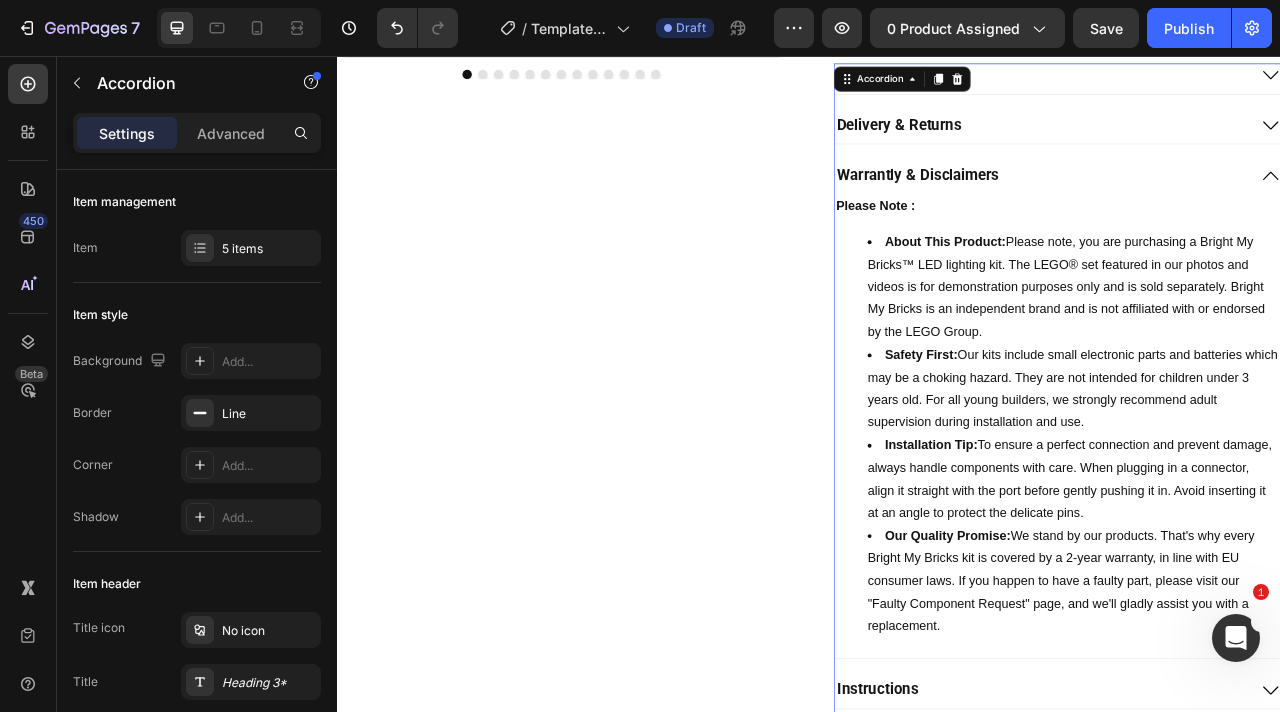 click on "Warrantly & Disclaimers" at bounding box center (1232, 207) 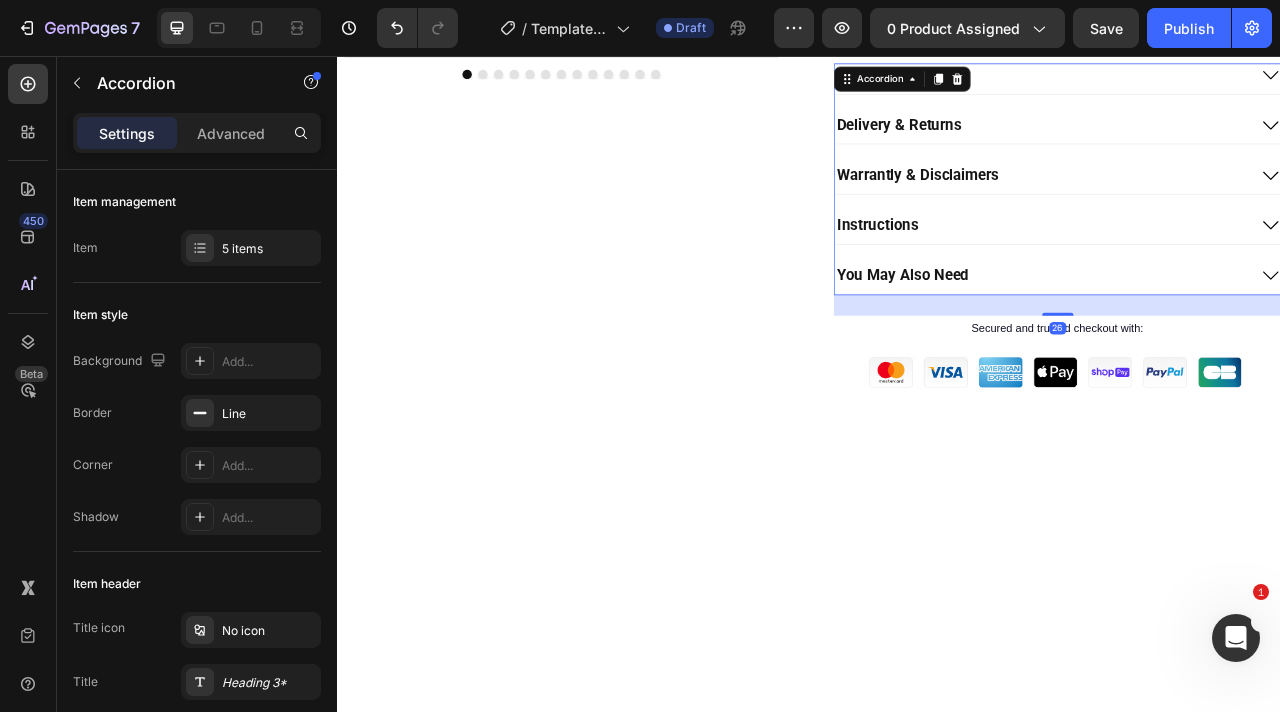 click on "Delivery & Returns" at bounding box center (1232, 144) 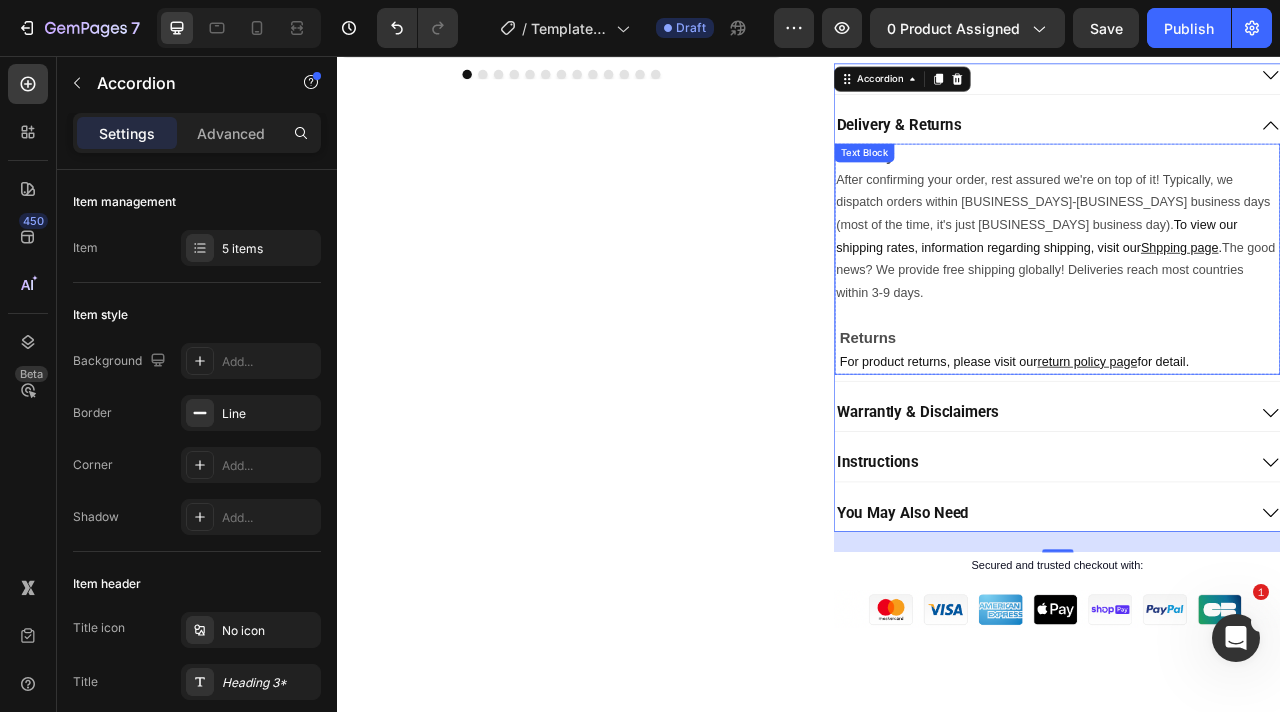 click on "Delivery  After confirming your order, rest assured we're on top of it! Typically, we dispatch orders within 1-3 business days (most of the time, it's just 1 business day).  To view our shipping rates, information regarding shipping, visit our  Shpping page .  The good news? We provide free shipping globally! Deliveries reach most countries within 3-9 days.   Returns   For product returns, please visit our  return policy page  for detail." at bounding box center [1252, 314] 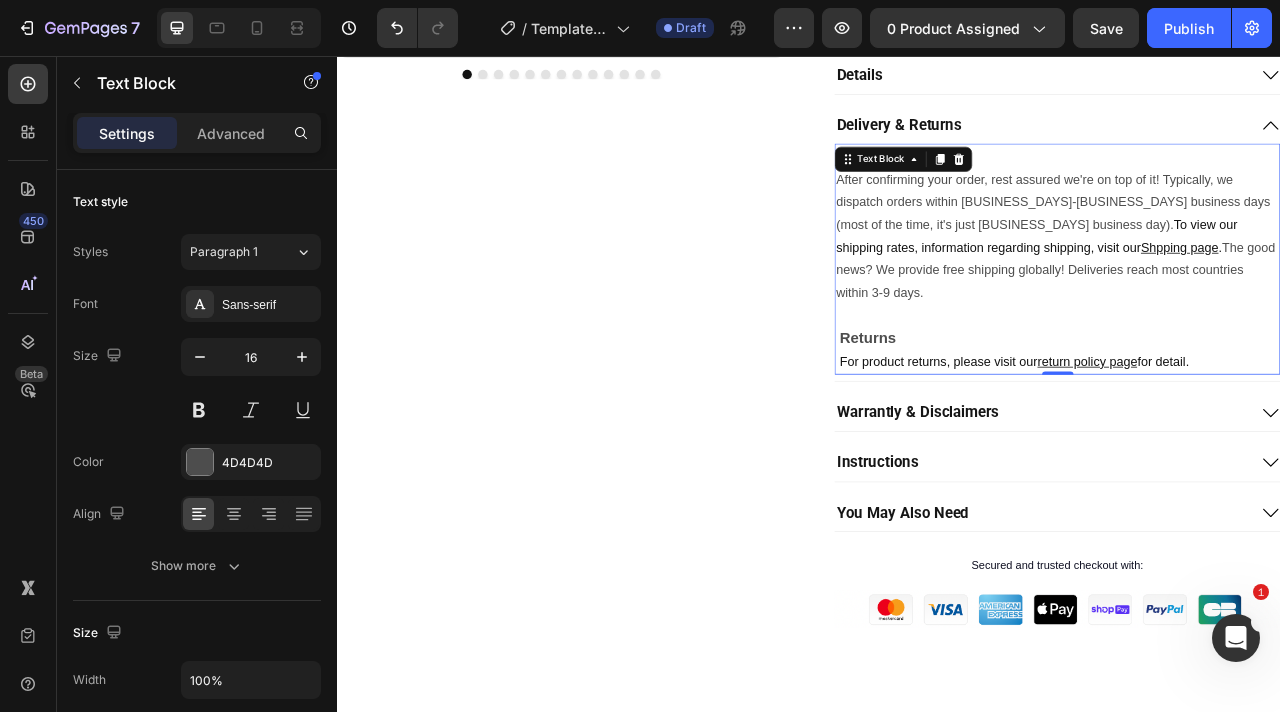 click on "Delivery  After confirming your order, rest assured we're on top of it! Typically, we dispatch orders within 1-3 business days (most of the time, it's just 1 business day).  To view our shipping rates, information regarding shipping, visit our  Shpping page .  The good news? We provide free shipping globally! Deliveries reach most countries within 3-9 days.   Returns   For product returns, please visit our  return policy page  for detail." at bounding box center (1252, 314) 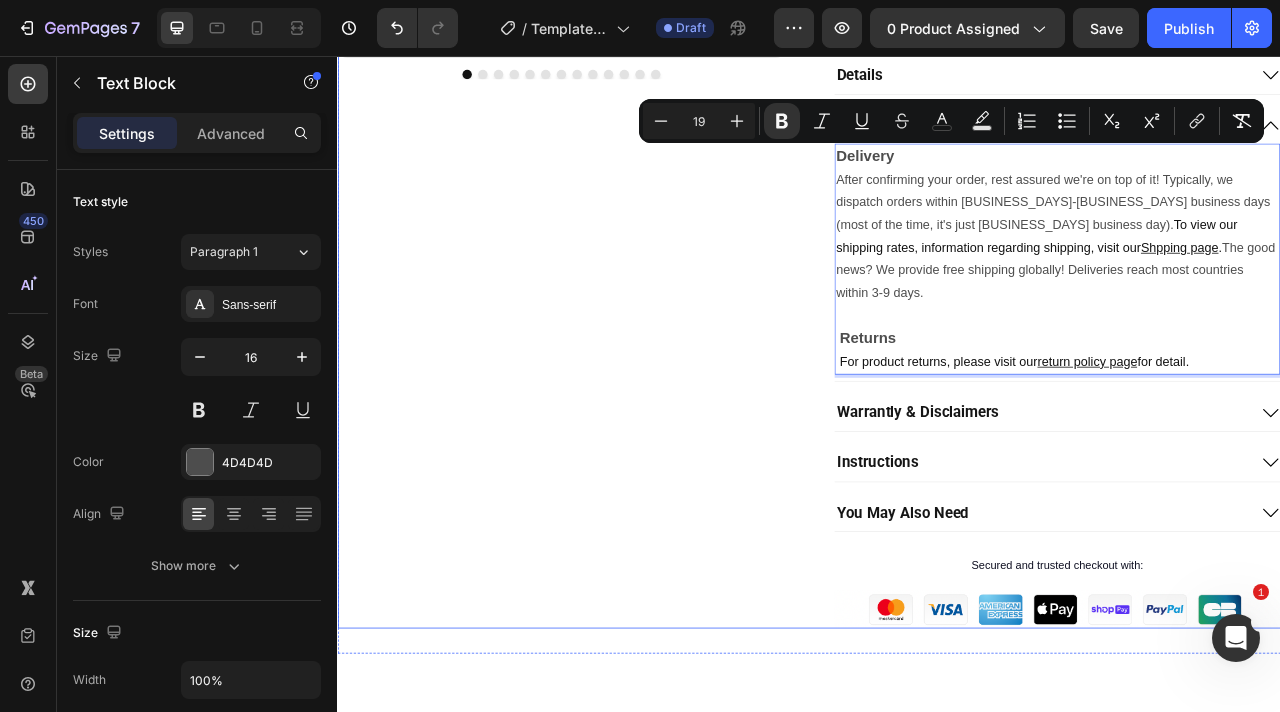 drag, startPoint x: 1439, startPoint y: 403, endPoint x: 923, endPoint y: 189, distance: 558.61615 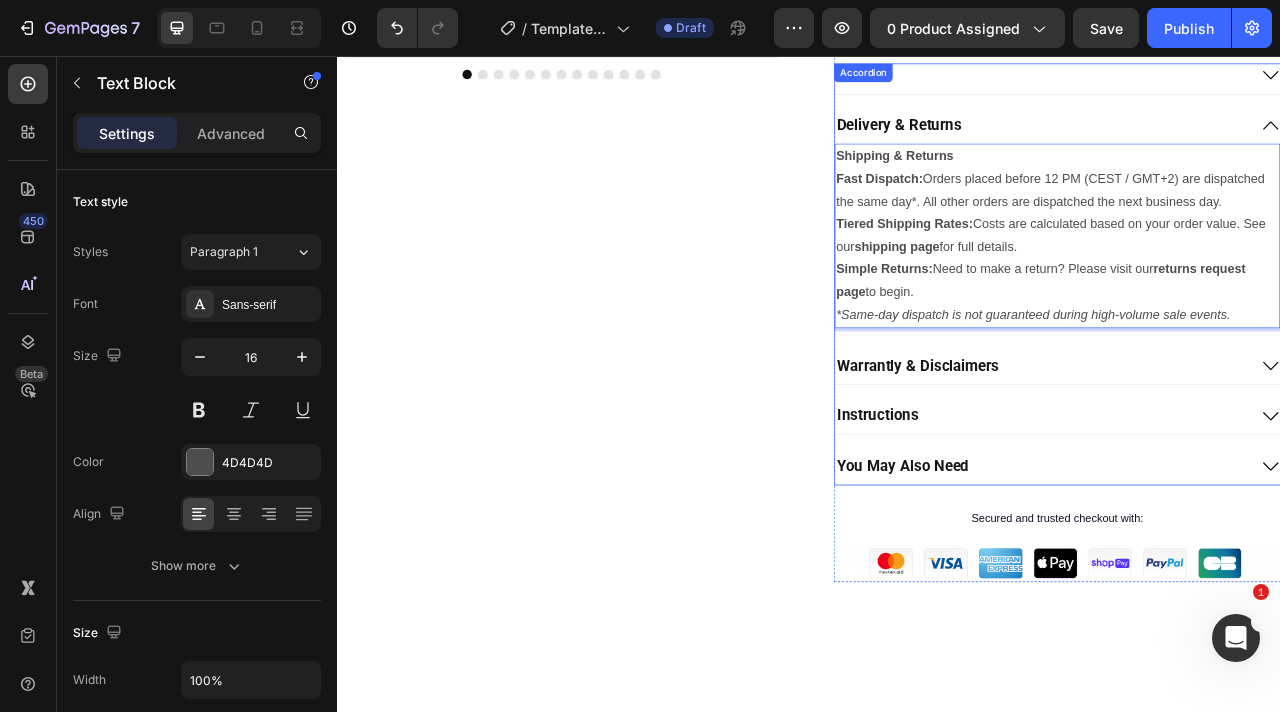 click on "Warrantly & Disclaimers" at bounding box center [1232, 450] 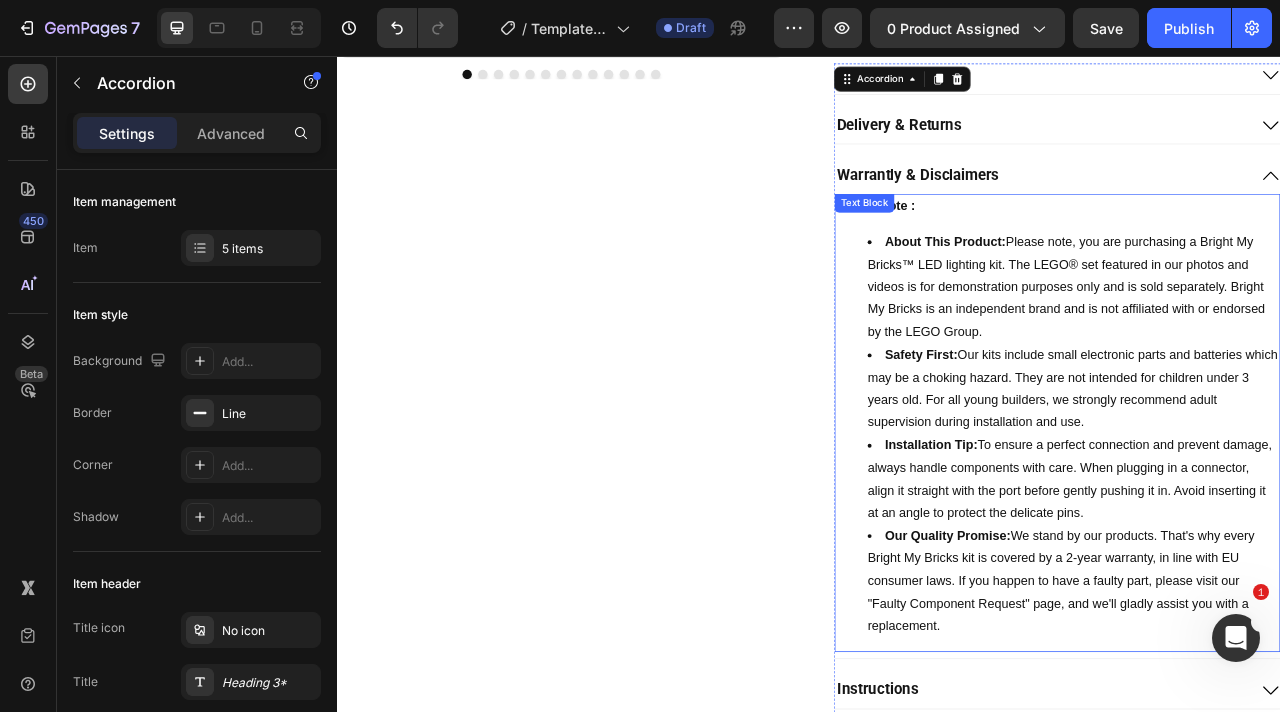 click on "Please Note :  About This Product:  Please note, you are purchasing a Bright My Bricks™ LED lighting kit. The LEGO® set featured in our photos and videos is for demonstration purposes only and is sold separately. Bright My Bricks is an independent brand and is not affiliated with or endorsed by the LEGO Group. Safety First:  Our kits include small electronic parts and batteries which may be a choking hazard. They are not intended for children under 3 years old. For all young builders, we strongly recommend adult supervision during installation and use. Installation Tip:  To ensure a perfect connection and prevent damage, always handle components with care. When plugging in a connector, align it straight with the port before gently pushing it in. Avoid inserting it at an angle to protect the delicate pins. Our Quality Promise:" at bounding box center (1252, 522) 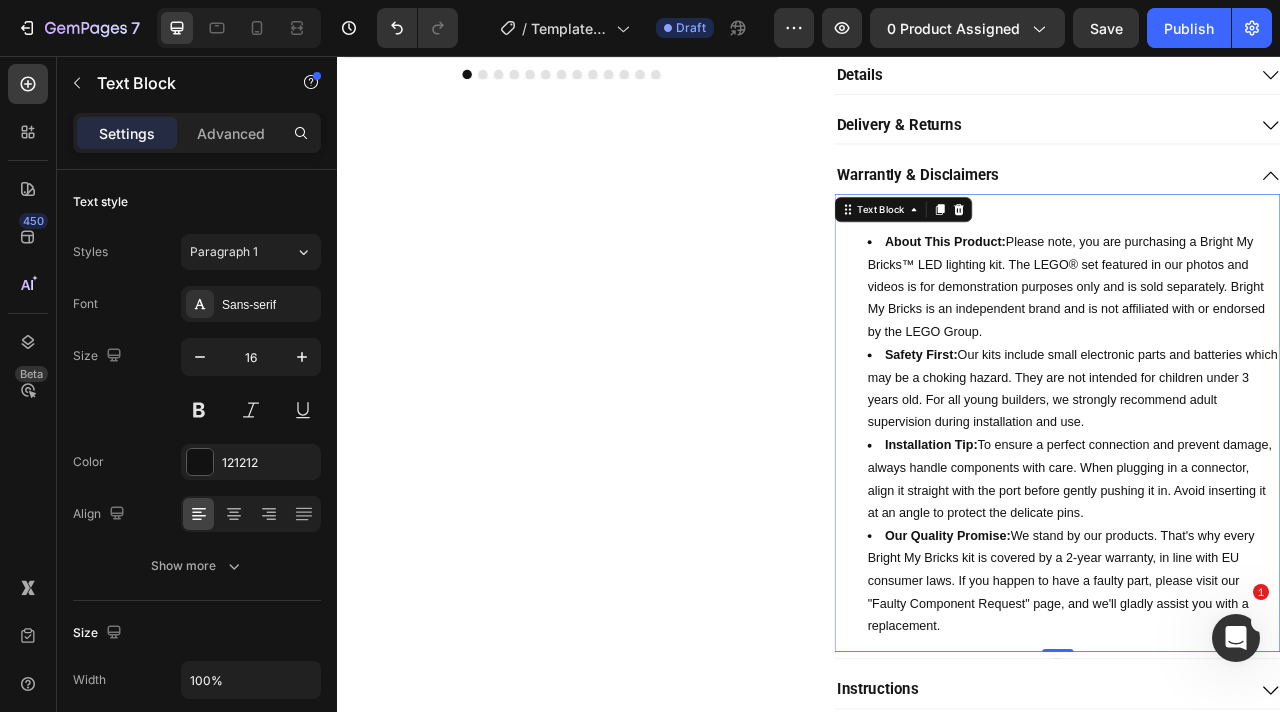click on "About This Product: Please note, you are purchasing a Bright My Bricks™ LED lighting kit. The LEGO® set featured in our photos and videos is for demonstration purposes only and is sold separately. Bright My Bricks is an independent brand and is not affiliated with or endorsed by the LEGO Group." at bounding box center [1272, 350] 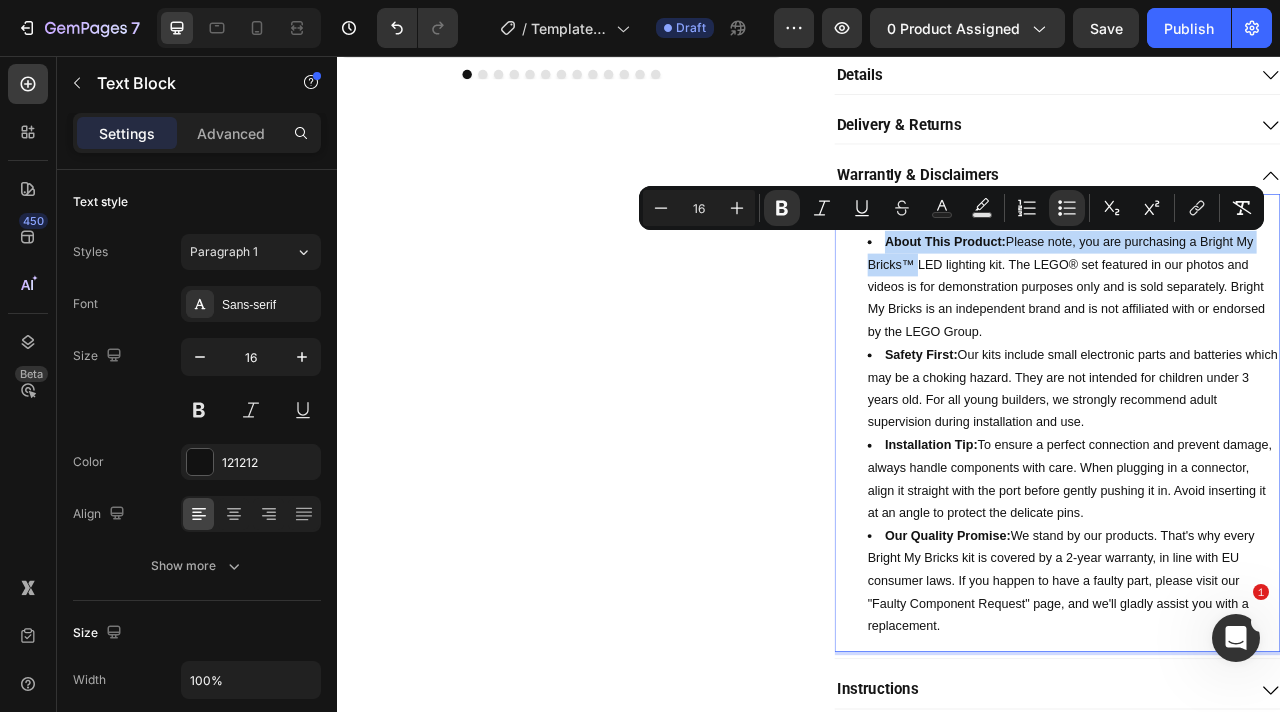 drag, startPoint x: 1004, startPoint y: 282, endPoint x: 1069, endPoint y: 317, distance: 73.82411 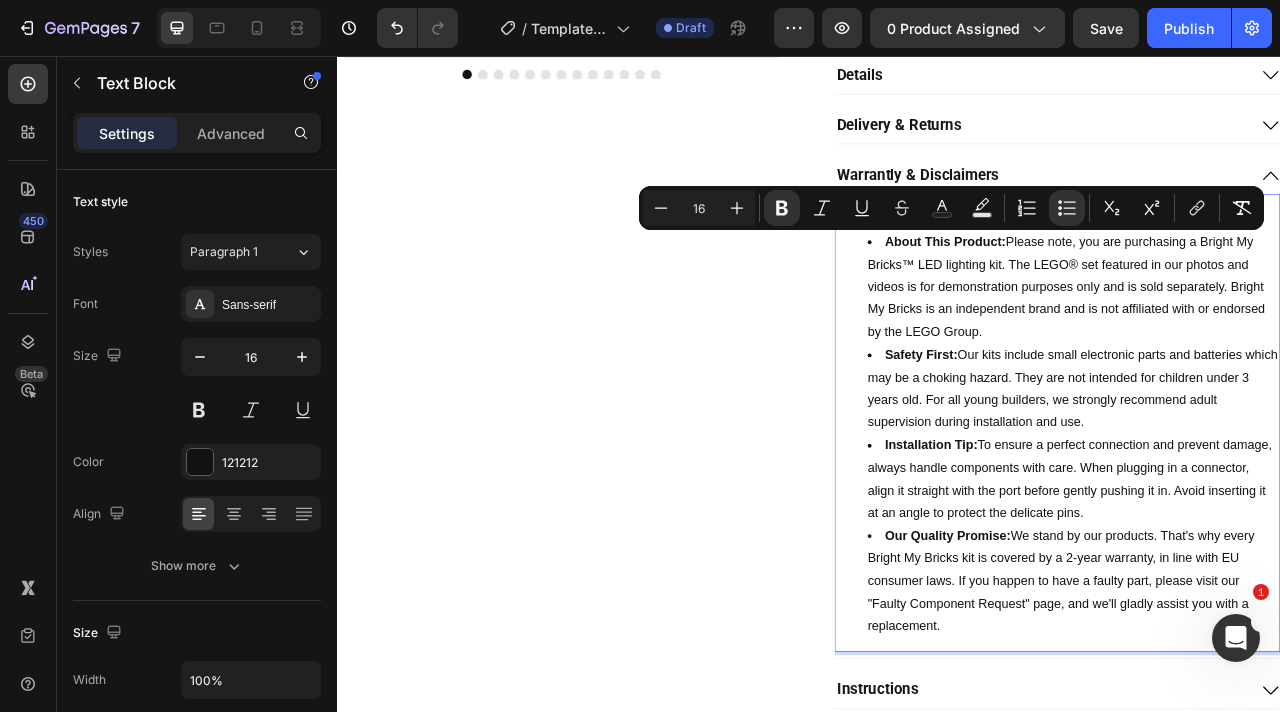 click on "About This Product: Please note, you are purchasing a Bright My Bricks™ LED lighting kit. The LEGO® set featured in our photos and videos is for demonstration purposes only and is sold separately. Bright My Bricks is an independent brand and is not affiliated with or endorsed by the LEGO Group." at bounding box center (1272, 350) 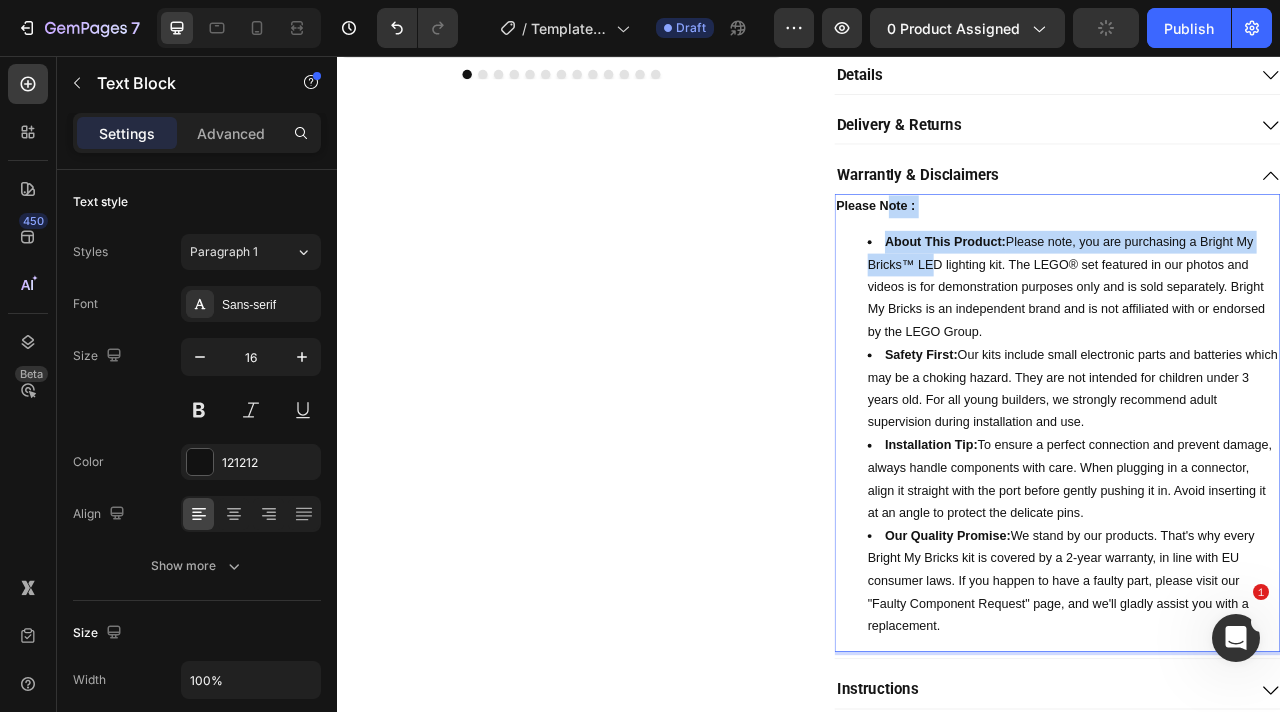 drag, startPoint x: 1032, startPoint y: 247, endPoint x: 1081, endPoint y: 311, distance: 80.60397 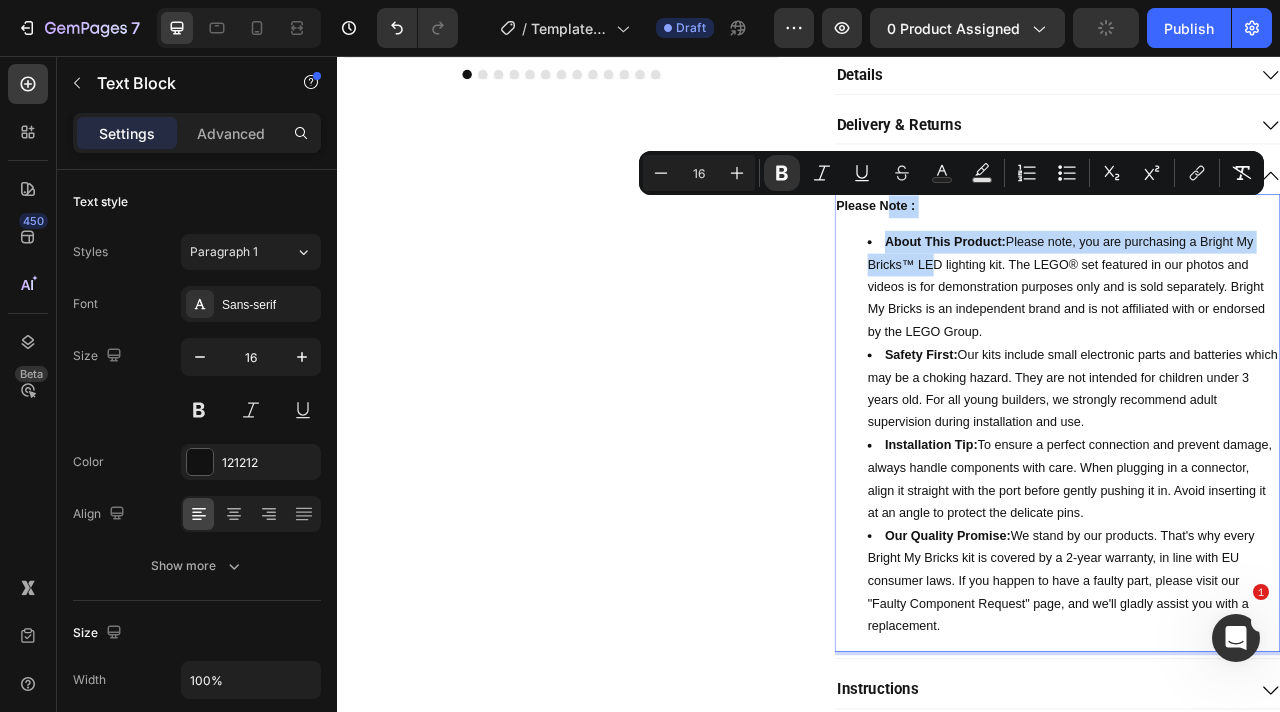 copy on "ote :  About This Product:  Please note, you are purchasing a Bright My Bricks™ L" 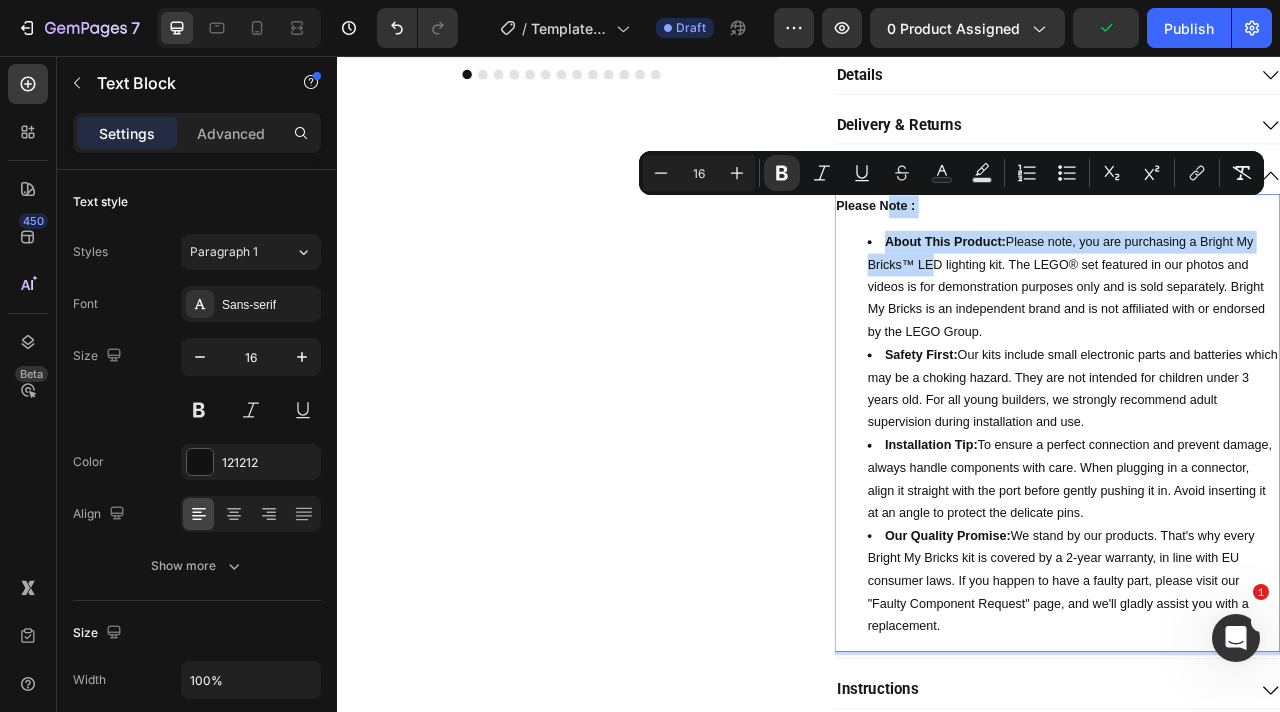 click on "Minus 16 Plus Bold Italic Underline       Strikethrough
Text Color
Text Background Color Numbered List Bulleted List Subscript Superscript       link Remove Format" at bounding box center [951, 173] 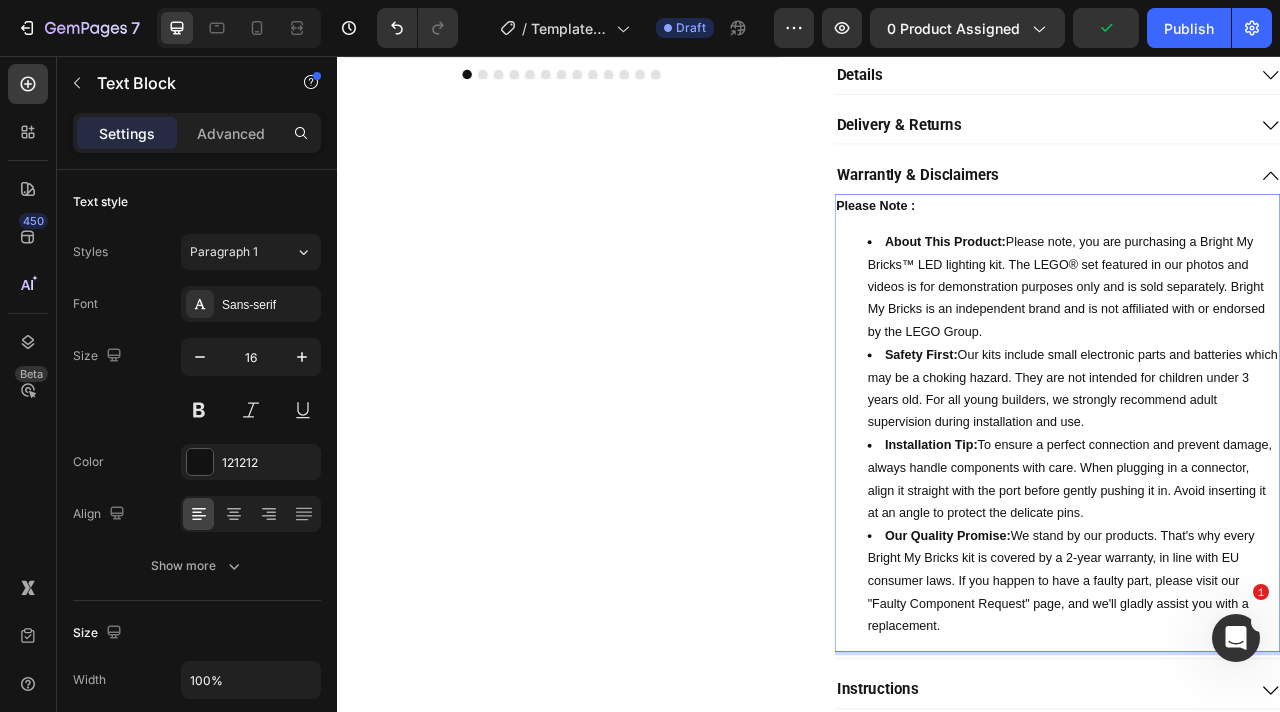 click on "Warrantly & Disclaimers" at bounding box center [1252, 211] 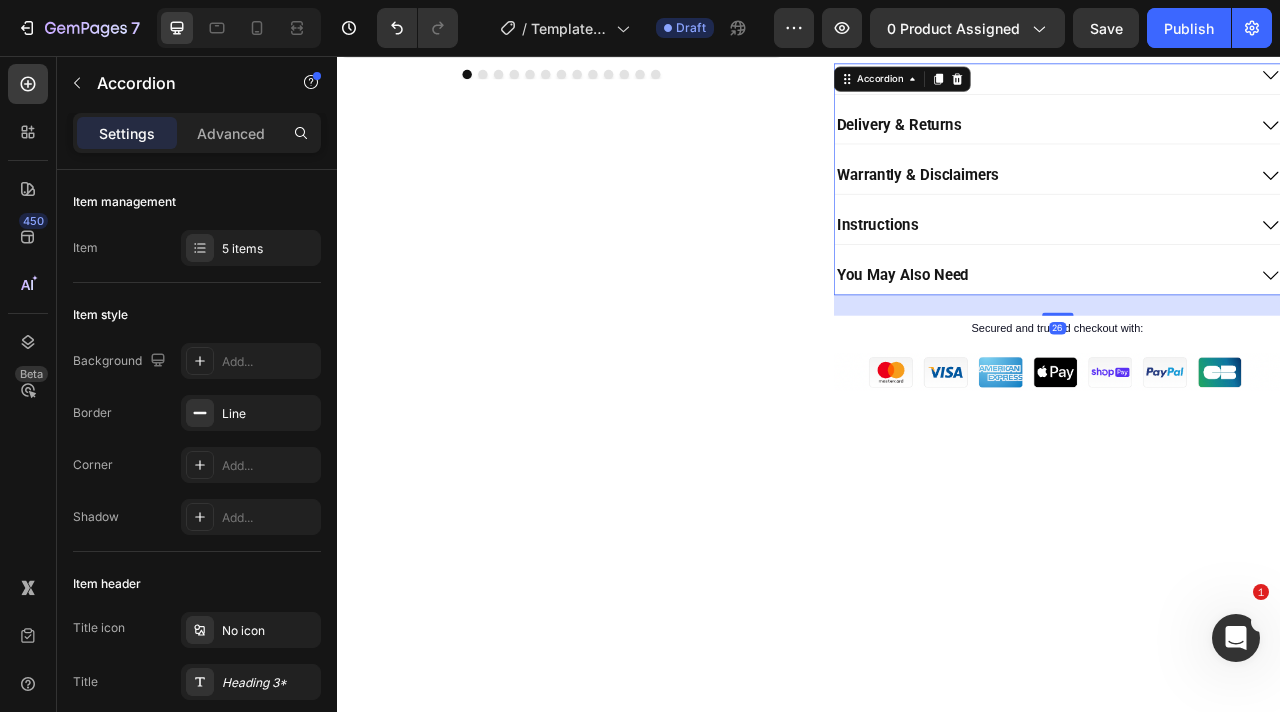 click on "Delivery & Returns" at bounding box center [1232, 144] 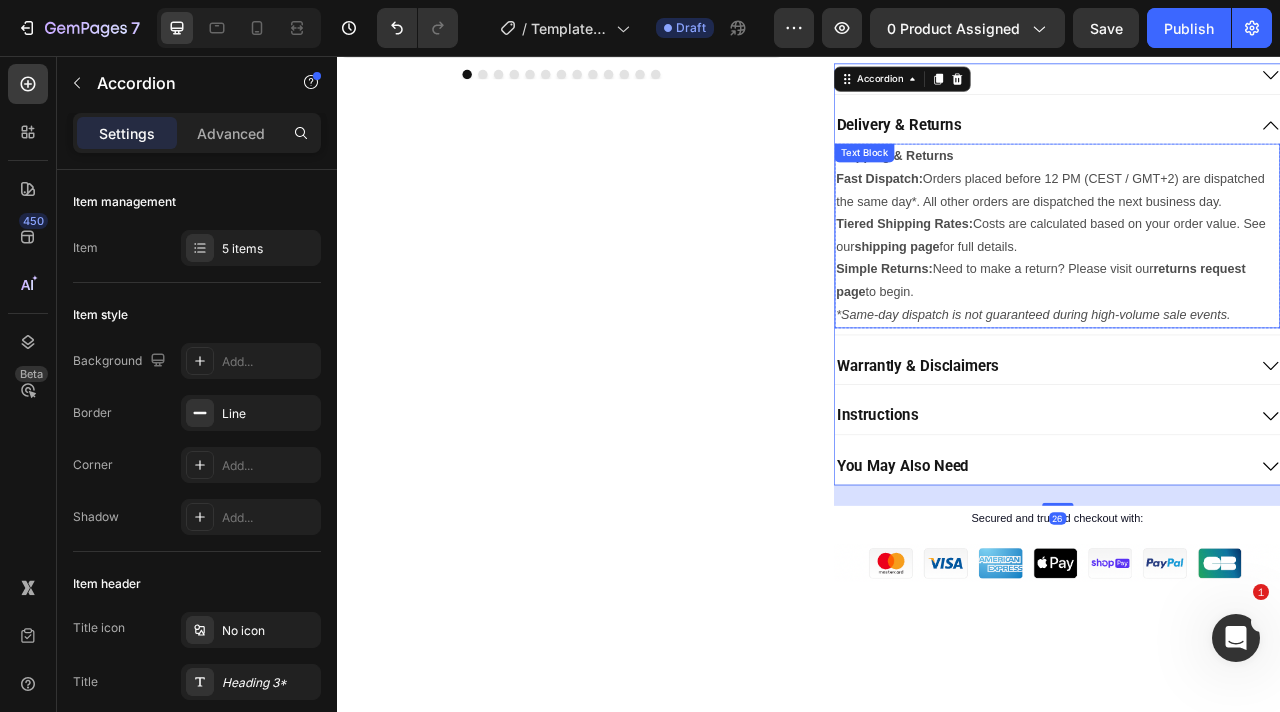 click on "Tiered Shipping Rates:  Costs are calculated based on your order value. See our  shipping page  for full details." at bounding box center [1252, 285] 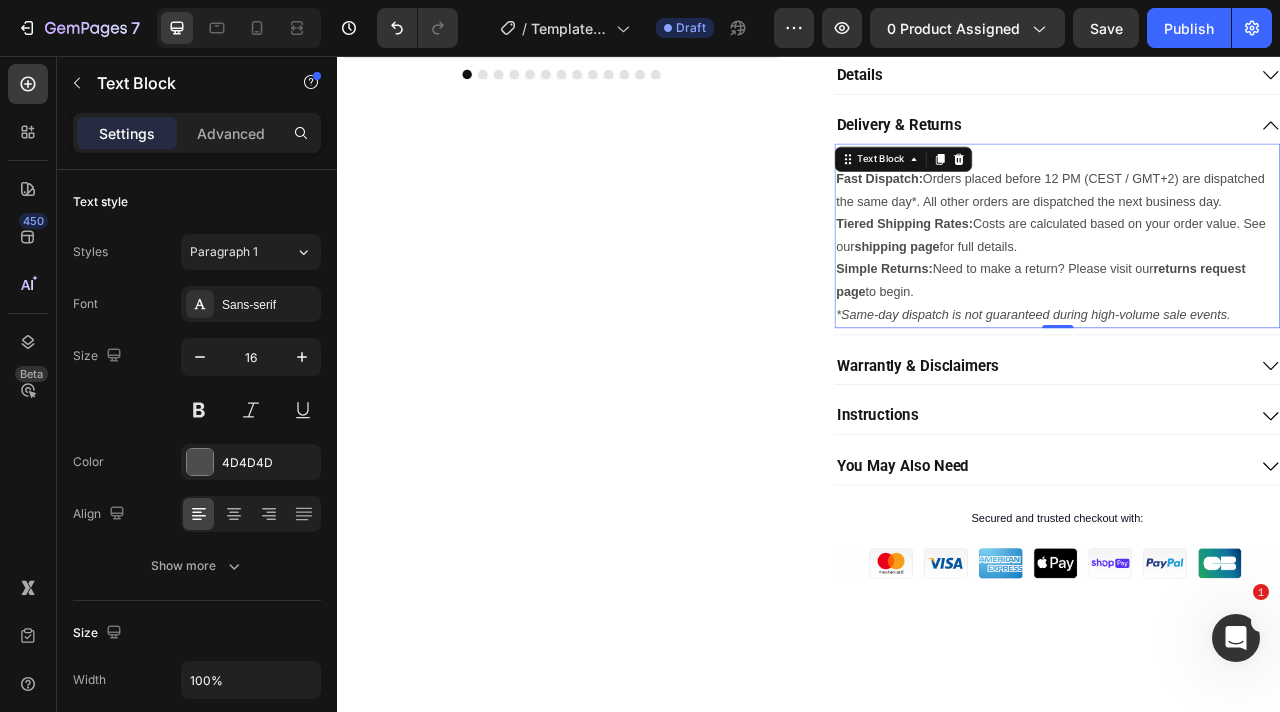 click on "Shipping & Returns" at bounding box center (1252, 183) 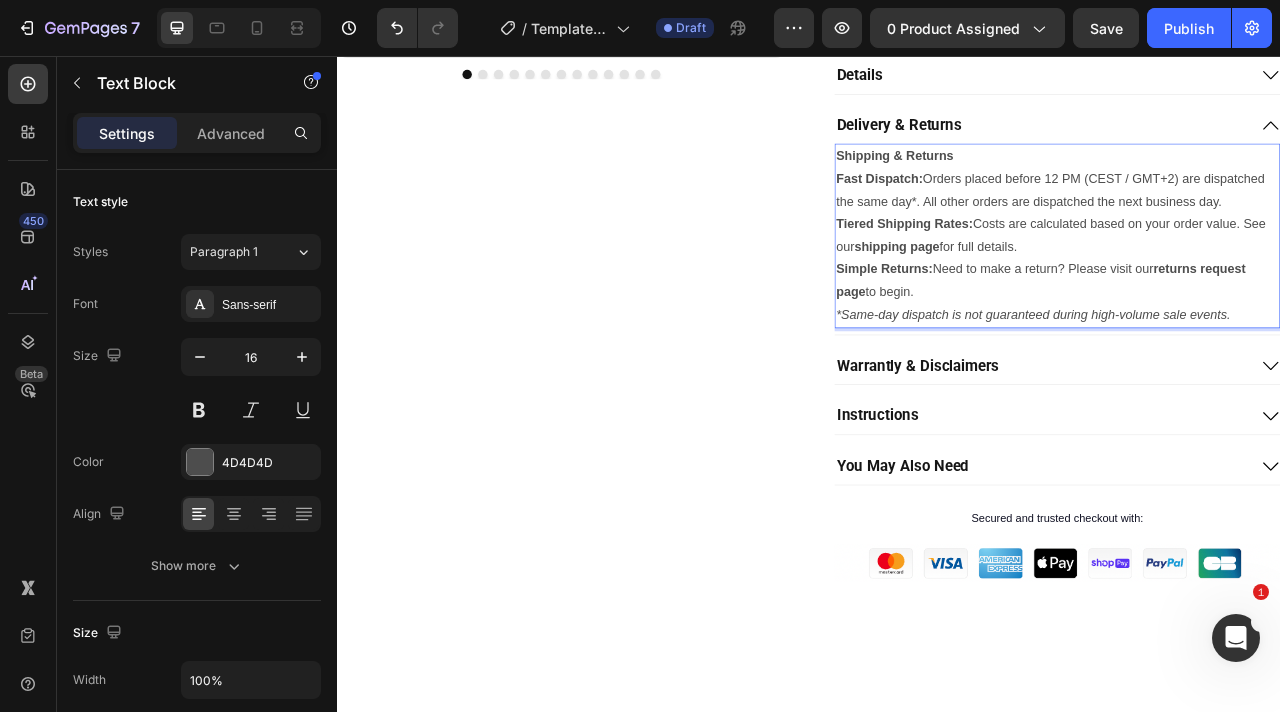 click on "Shipping & Returns" at bounding box center (1252, 183) 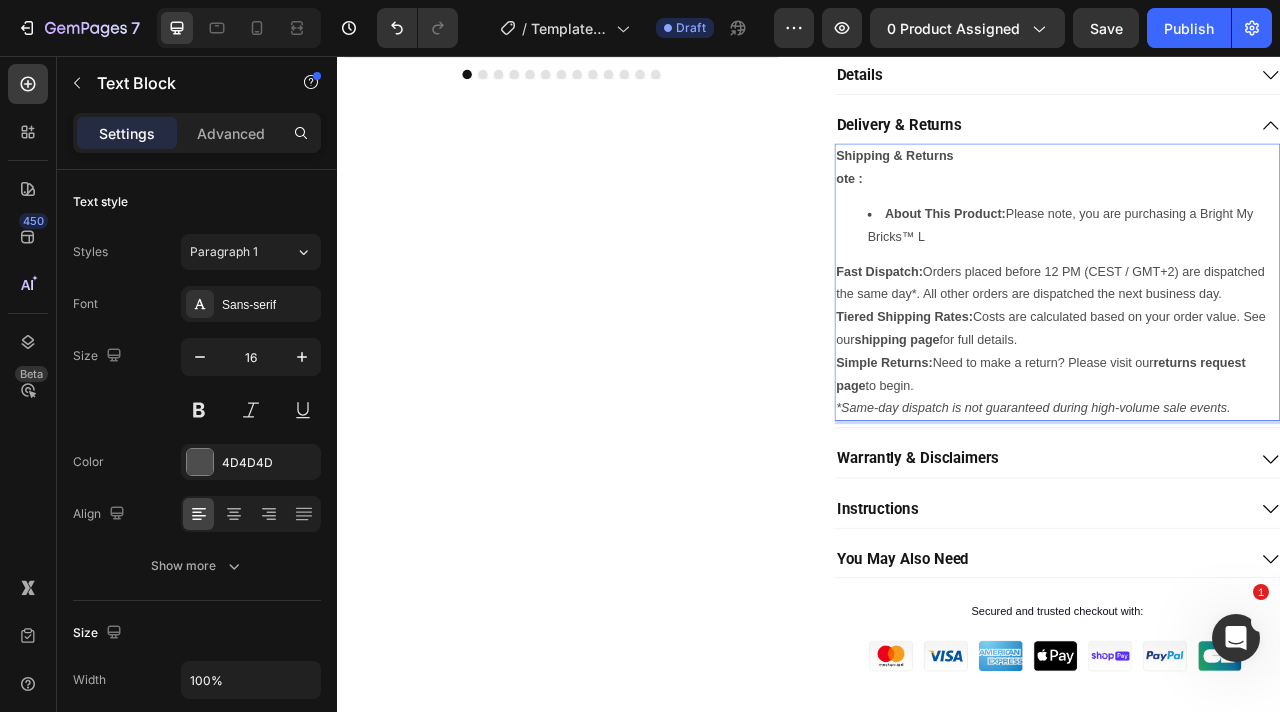 drag, startPoint x: 971, startPoint y: 332, endPoint x: 1470, endPoint y: 367, distance: 500.22595 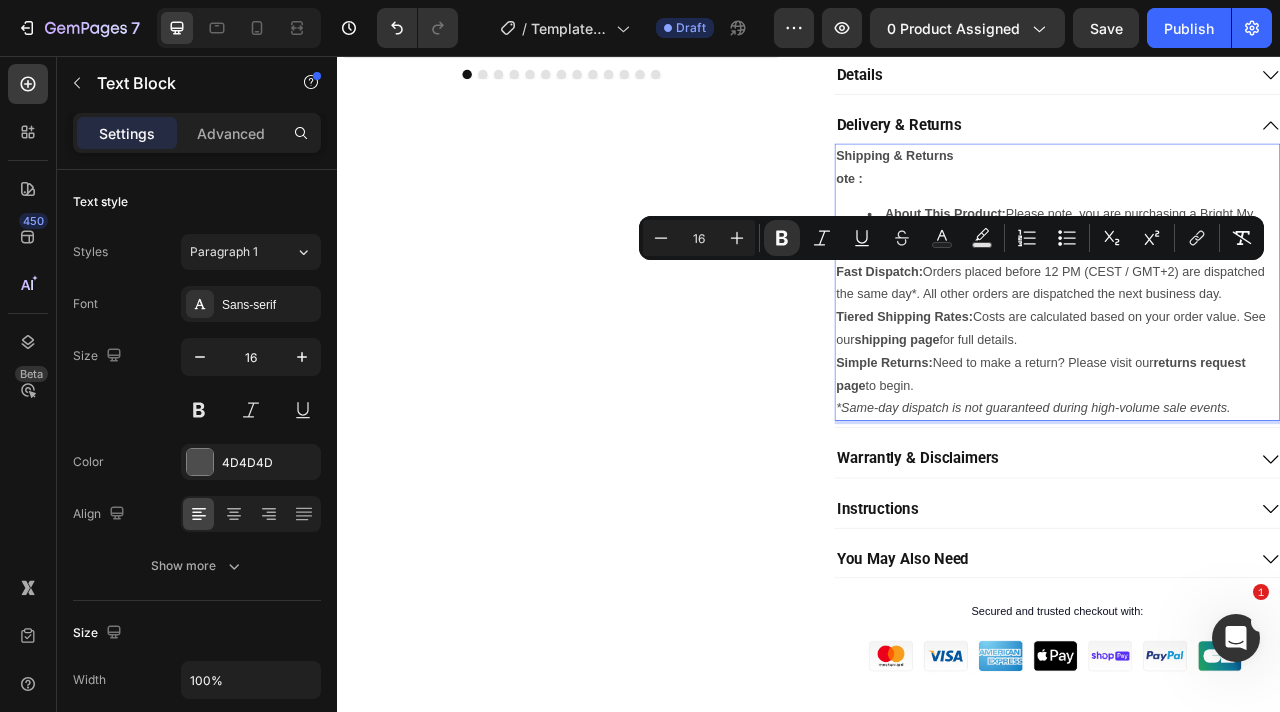 copy on "Fast Dispatch: Orders placed before [TIME] ([TIMEZONE]) are dispatched the same day*. All other orders are dispatched the next business day." 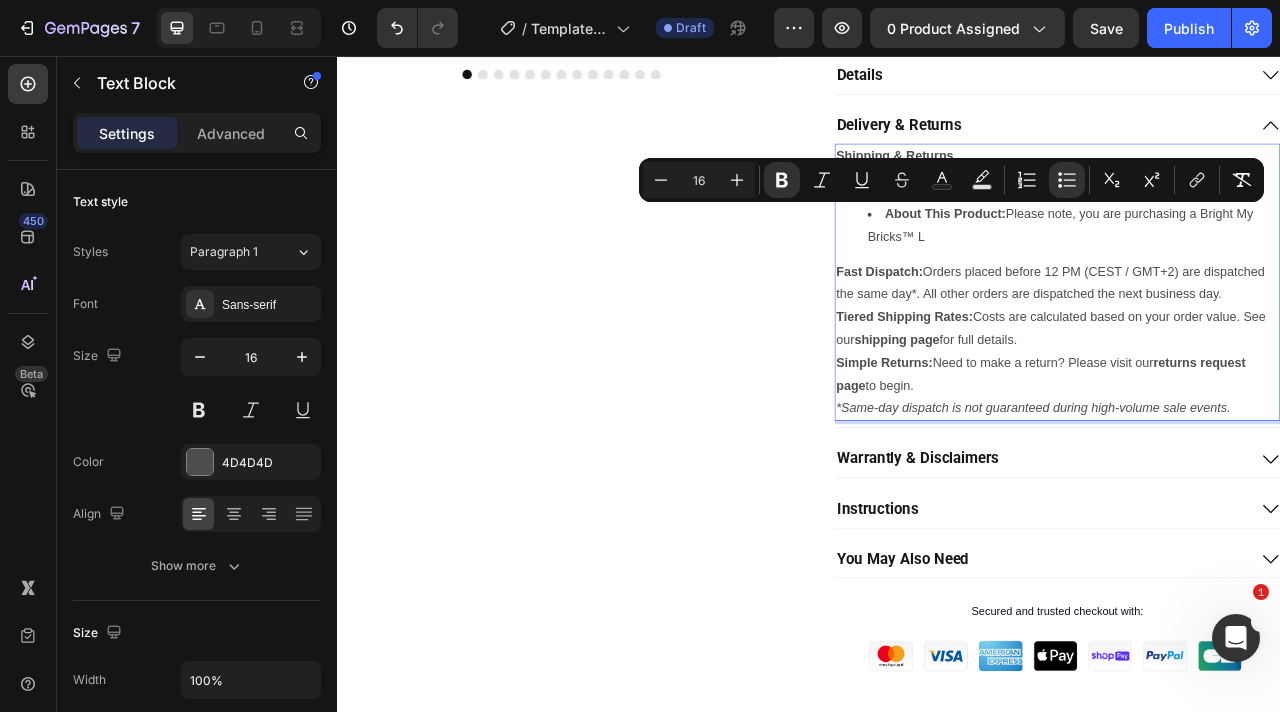 drag, startPoint x: 1101, startPoint y: 277, endPoint x: 1046, endPoint y: 269, distance: 55.578773 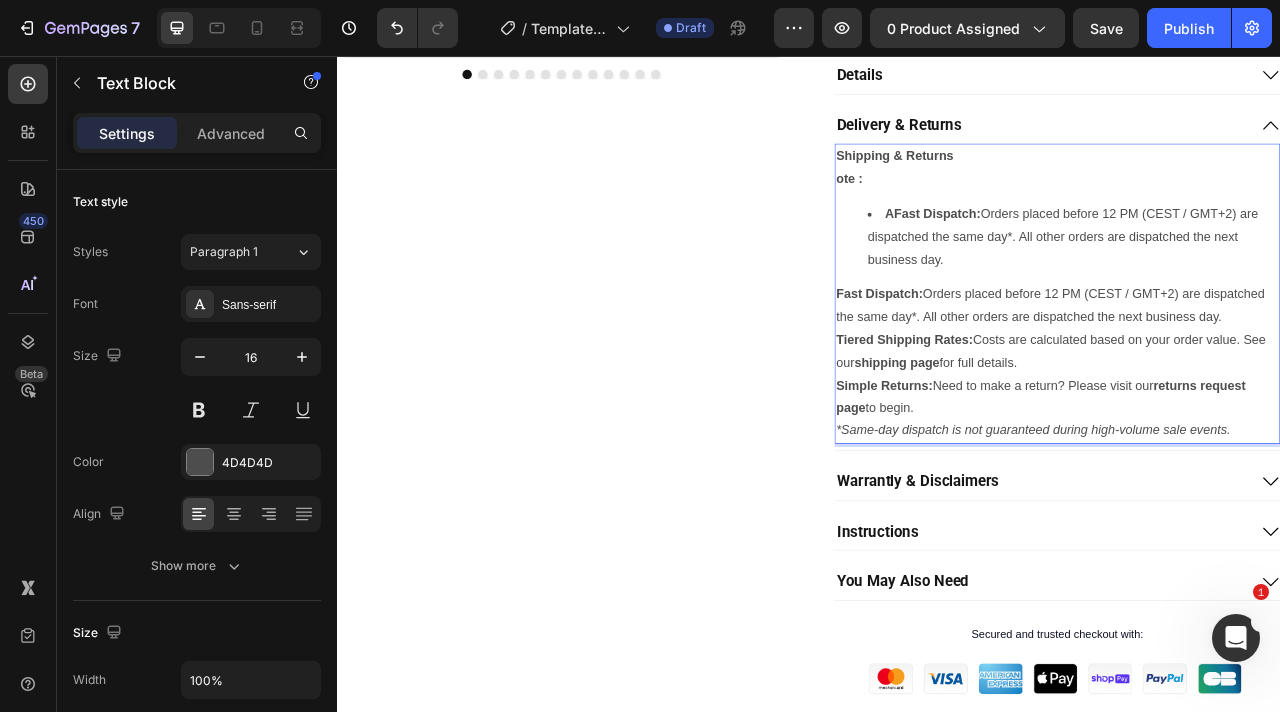 click on "AFast Dispatch:" at bounding box center (1094, 256) 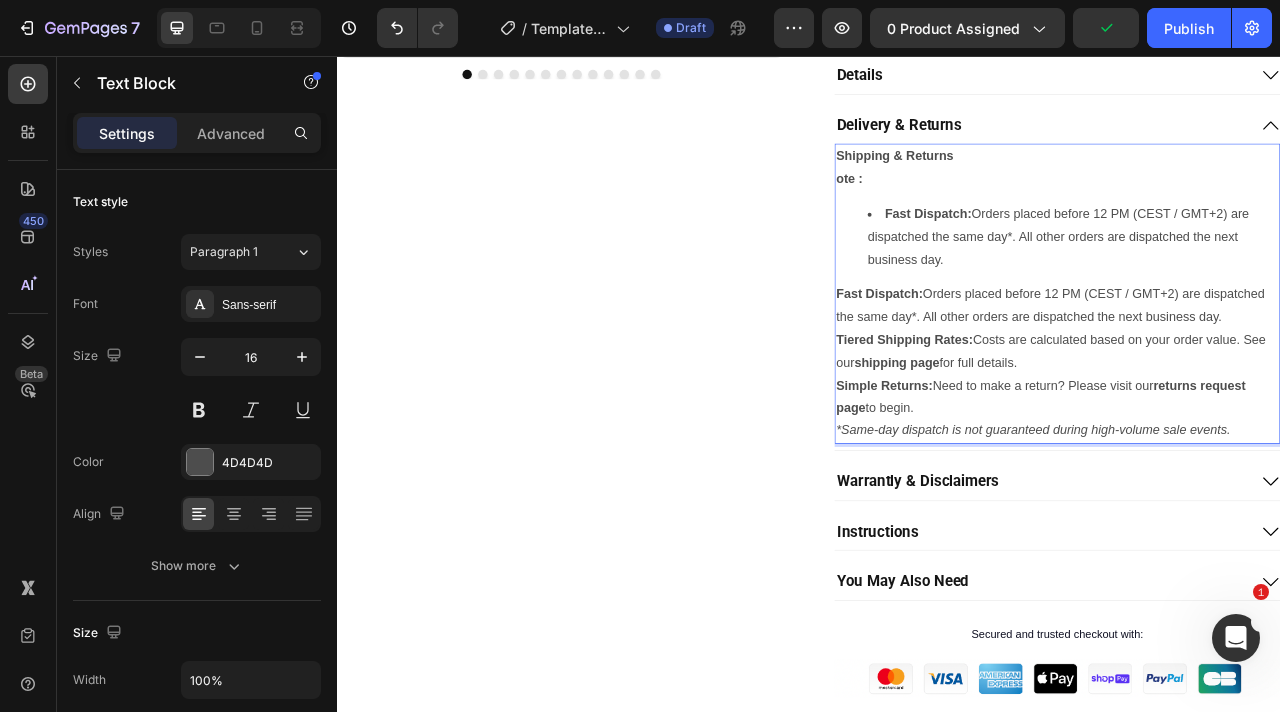 click on "ote :" at bounding box center [988, 211] 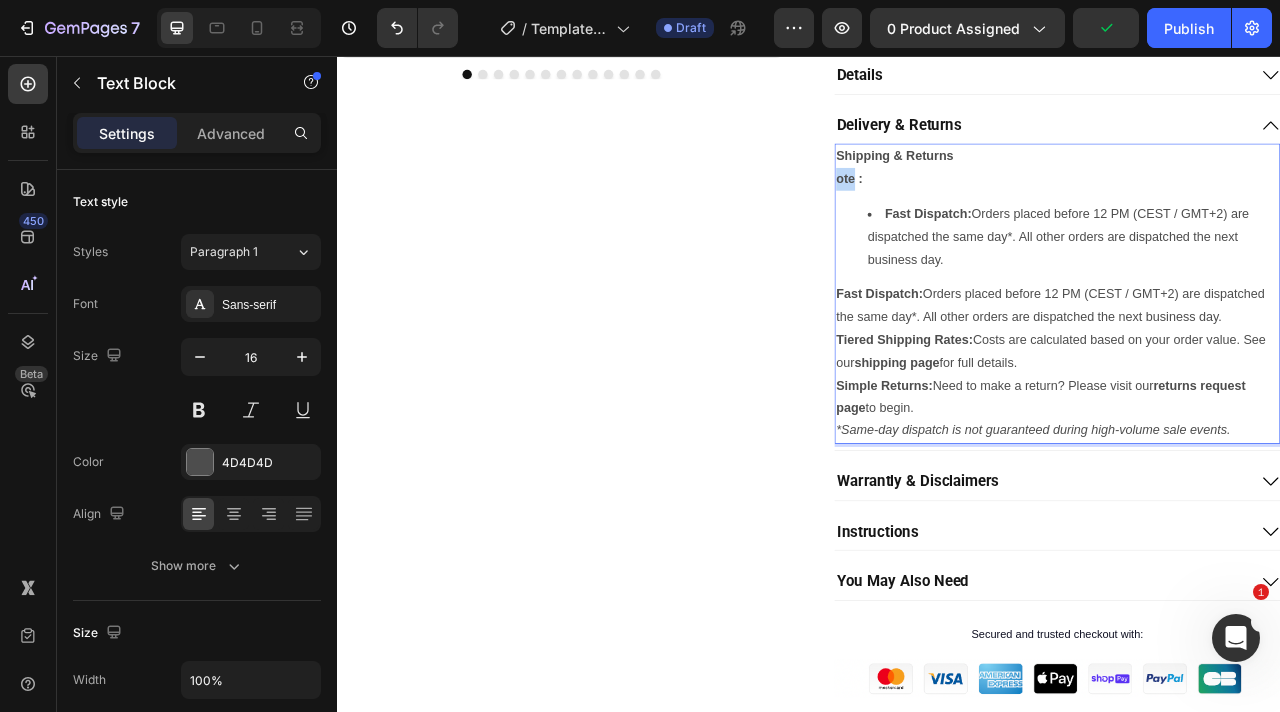 click on "ote :" at bounding box center [988, 211] 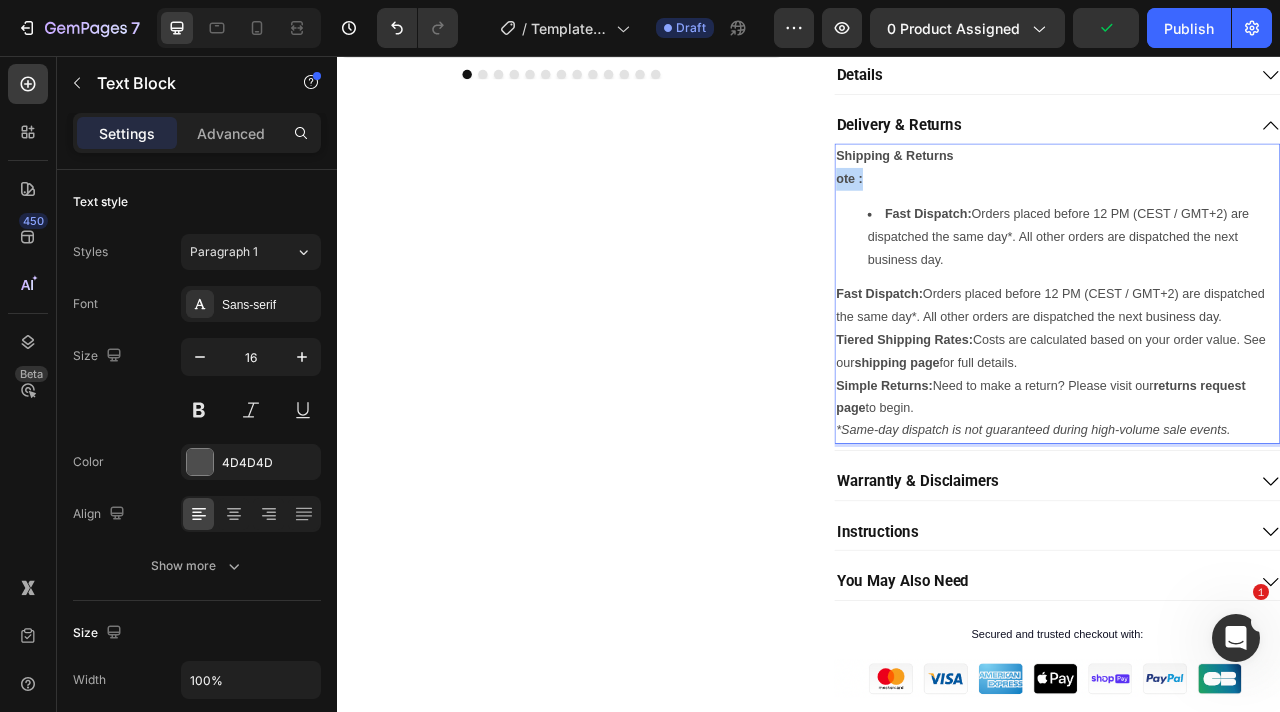 click on "ote :" at bounding box center [988, 211] 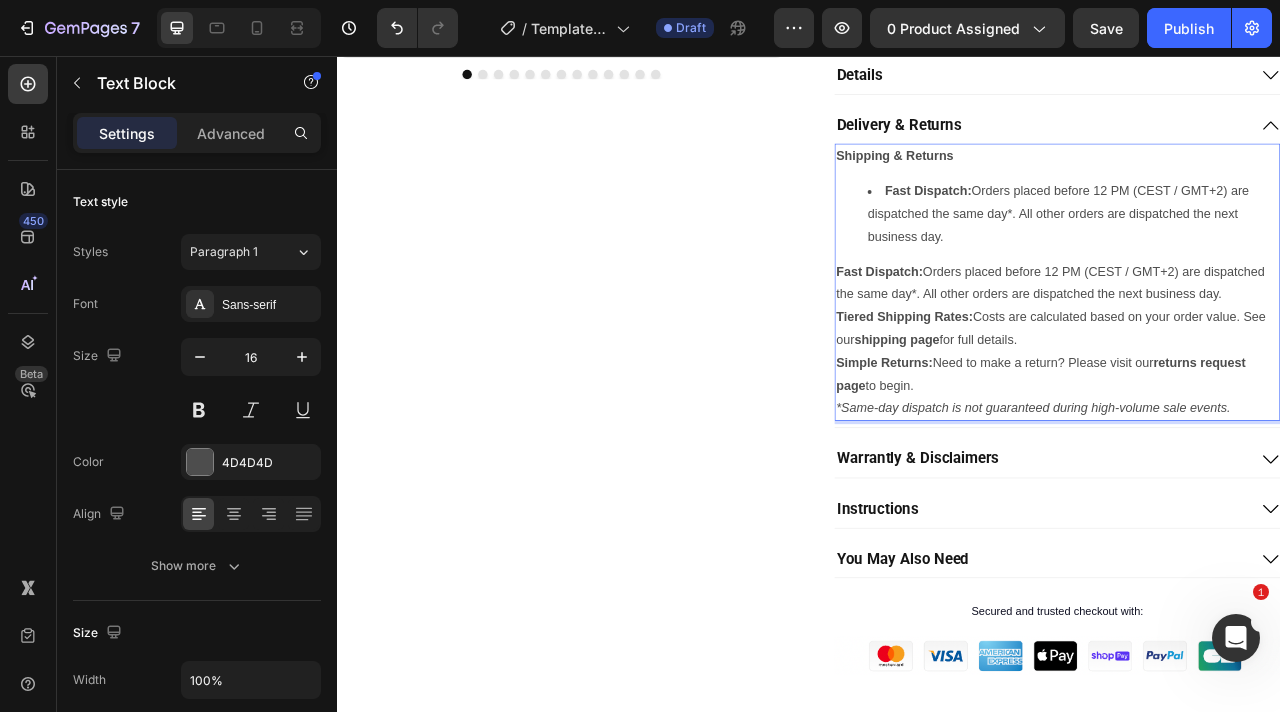 click on "Fast Dispatch: Orders placed before [TIME] ([TIMEZONE]) are dispatched the same day*. All other orders are dispatched the next business day." at bounding box center (1272, 257) 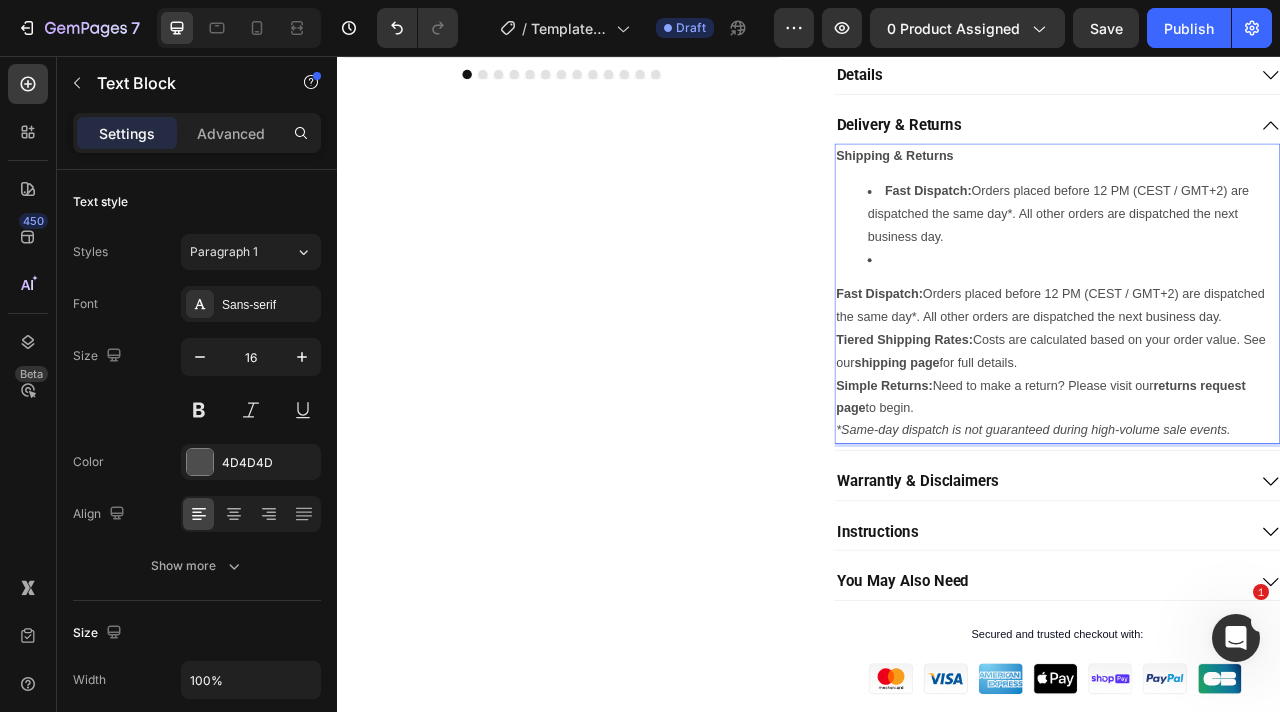 click on "Fast Dispatch:" at bounding box center [1026, 358] 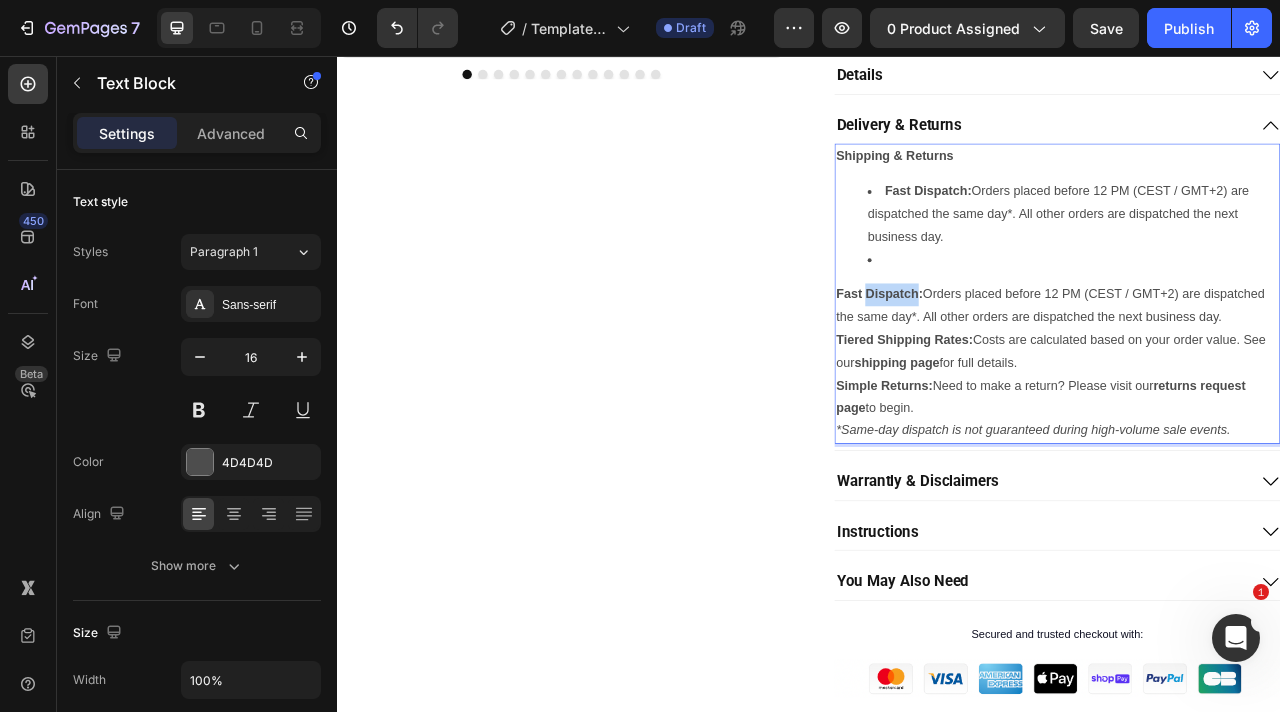 click on "Fast Dispatch:" at bounding box center [1026, 358] 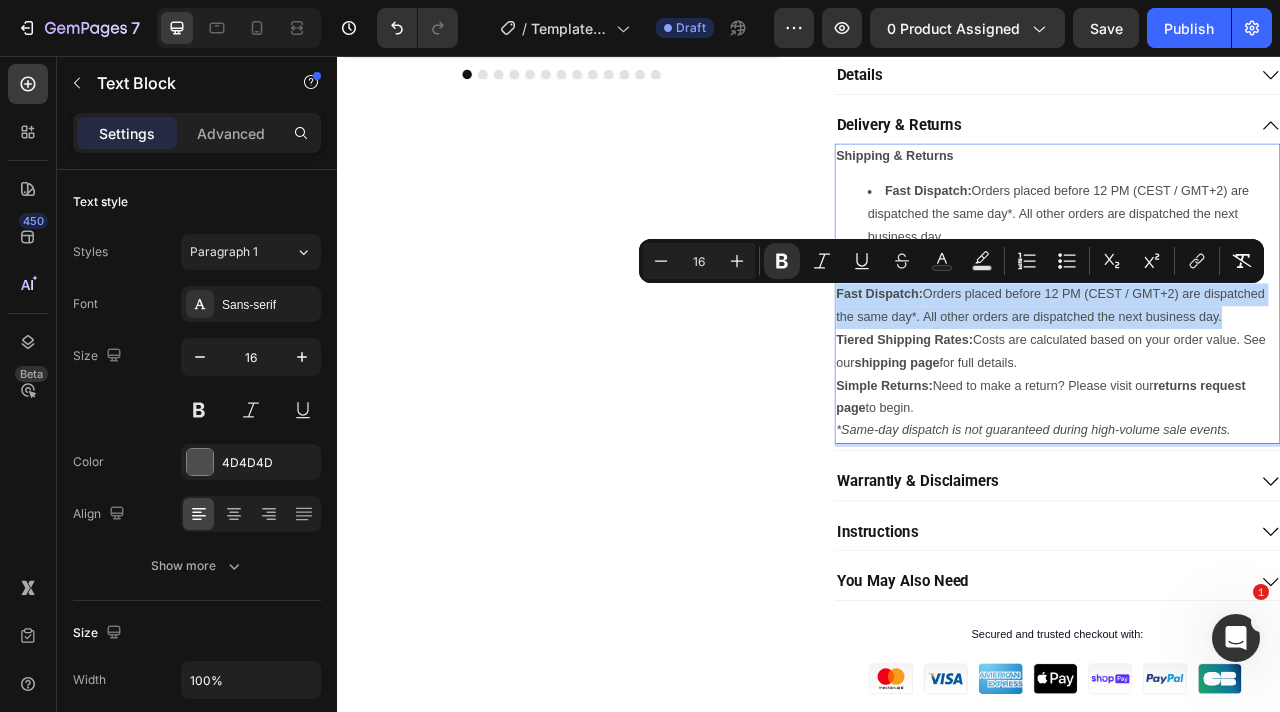click on "Fast Dispatch:" at bounding box center [1026, 358] 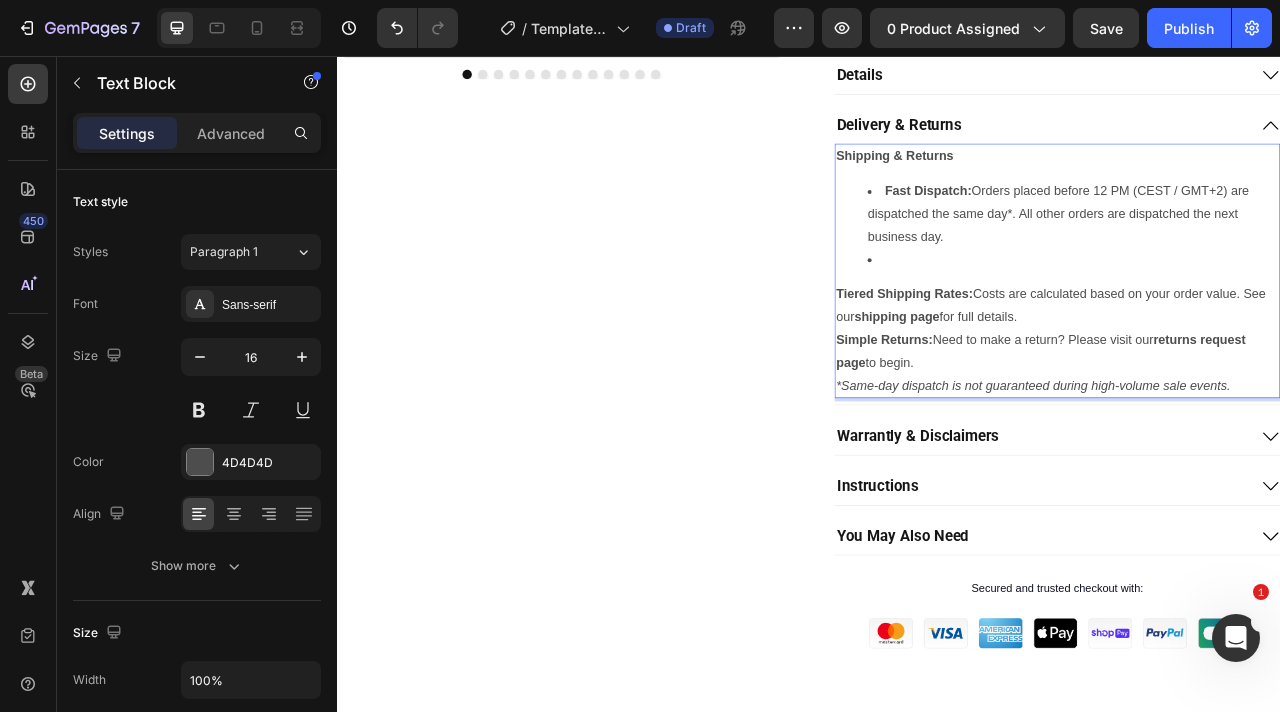 click on "Tiered Shipping Rates:" at bounding box center [1058, 358] 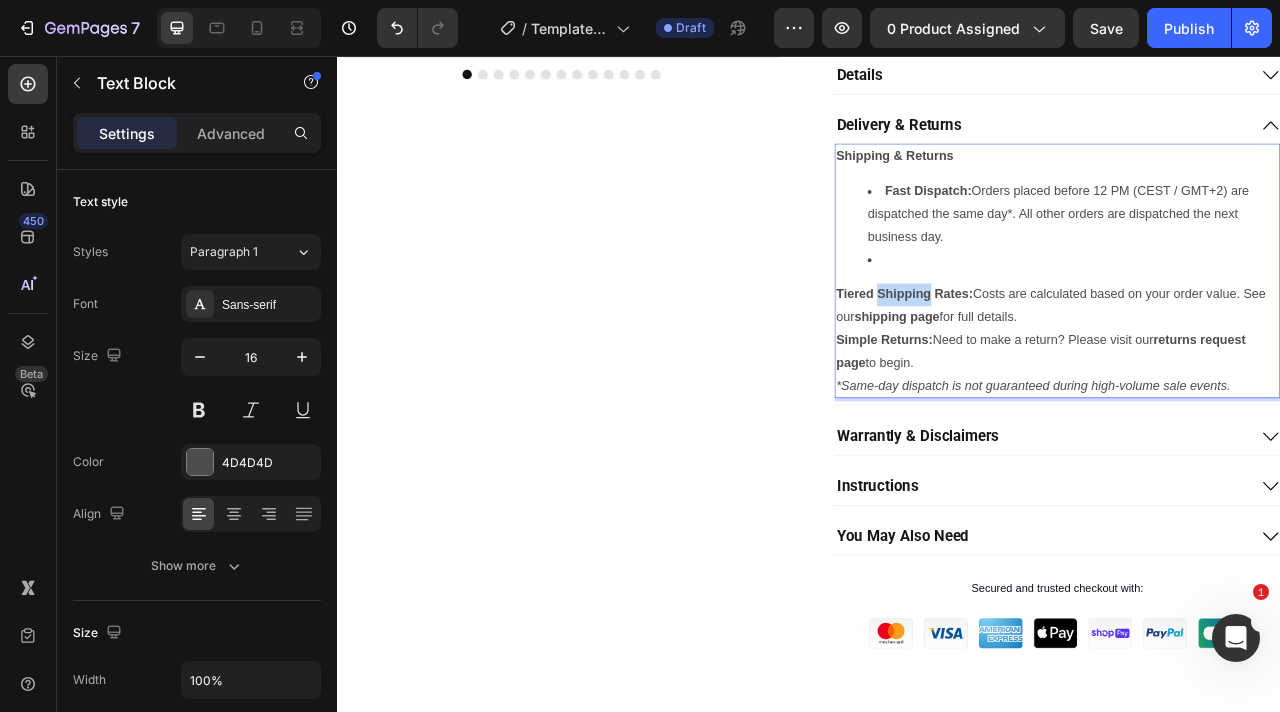 click on "Tiered Shipping Rates:" at bounding box center [1058, 358] 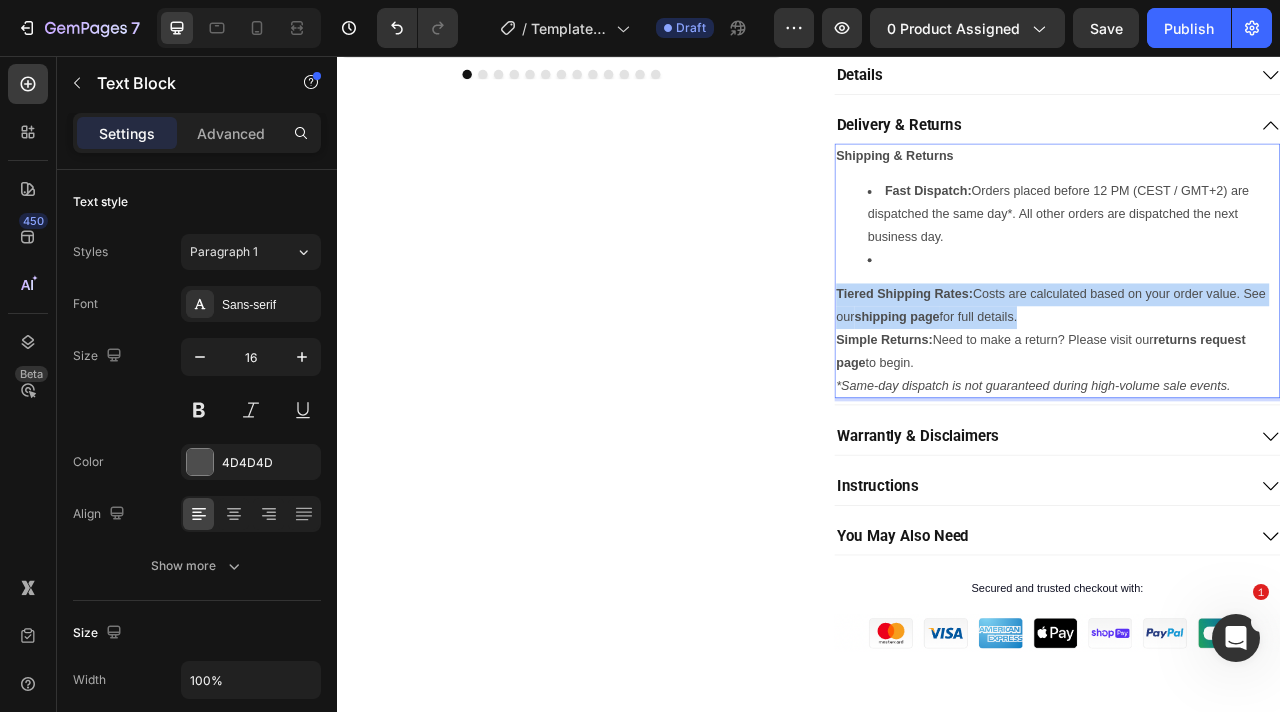 click on "Tiered Shipping Rates:" at bounding box center [1058, 358] 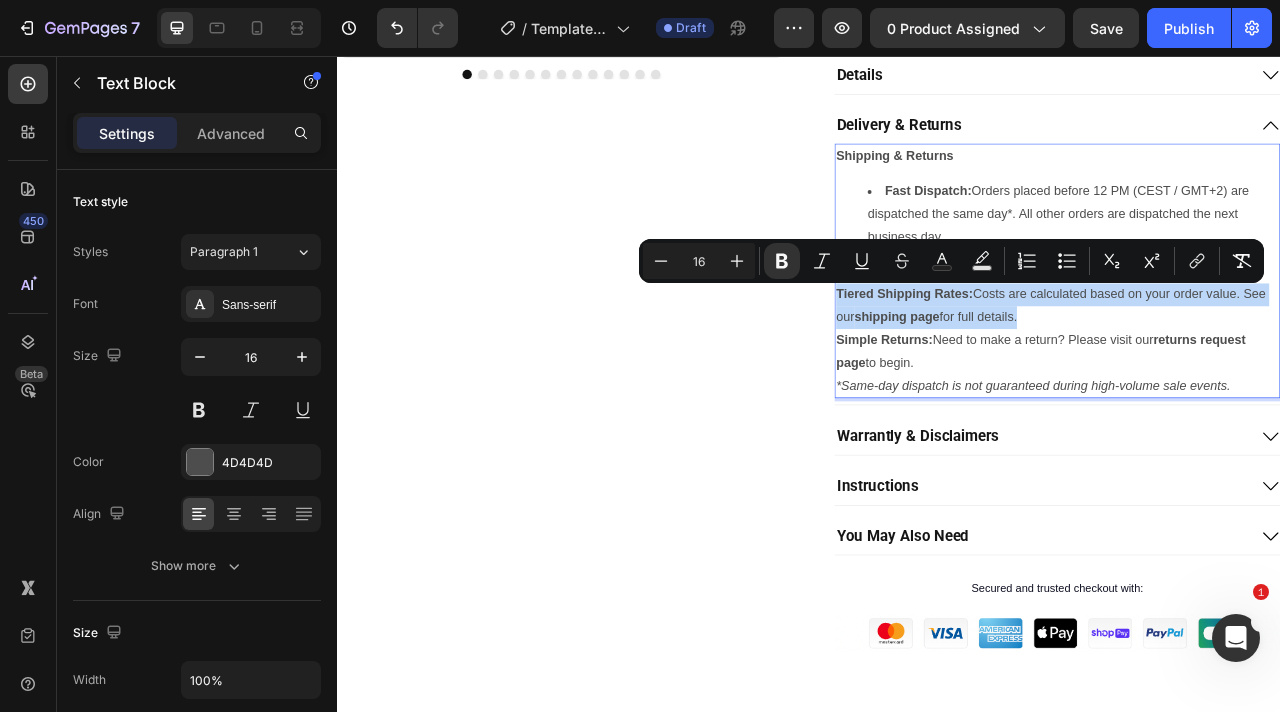 copy on "Tiered Shipping Rates:  Costs are calculated based on your order value. See our  shipping page  for full details." 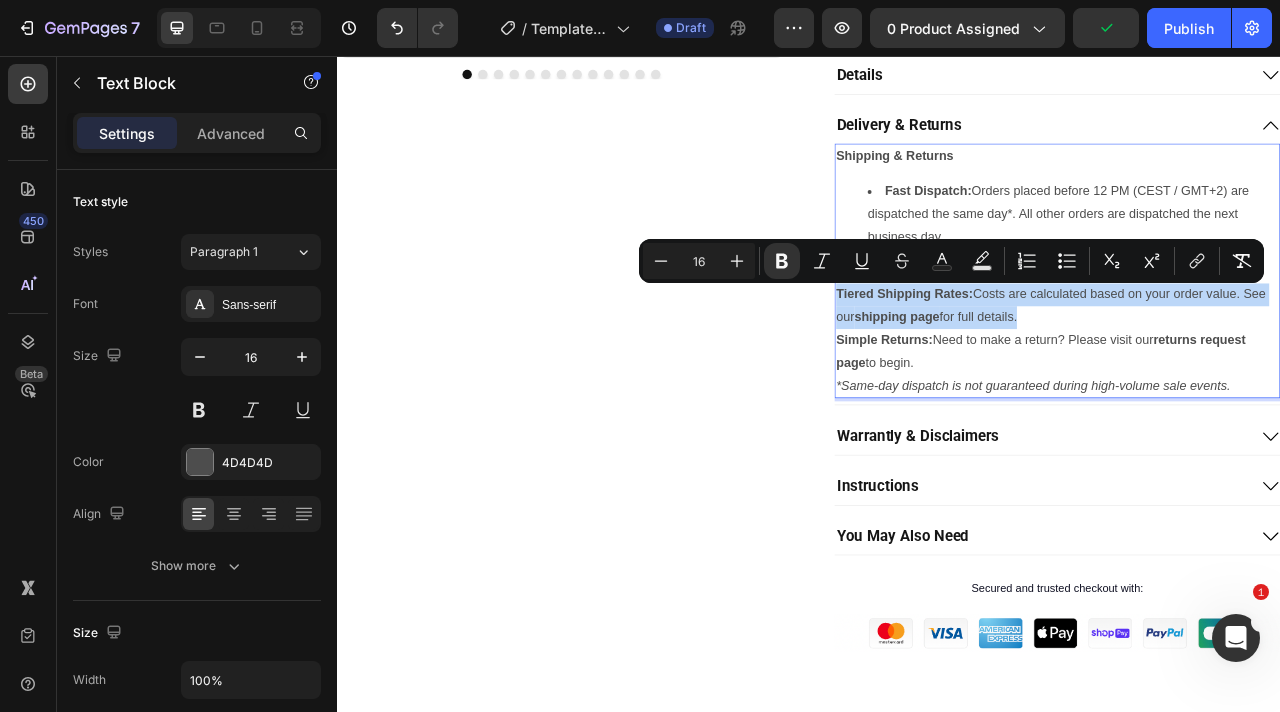click on "Tiered Shipping Rates:  Costs are calculated based on your order value. See our  shipping page  for full details." at bounding box center (1252, 374) 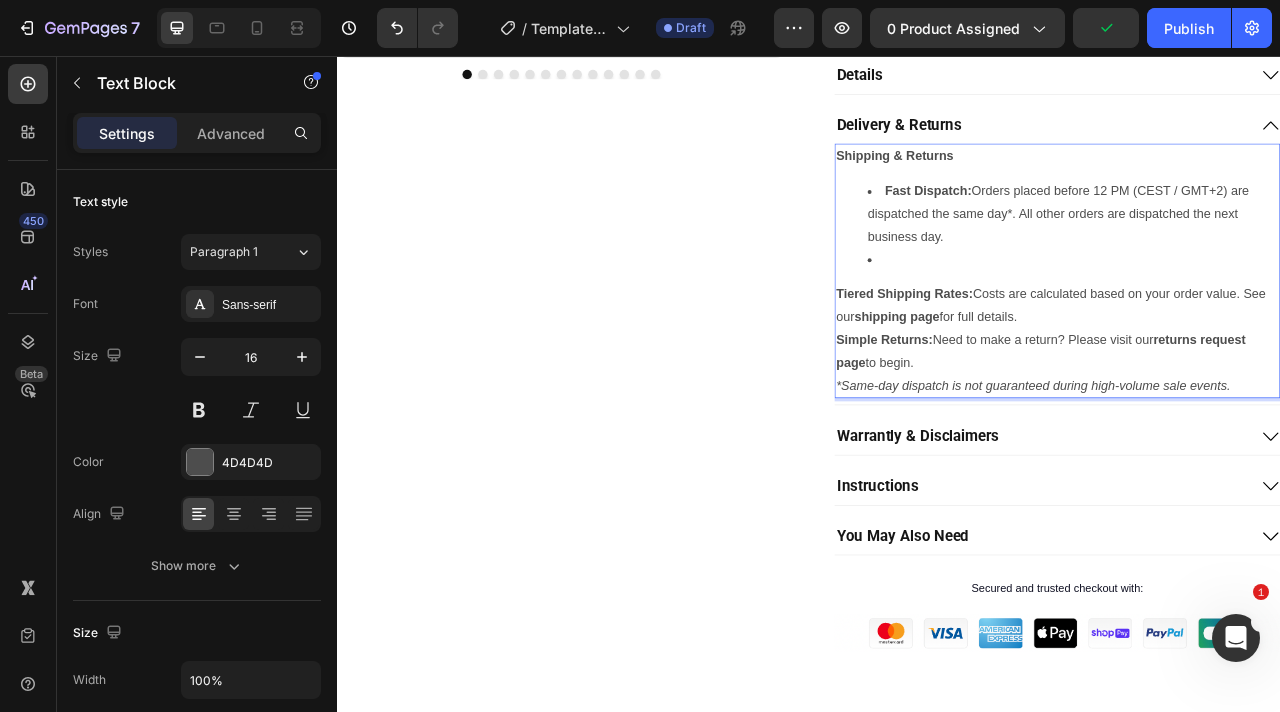 click at bounding box center (1272, 315) 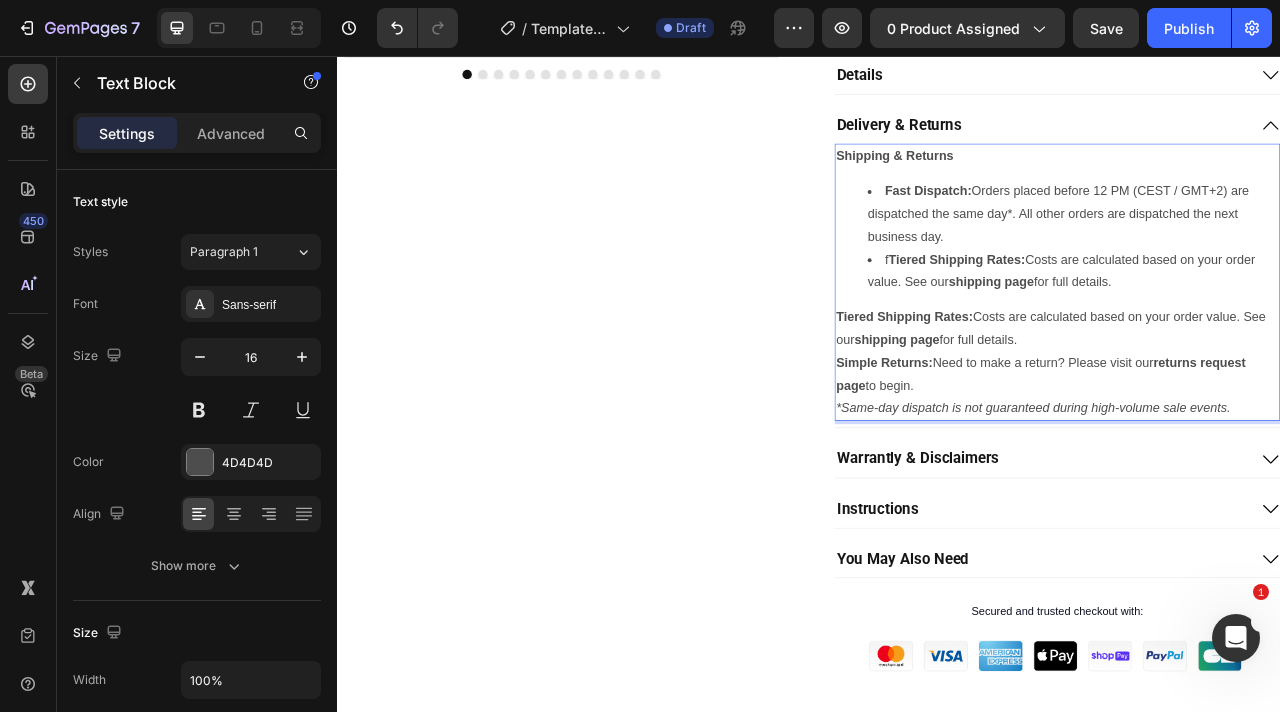 click on "f Tiered Shipping Rates:  Costs are calculated based on your order value. See our  shipping page  for full details." at bounding box center [1272, 330] 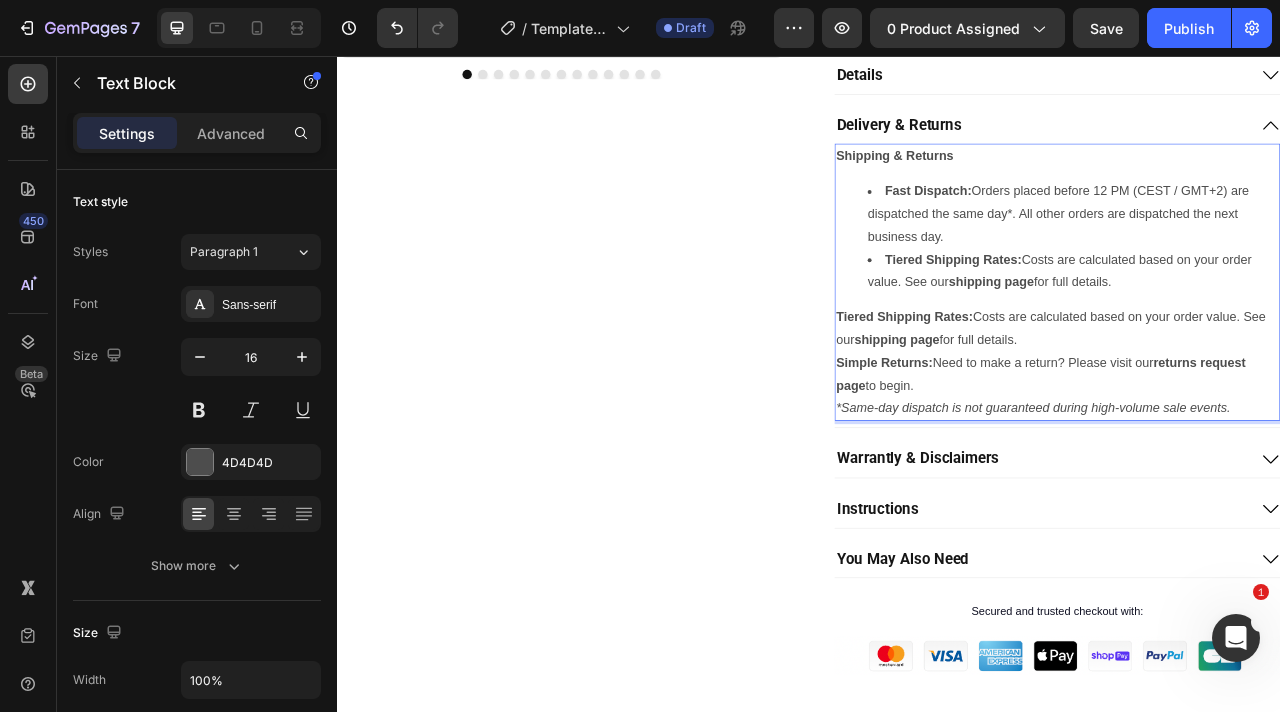 click on "Tiered Shipping Rates:  Costs are calculated based on your order value. See our  shipping page  for full details." at bounding box center (1272, 330) 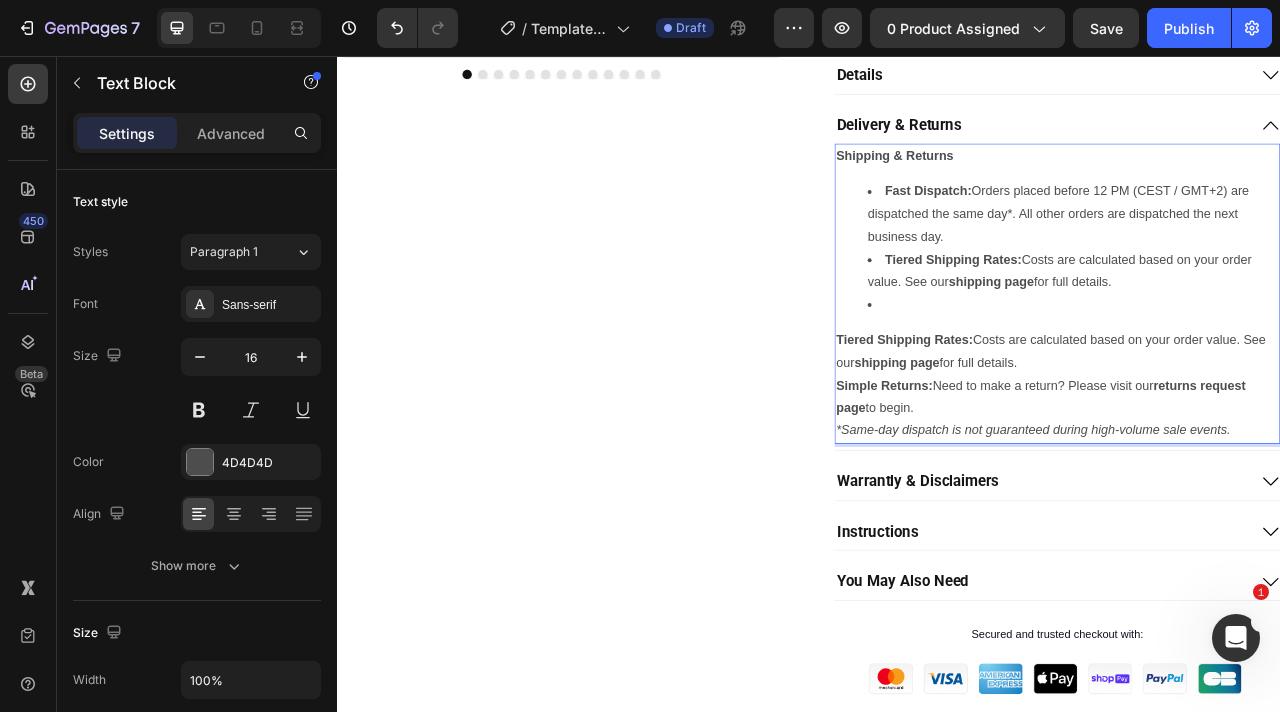 click on "Tiered Shipping Rates:  Costs are calculated based on your order value. See our  shipping page  for full details." at bounding box center (1252, 432) 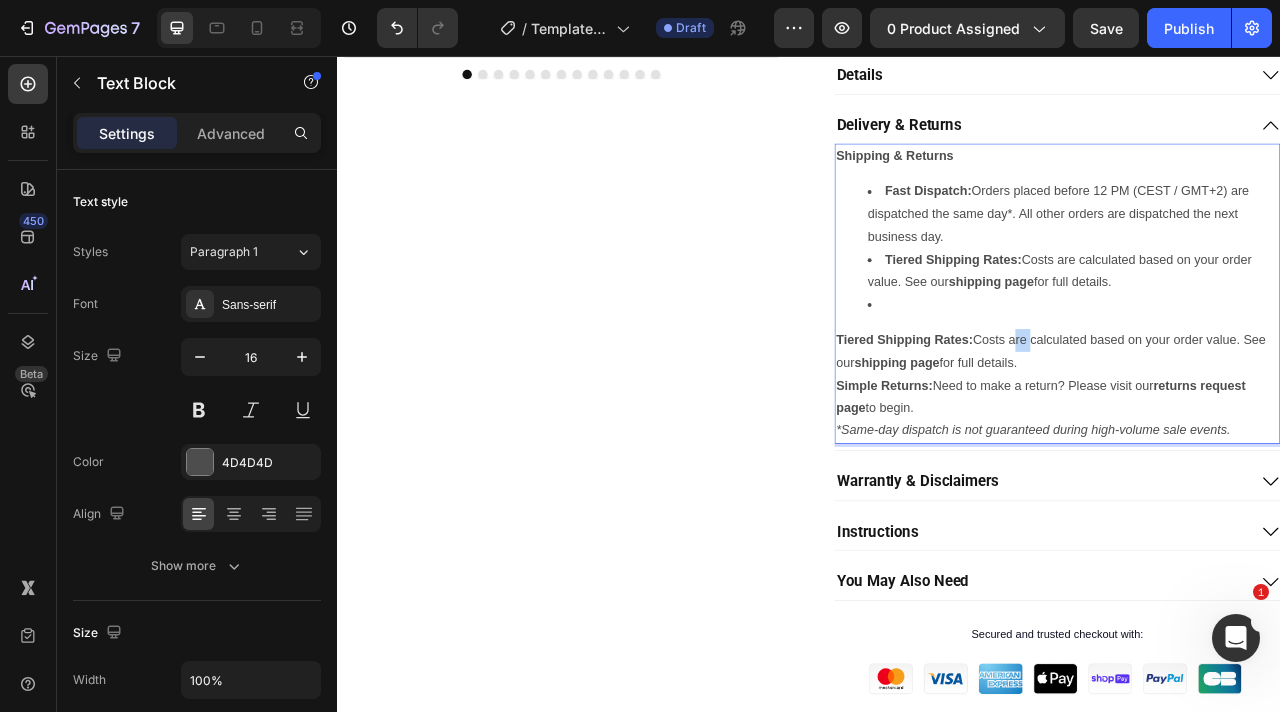 click on "Tiered Shipping Rates:  Costs are calculated based on your order value. See our  shipping page  for full details." at bounding box center [1252, 432] 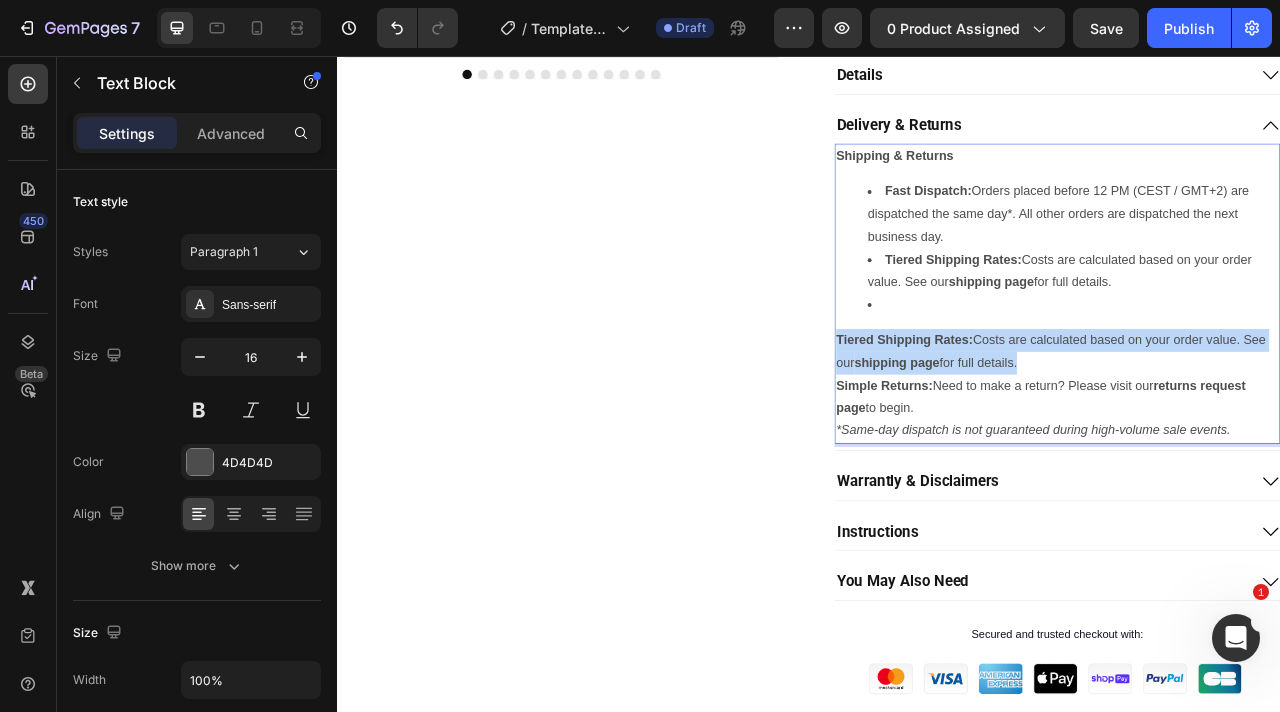 click on "Tiered Shipping Rates:  Costs are calculated based on your order value. See our  shipping page  for full details." at bounding box center [1252, 432] 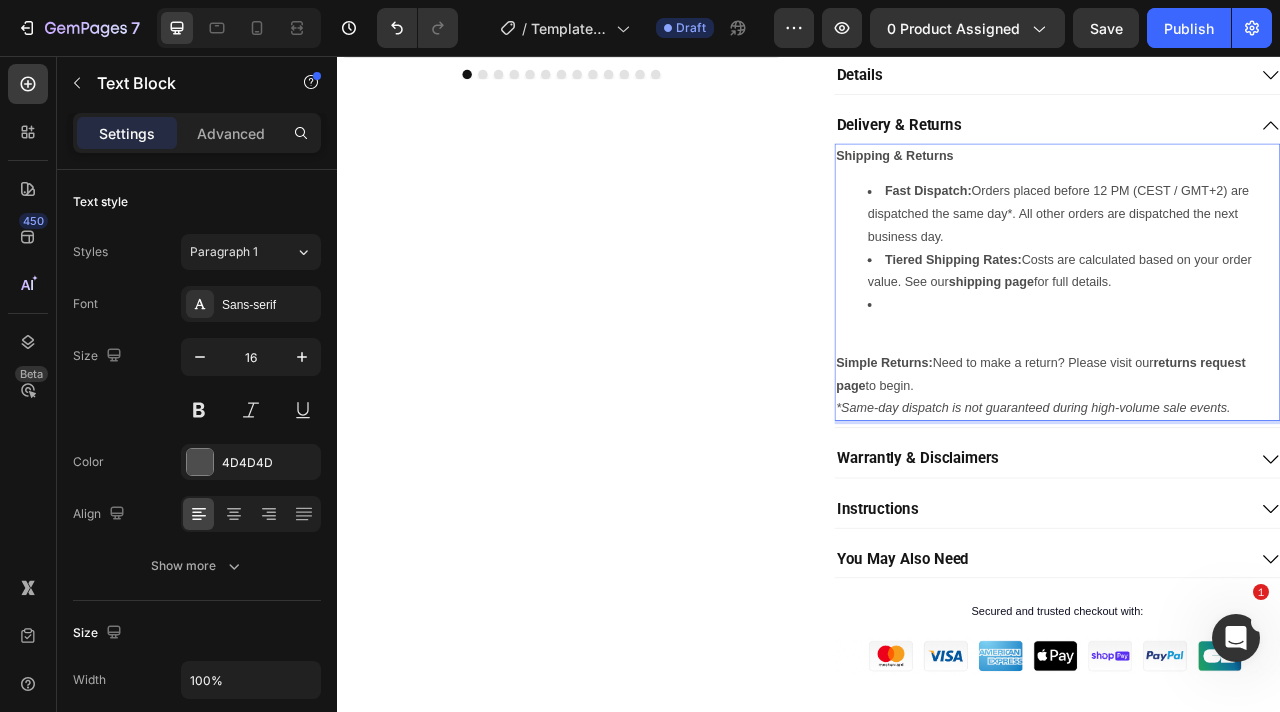 click on "Simple Returns:" at bounding box center (1032, 445) 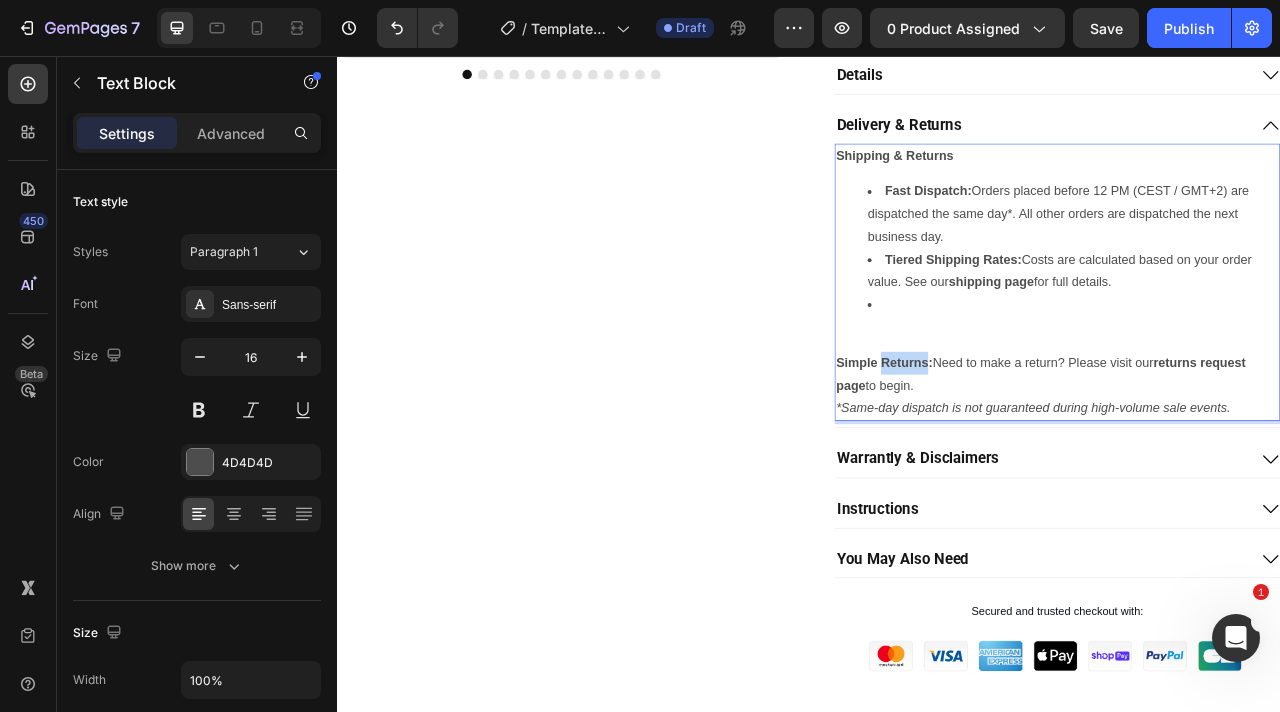 click on "Simple Returns:" at bounding box center (1032, 445) 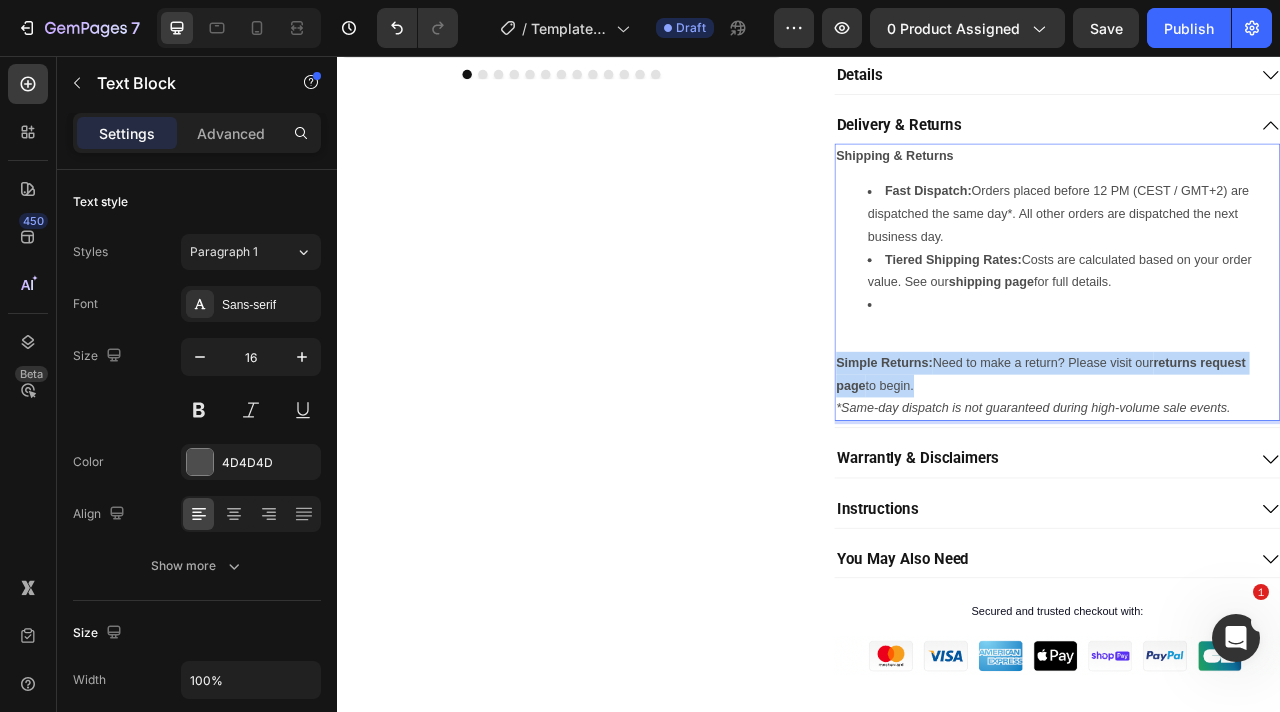 click on "Simple Returns:" at bounding box center [1032, 445] 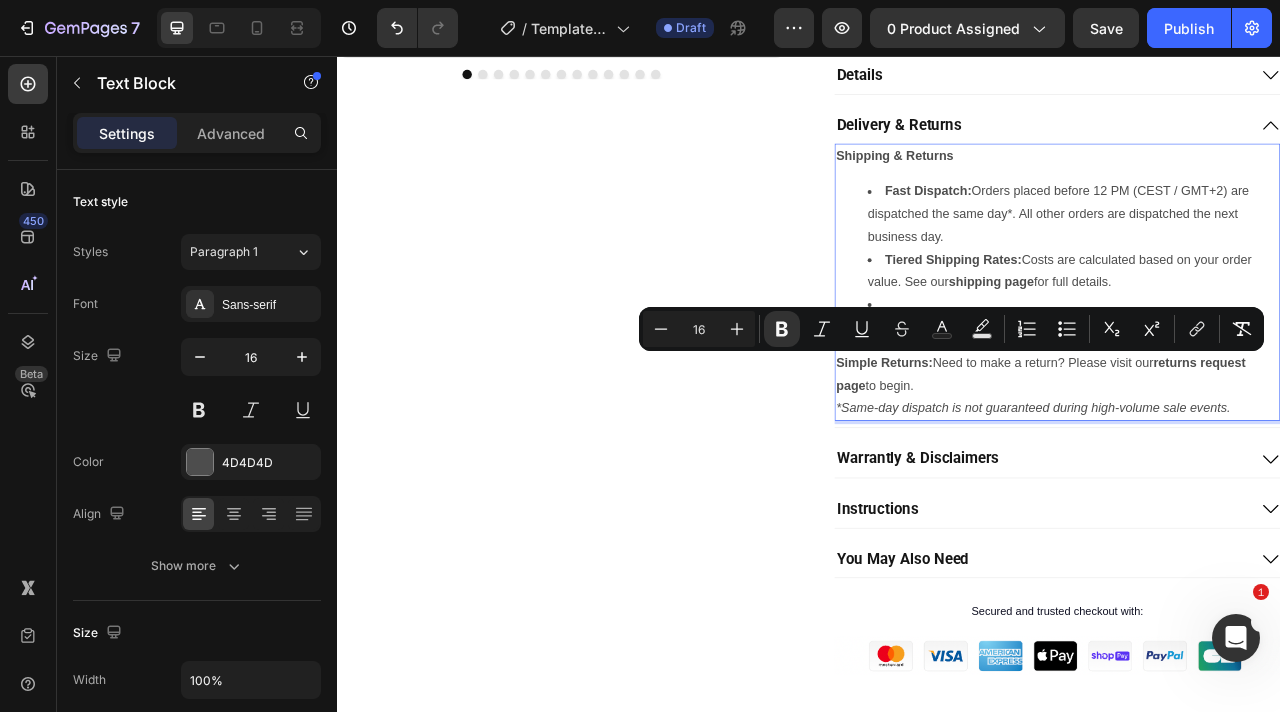 click at bounding box center (1272, 372) 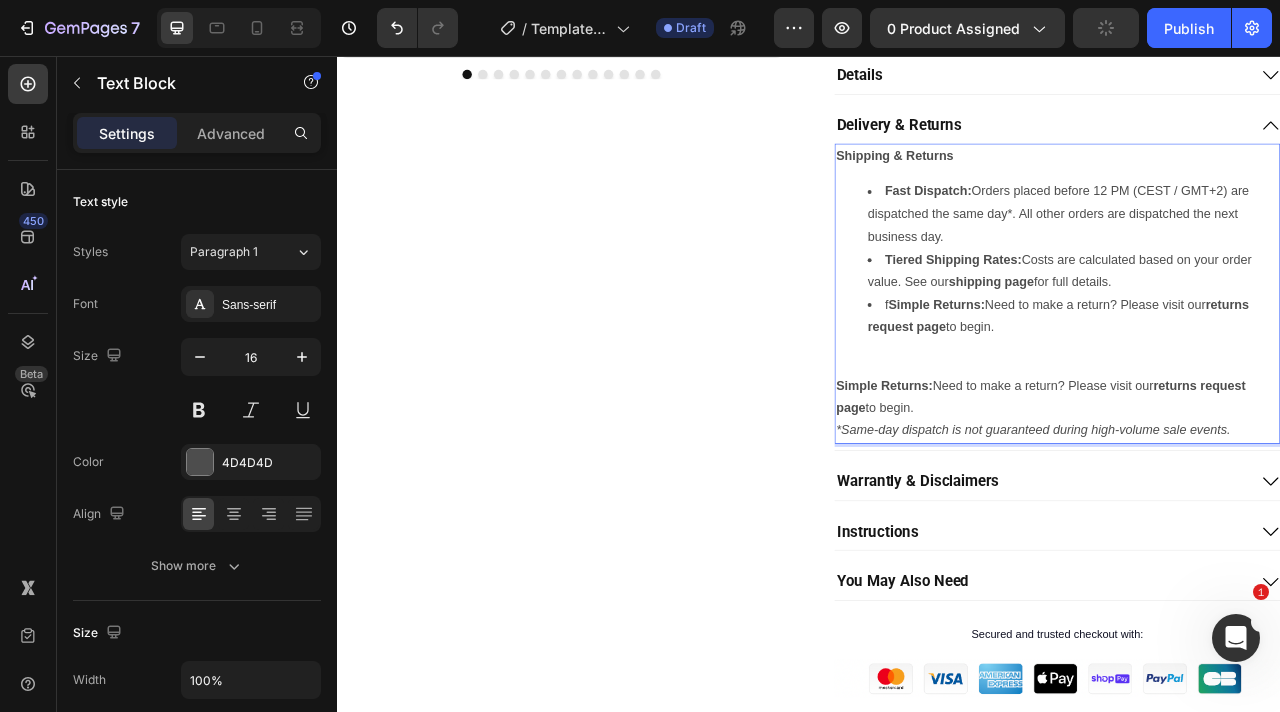 click on "Simple Returns:" at bounding box center [1098, 371] 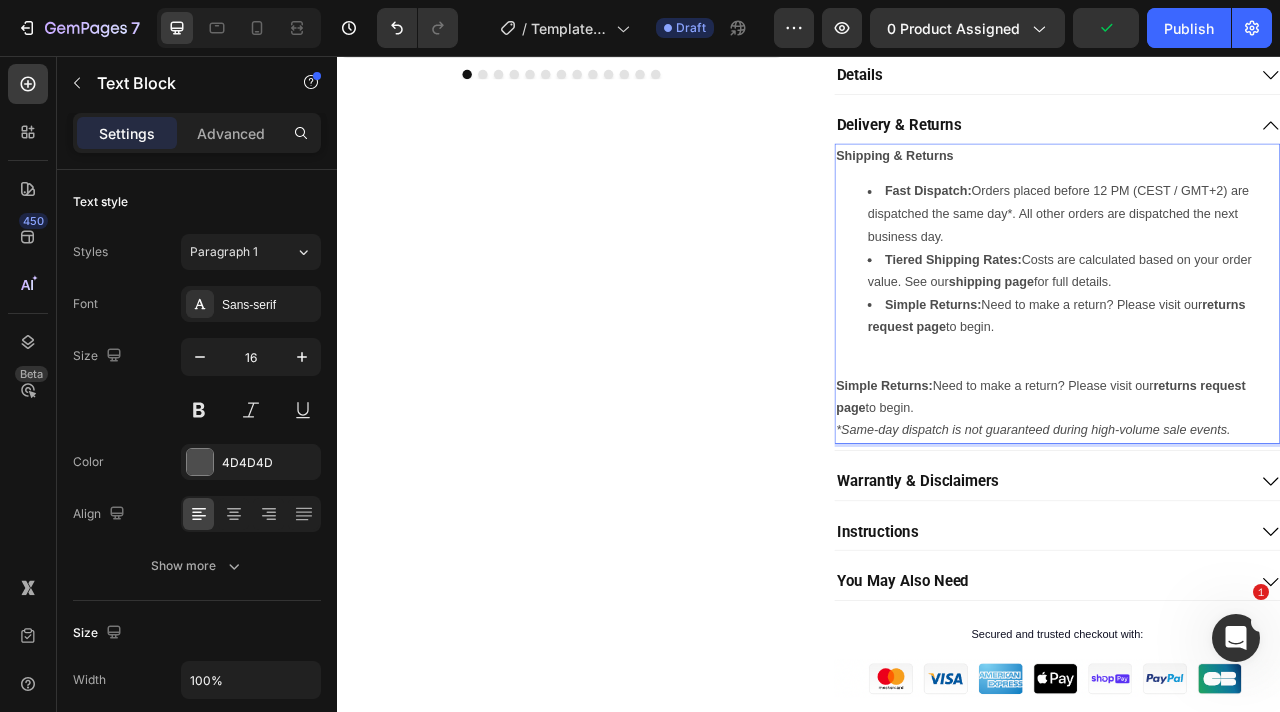 click on "Simple Returns:" at bounding box center (1032, 474) 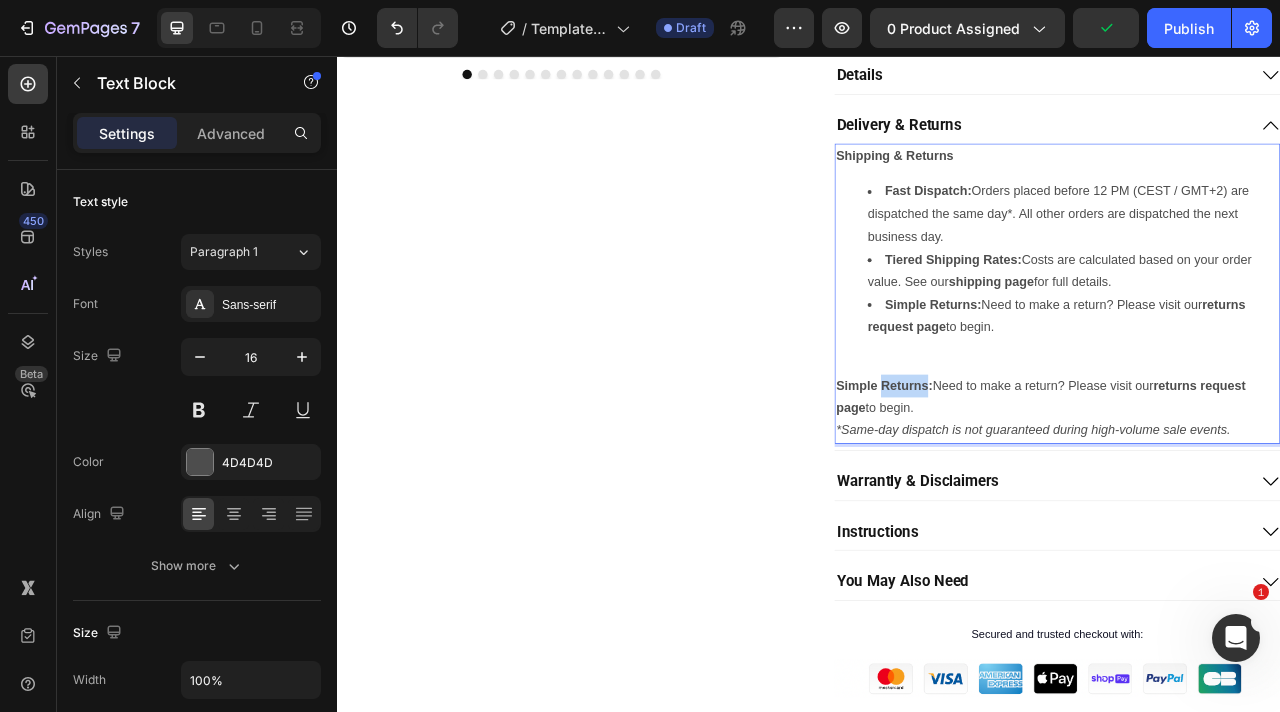 click on "Simple Returns:" at bounding box center [1032, 474] 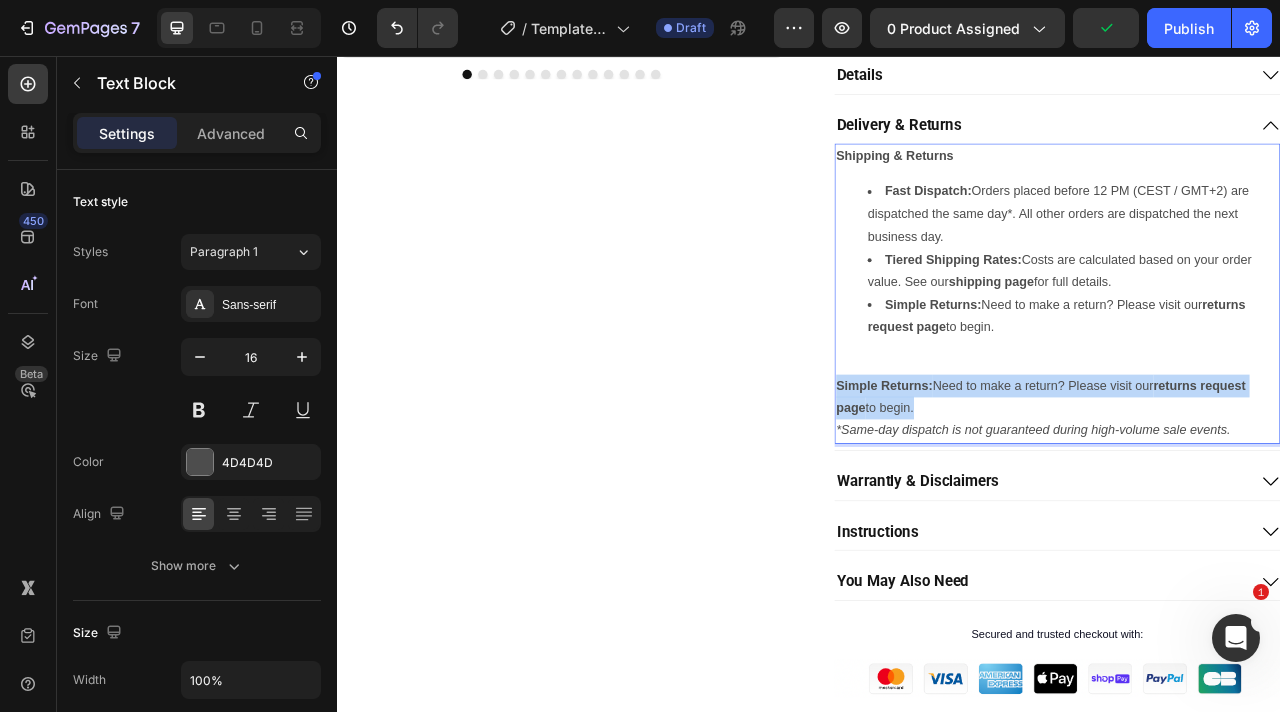 click on "Simple Returns:" at bounding box center [1032, 474] 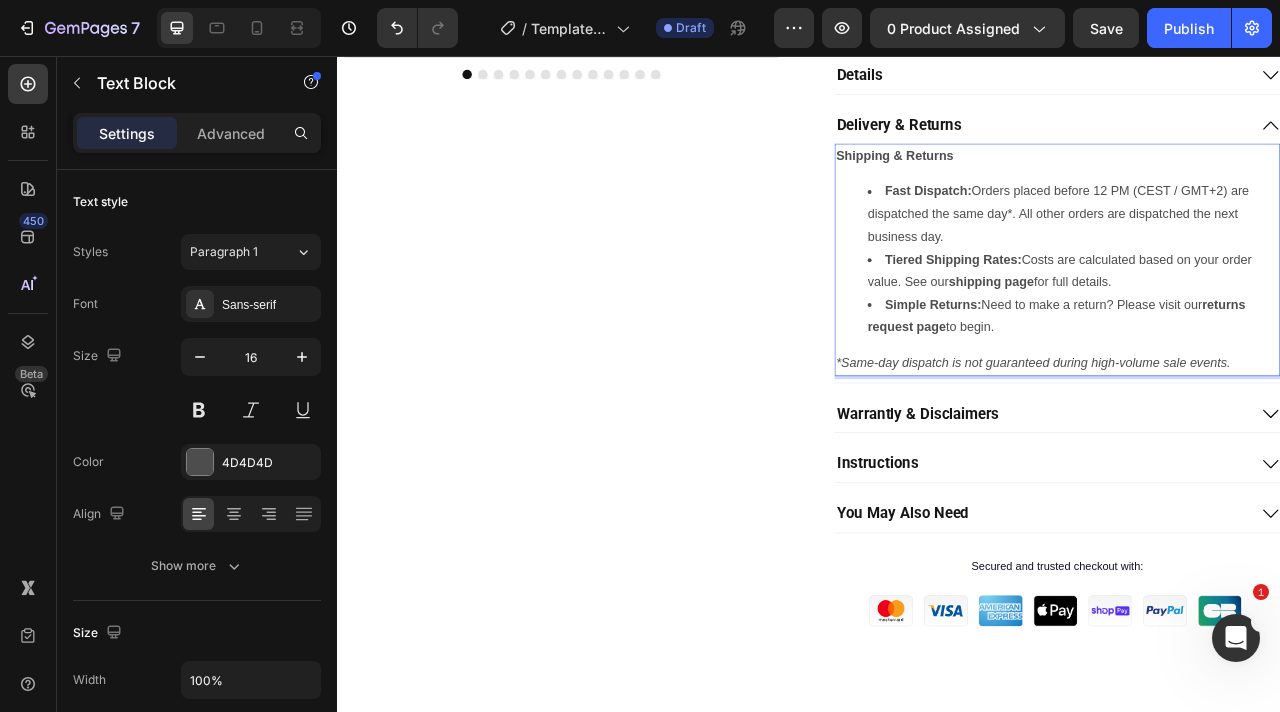 click on "Shipping & Returns" at bounding box center (1045, 182) 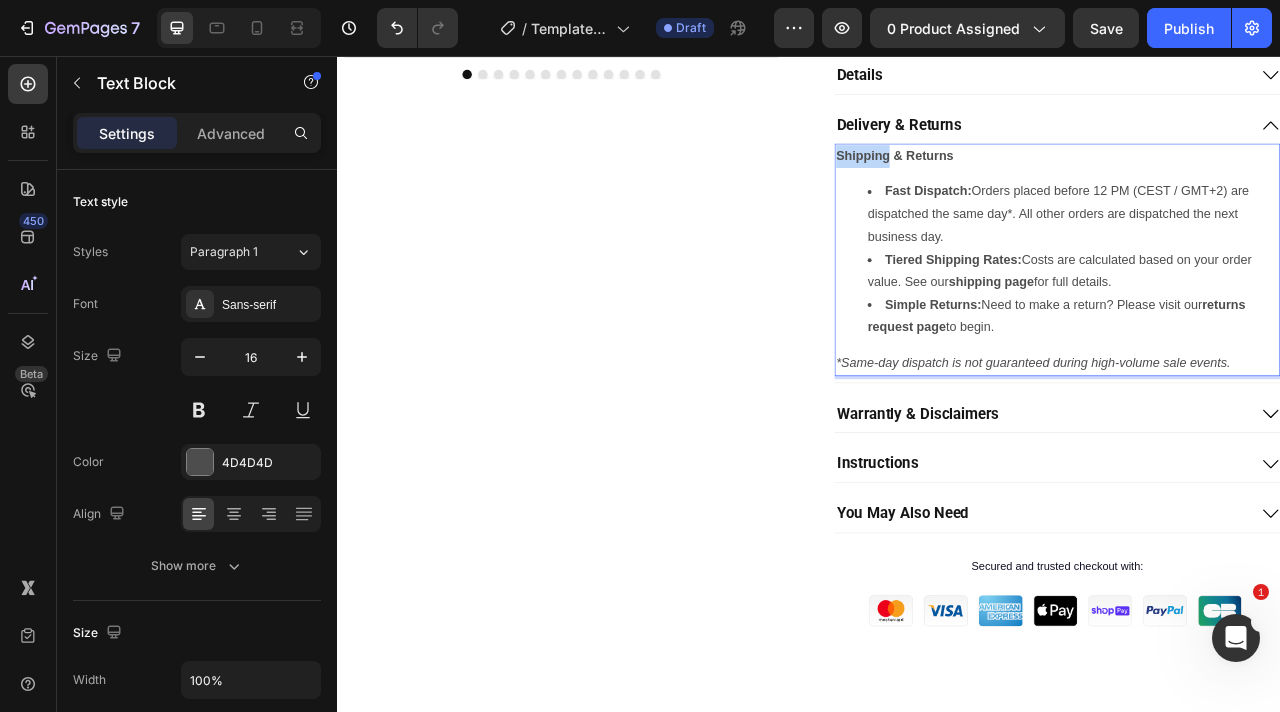 click on "Shipping & Returns" at bounding box center [1045, 182] 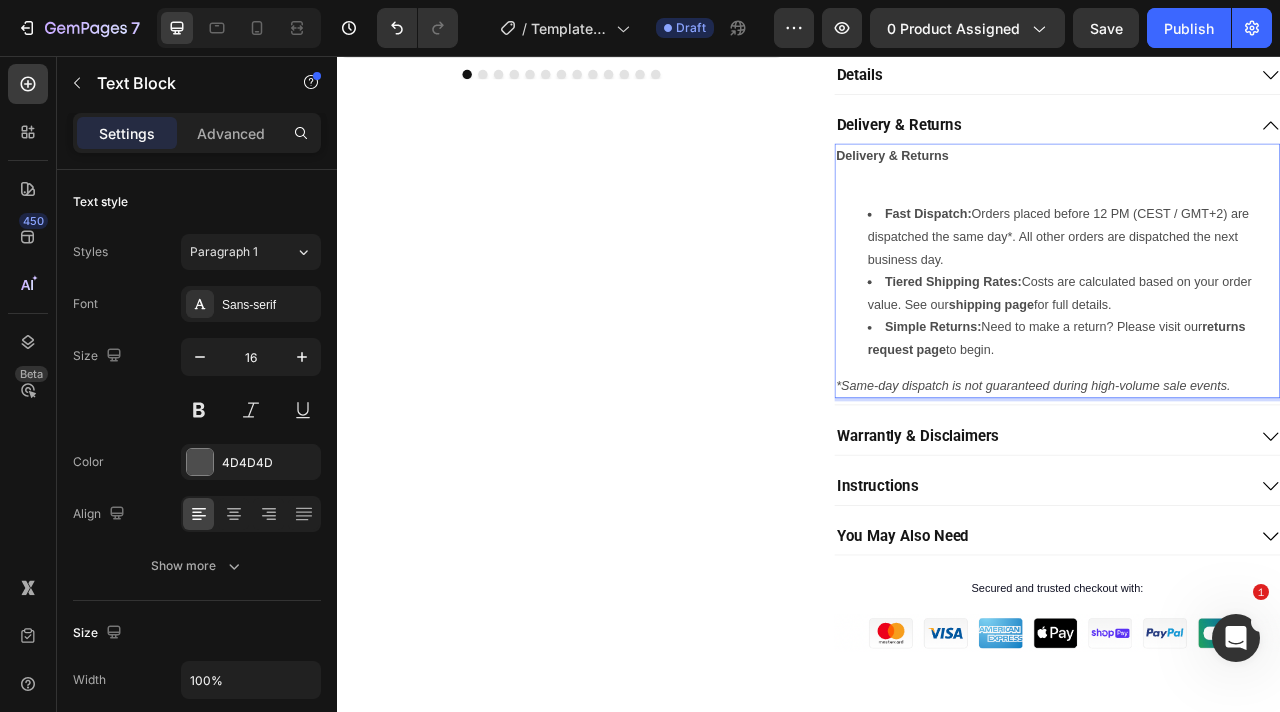 click at bounding box center [1252, 212] 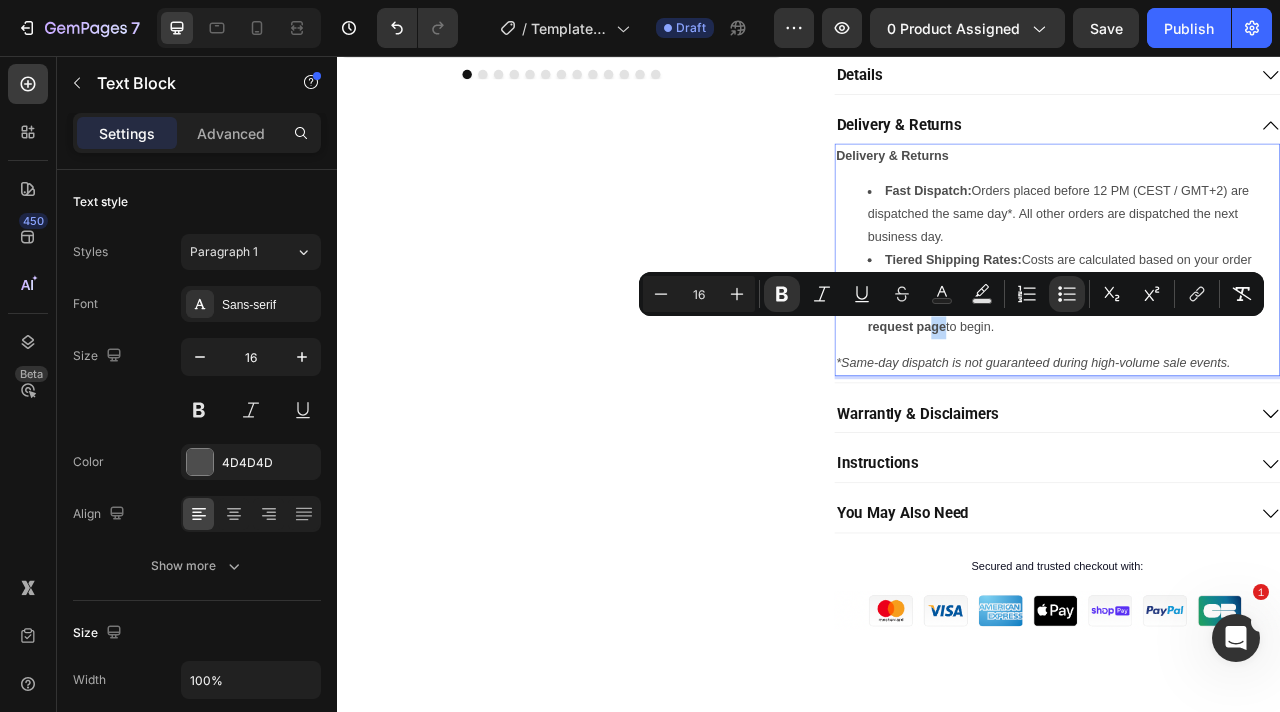 drag, startPoint x: 1106, startPoint y: 402, endPoint x: 1090, endPoint y: 399, distance: 16.27882 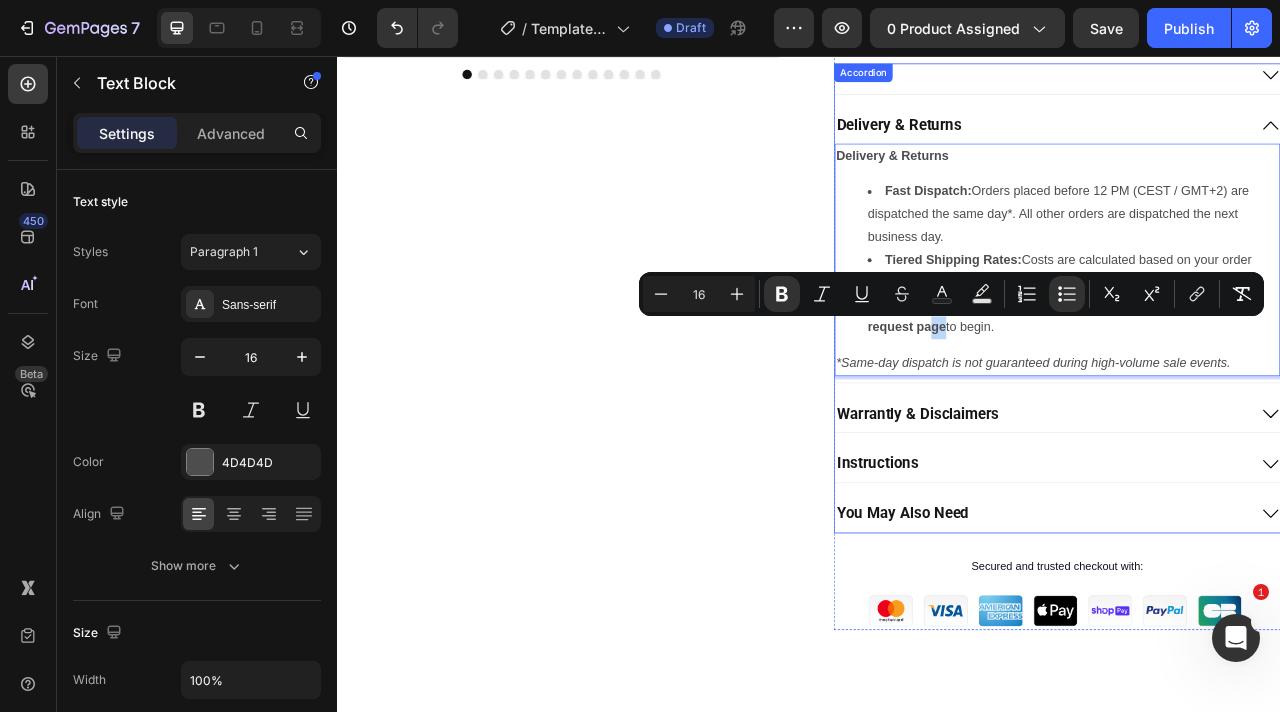 click on "Details
Delivery & Returns Delivery
After confirming your order, rest assured we're on top of it! Typically, we dispatch orders within [BUSINESS_DAYS]-[BUSINESS_DAYS] business days (most of the time, it's just [BUSINESS_DAYS] business day). However, during peak periods like Black Friday and Christmas, dispatching might extend up to [BUSINESS_DAYS] business days. The good news? We provide free shipping globally! Deliveries reach most countries within [DAYS]-[DAYS] days.
Returns
If something isn't right with your order, we're here to help. You can return new, unopened, or damaged items within [DAYS] days of delivery, and we'll provide a full refund. Text Block Delivery & Returns Fast Dispatch: Orders placed before [TIME] ([TIMEZONE]) are dispatched the same day*. All other orders are dispatched the next business day. Tiered Shipping Rates: Costs are calculated based on your order value. See our shipping page for full details. Simple Returns: Need to make a return? Please visit our returns request page to begin. Text Block 0 Row
Instructions" at bounding box center (1252, 364) 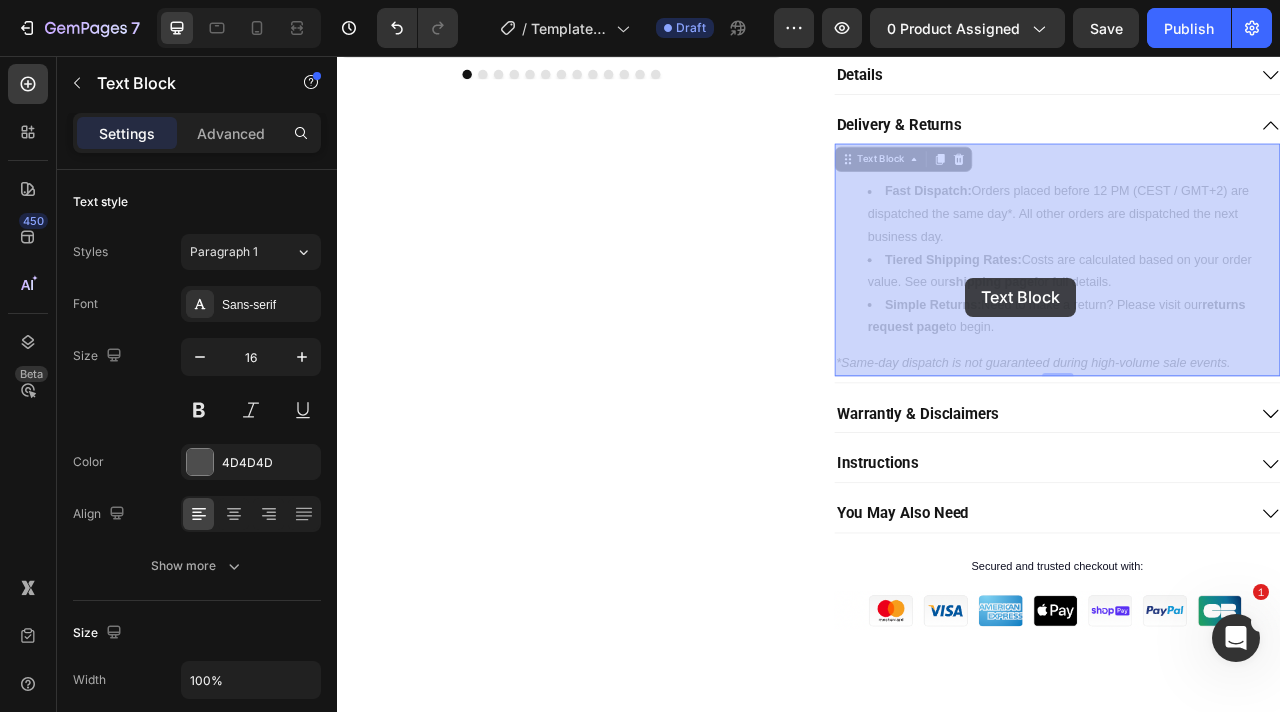 drag, startPoint x: 1123, startPoint y: 345, endPoint x: 1137, endPoint y: 338, distance: 15.652476 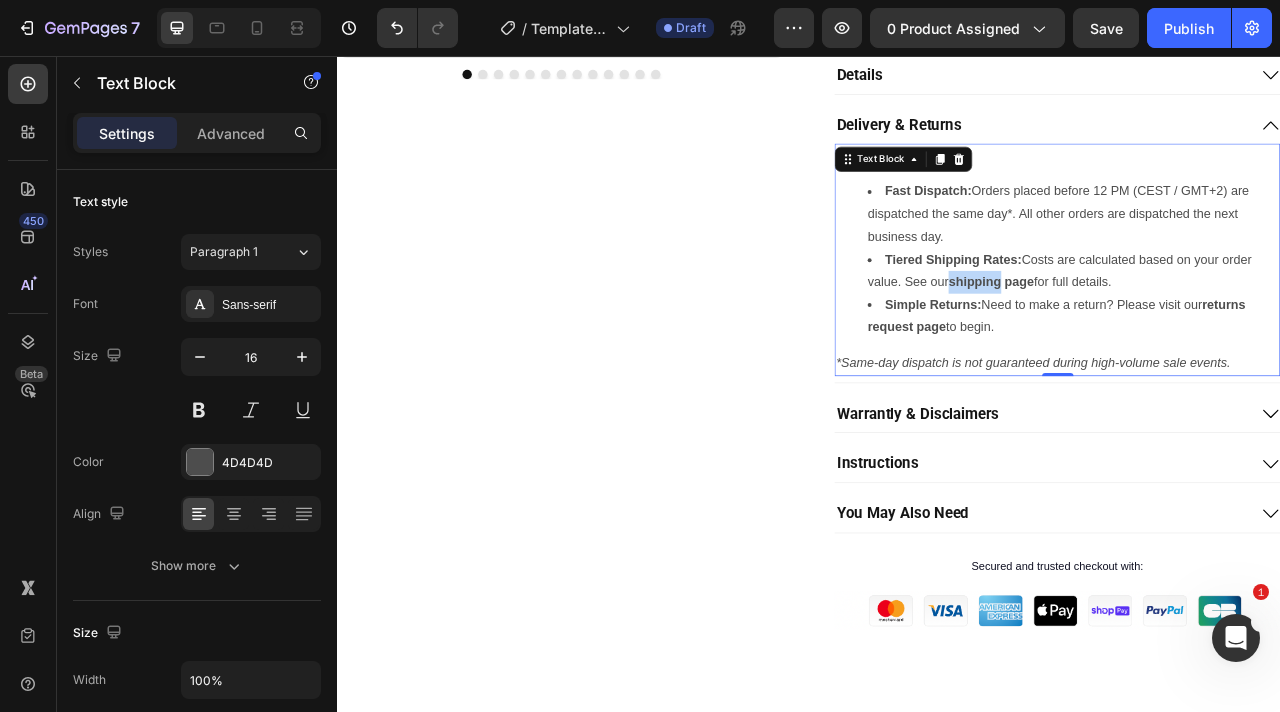 click on "shipping page" at bounding box center (1168, 342) 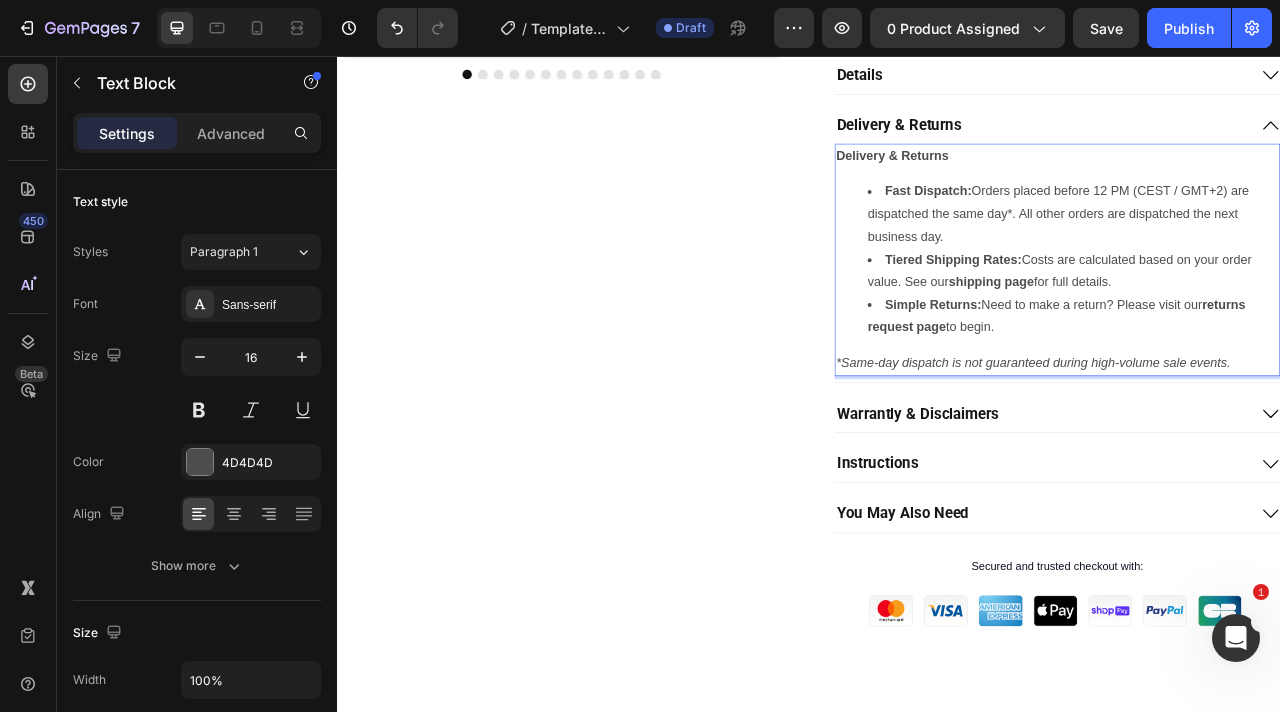 click on "shipping page" at bounding box center (1168, 342) 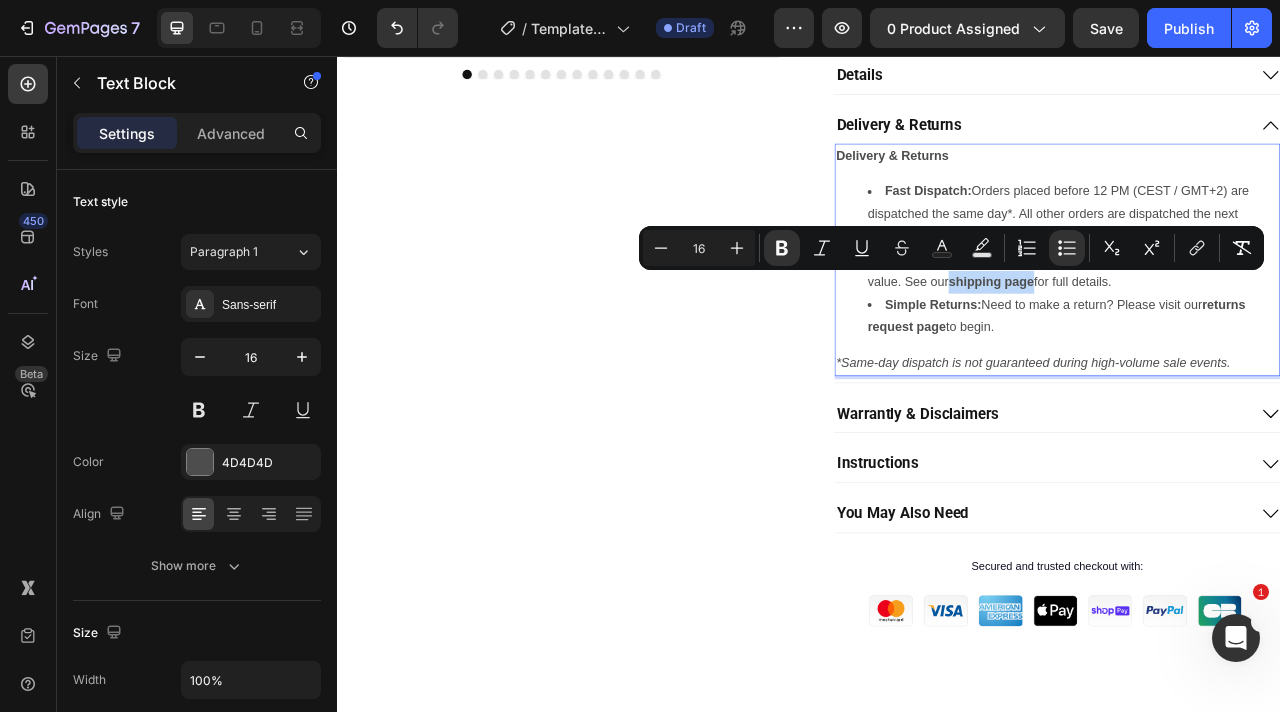 drag, startPoint x: 1224, startPoint y: 346, endPoint x: 1118, endPoint y: 344, distance: 106.01887 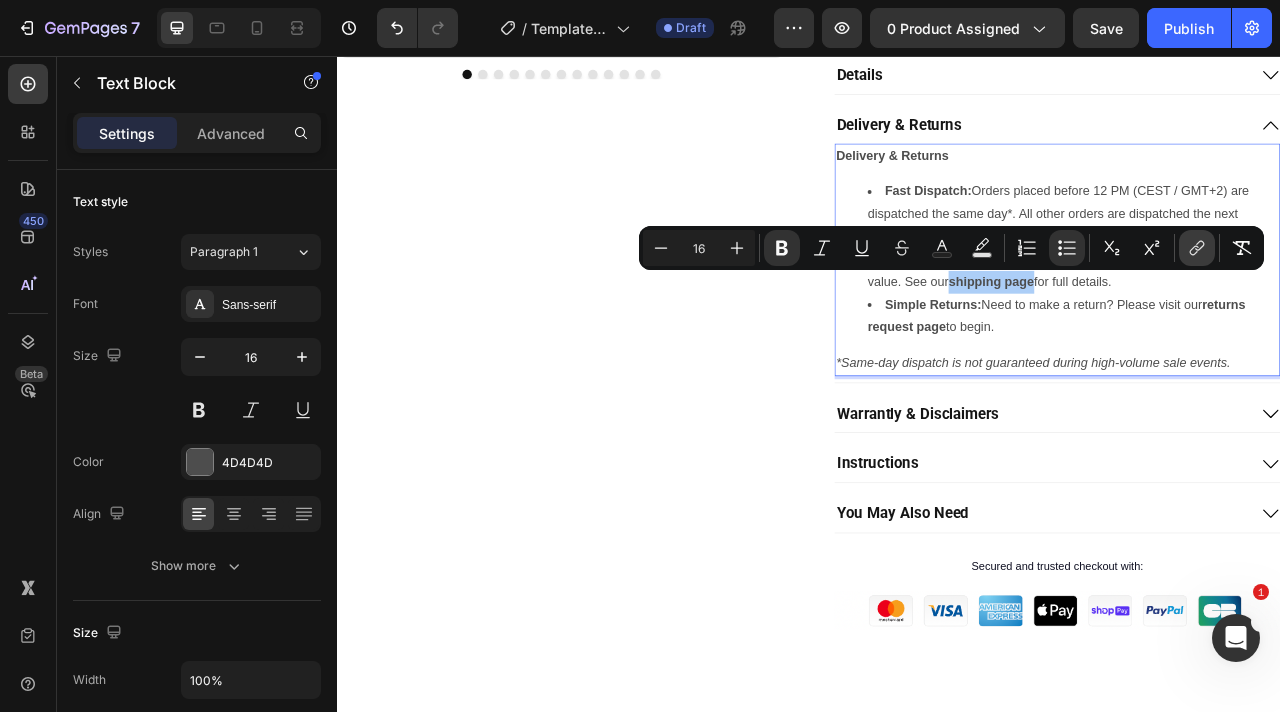 click 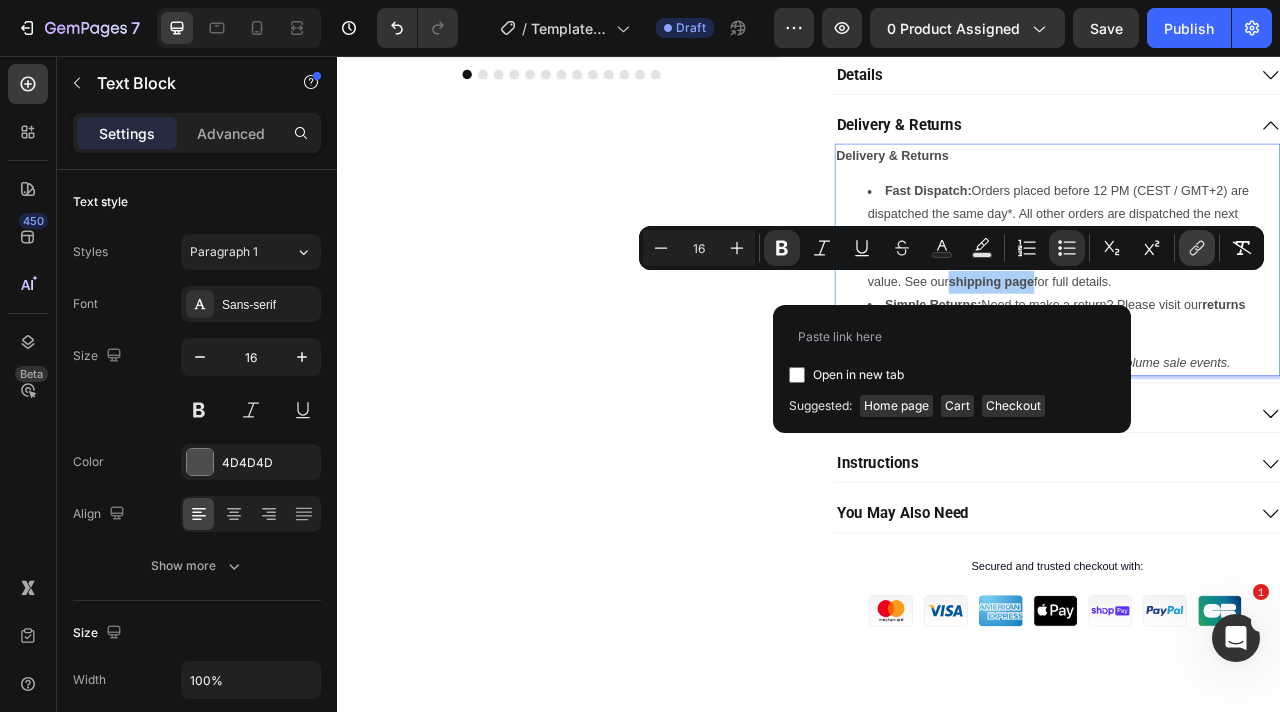 type on "https://brightmybricks.com/pages/shipping-and-return-policy" 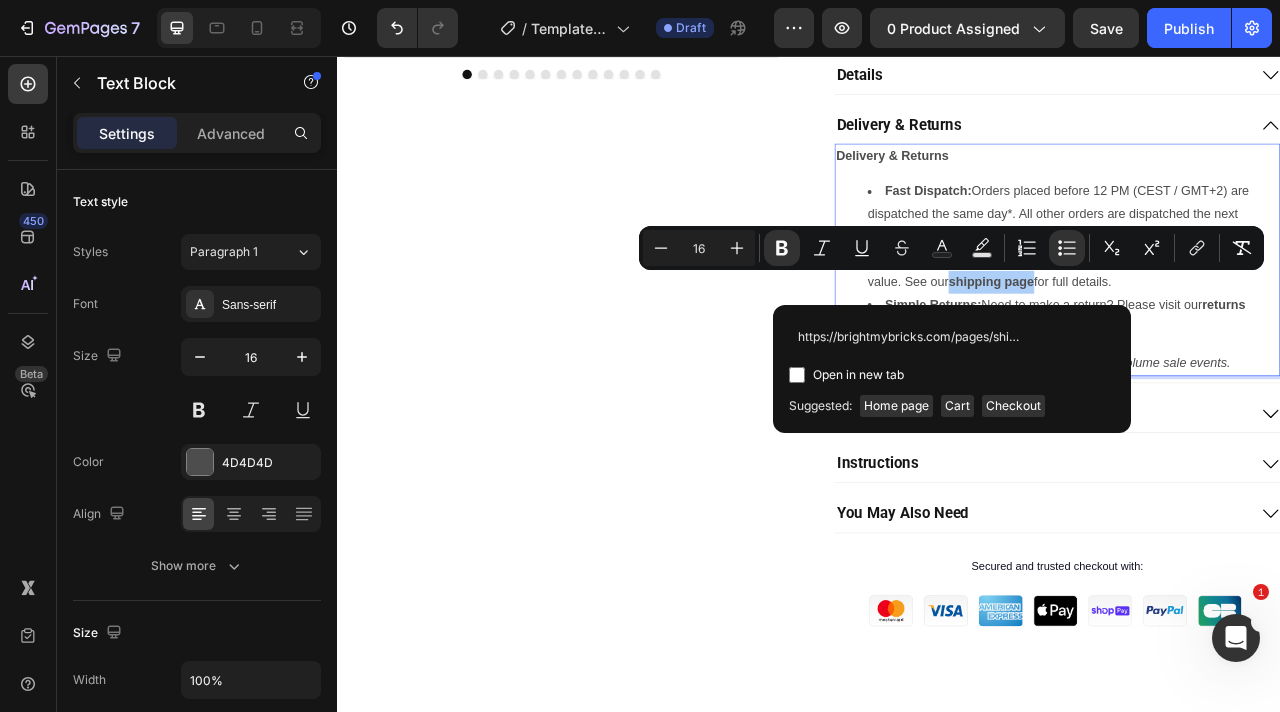 scroll, scrollTop: 0, scrollLeft: 127, axis: horizontal 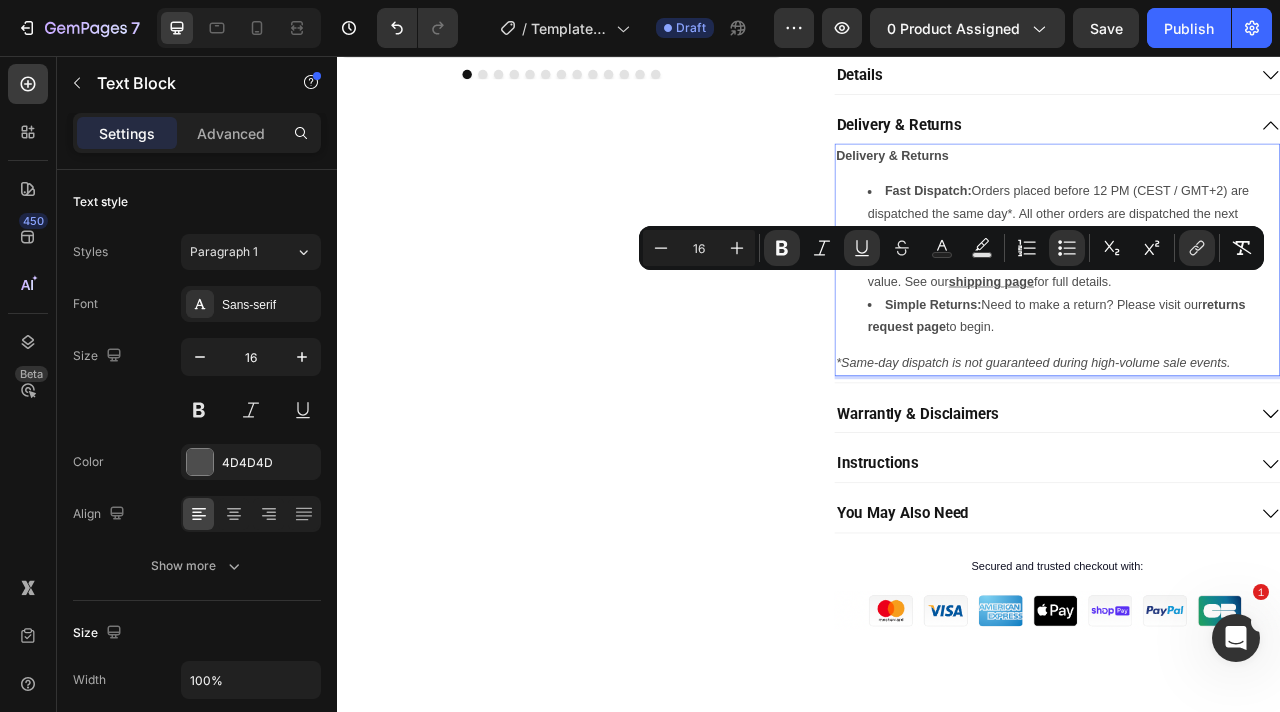 click on "Simple Returns:  Need to make a return? Please visit our  returns request page  to begin." at bounding box center (1272, 387) 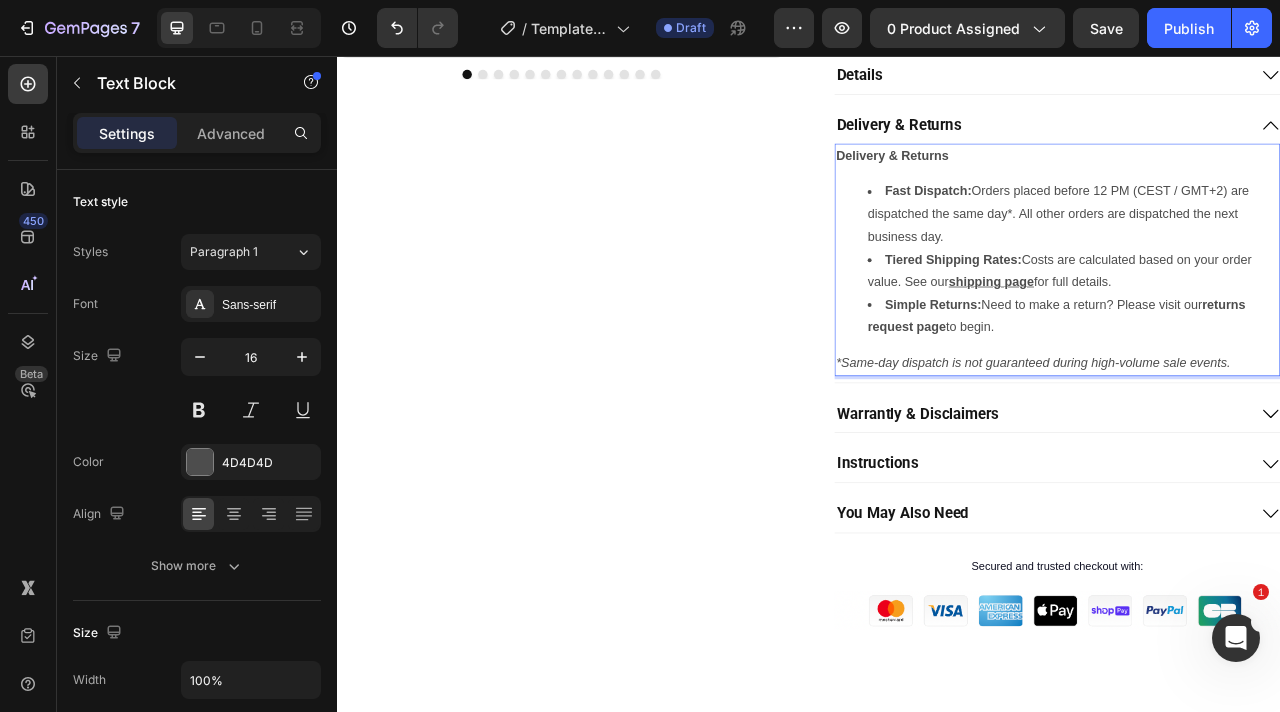 drag, startPoint x: 1442, startPoint y: 373, endPoint x: 1109, endPoint y: 406, distance: 334.63113 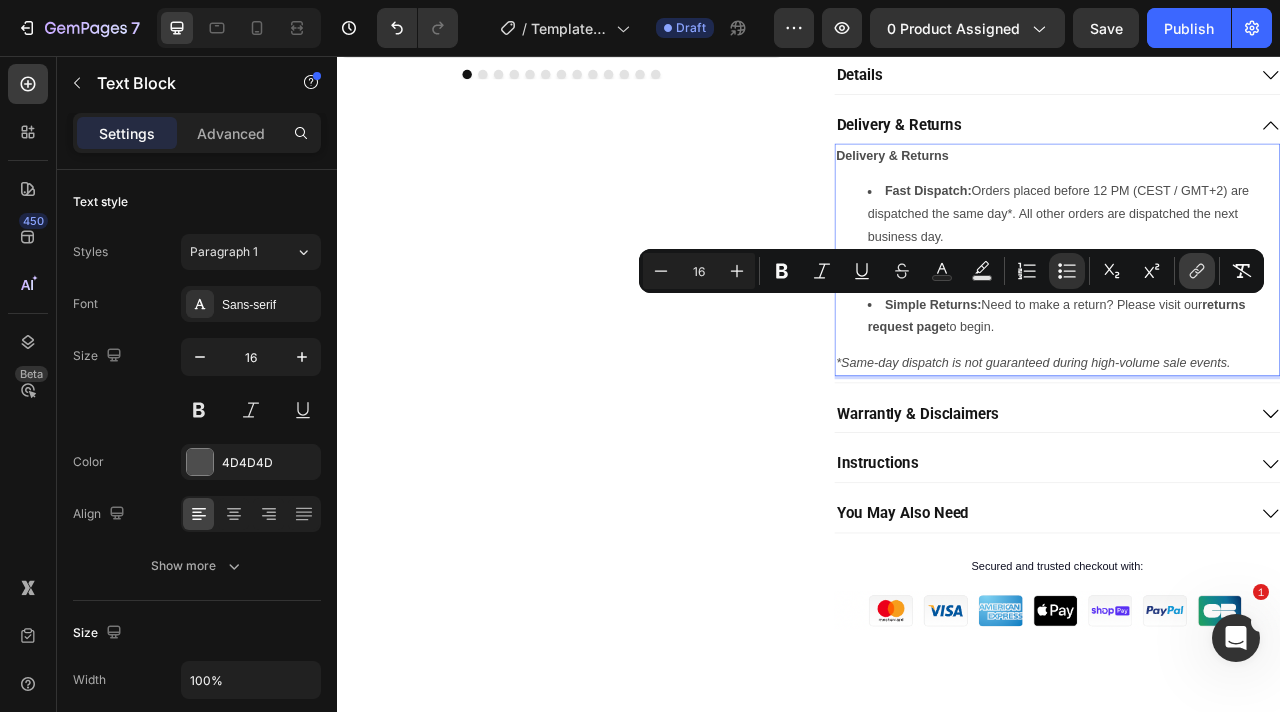 click 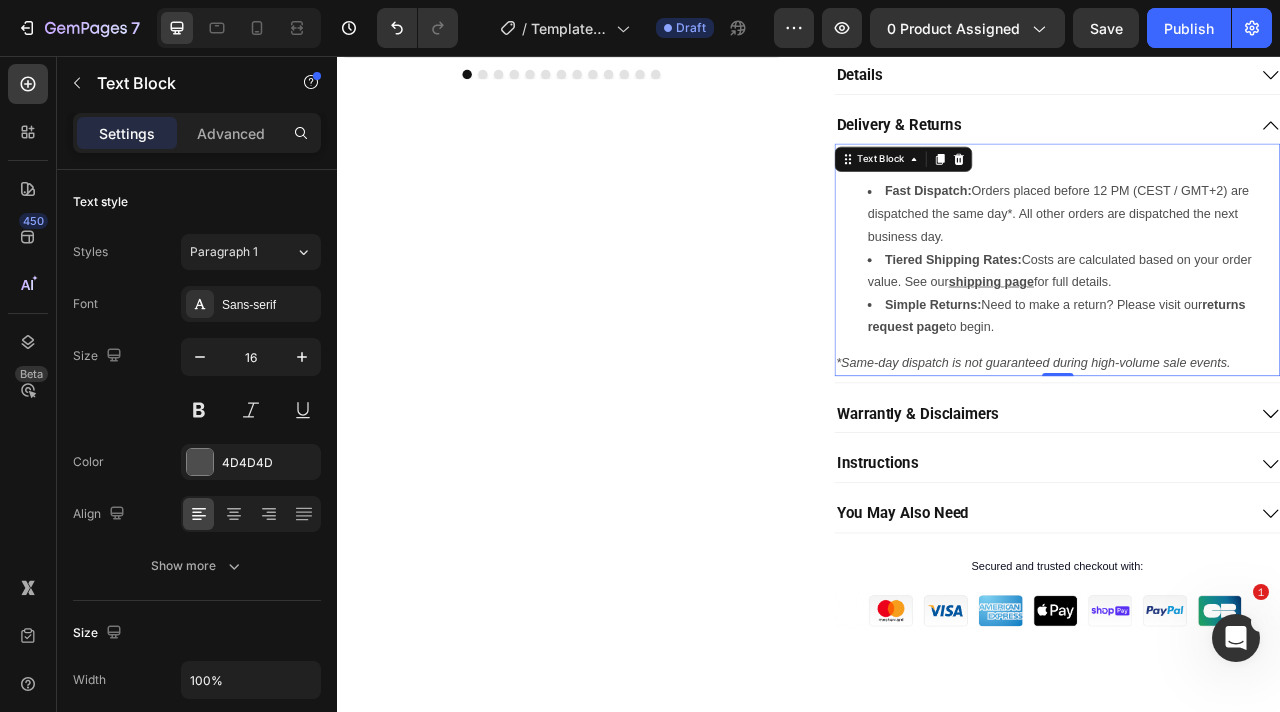 click on "returns request page" at bounding box center (1251, 386) 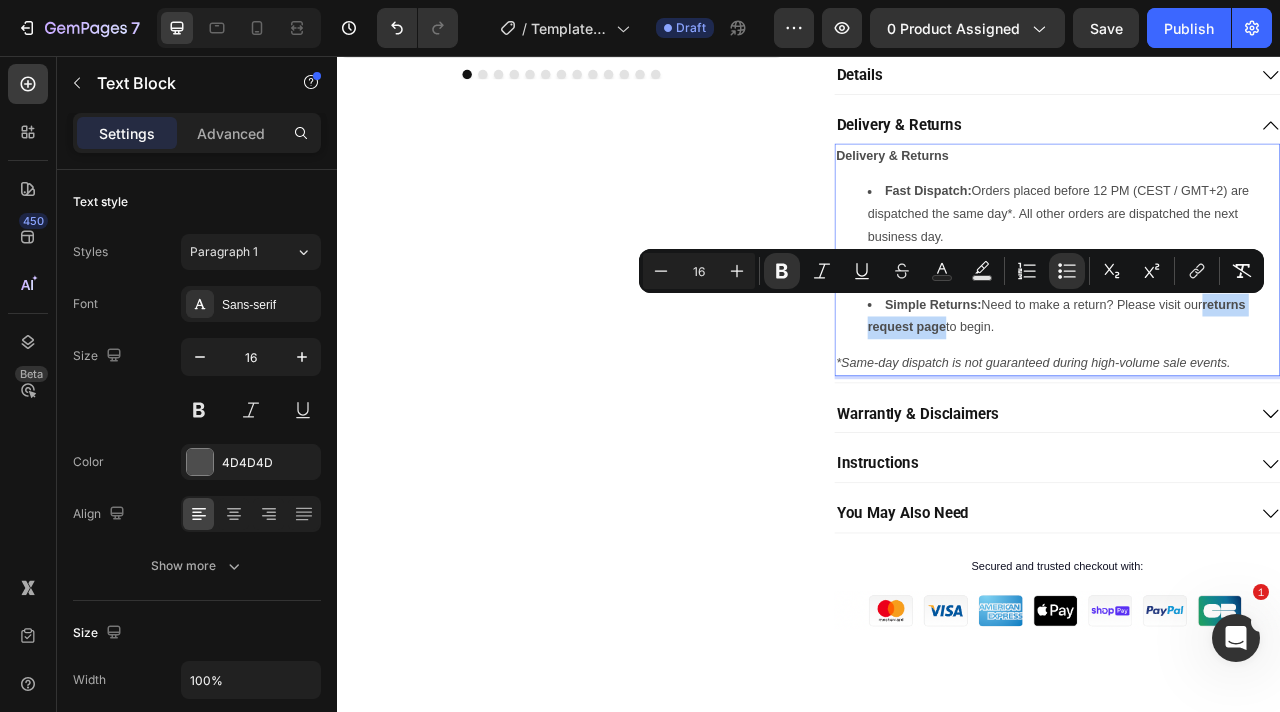 drag, startPoint x: 1107, startPoint y: 399, endPoint x: 1446, endPoint y: 376, distance: 339.77933 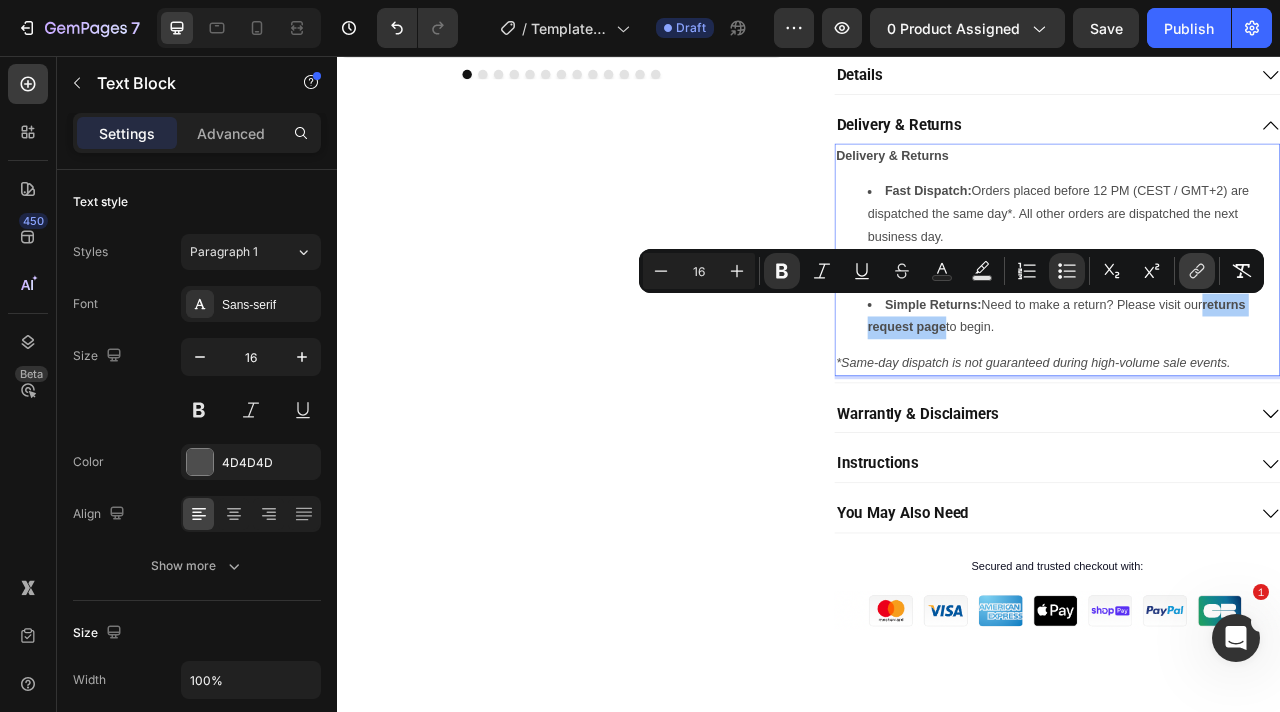 click 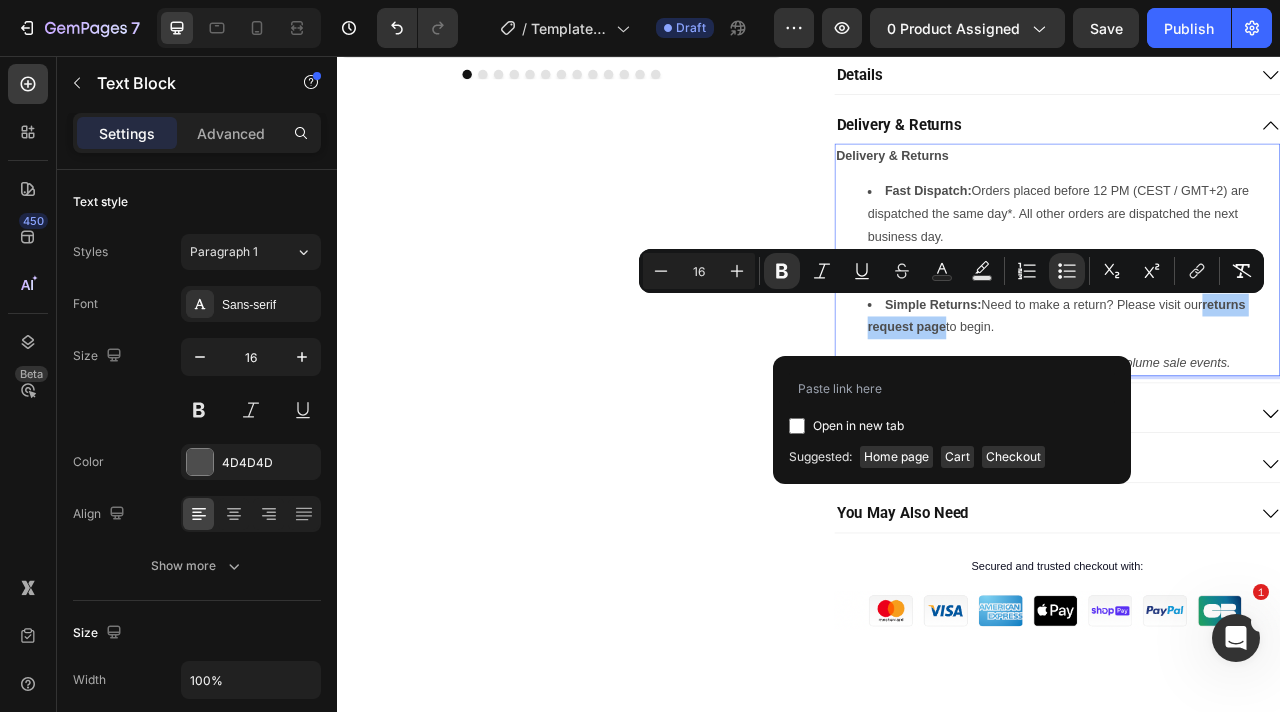 type on "https://brightmybricks.com/pages/contact-us" 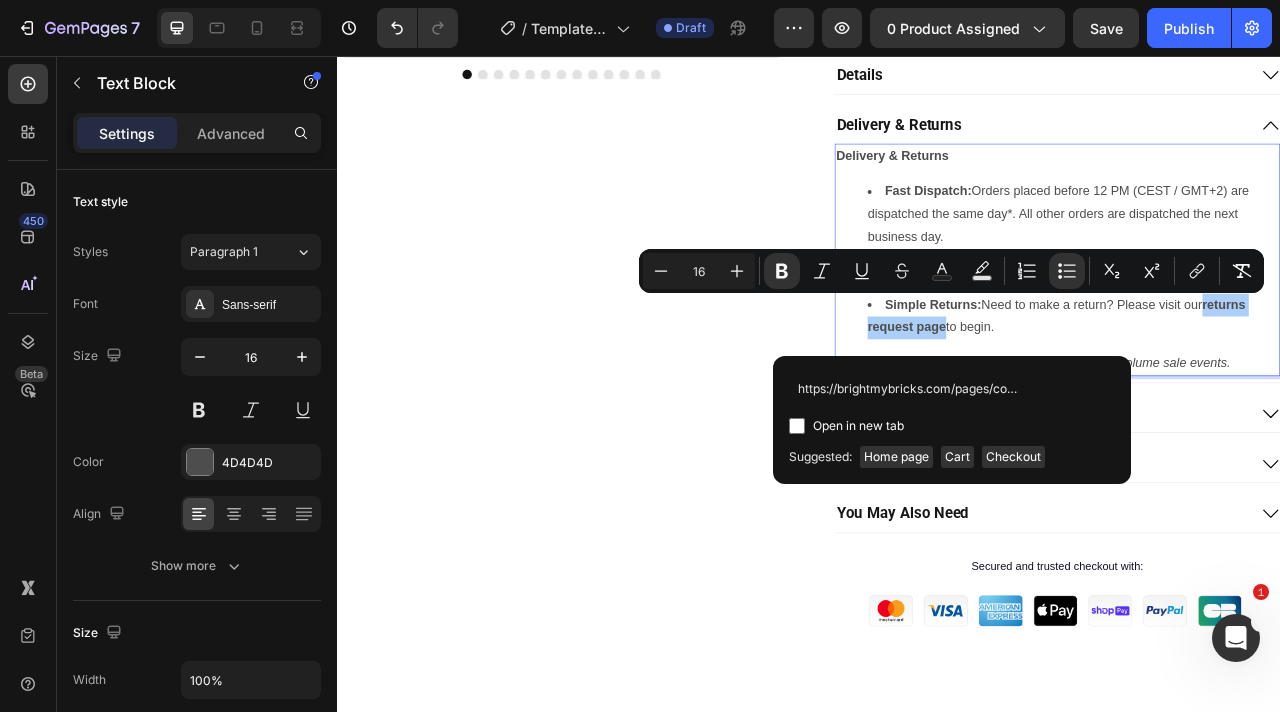 scroll, scrollTop: 0, scrollLeft: 34, axis: horizontal 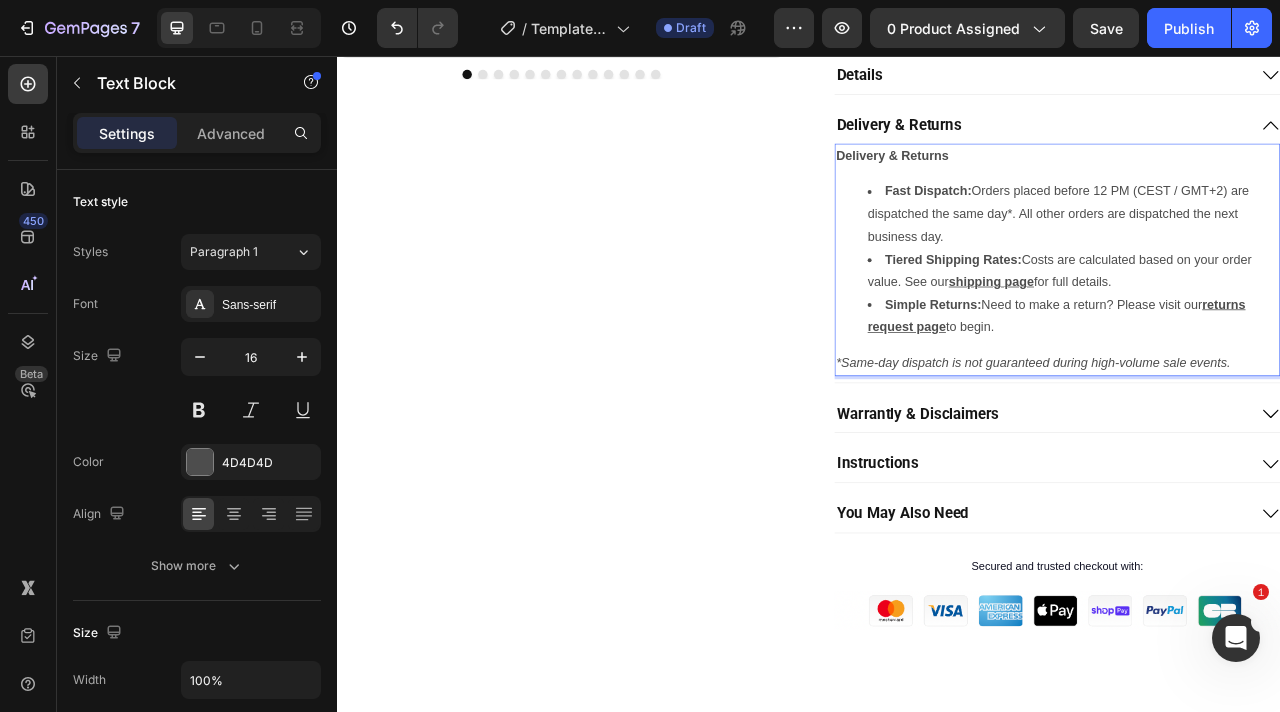 click on "*Same-day dispatch is not guaranteed during high-volume sale events." at bounding box center (1222, 445) 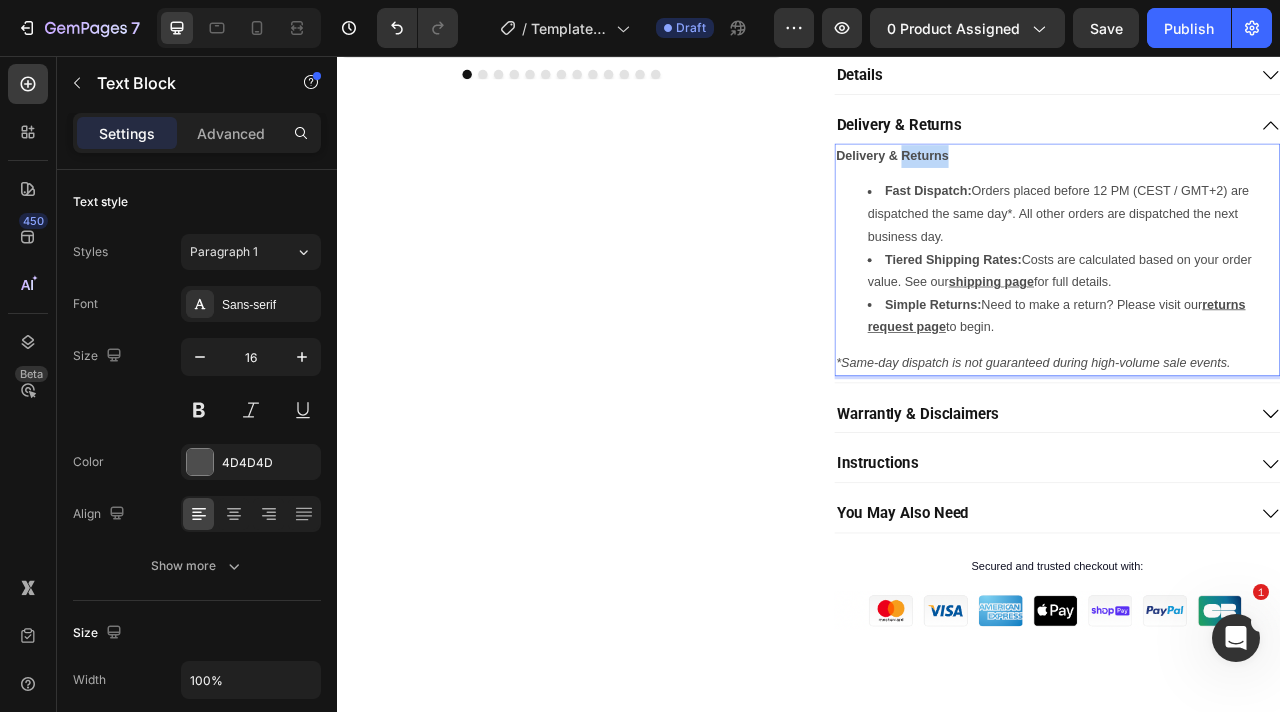 click on "Delivery & Returns" at bounding box center [1042, 182] 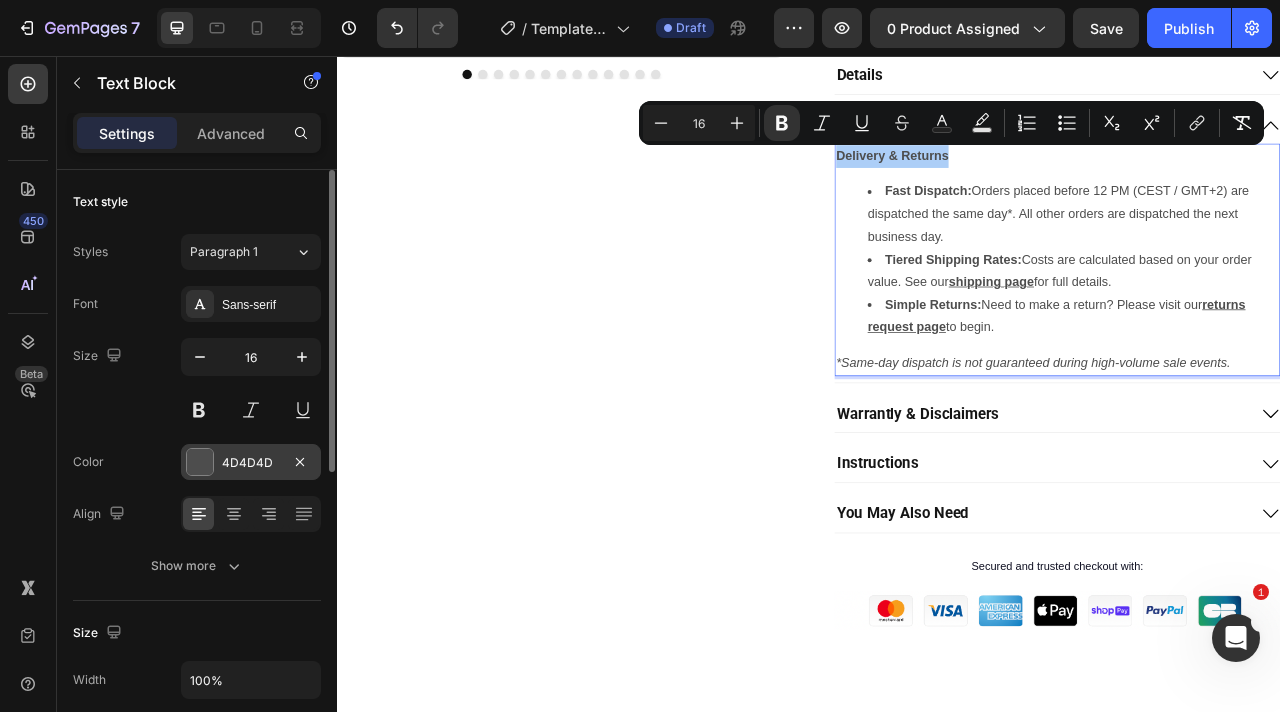click at bounding box center [200, 462] 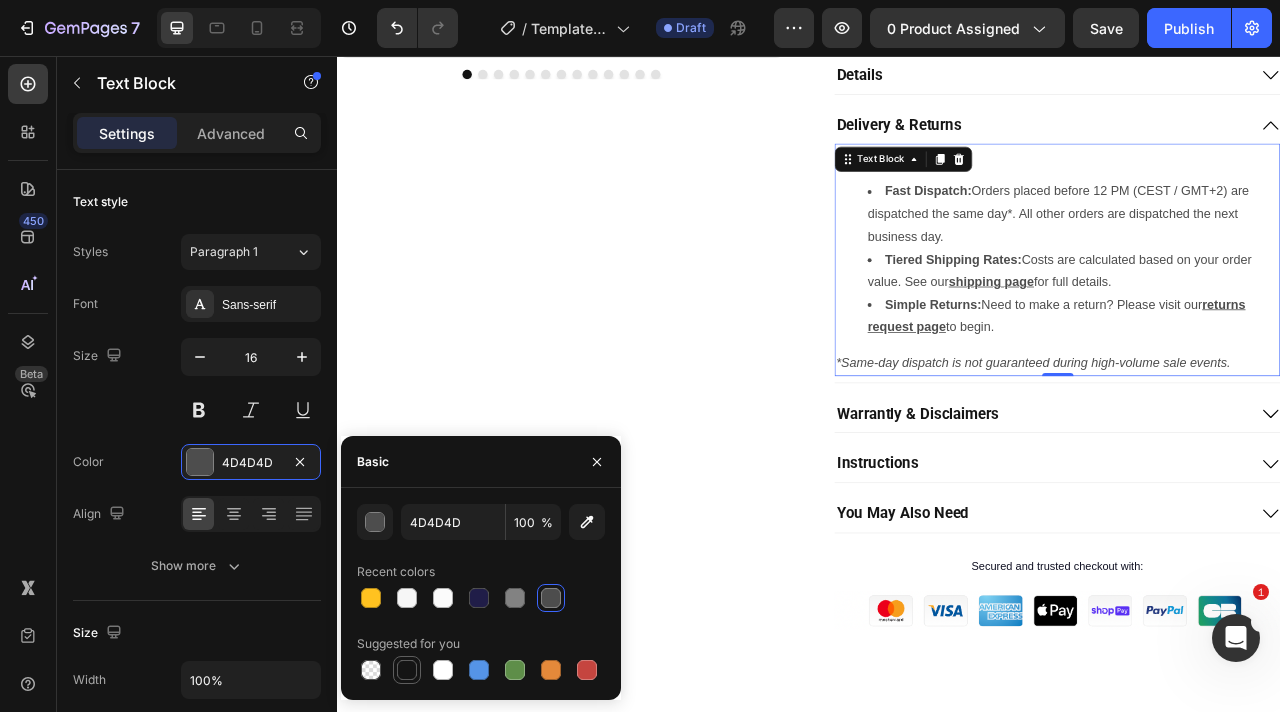 click at bounding box center (407, 670) 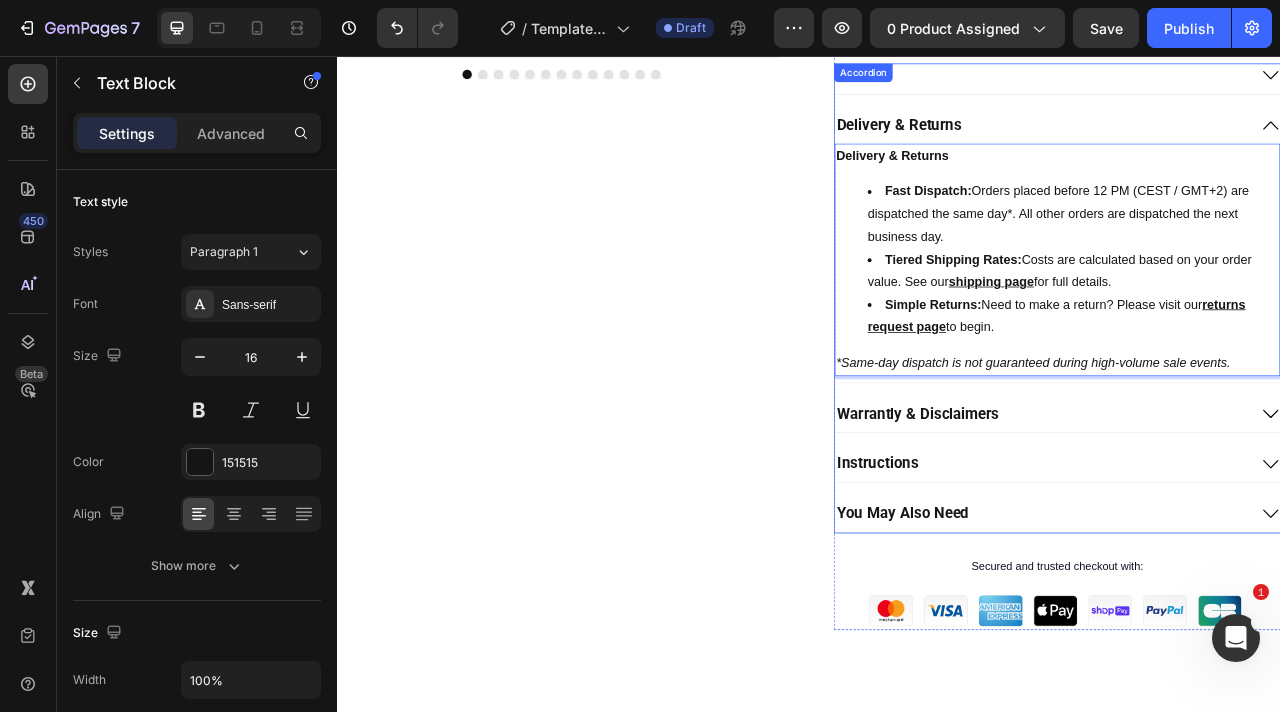 click on "Delivery & Returns" at bounding box center [1232, 144] 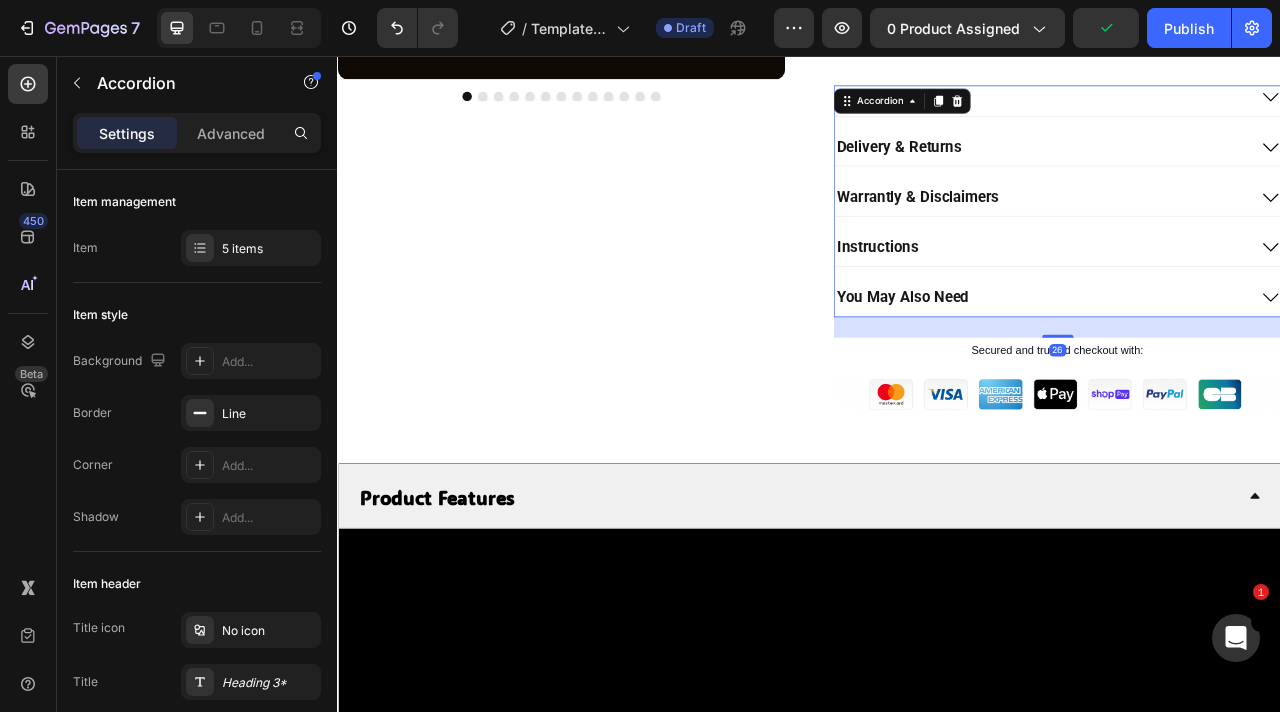 scroll, scrollTop: 648, scrollLeft: 0, axis: vertical 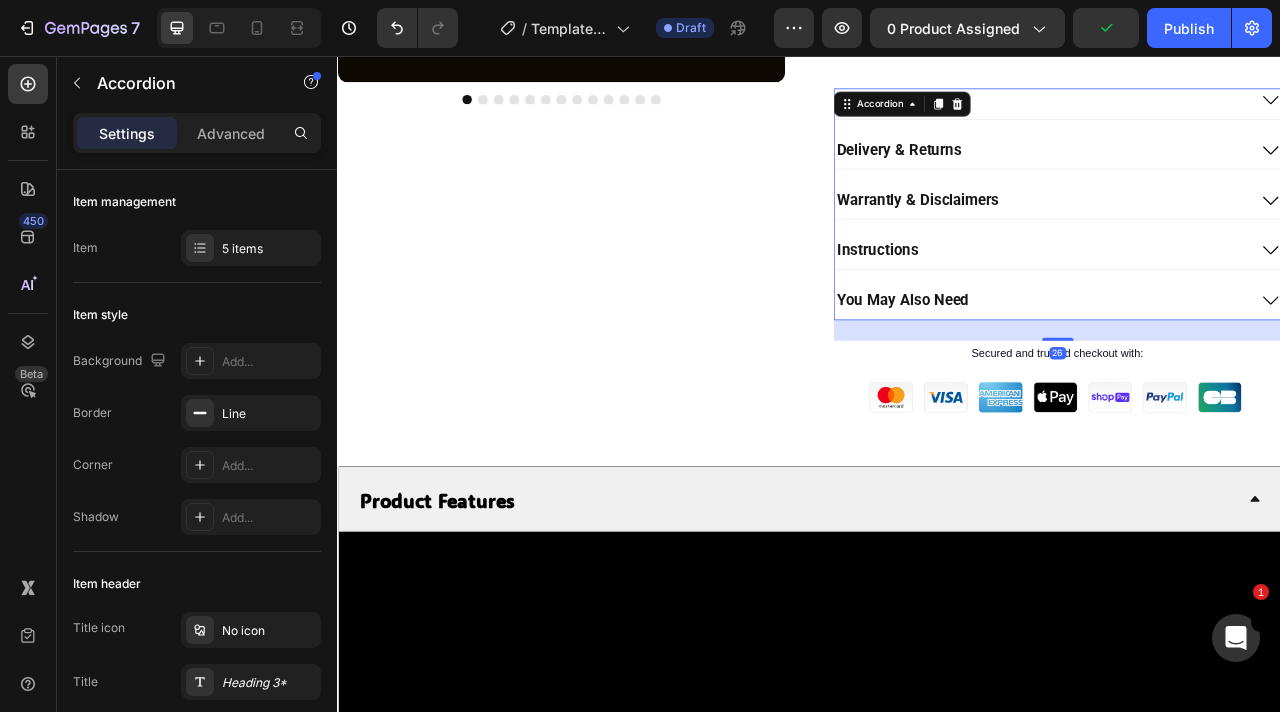 click on "Warrantly & Disclaimers" at bounding box center [1232, 239] 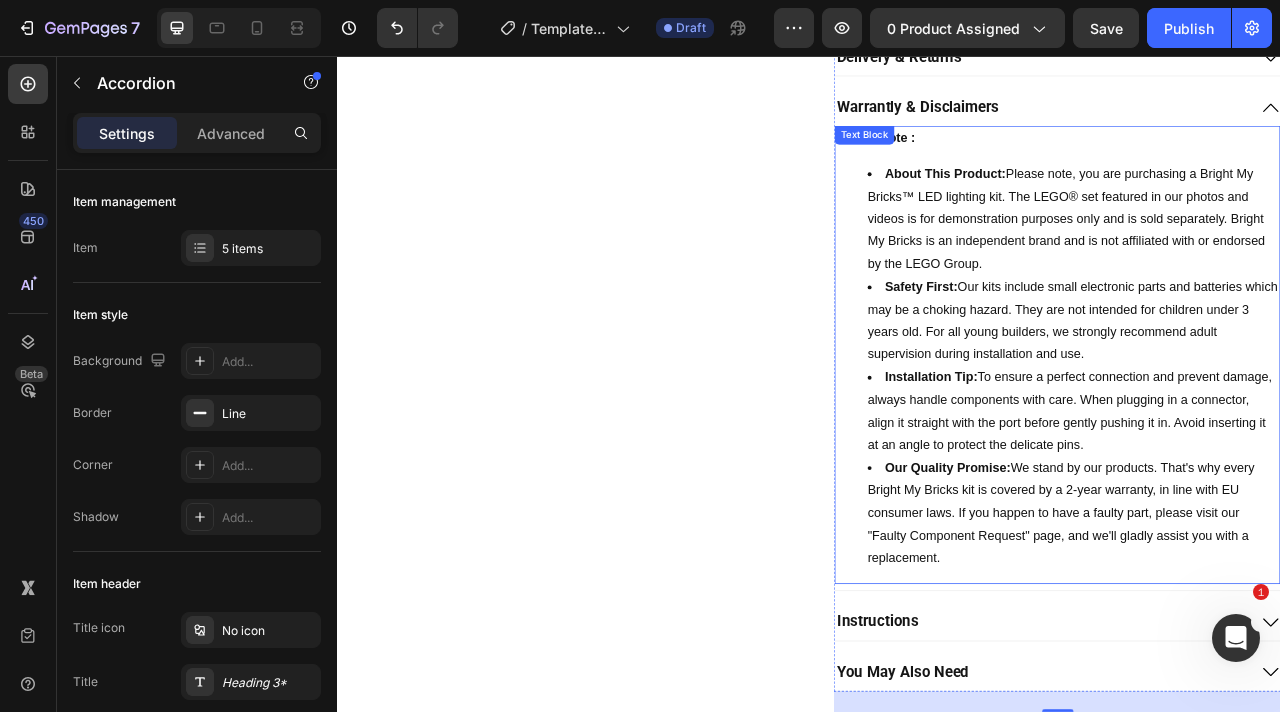 scroll, scrollTop: 702, scrollLeft: 0, axis: vertical 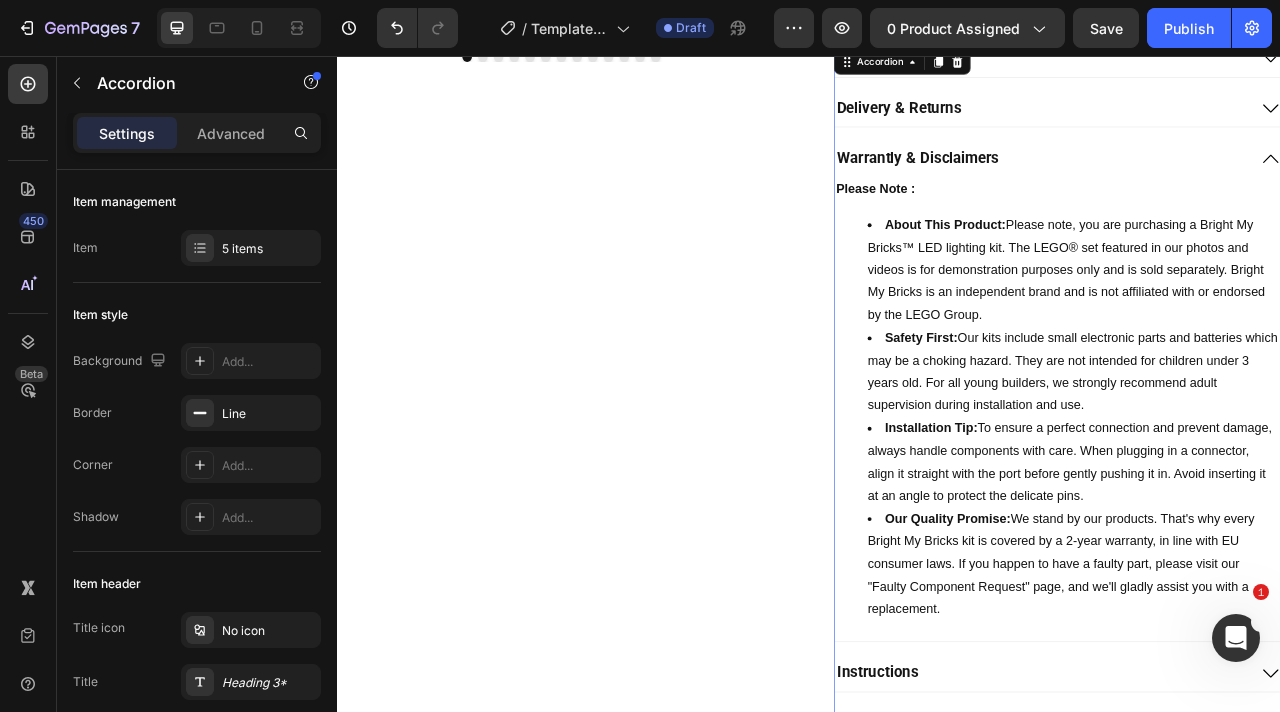 click on "Warrantly & Disclaimers" at bounding box center [1232, 185] 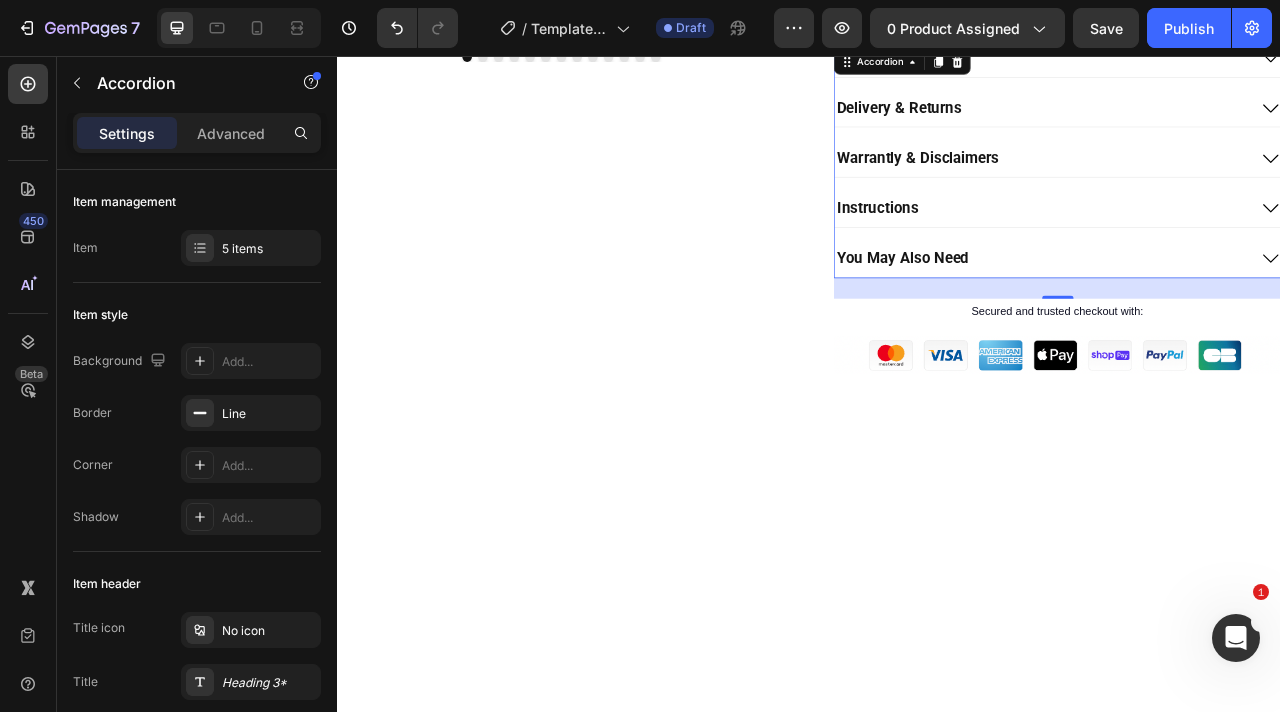 click on "Warrantly & Disclaimers" at bounding box center [1232, 185] 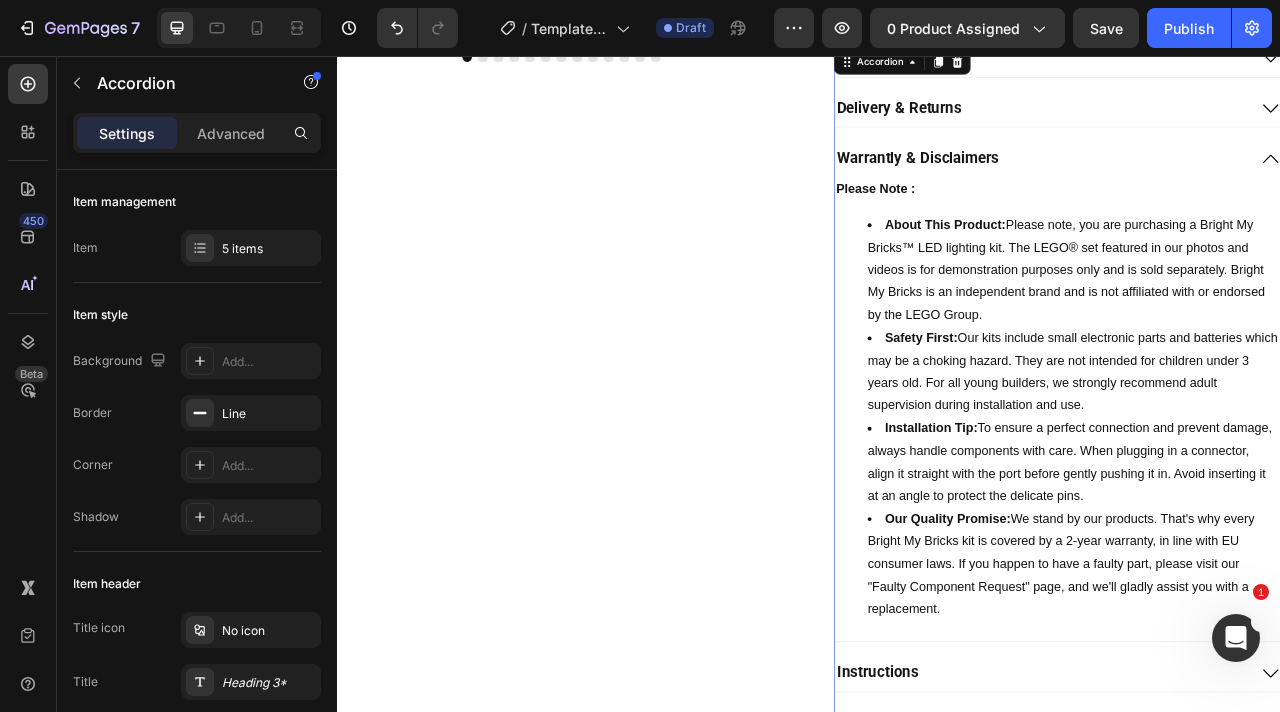 click on "Warrantly & Disclaimers" at bounding box center [1232, 185] 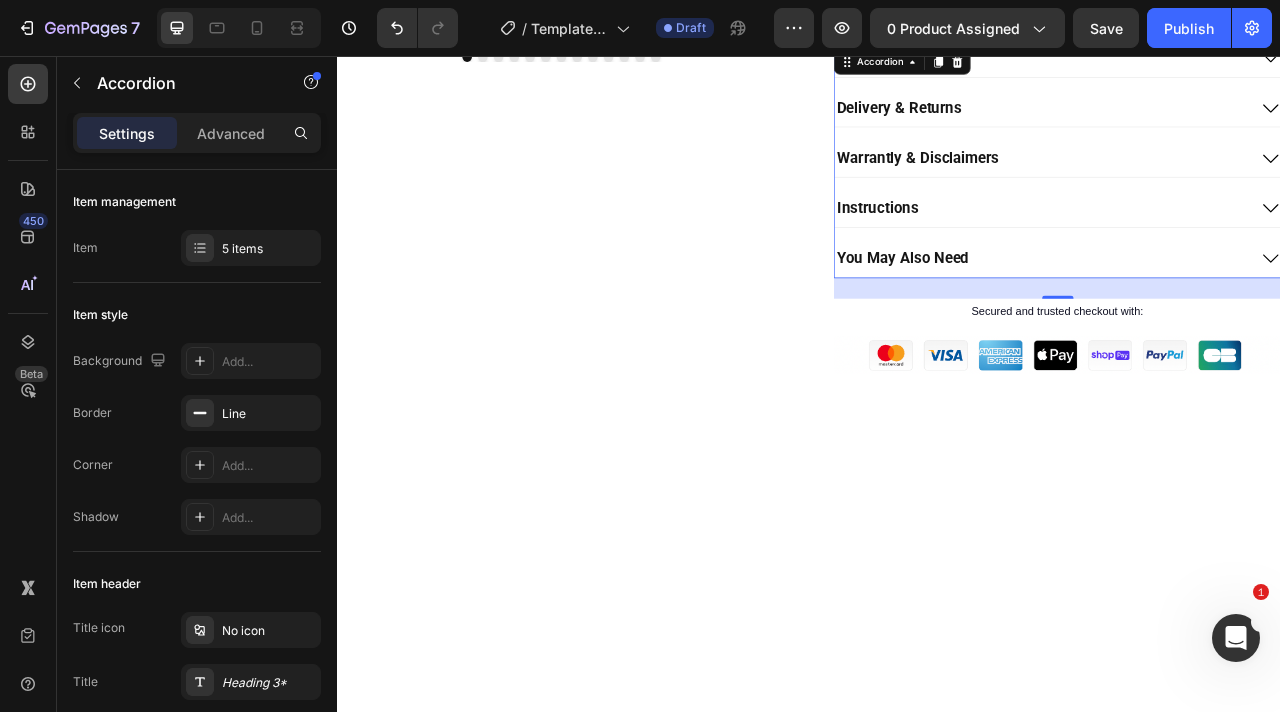 click on "Instructions" at bounding box center (1232, 249) 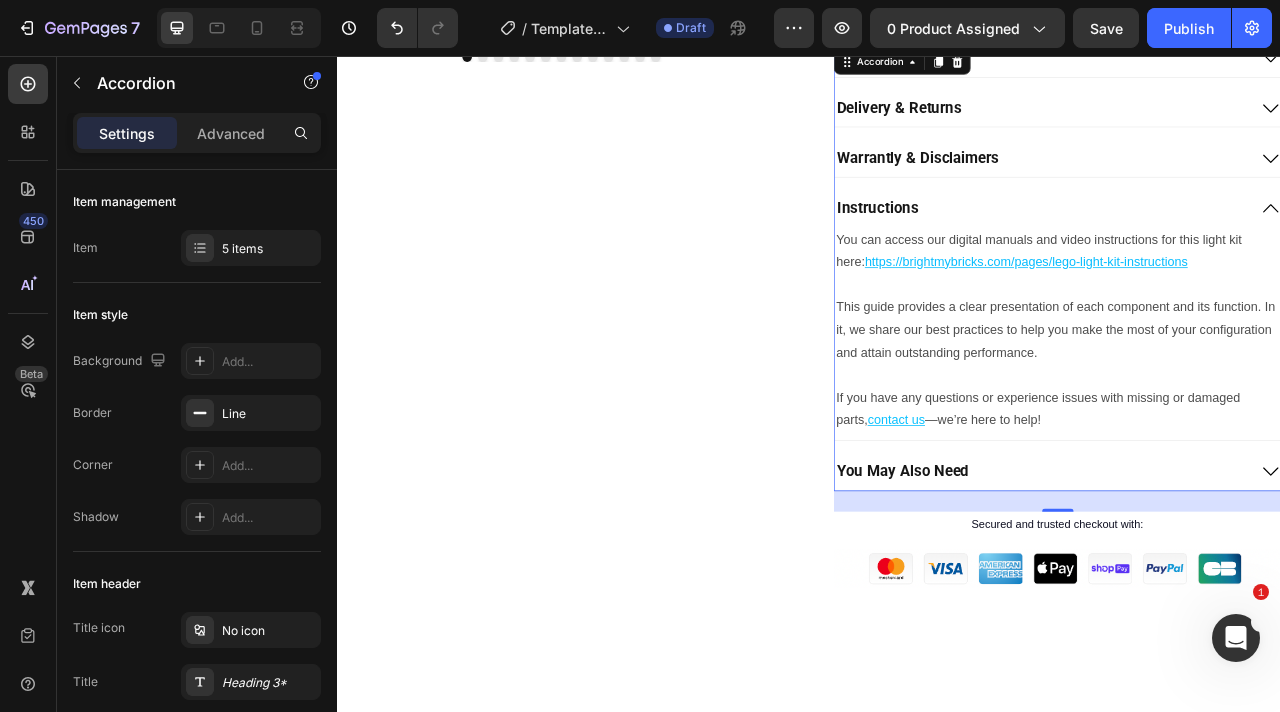 click on "You May Also Need" at bounding box center (1232, 584) 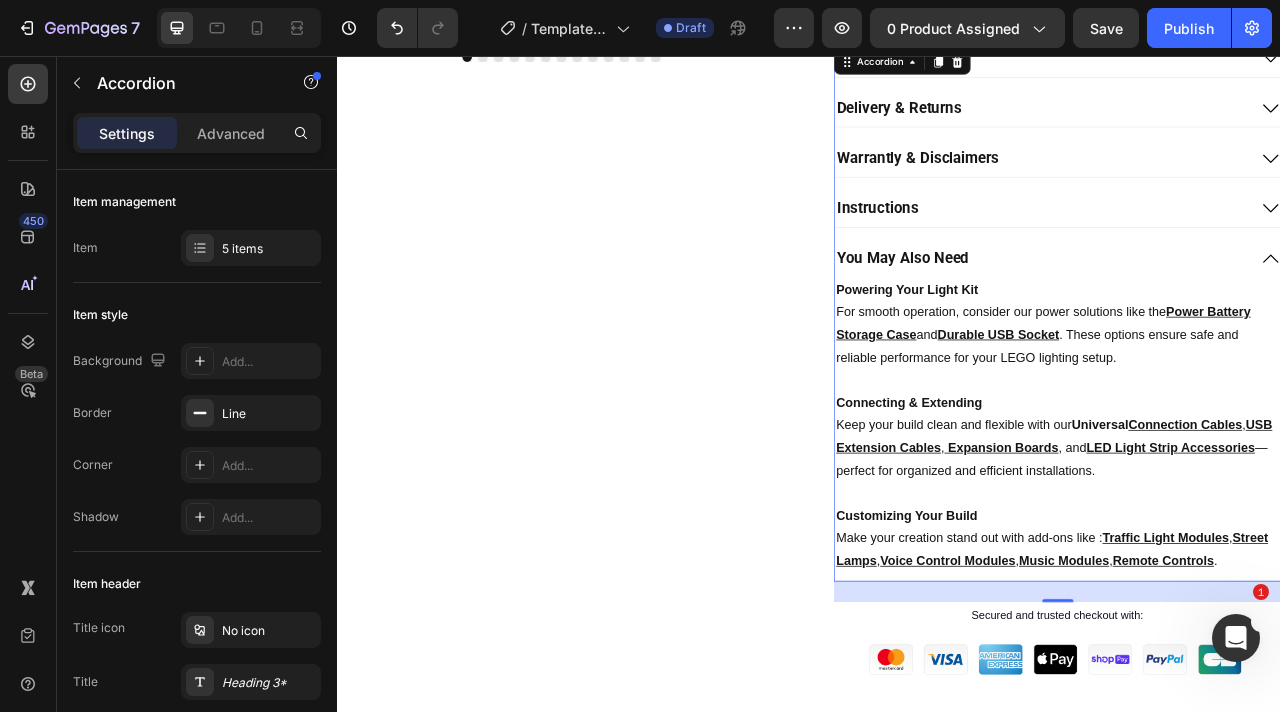 click on "You May Also Need" at bounding box center [1232, 313] 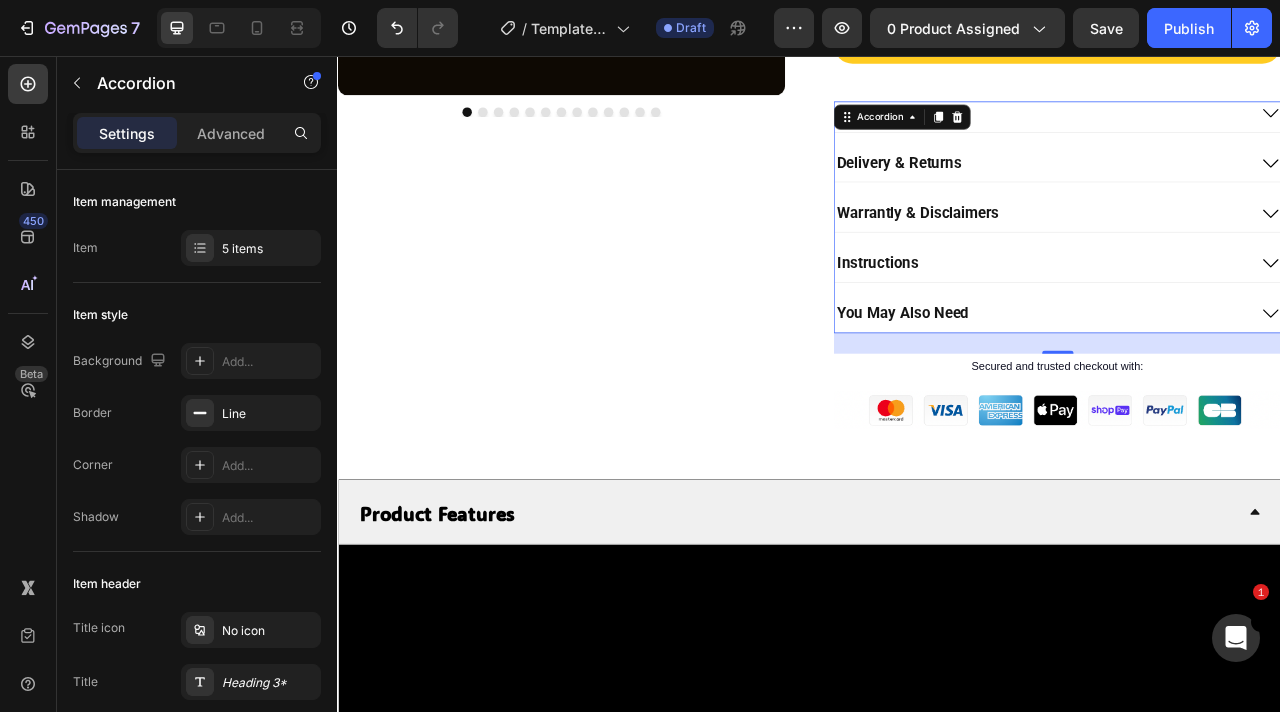 scroll, scrollTop: 560, scrollLeft: 0, axis: vertical 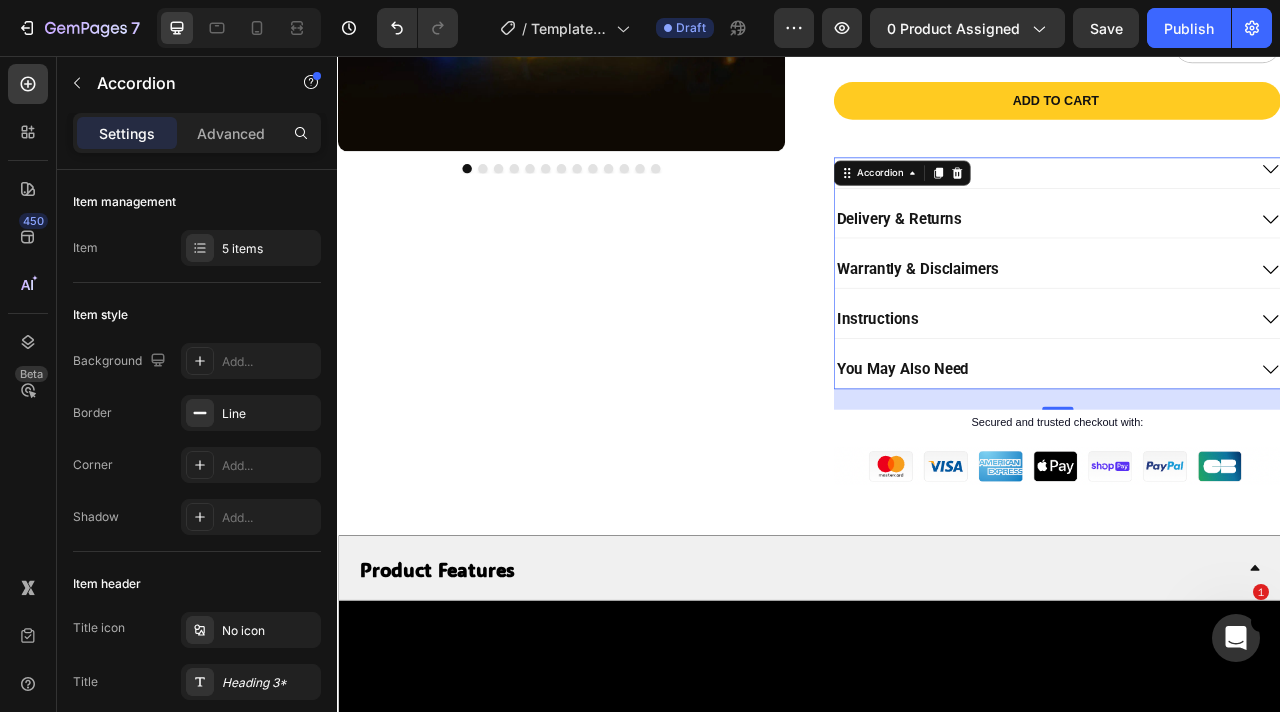 click on "Details" at bounding box center [1232, 200] 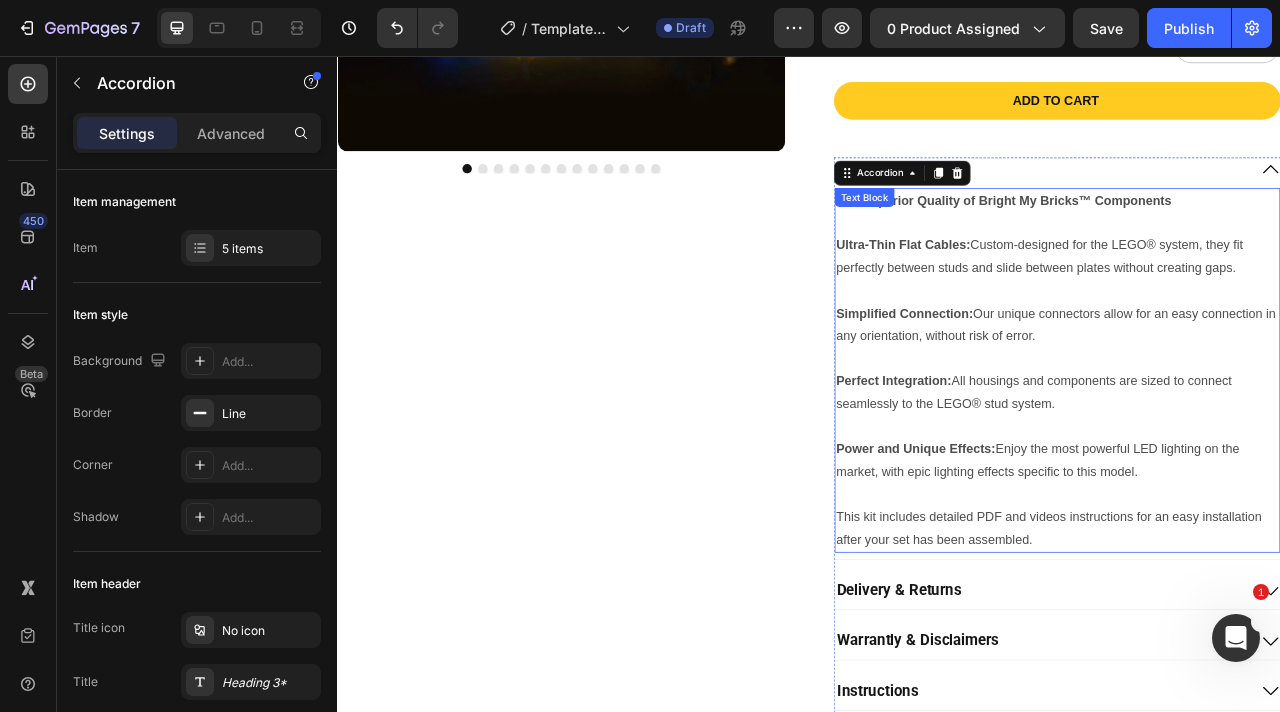 scroll, scrollTop: 731, scrollLeft: 0, axis: vertical 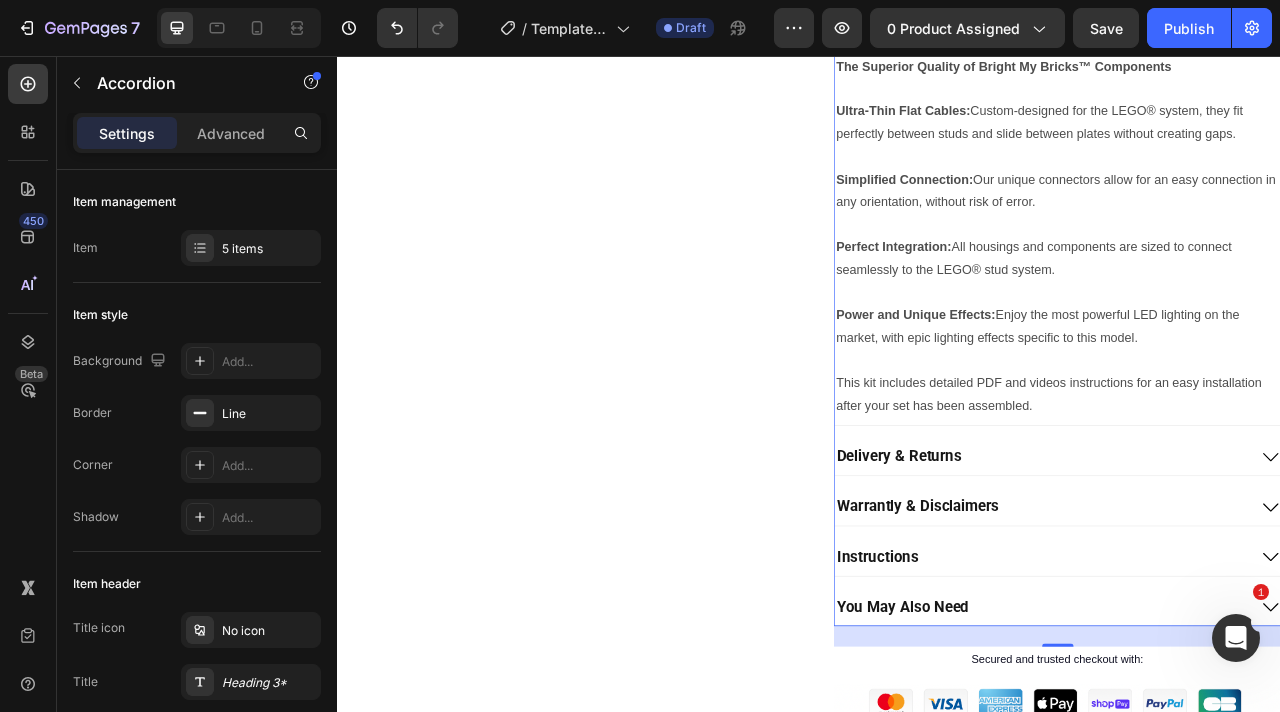 click on "Delivery & Returns" at bounding box center [1232, 565] 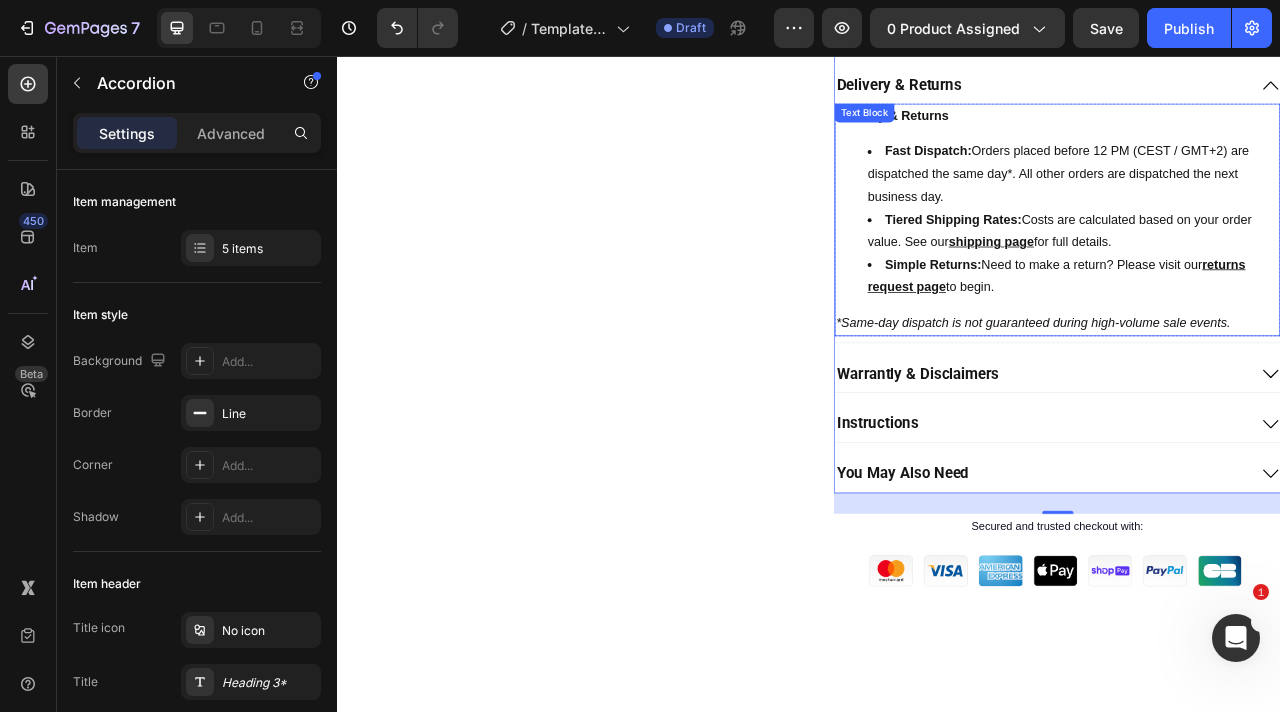 click on "Delivery & Returns" at bounding box center (1252, 132) 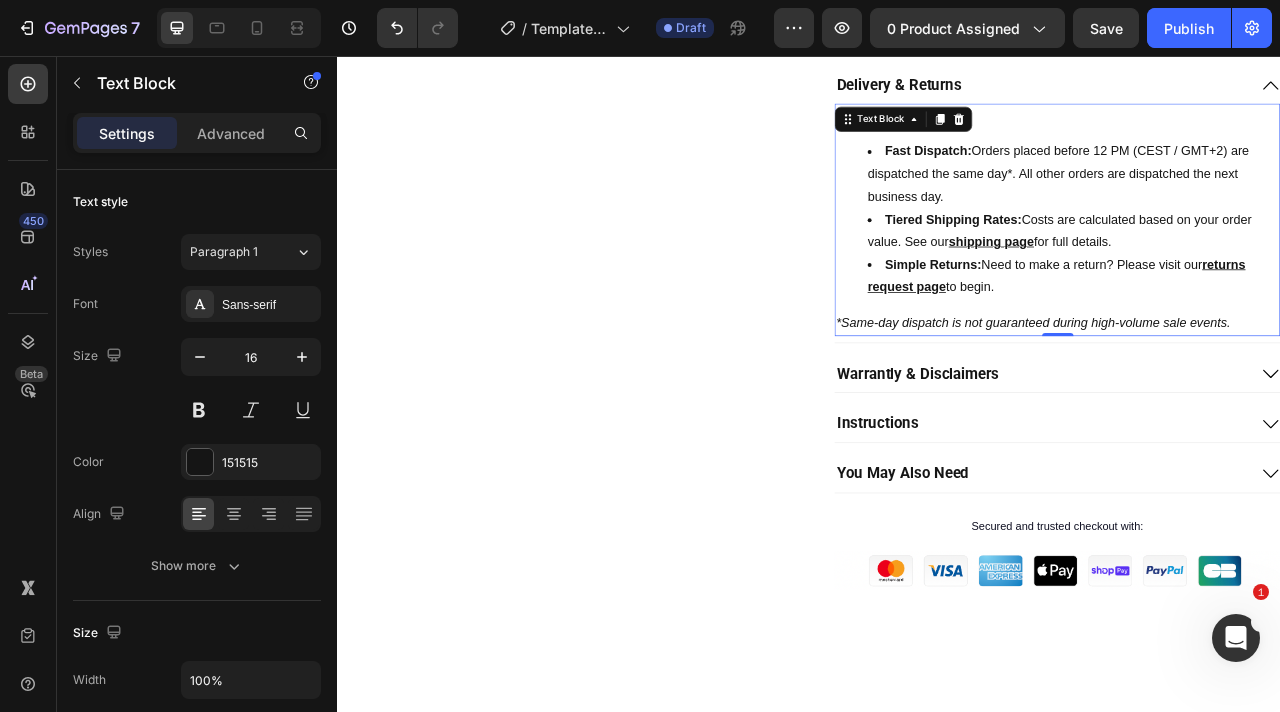 click on "Fast Dispatch: Orders placed before [TIME] ([TIMEZONE]) are dispatched the same day*. All other orders are dispatched the next business day." at bounding box center (1272, 206) 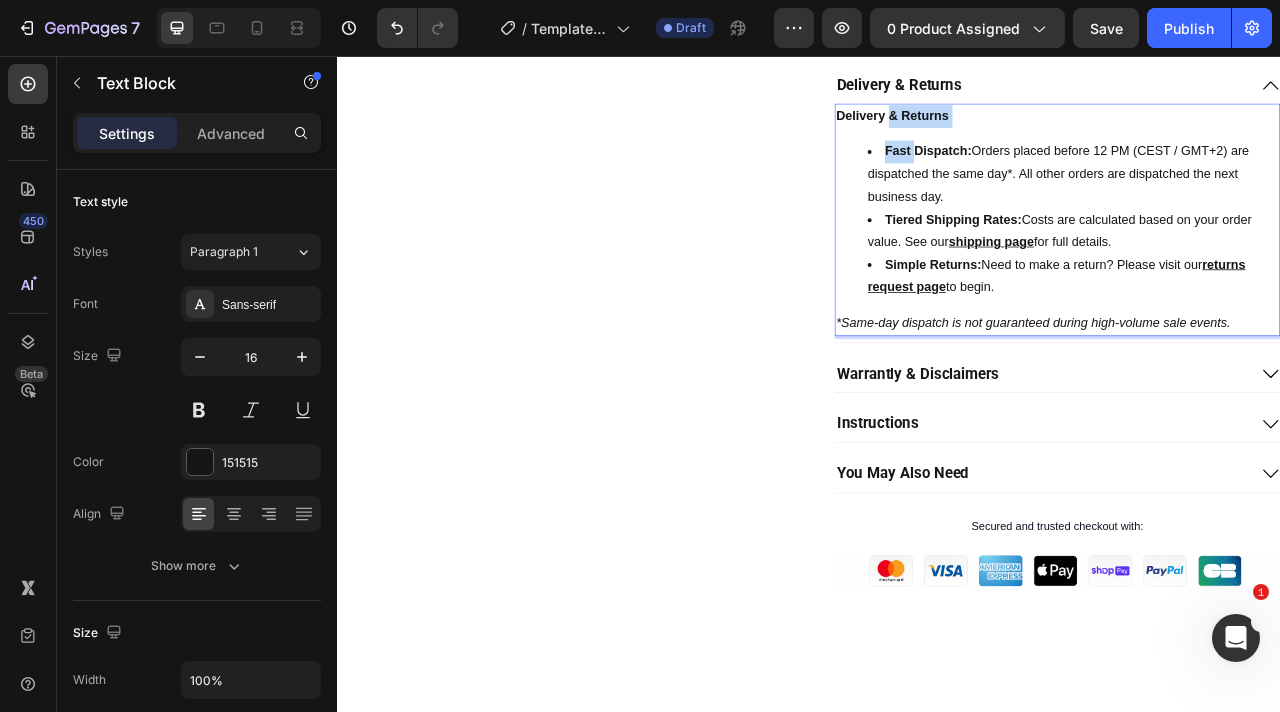 drag, startPoint x: 1042, startPoint y: 126, endPoint x: 1074, endPoint y: 172, distance: 56.0357 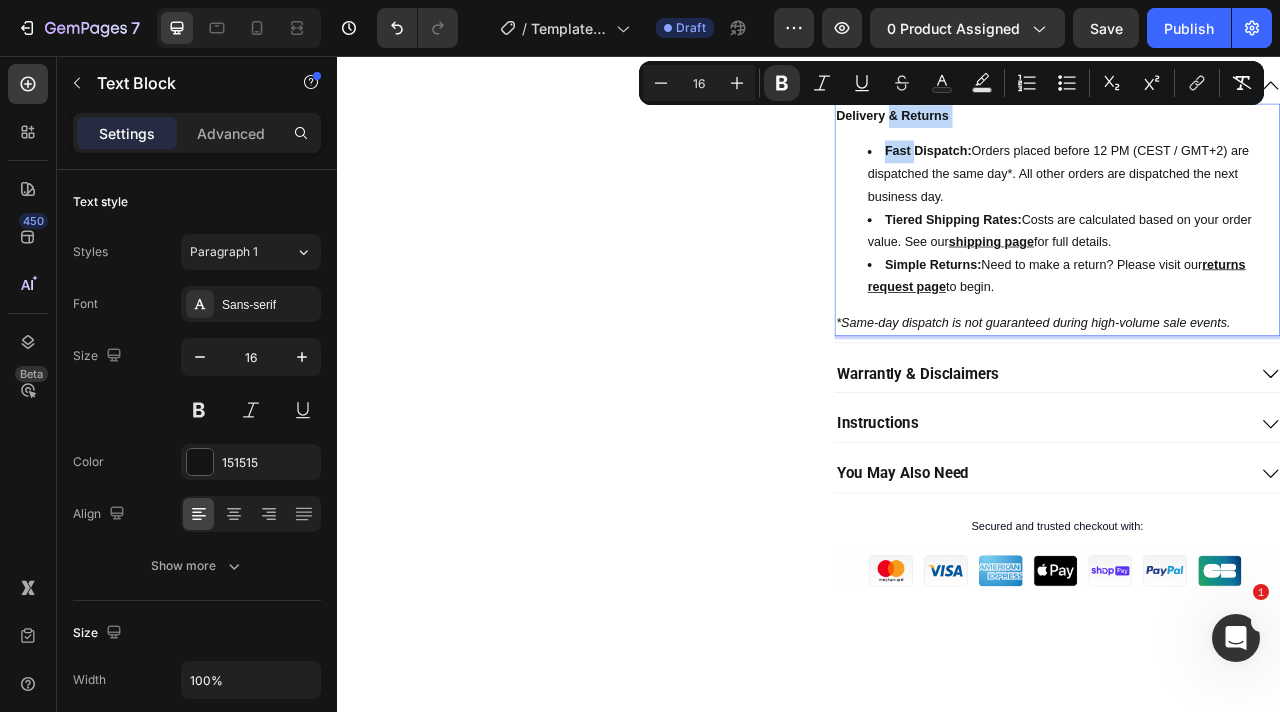 copy on "& Returns Fast" 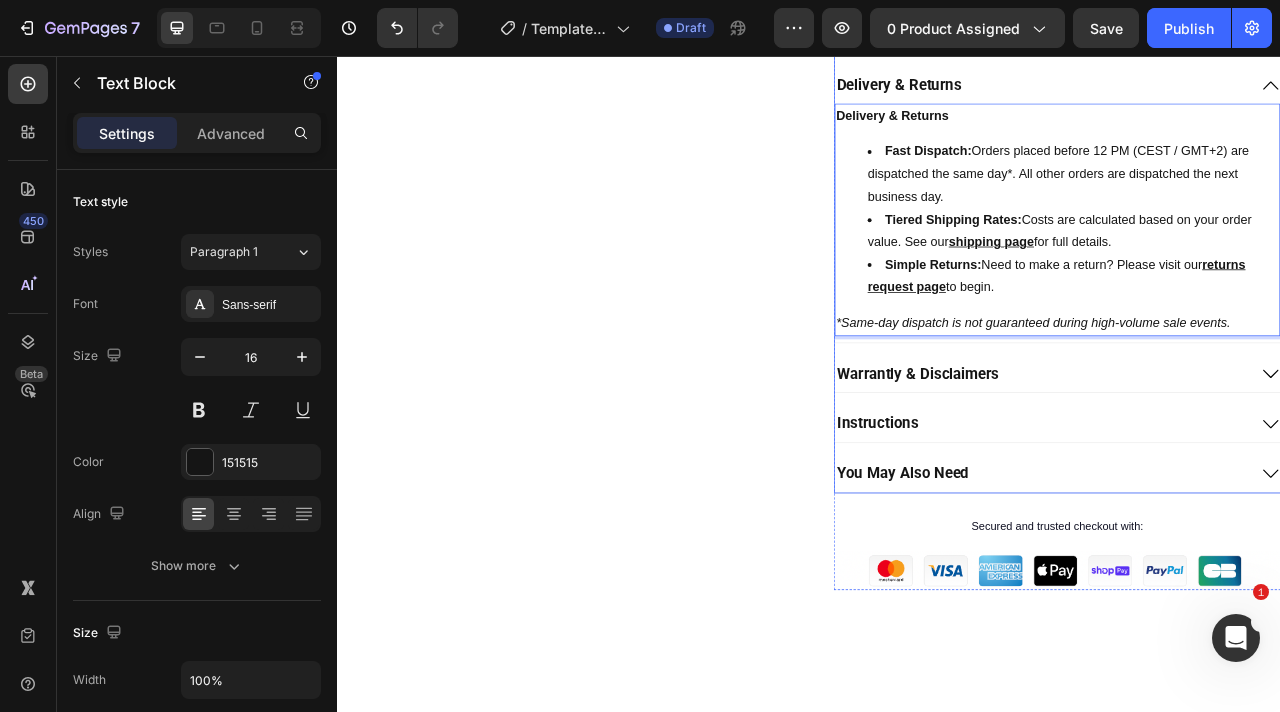 click on "Delivery & Returns" at bounding box center [1232, 93] 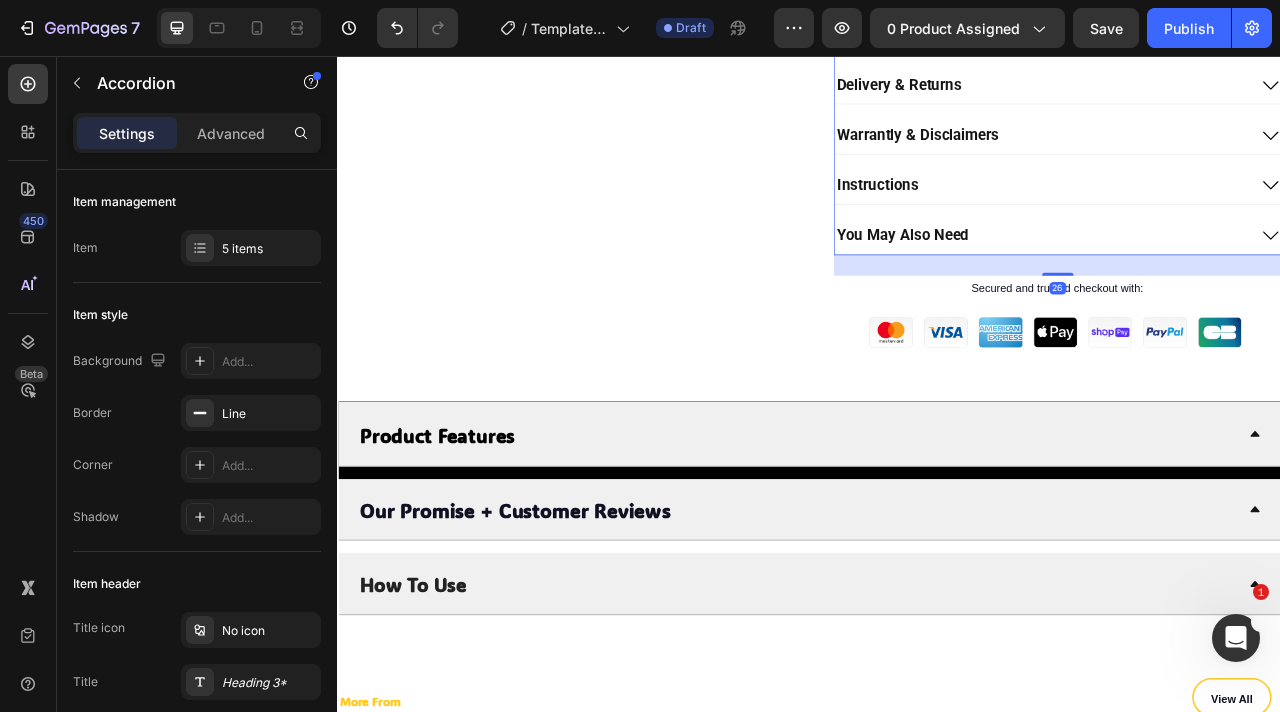 scroll, scrollTop: 533, scrollLeft: 0, axis: vertical 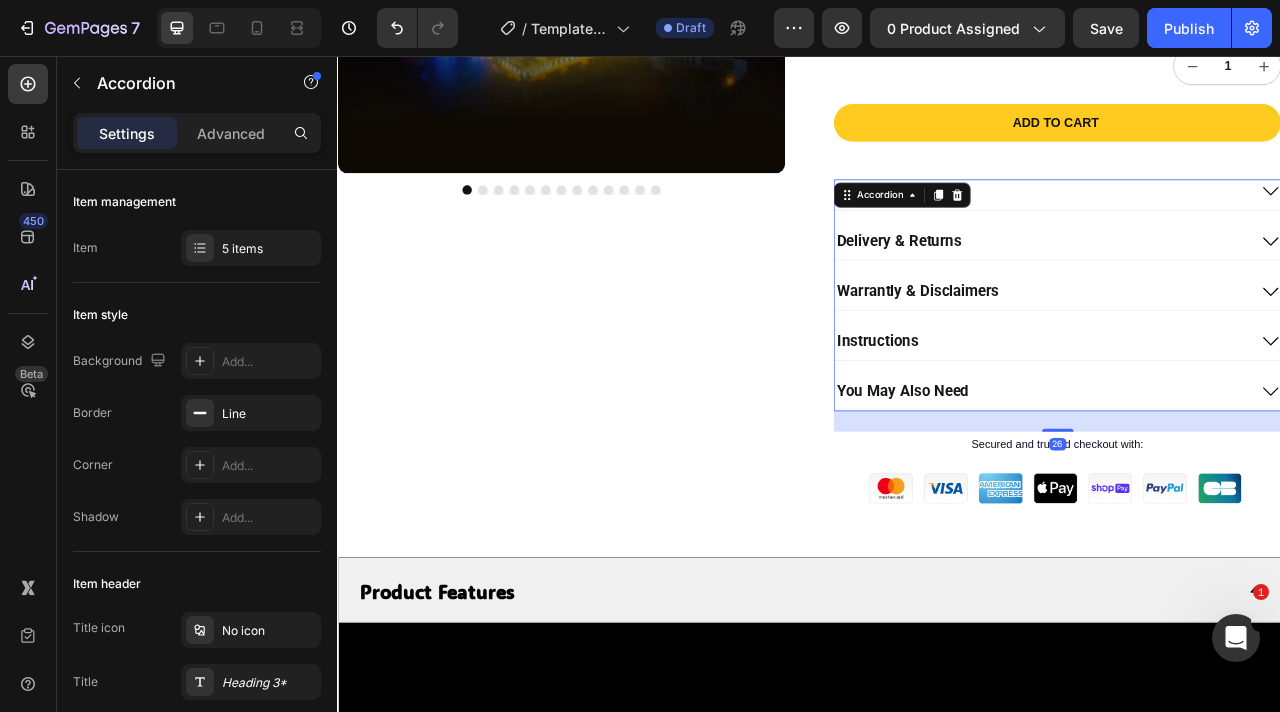 click on "Details" at bounding box center [1252, 231] 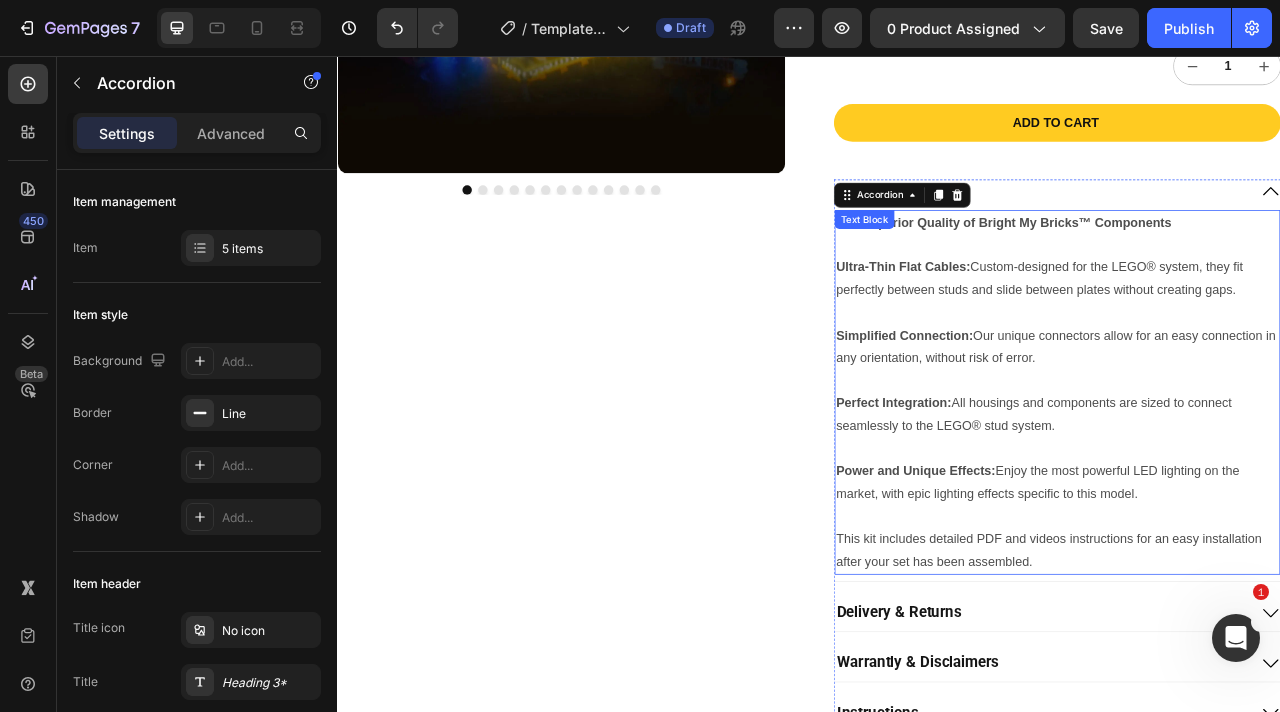 click at bounding box center (1252, 296) 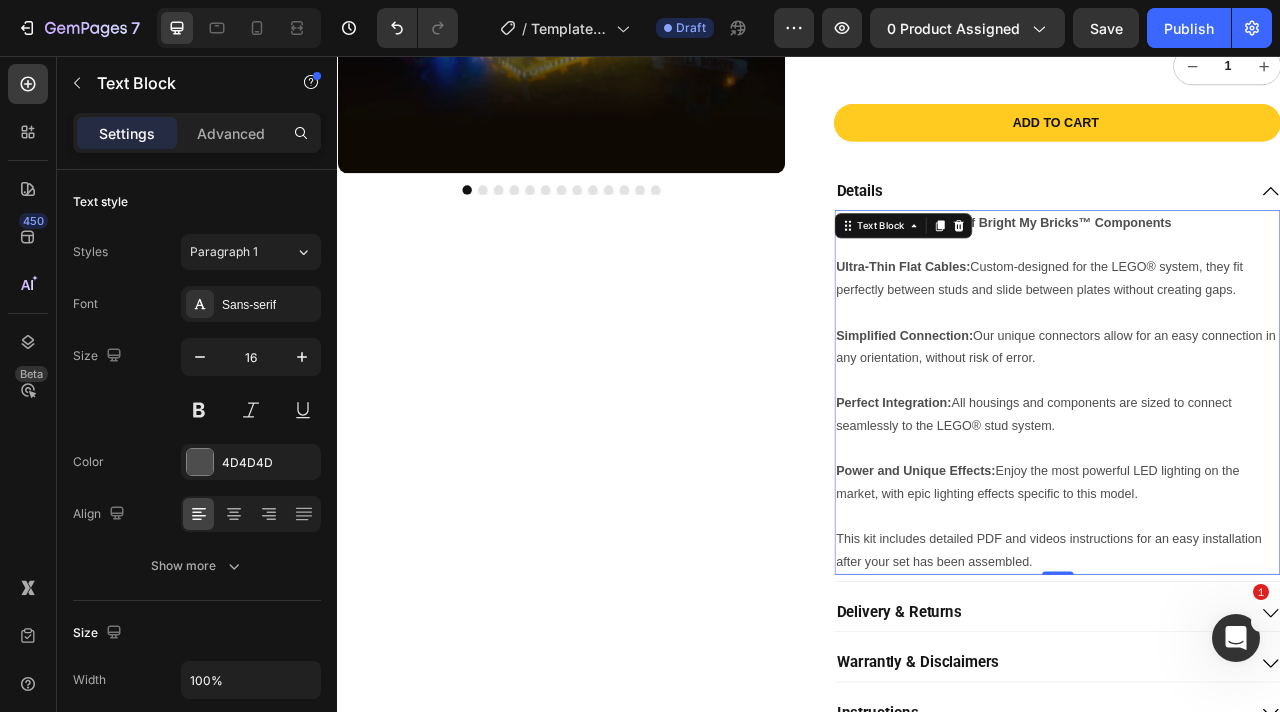 click on "The Superior Quality of Bright My Bricks™ Components" at bounding box center [1252, 267] 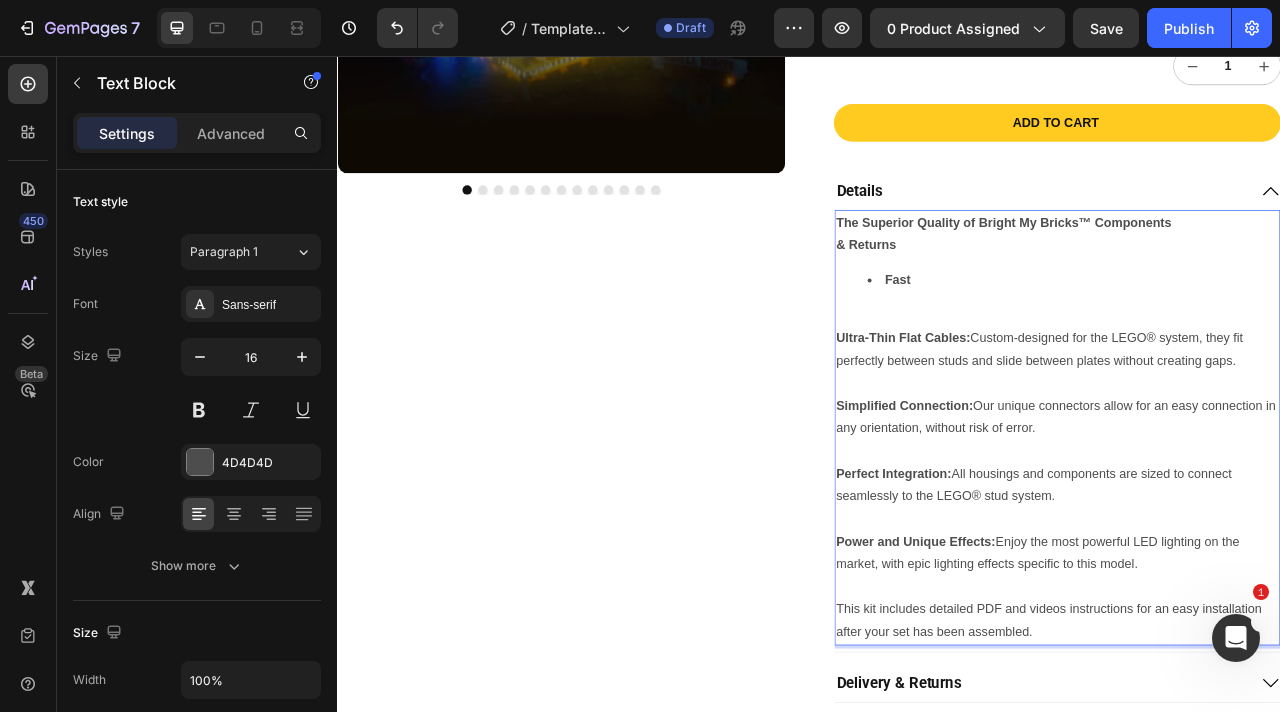 click on "Ultra-Thin Flat Cables:" at bounding box center [1056, 413] 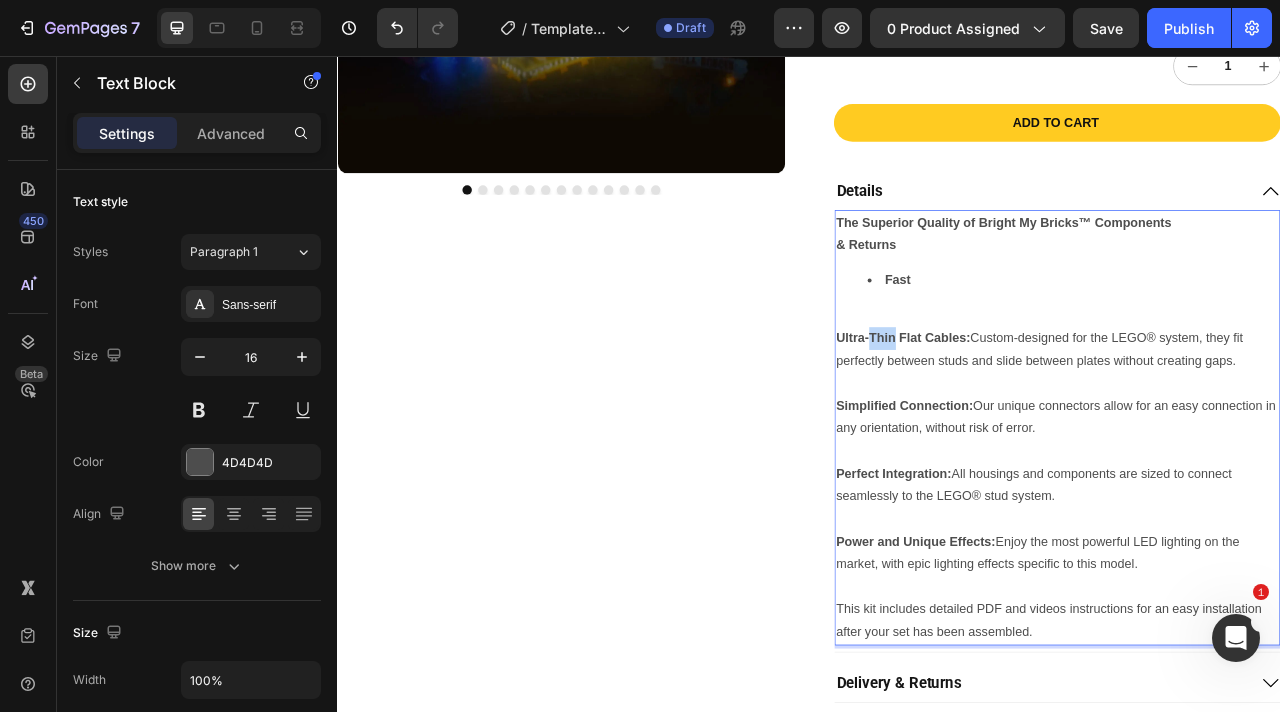 click on "Ultra-Thin Flat Cables:" at bounding box center (1056, 413) 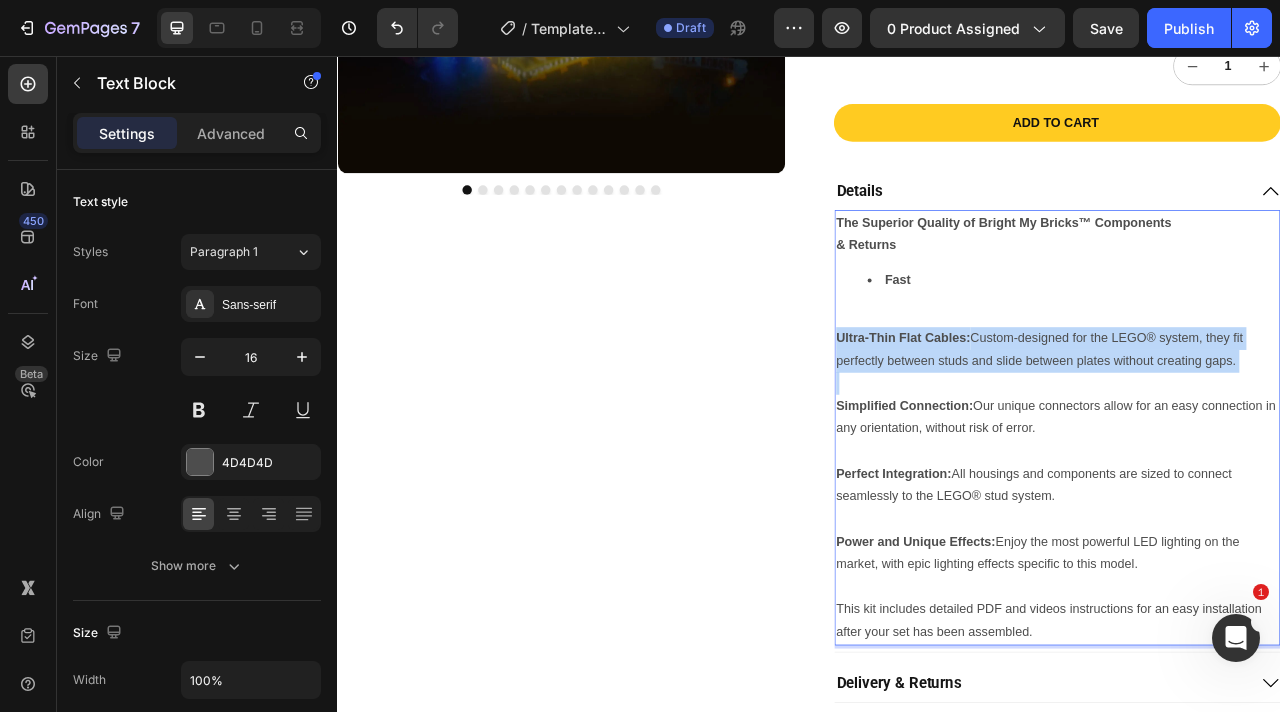 click on "Ultra-Thin Flat Cables:" at bounding box center [1056, 413] 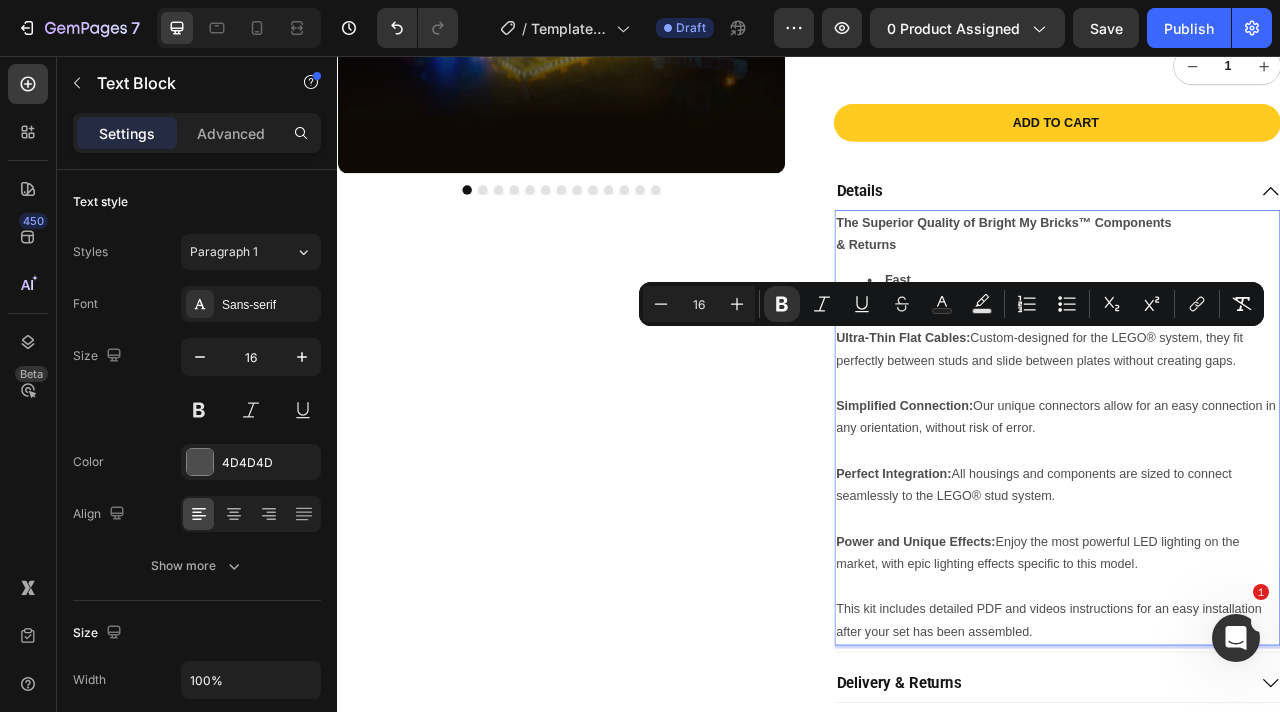 click on "Fast" at bounding box center (1049, 339) 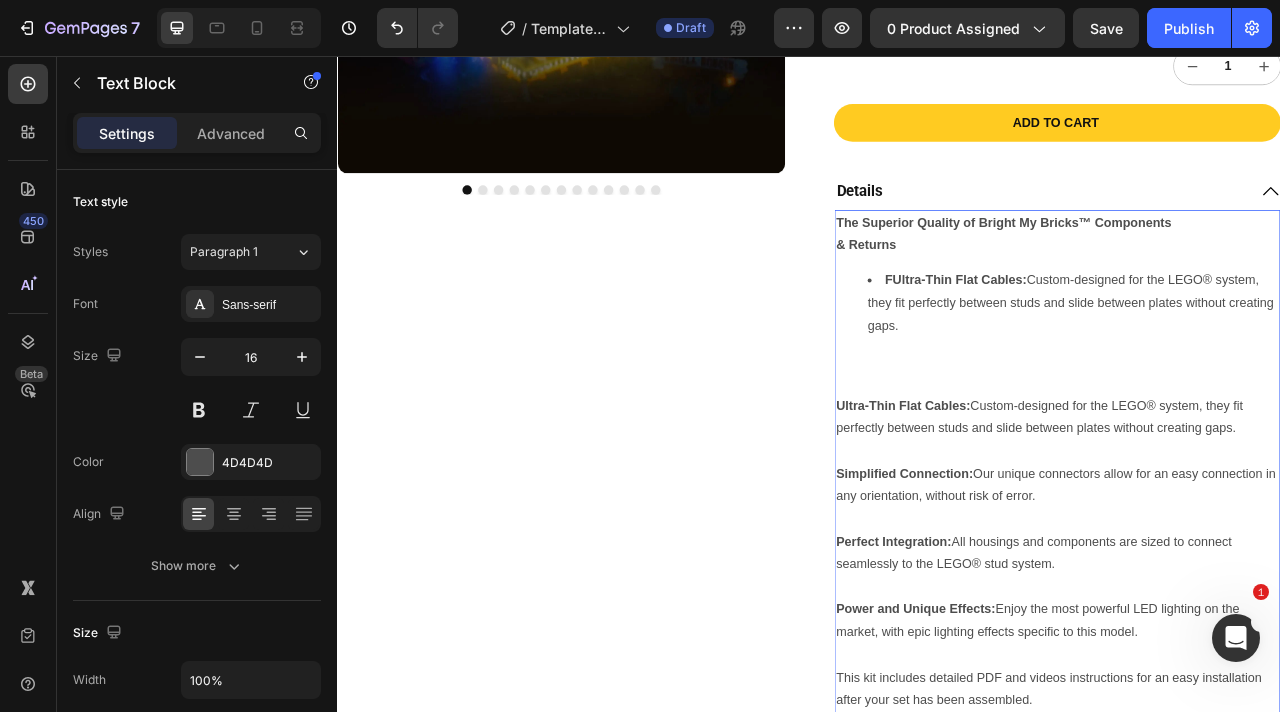 click on "FUltra-Thin Flat Cables:" at bounding box center (1123, 339) 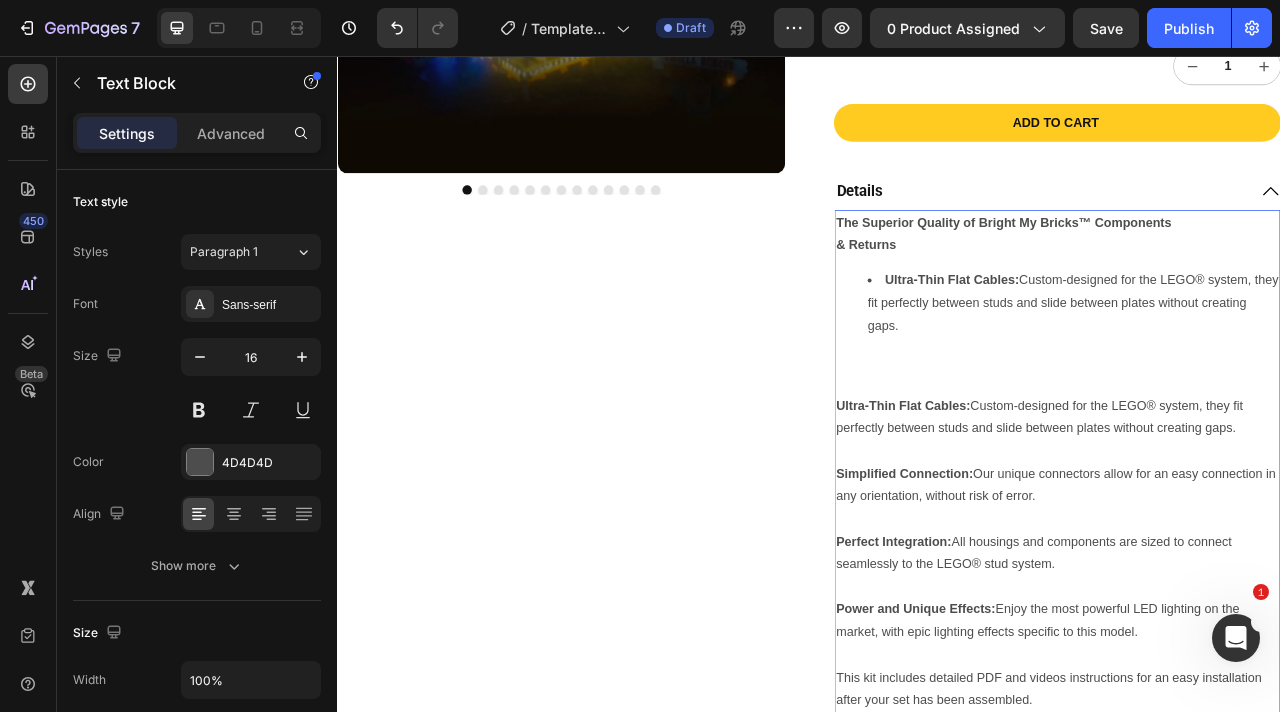 click on "Ultra-Thin Flat Cables:  Custom-designed for the LEGO® system, they fit perfectly between studs and slide between plates without creating gaps." at bounding box center [1272, 369] 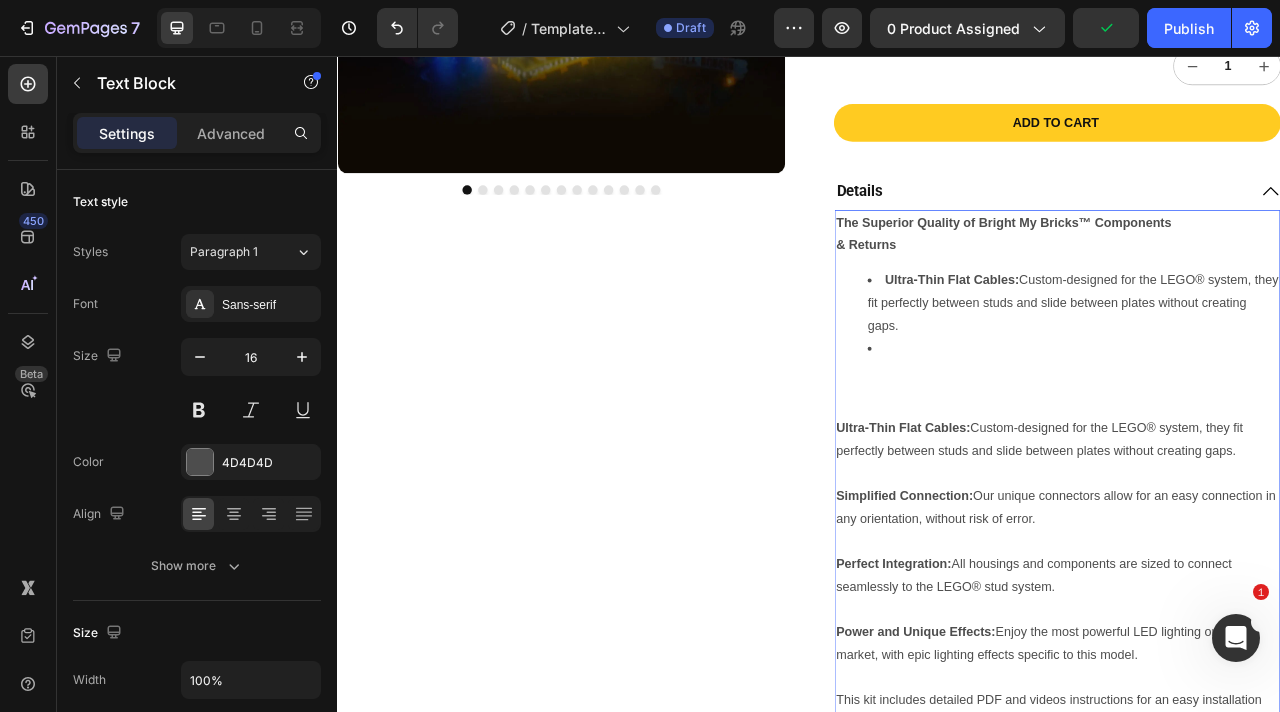 click on "Ultra-Thin Flat Cables:" at bounding box center (1056, 528) 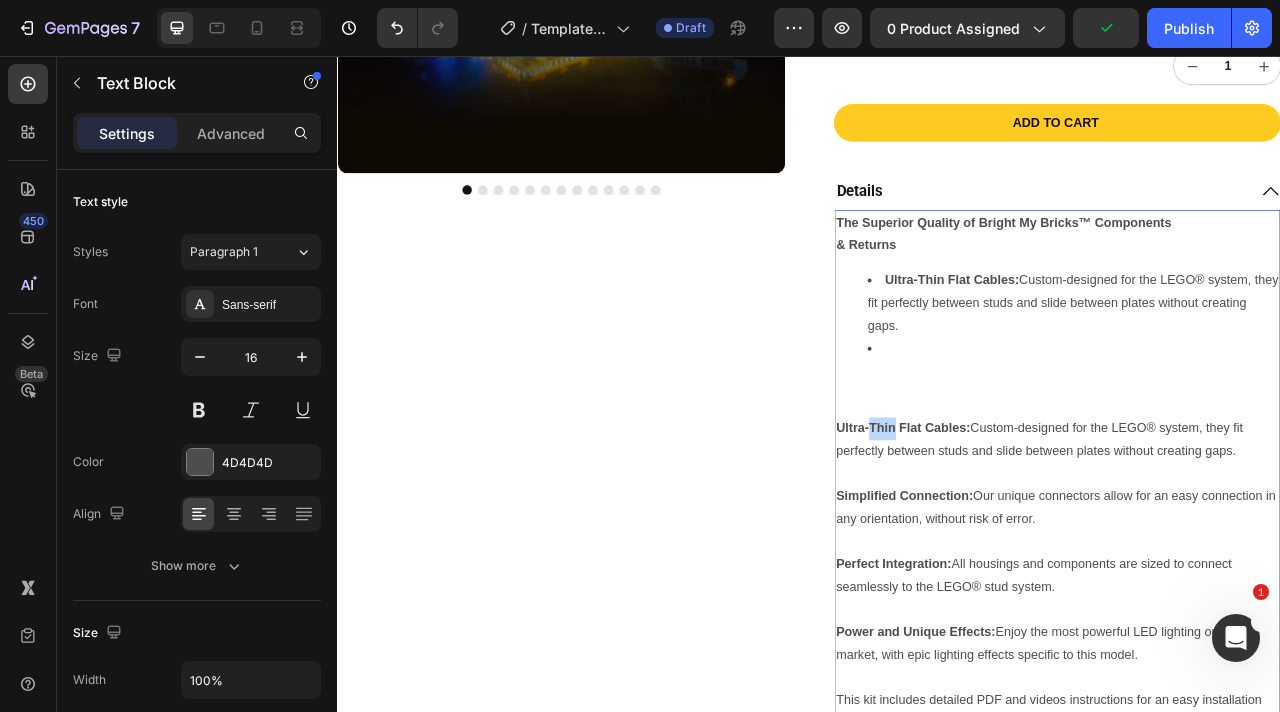 click on "Ultra-Thin Flat Cables:" at bounding box center (1056, 528) 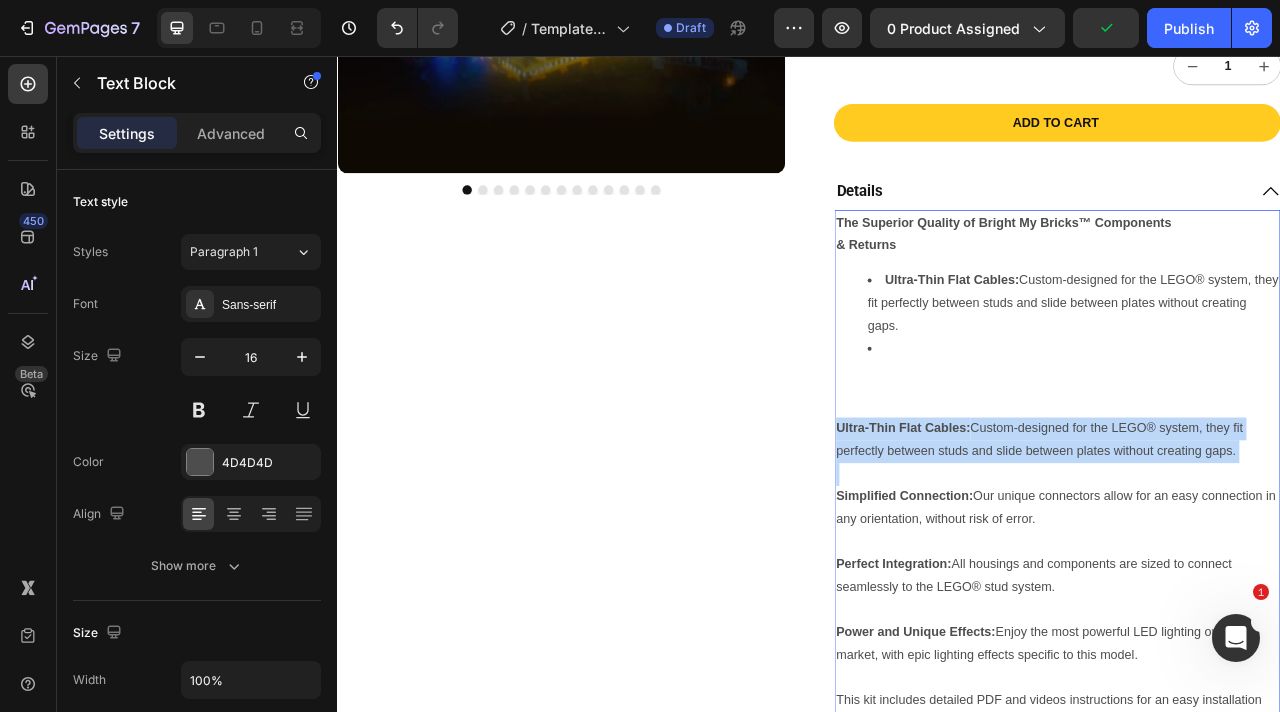 click on "Ultra-Thin Flat Cables:" at bounding box center [1056, 528] 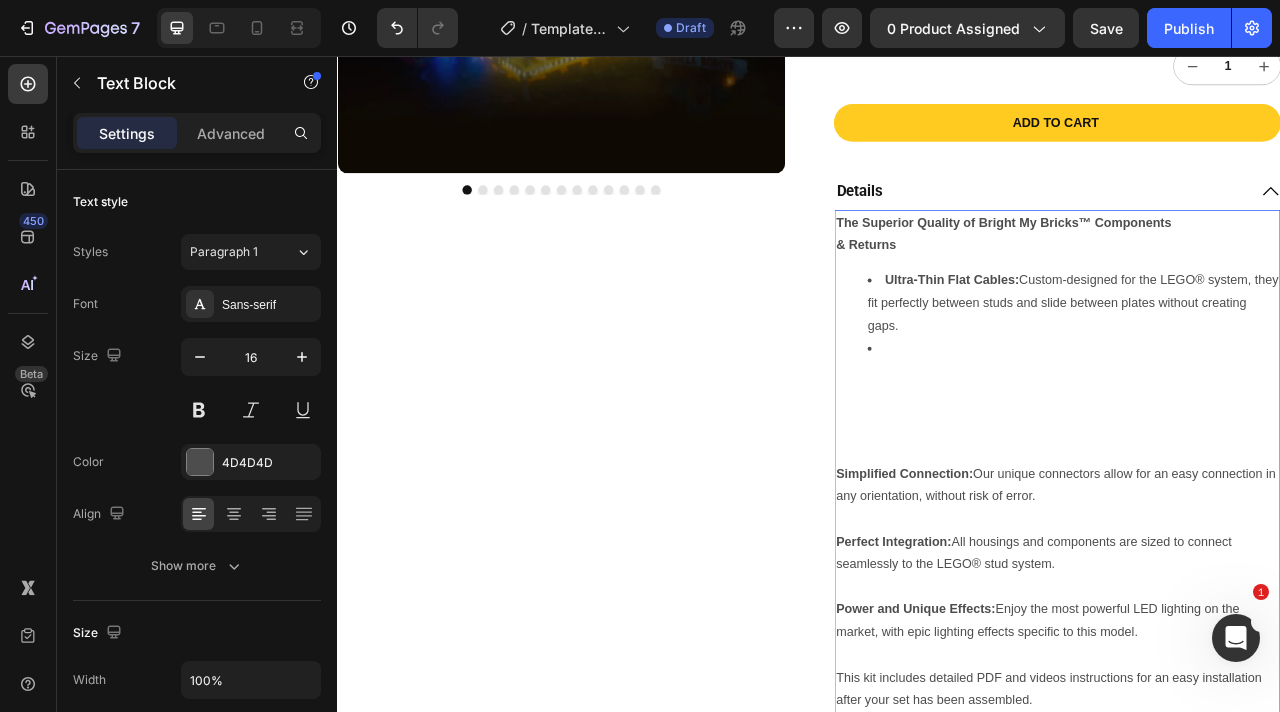 click on "Simplified Connection:" at bounding box center (1058, 586) 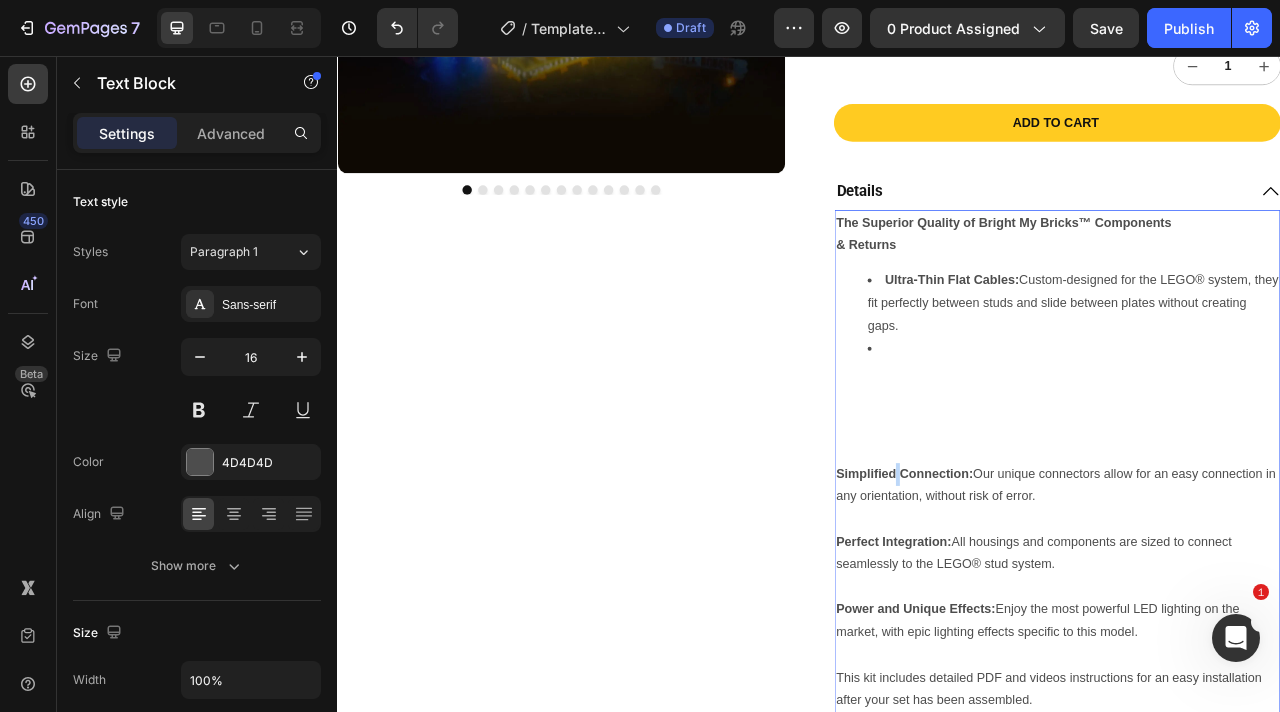 click on "Simplified Connection:" at bounding box center (1058, 586) 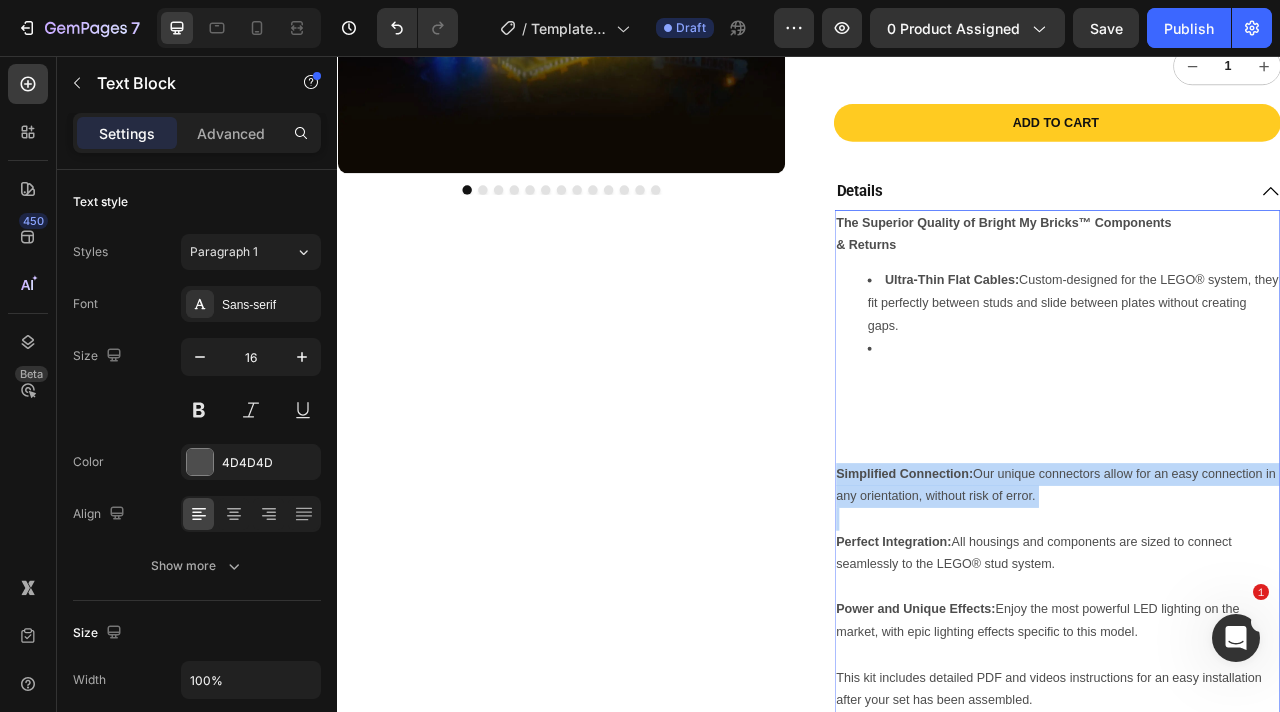 click on "Simplified Connection:" at bounding box center (1058, 586) 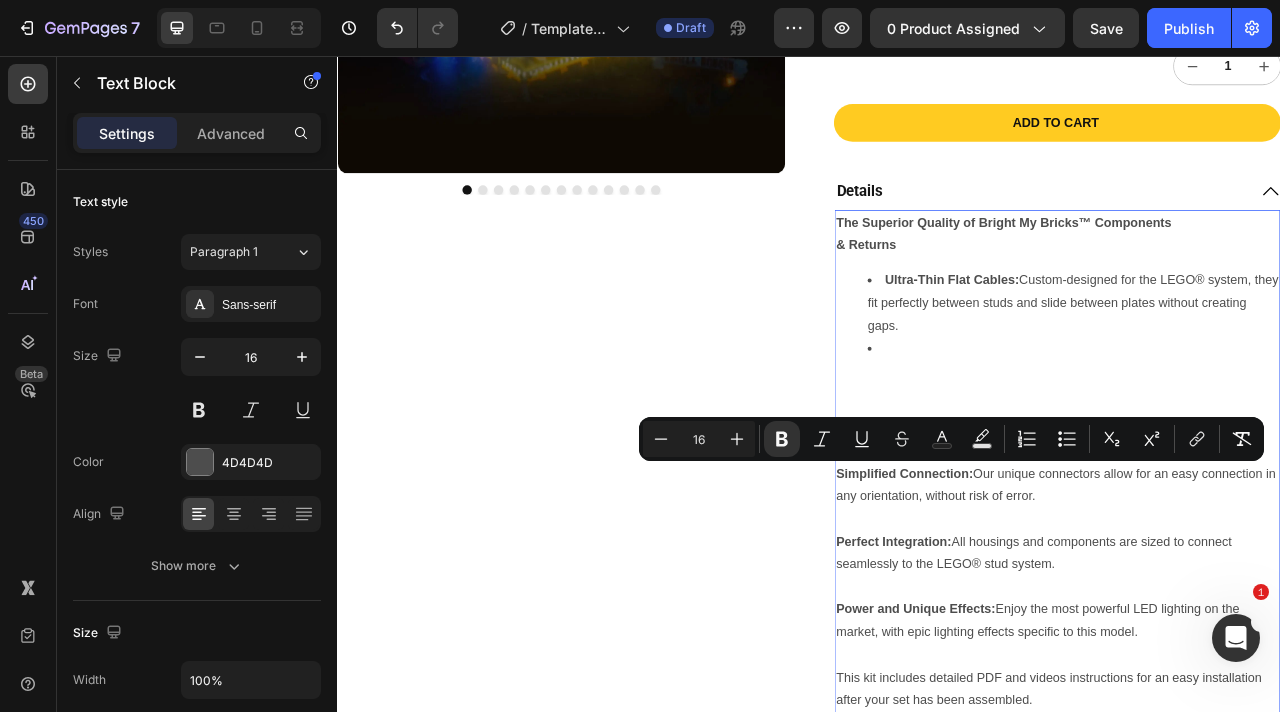 click at bounding box center [1272, 427] 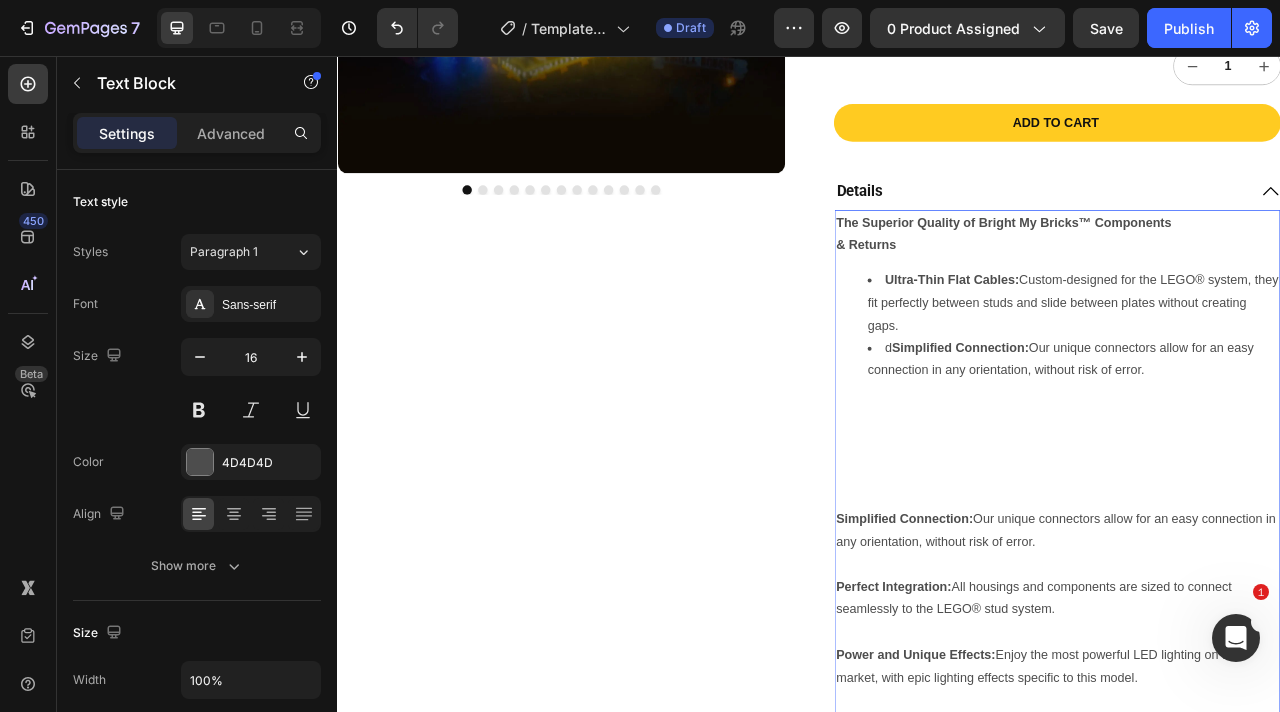click on "Simplified Connection:" at bounding box center (1129, 426) 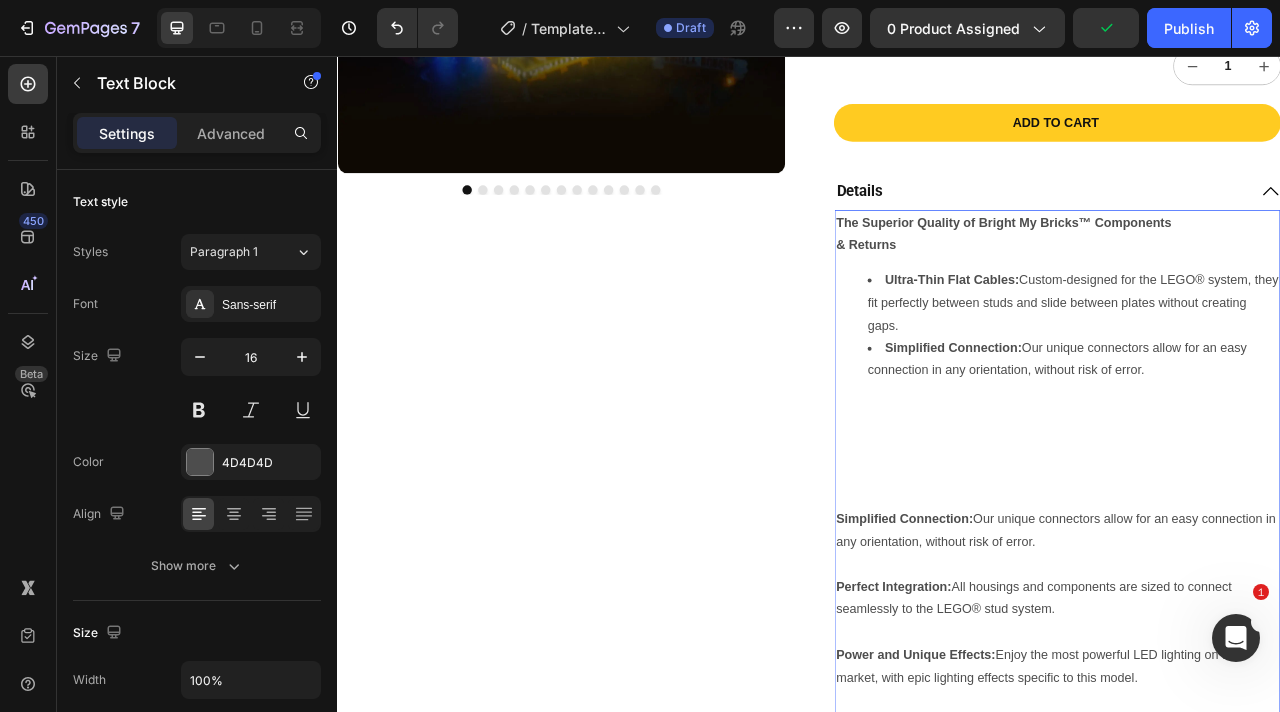 click on "Simplified Connection:  Our unique connectors allow for an easy connection in any orientation, without risk of error." at bounding box center [1272, 442] 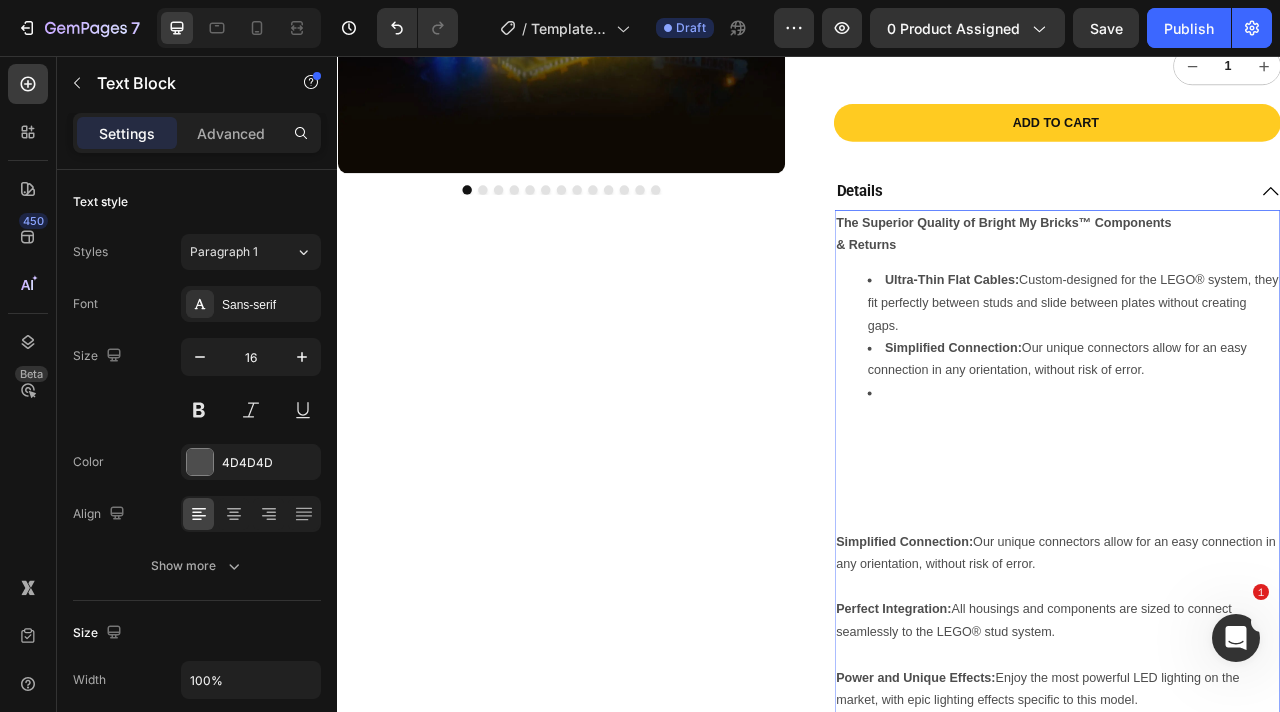 click on "Simplified Connection:  Our unique connectors allow for an easy connection in any orientation, without risk of error." at bounding box center [1252, 688] 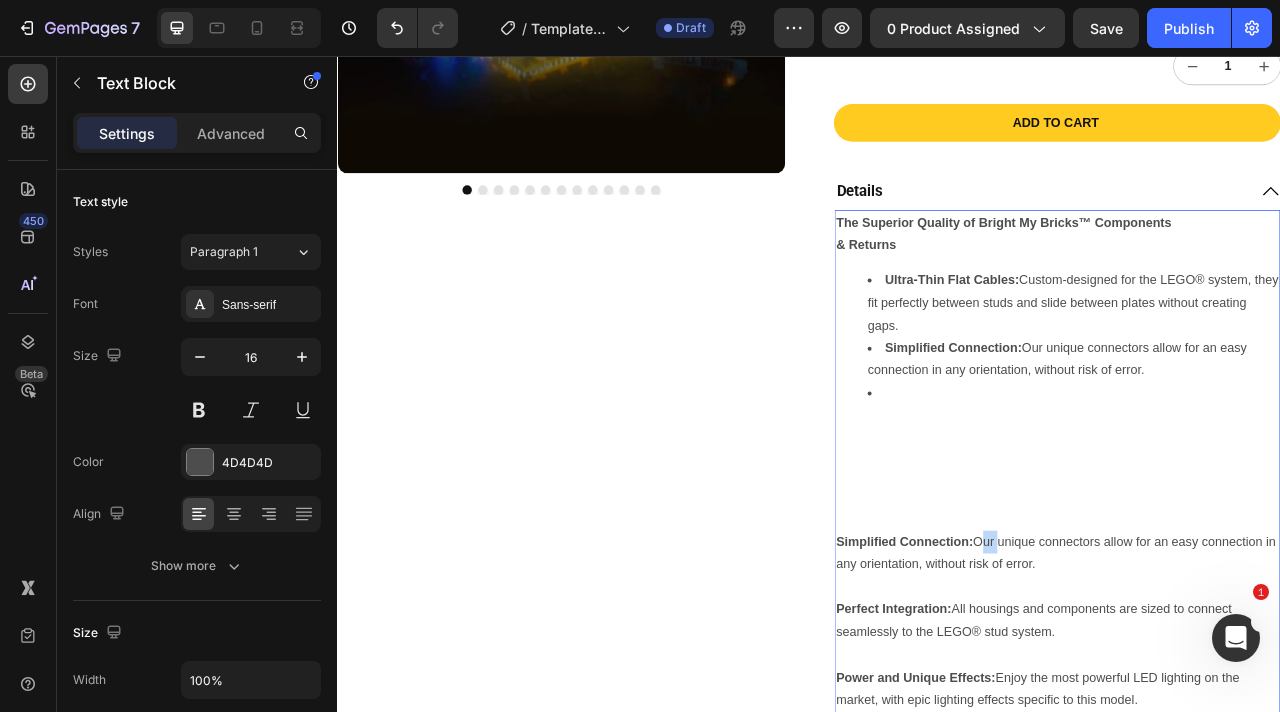 click on "Simplified Connection:  Our unique connectors allow for an easy connection in any orientation, without risk of error." at bounding box center [1252, 688] 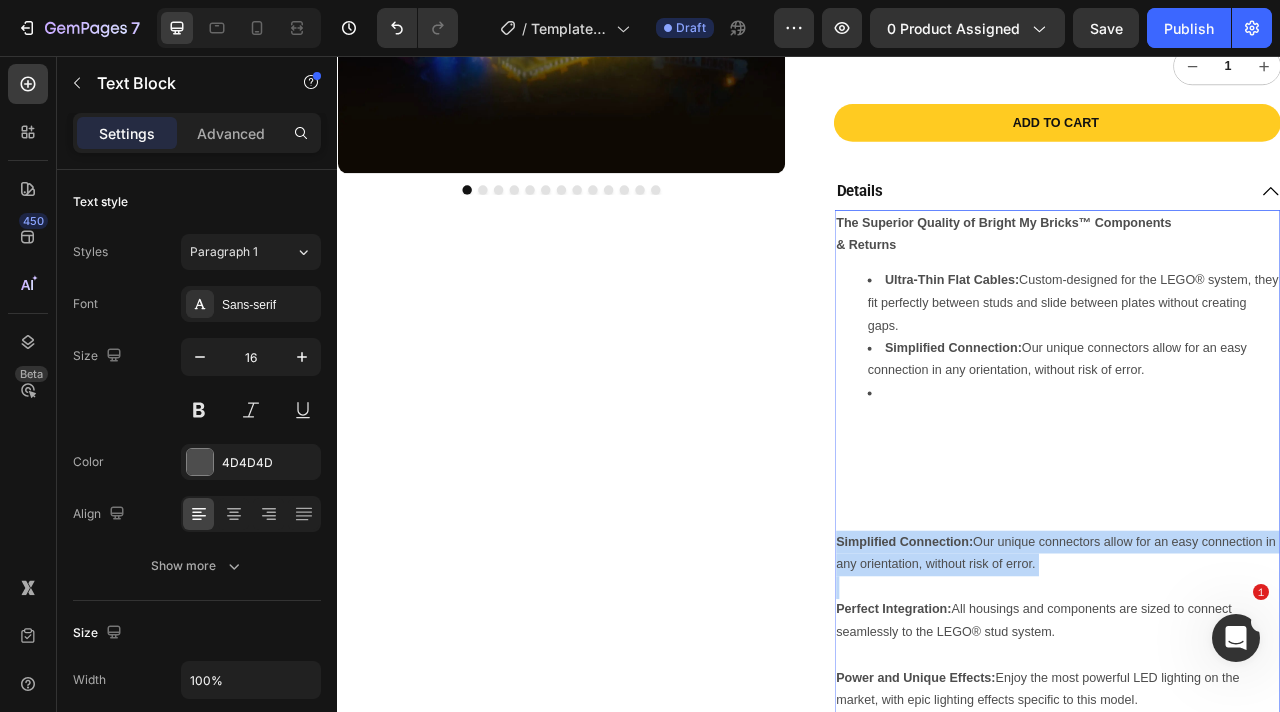click on "Simplified Connection:  Our unique connectors allow for an easy connection in any orientation, without risk of error." at bounding box center [1252, 688] 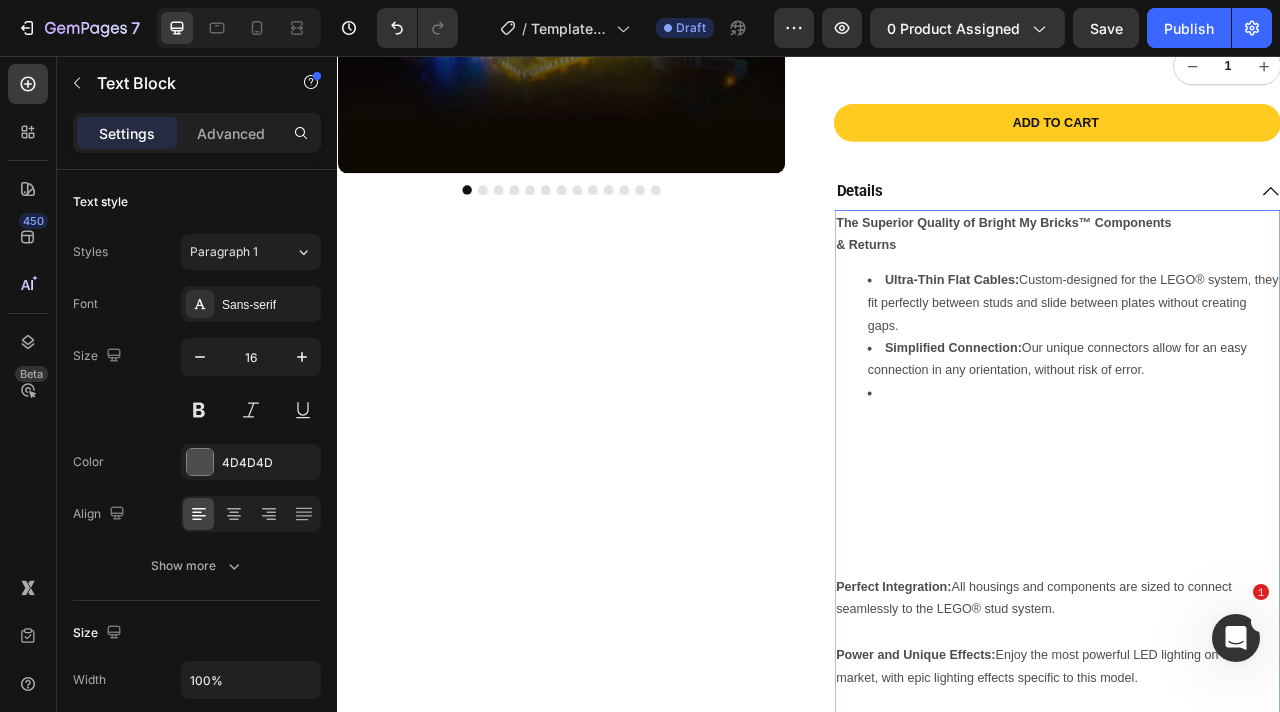 click on "Perfect Integration:" at bounding box center [1044, 730] 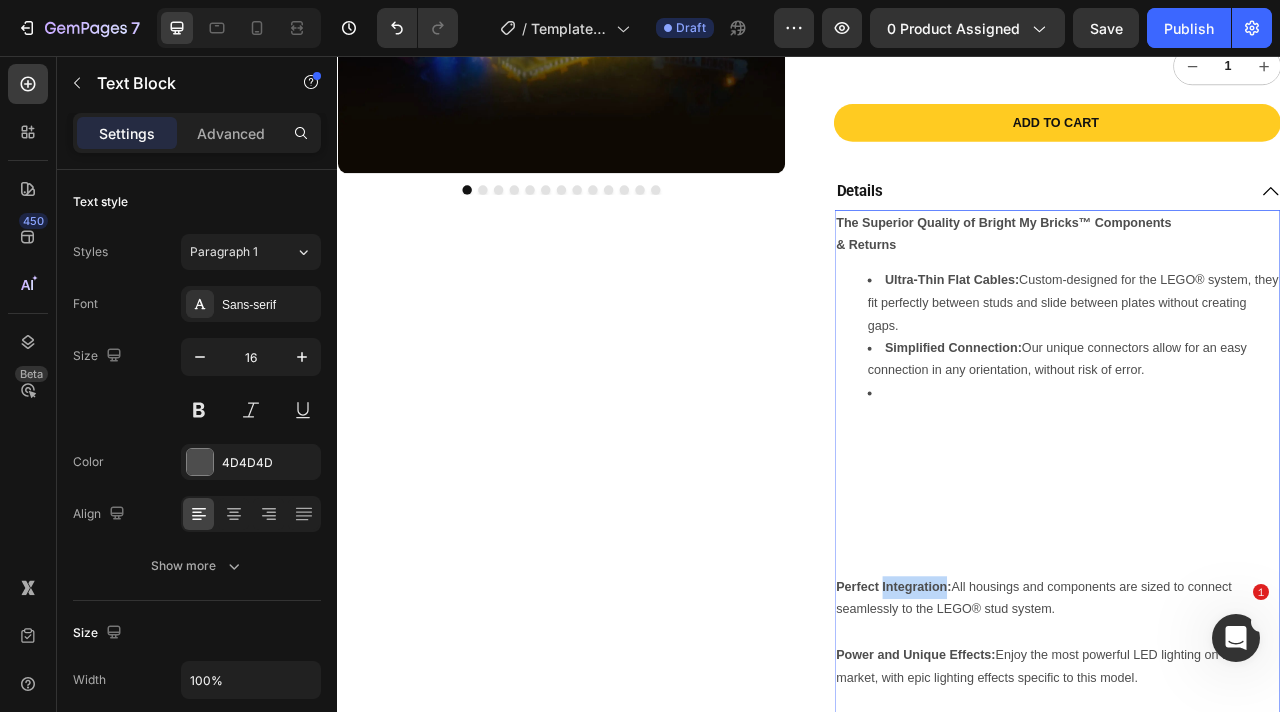 click on "Perfect Integration:" at bounding box center (1044, 730) 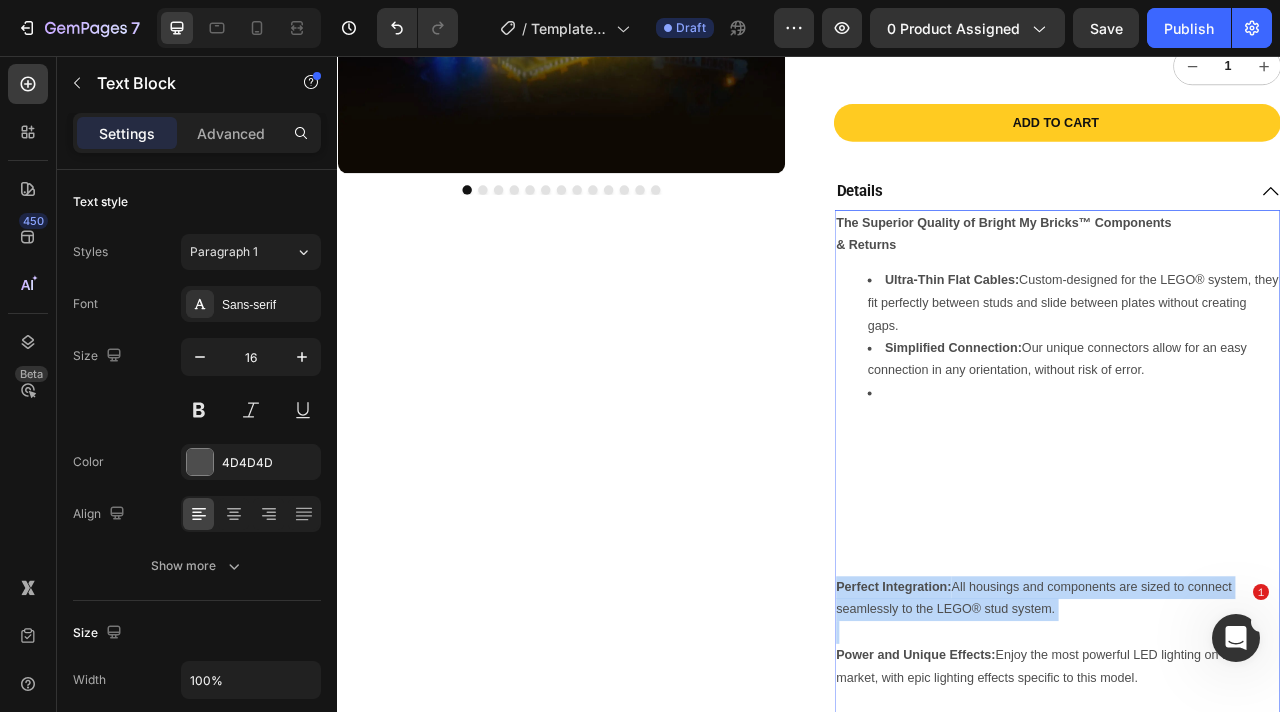 click on "Perfect Integration:" at bounding box center [1044, 730] 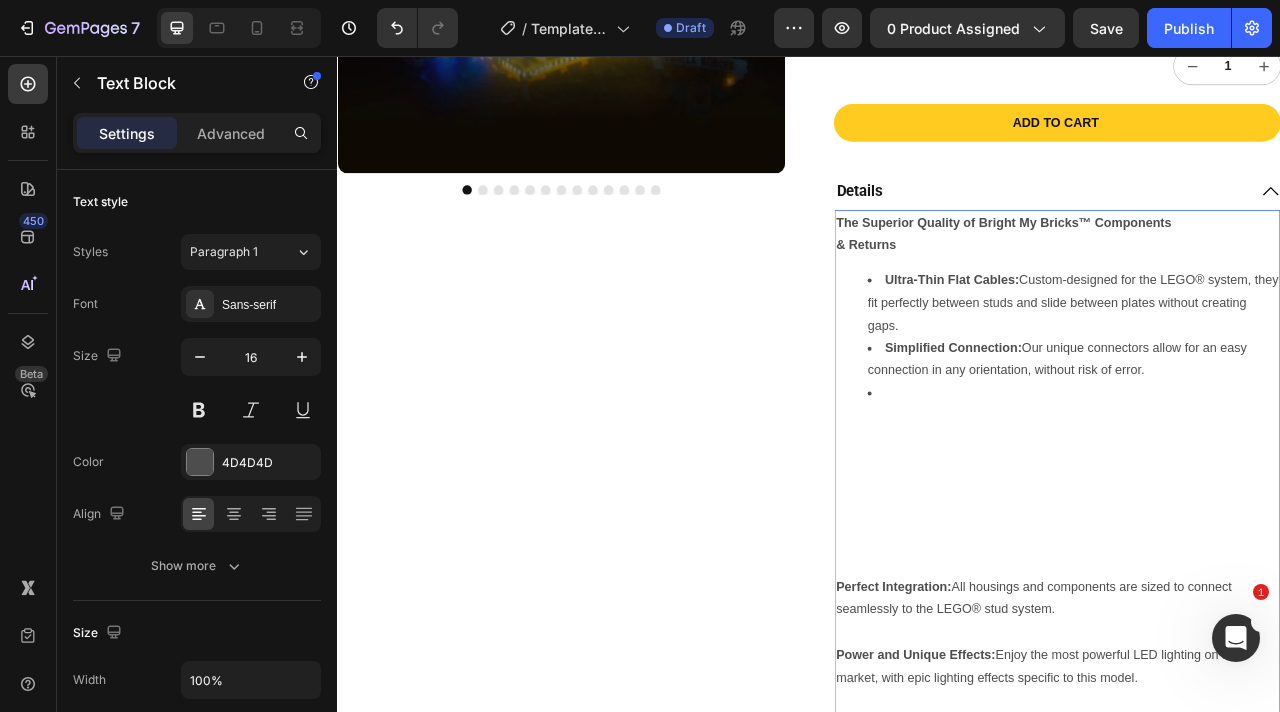 click at bounding box center (1272, 484) 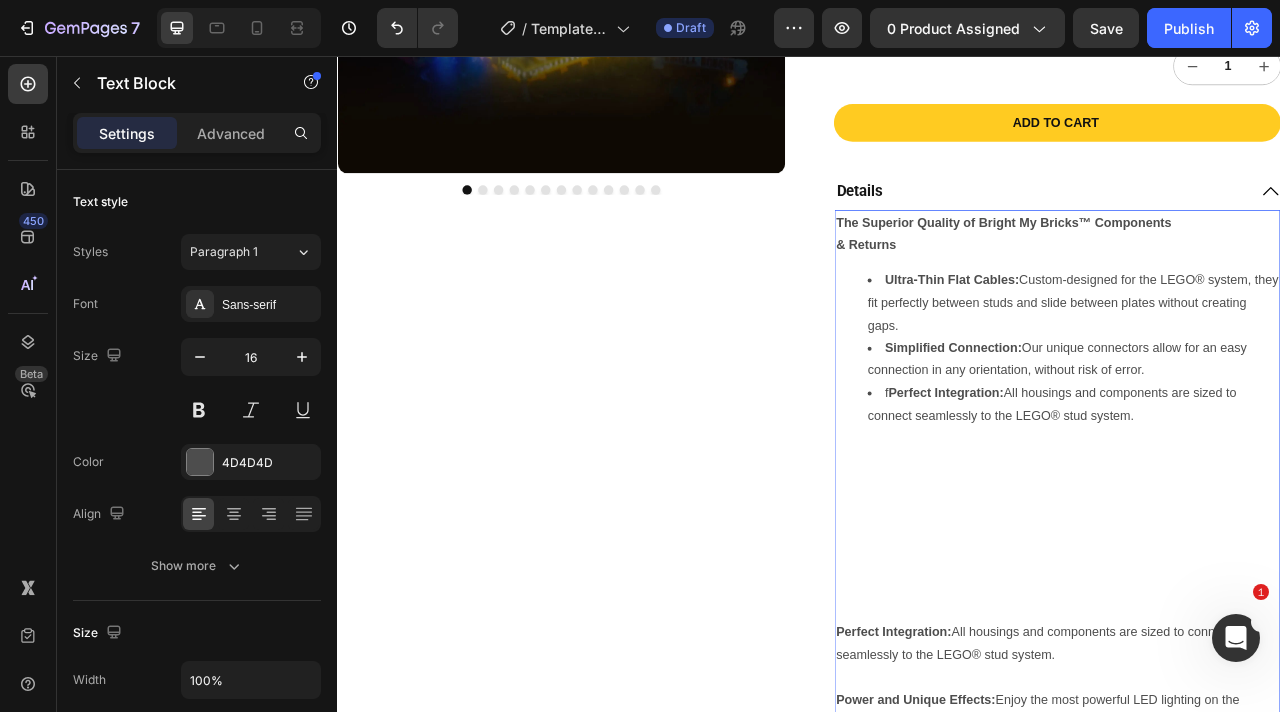 click on "Perfect Integration:" at bounding box center (1110, 483) 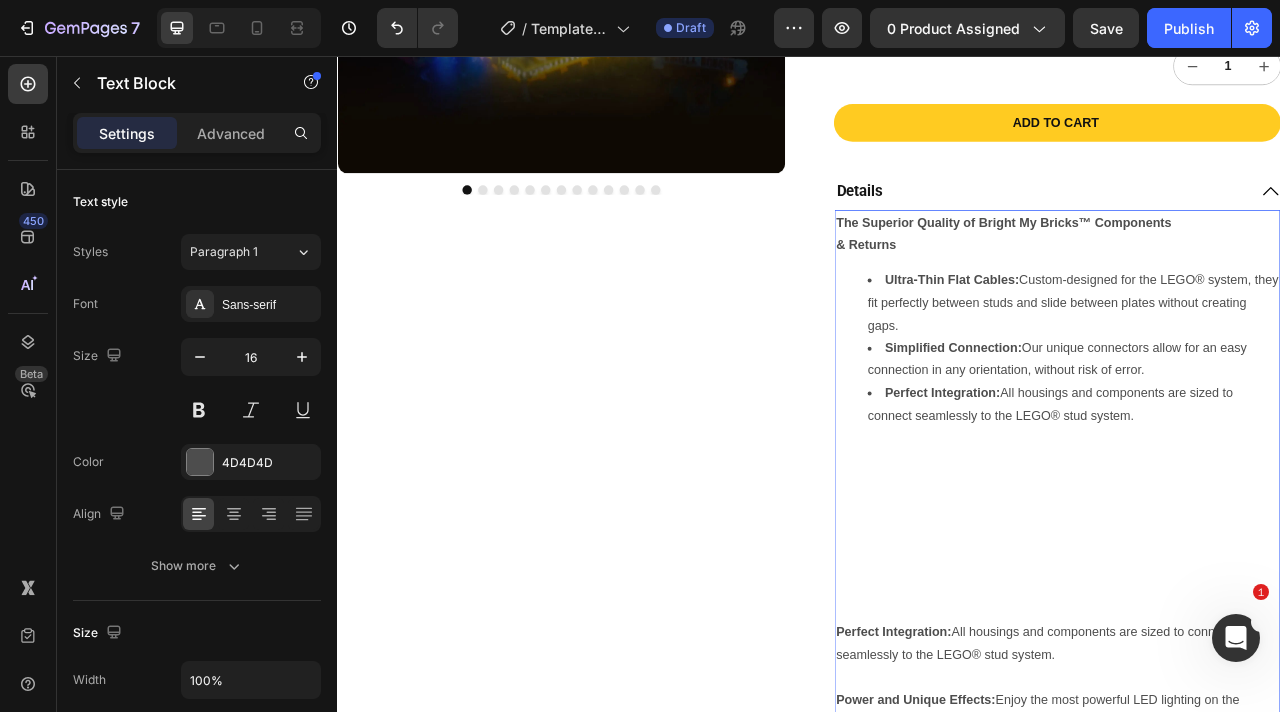 click on "Perfect Integration:  All housings and components are sized to connect seamlessly to the LEGO® stud system." at bounding box center (1272, 499) 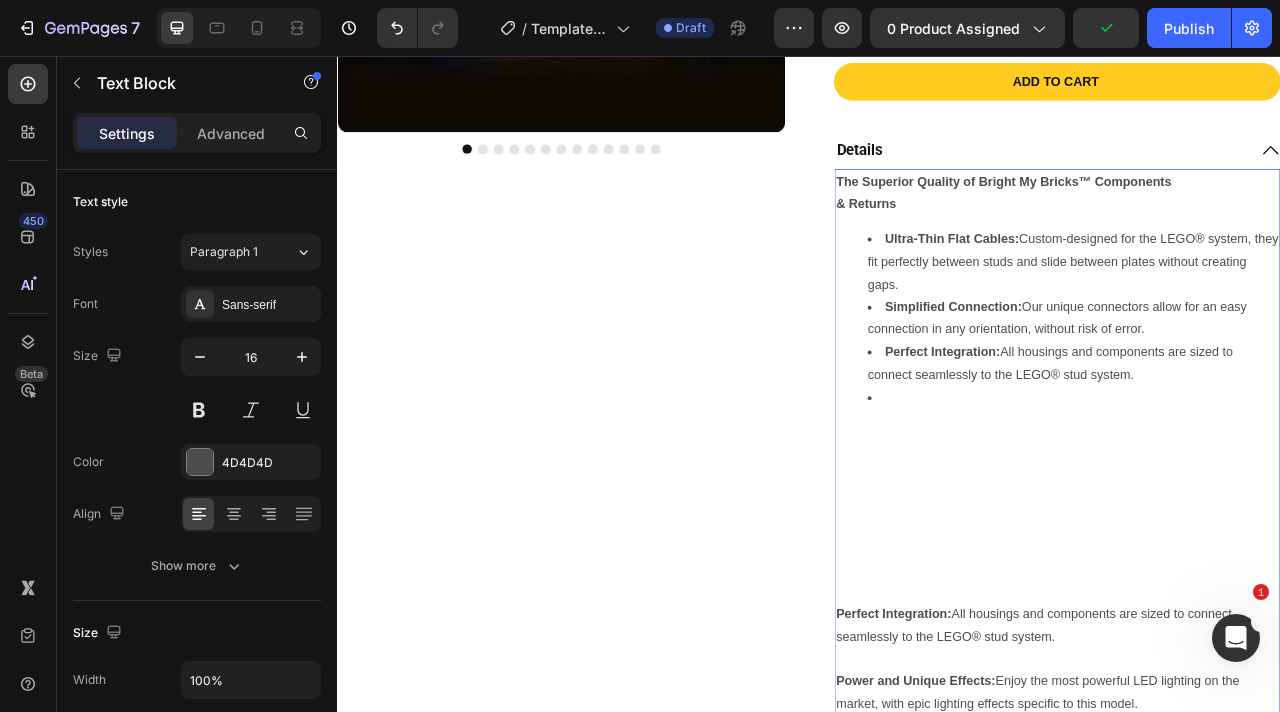 scroll, scrollTop: 634, scrollLeft: 0, axis: vertical 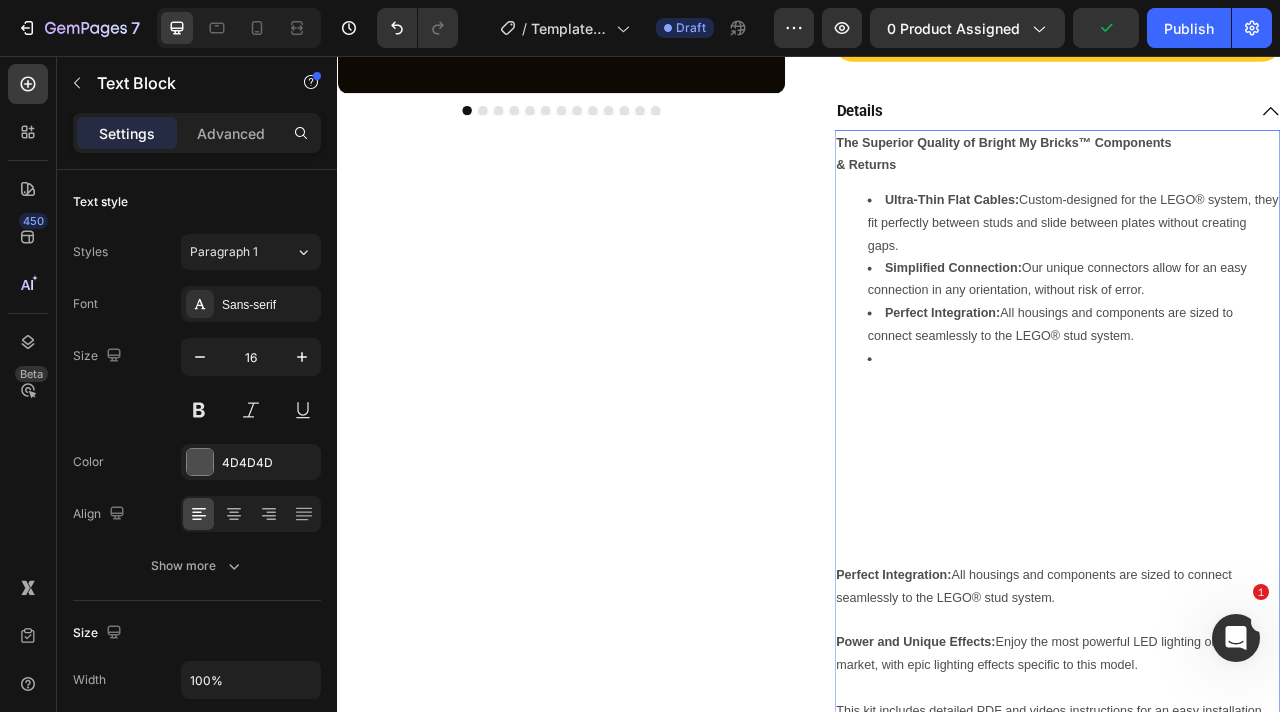 click on "Perfect Integration:  All housings and components are sized to connect seamlessly to the LEGO® stud system." at bounding box center [1252, 731] 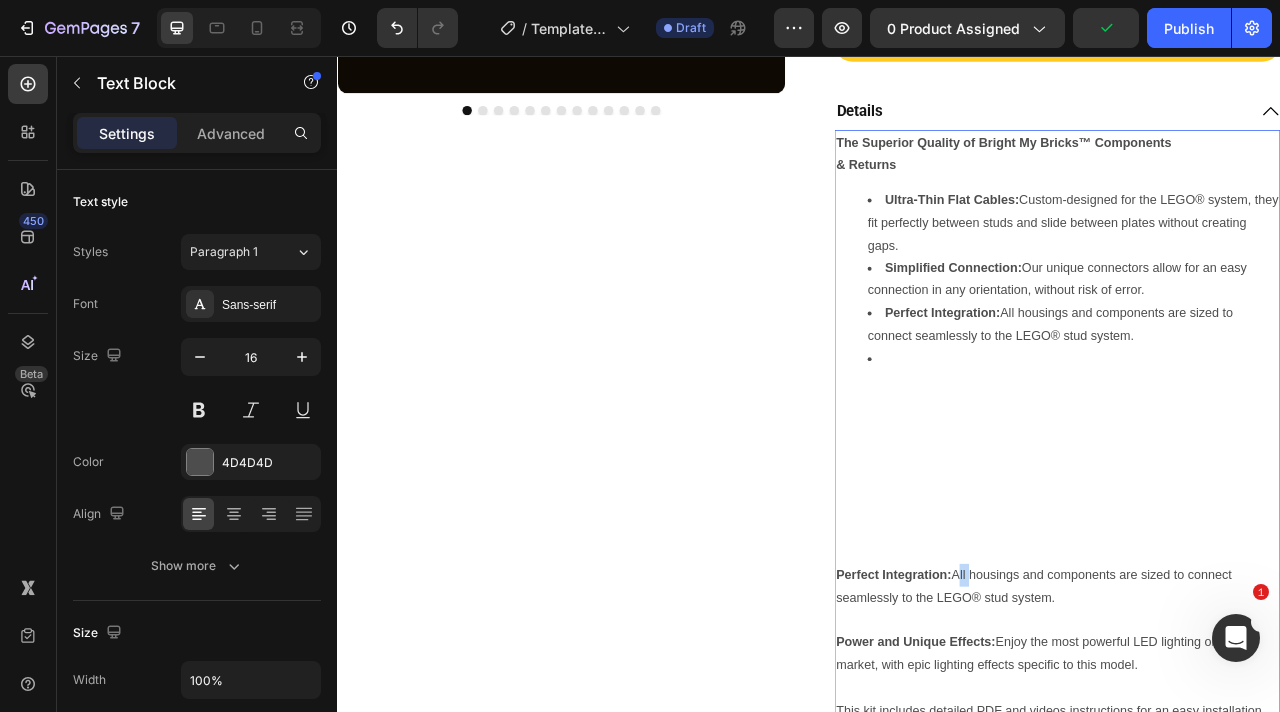 click on "Perfect Integration:  All housings and components are sized to connect seamlessly to the LEGO® stud system." at bounding box center [1252, 731] 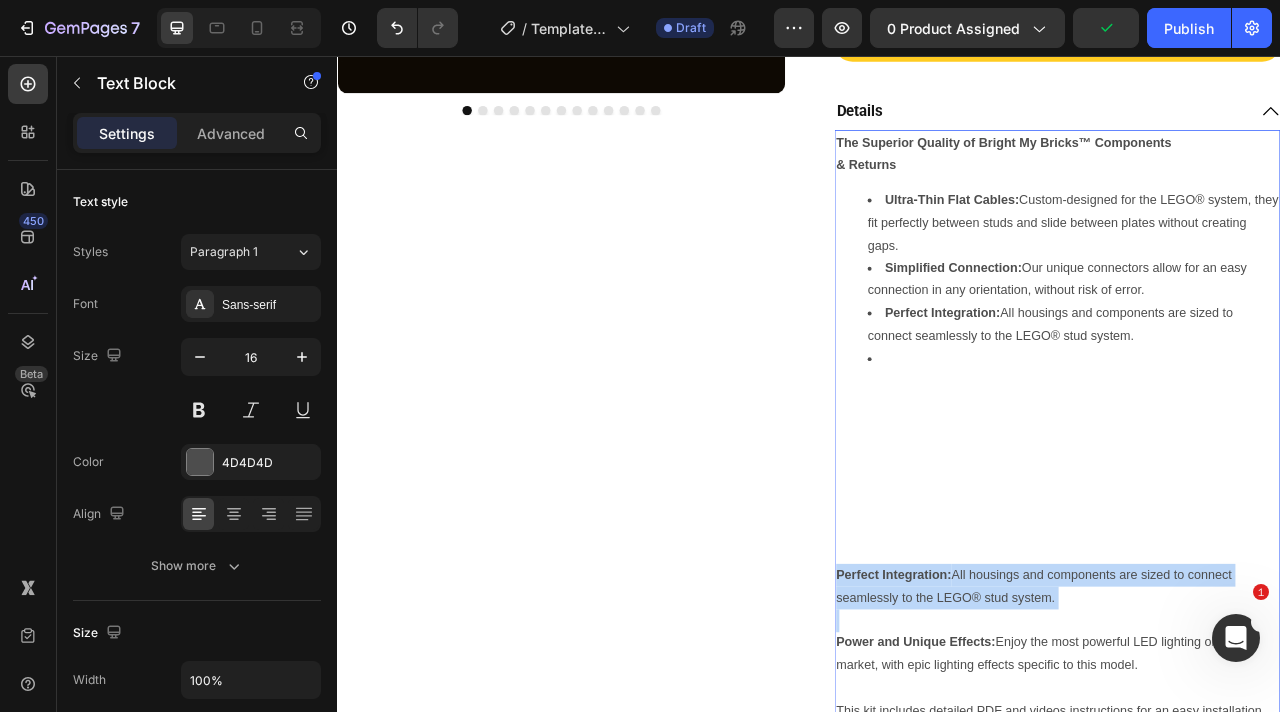 click on "Perfect Integration:  All housings and components are sized to connect seamlessly to the LEGO® stud system." at bounding box center [1252, 731] 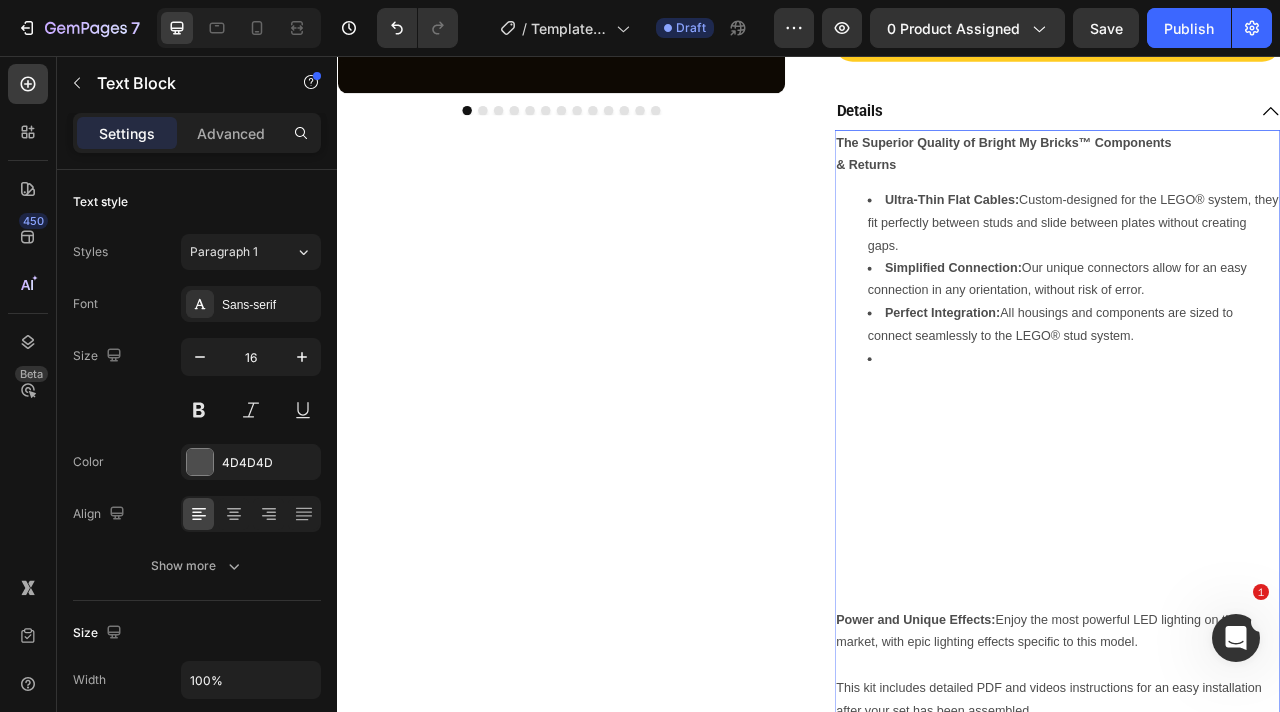 click on "Power and Unique Effects:" at bounding box center [1072, 773] 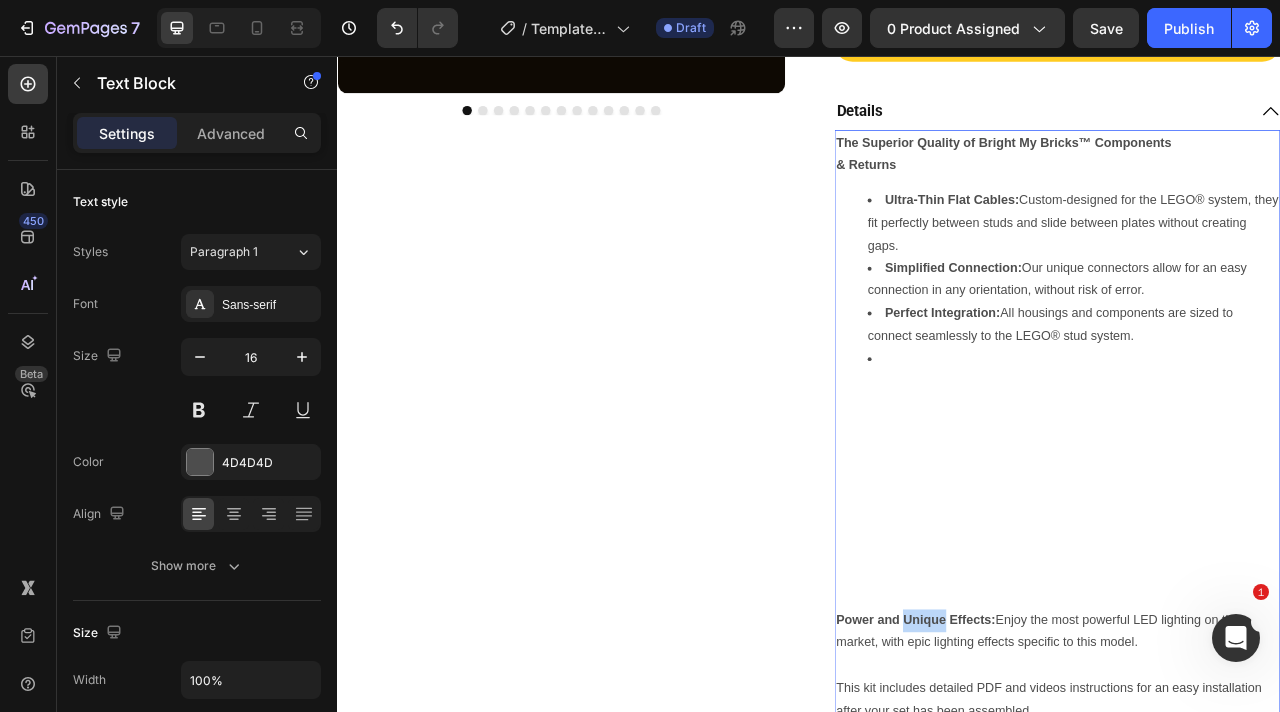 click on "Power and Unique Effects:" at bounding box center [1072, 773] 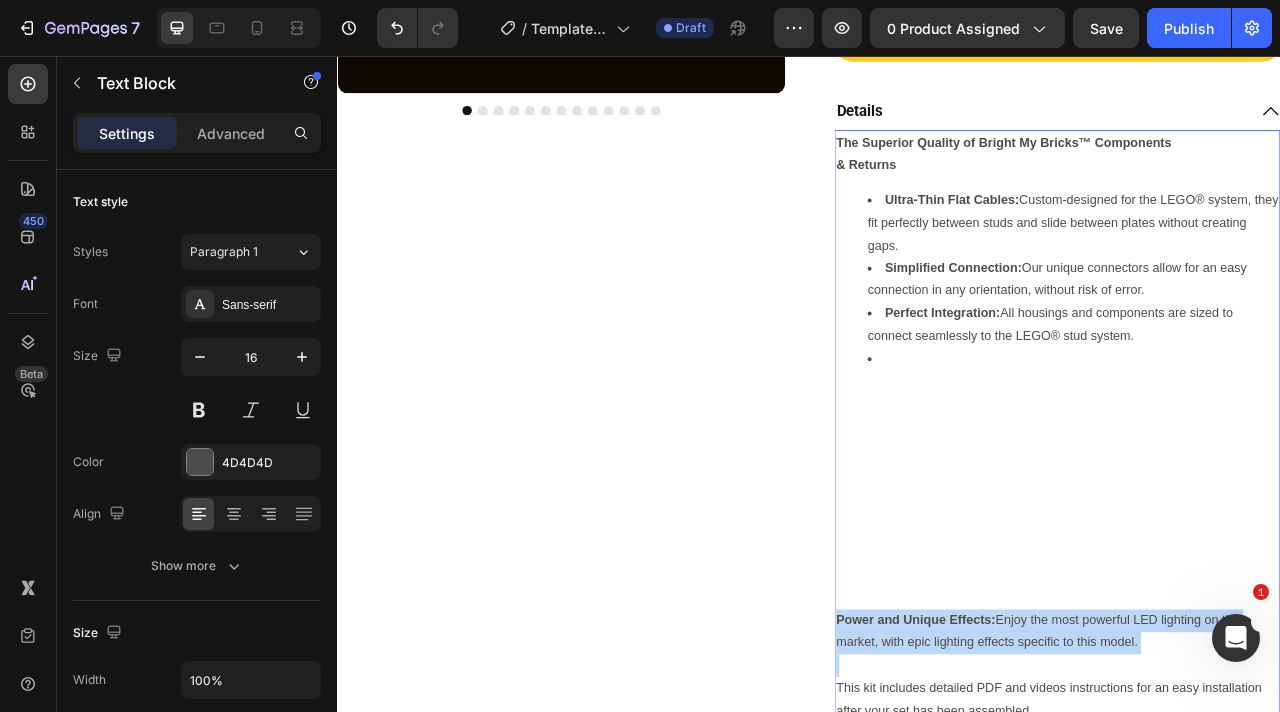 click on "Power and Unique Effects:" at bounding box center [1072, 773] 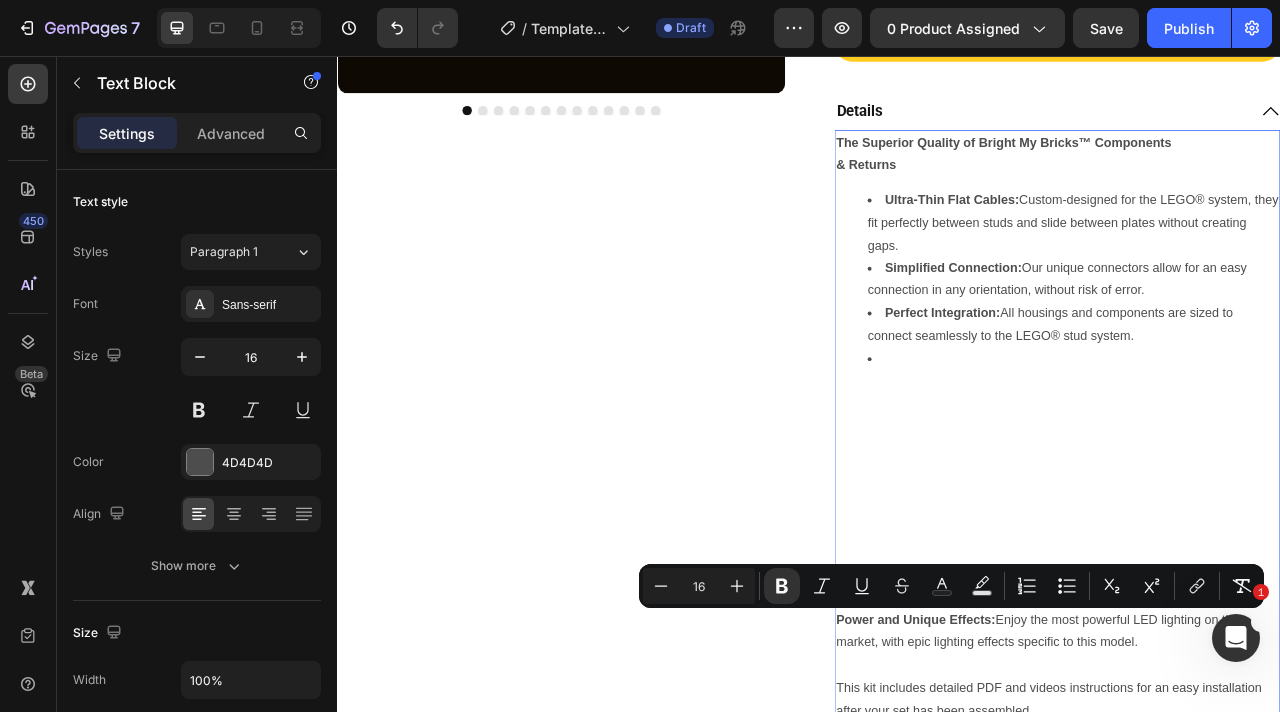 click at bounding box center (1272, 441) 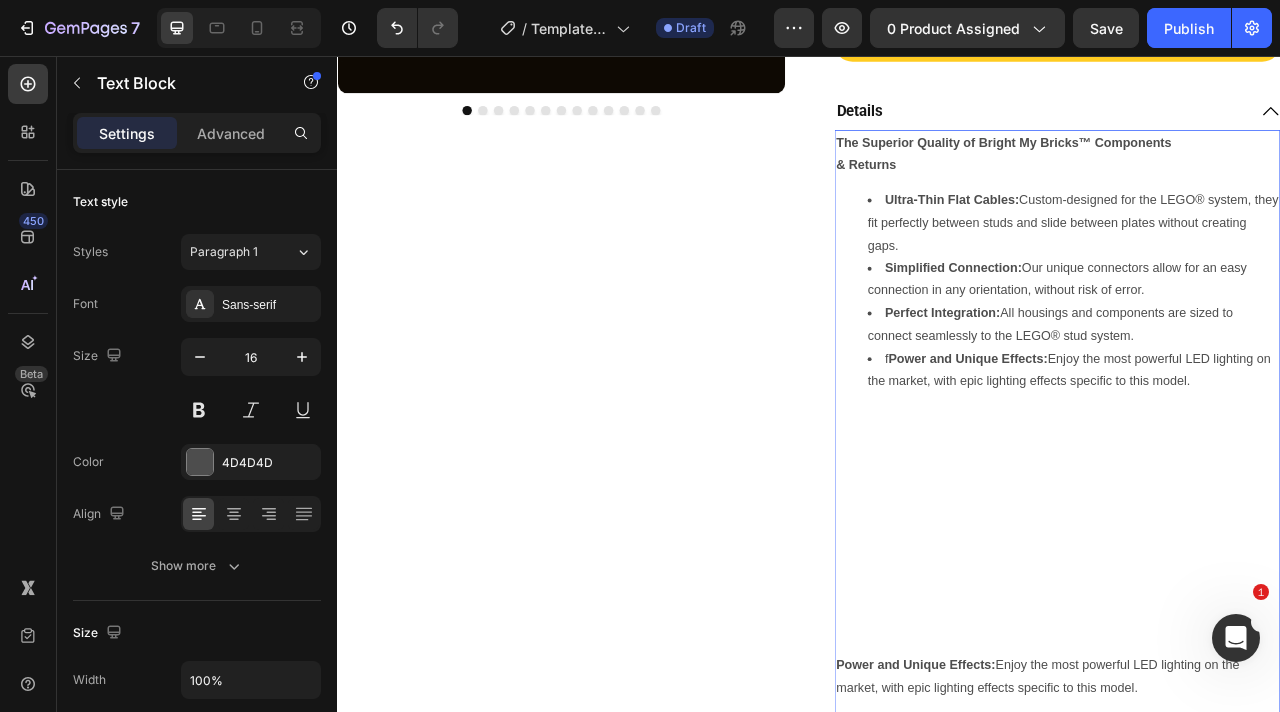 click on "Power and Unique Effects:" at bounding box center (1138, 440) 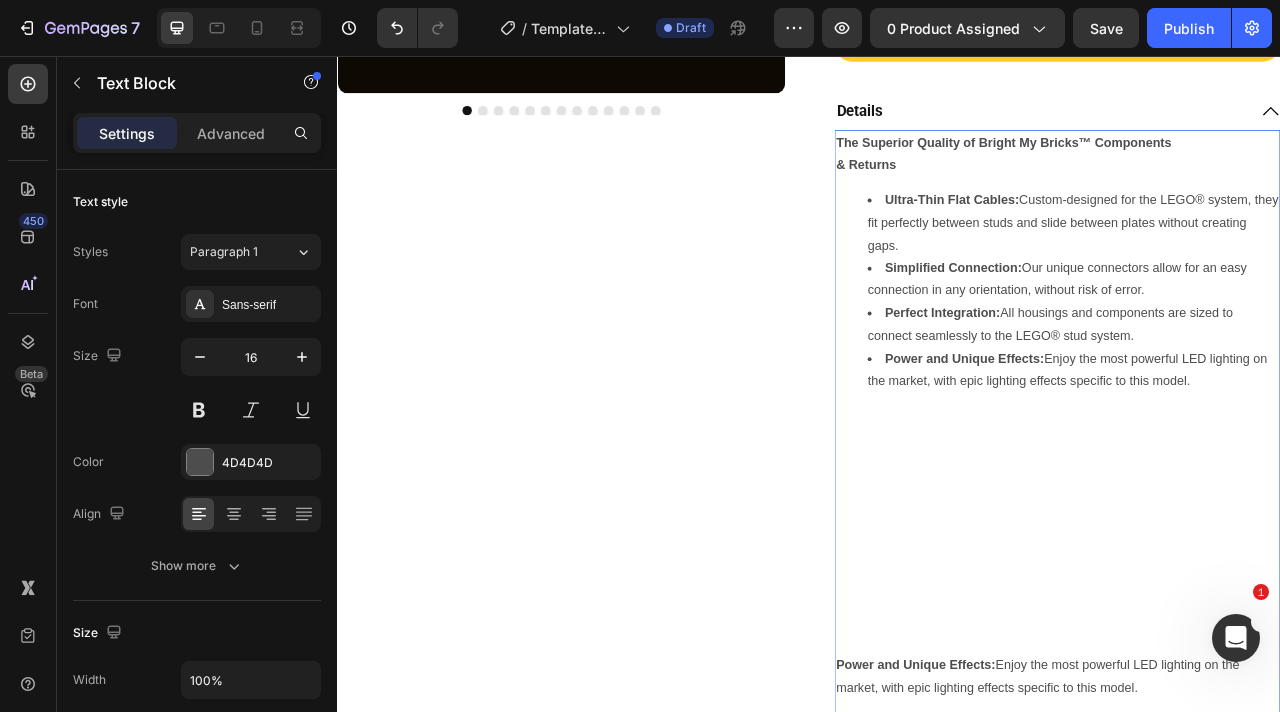 scroll, scrollTop: 878, scrollLeft: 0, axis: vertical 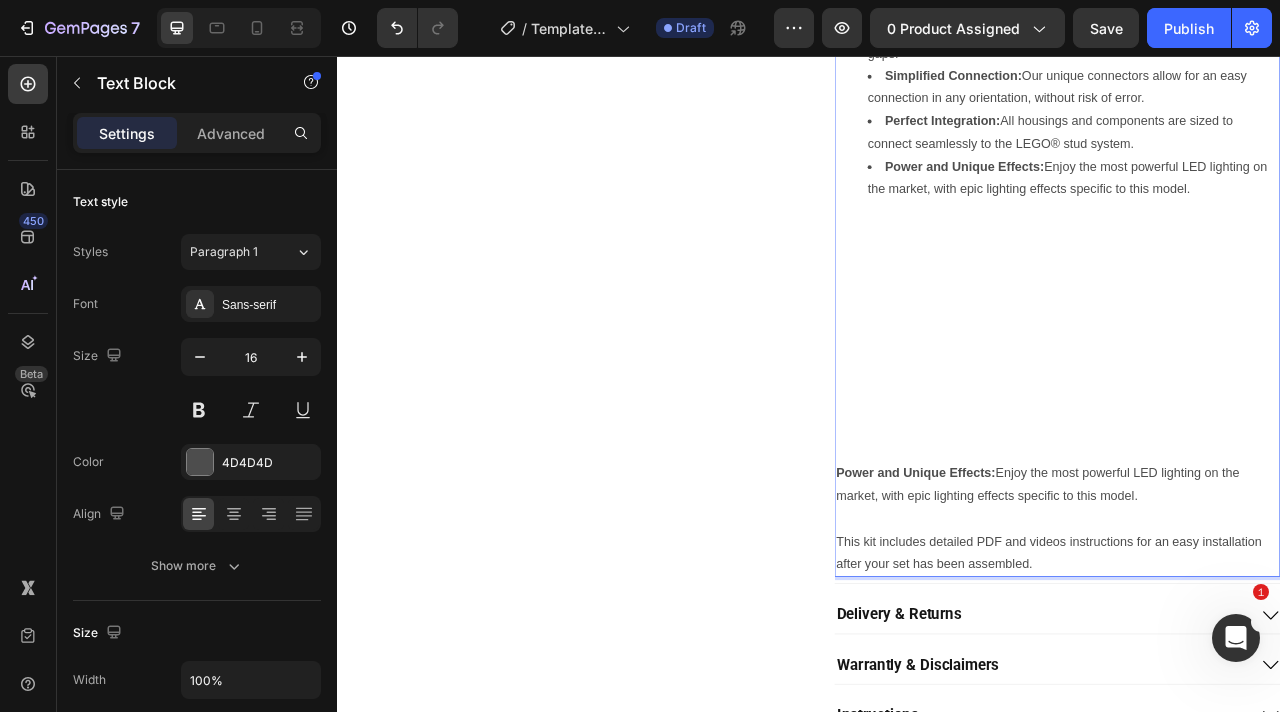 click on "Power and Unique Effects:" at bounding box center (1072, 586) 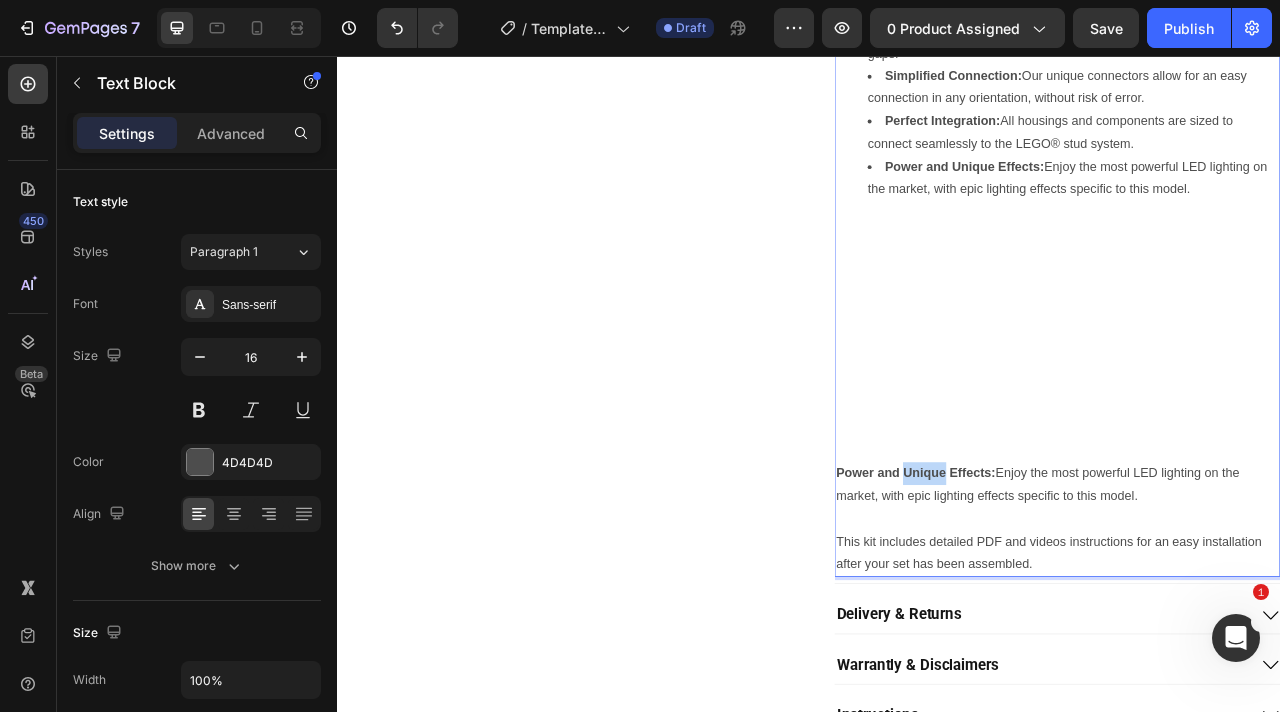 click on "Power and Unique Effects:" at bounding box center [1072, 586] 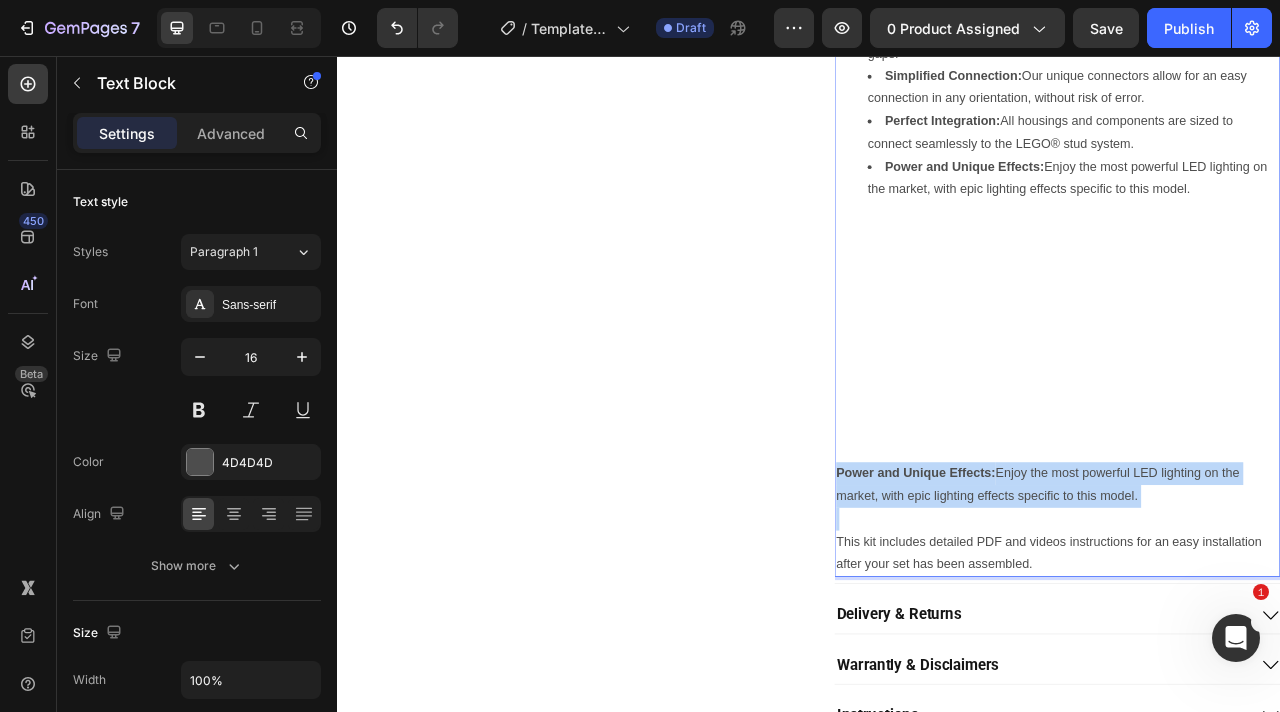 click on "Power and Unique Effects:" at bounding box center [1072, 586] 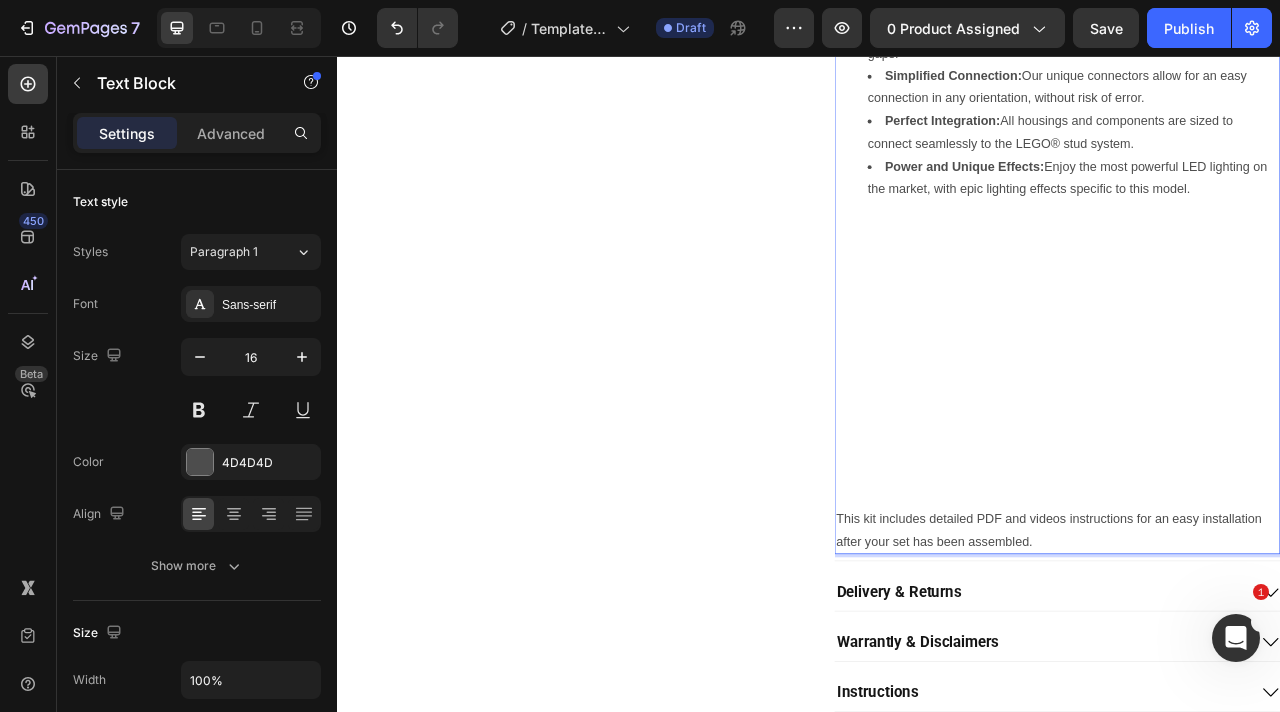 click on "This kit includes detailed PDF and videos instructions for an easy installation after your set has been assembled." at bounding box center (1252, 660) 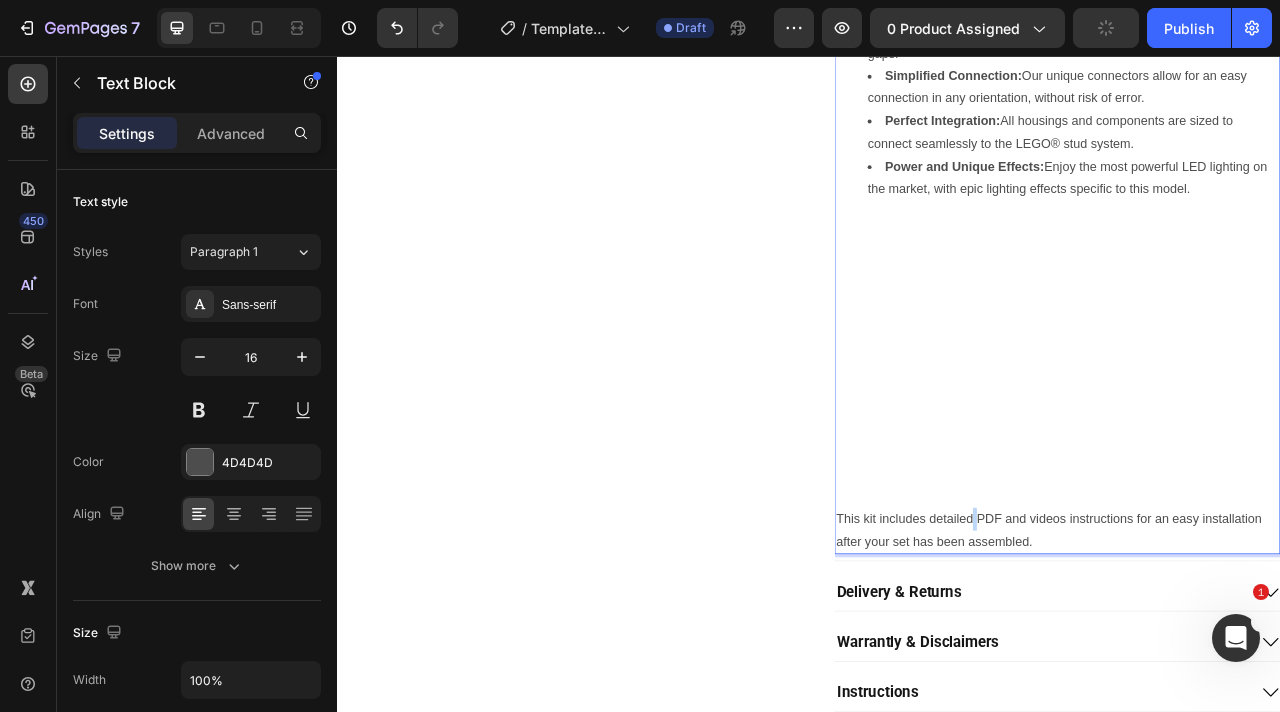 click on "This kit includes detailed PDF and videos instructions for an easy installation after your set has been assembled." at bounding box center [1252, 660] 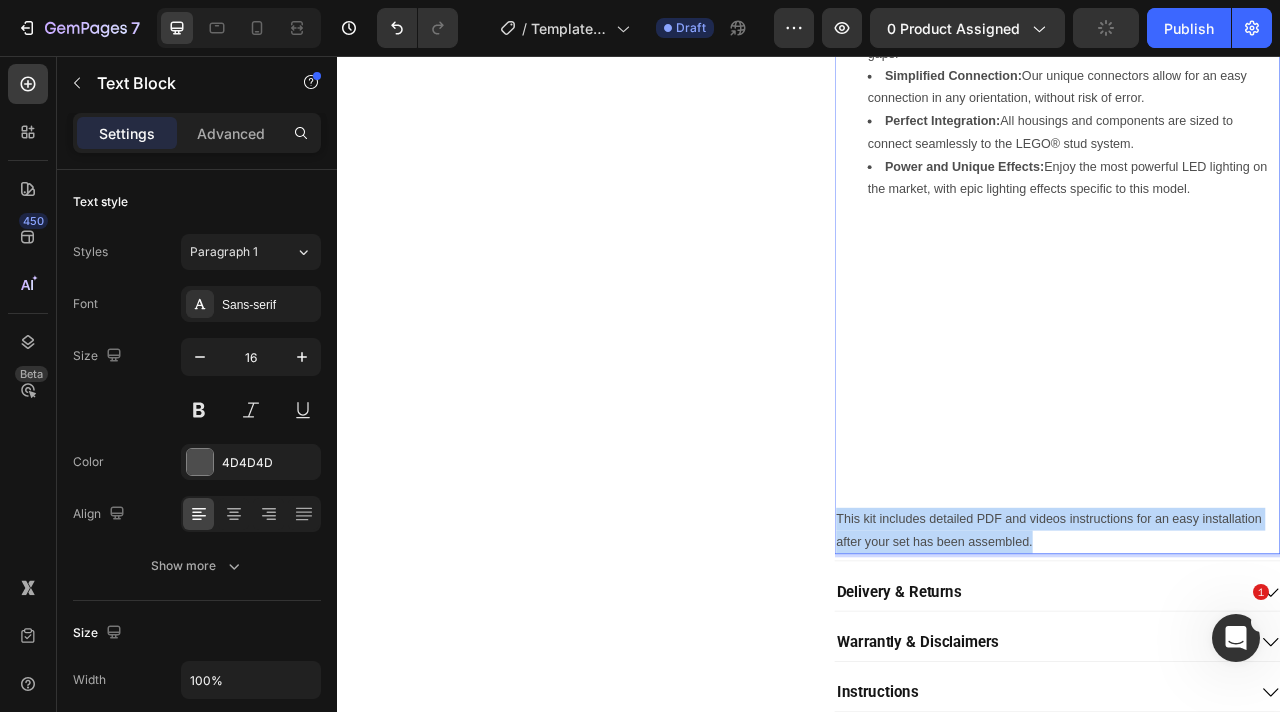 click on "This kit includes detailed PDF and videos instructions for an easy installation after your set has been assembled." at bounding box center (1252, 660) 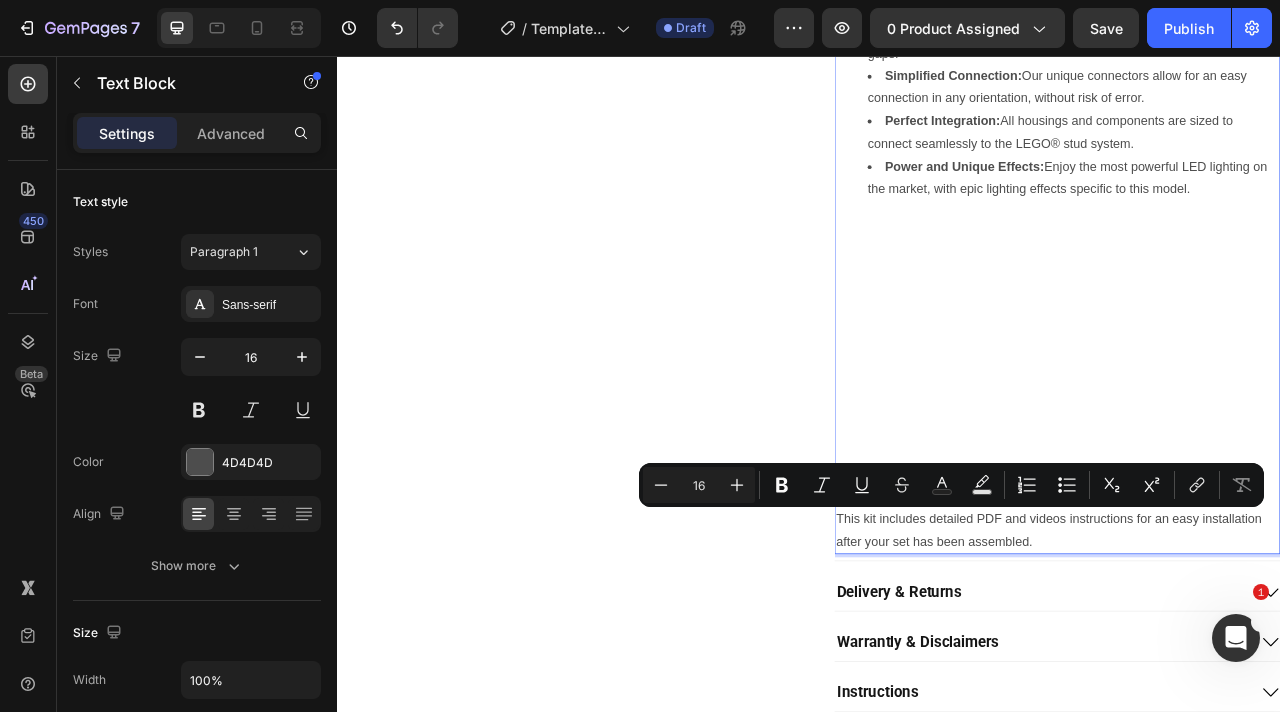 click at bounding box center (1252, 472) 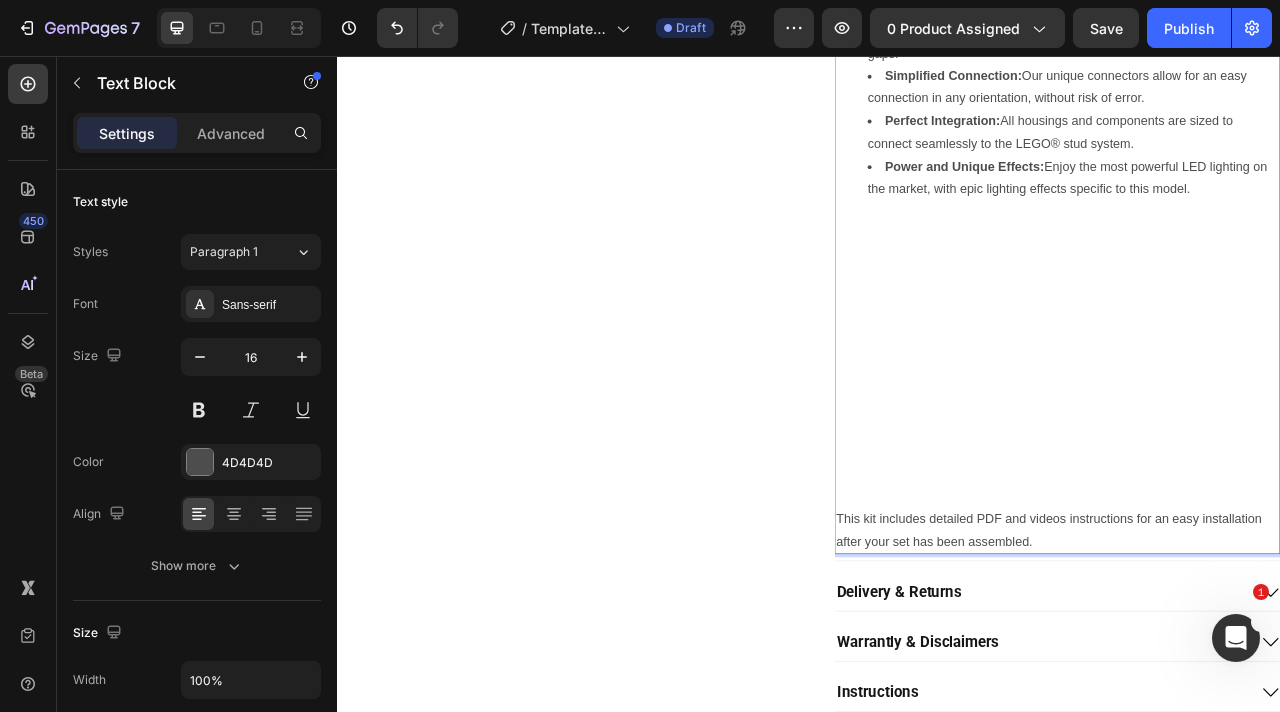 click at bounding box center (1252, 616) 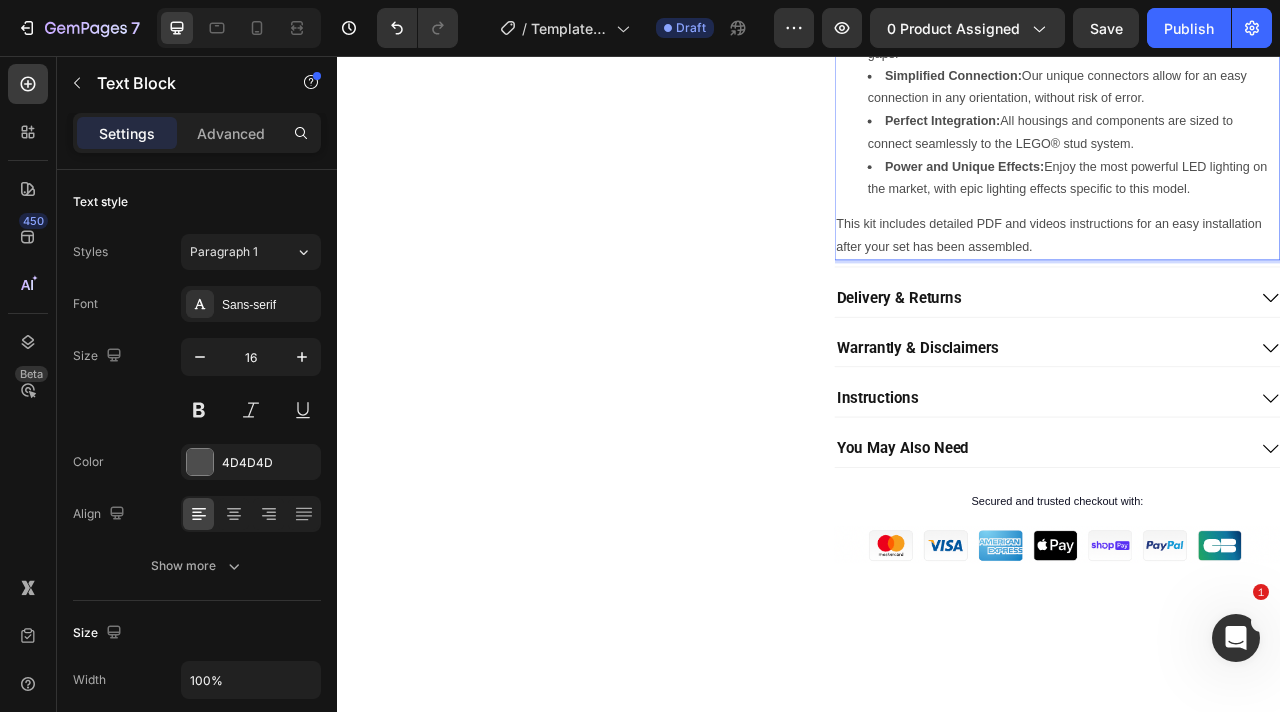 scroll, scrollTop: 487, scrollLeft: 0, axis: vertical 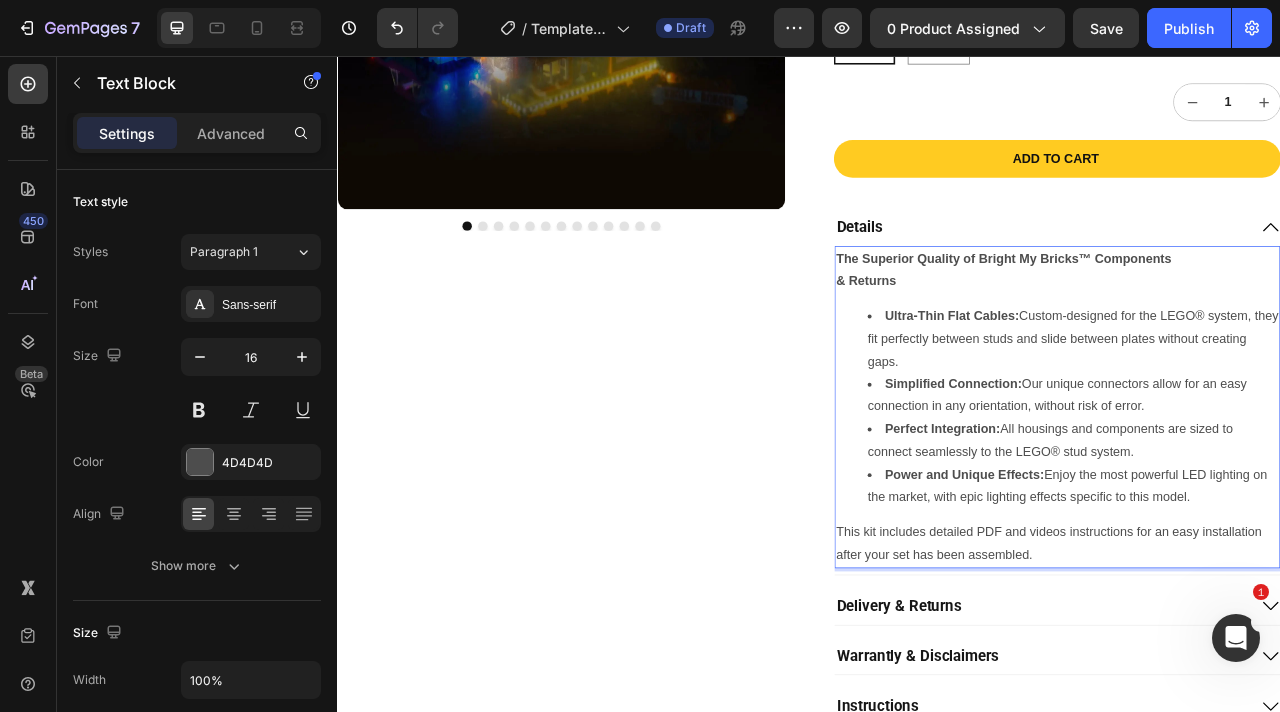 click on "& Returns" at bounding box center (1252, 342) 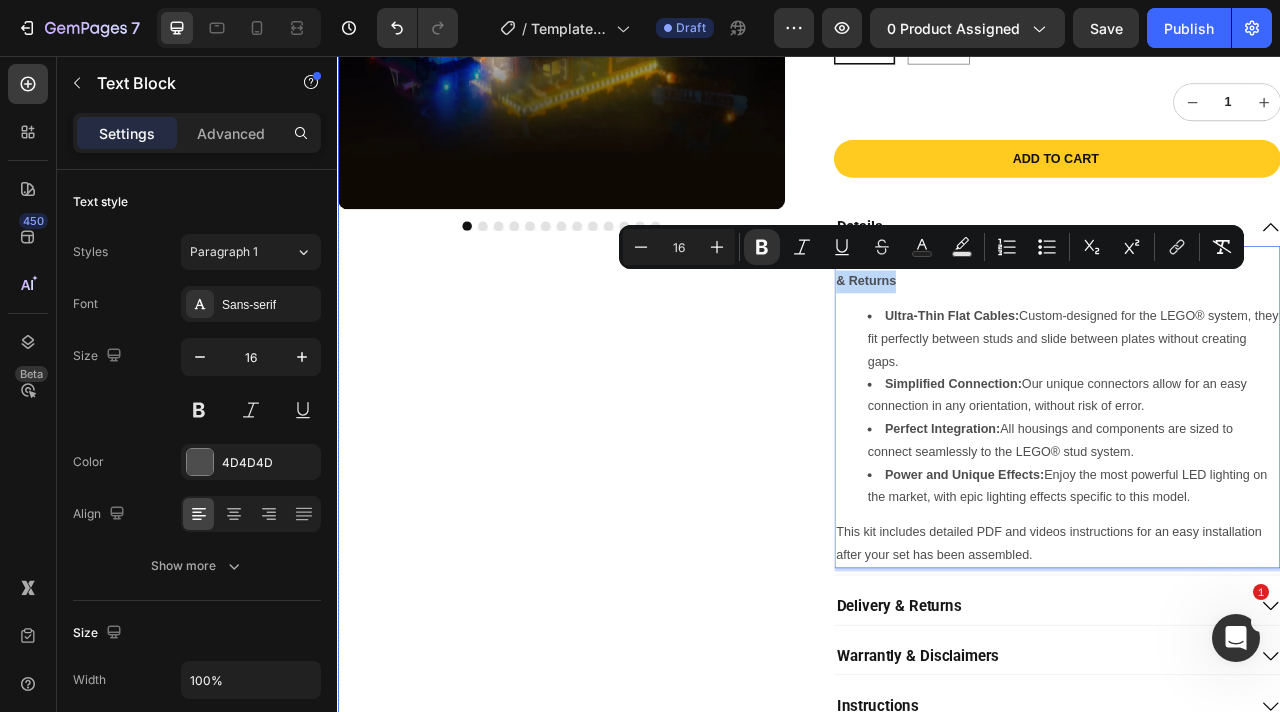 drag, startPoint x: 1144, startPoint y: 333, endPoint x: 935, endPoint y: 332, distance: 209.0024 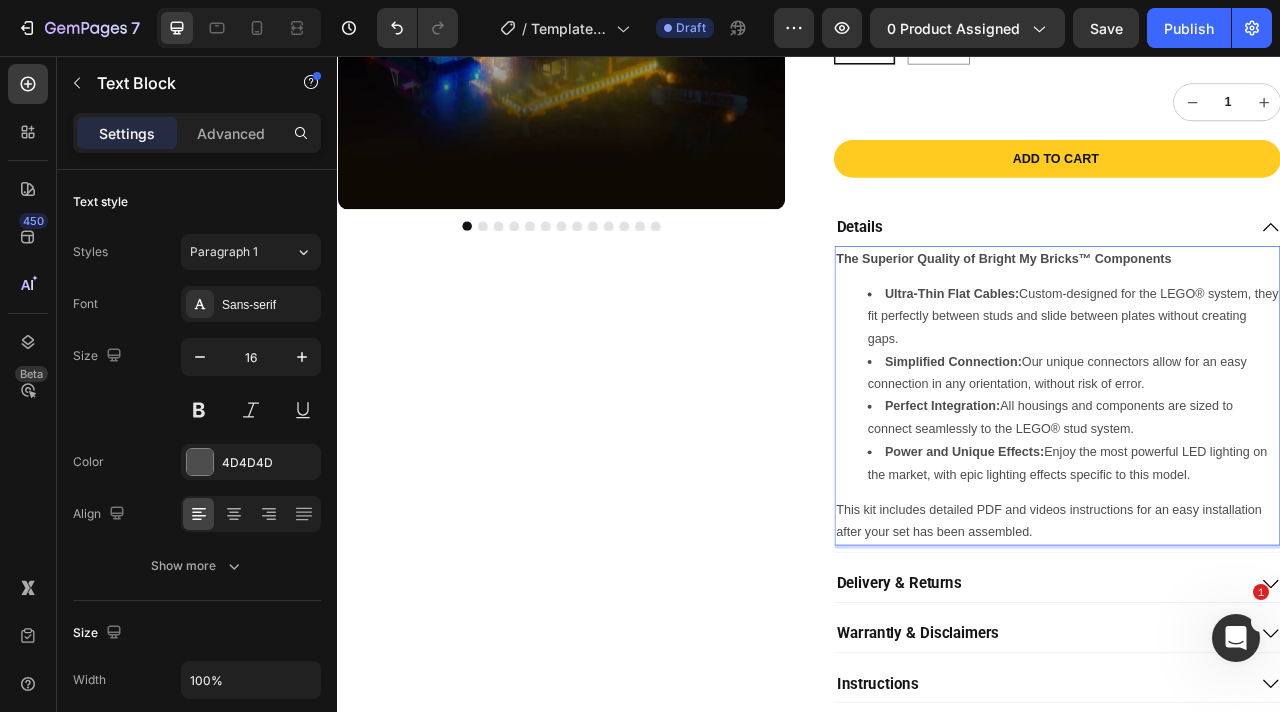 click on "Ultra-Thin Flat Cables:  Custom-designed for the LEGO® system, they fit perfectly between studs and slide between plates without creating gaps." at bounding box center [1272, 387] 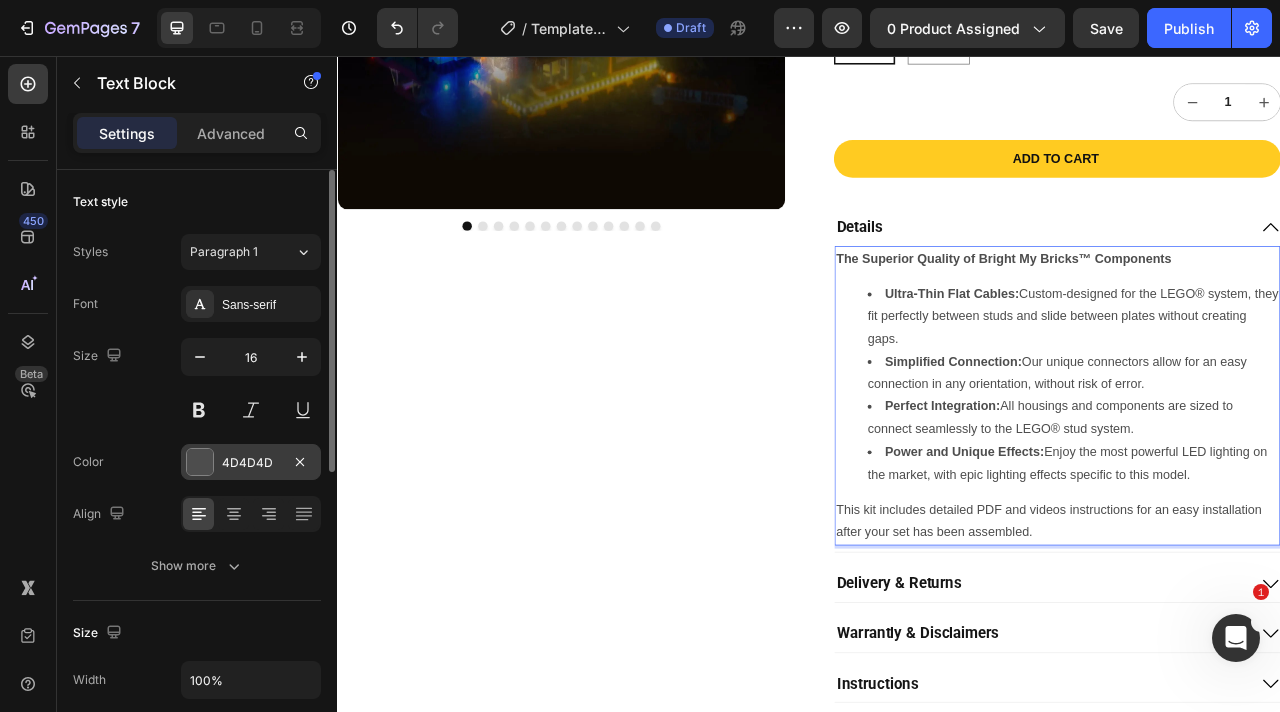 click on "4D4D4D" at bounding box center [251, 462] 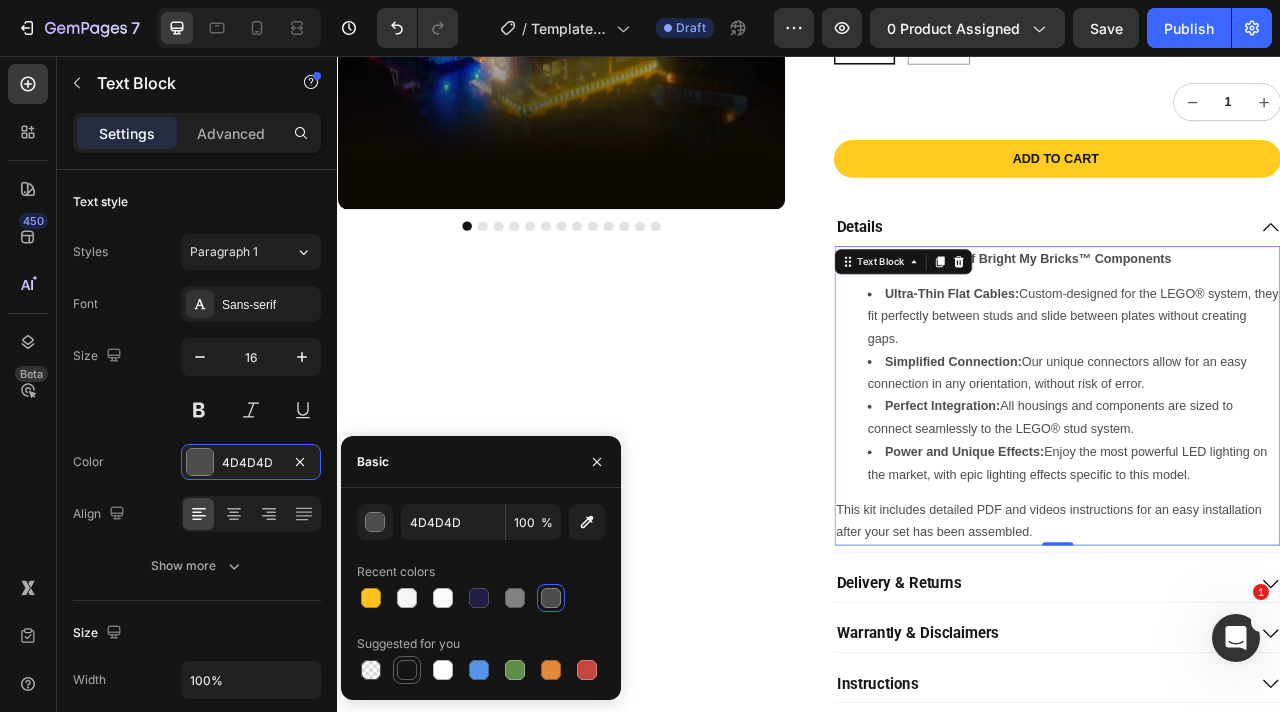 click at bounding box center (407, 670) 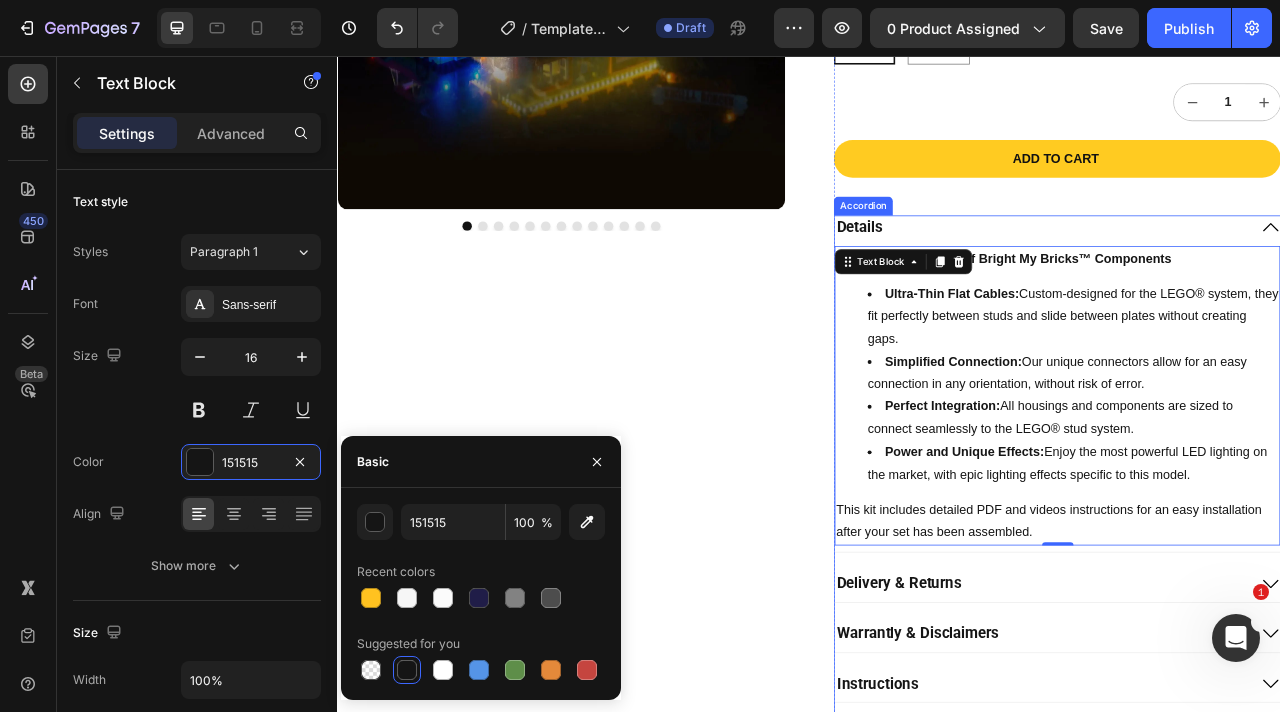 click on "Delivery & Returns" at bounding box center (1232, 726) 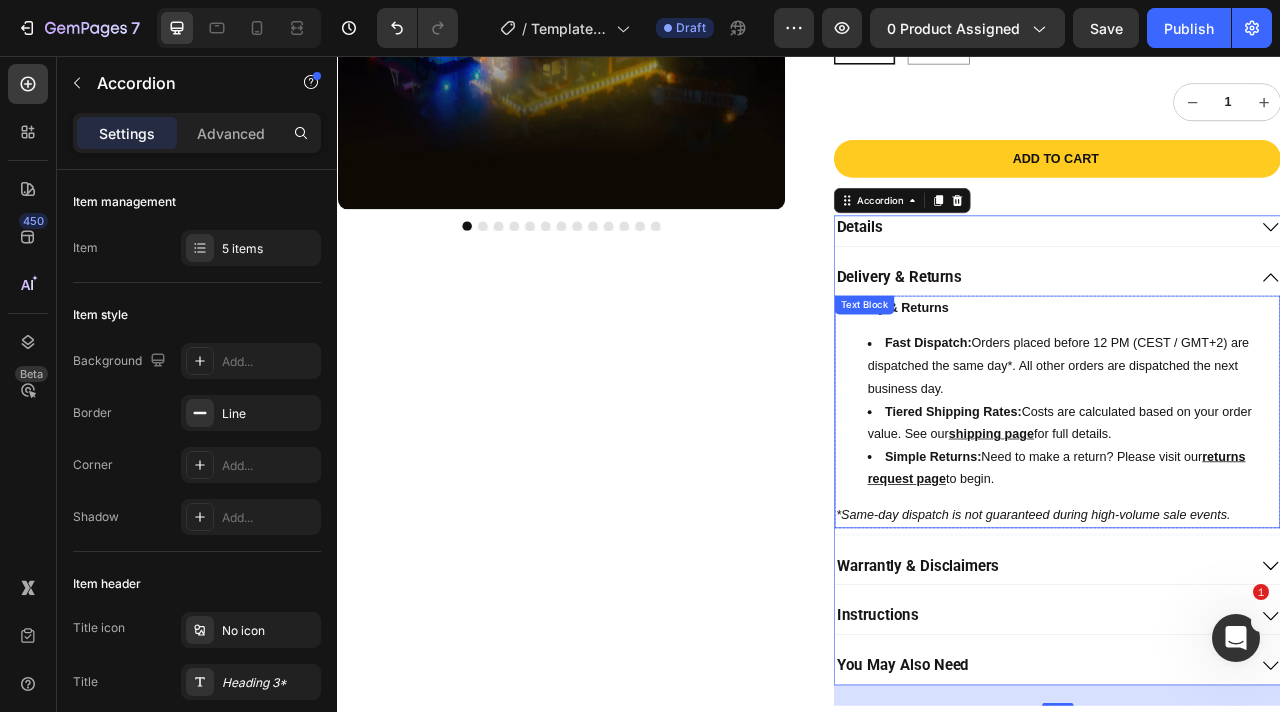 click on "Simple Returns:  Need to make a return? Please visit our  returns request page  to begin." at bounding box center (1272, 580) 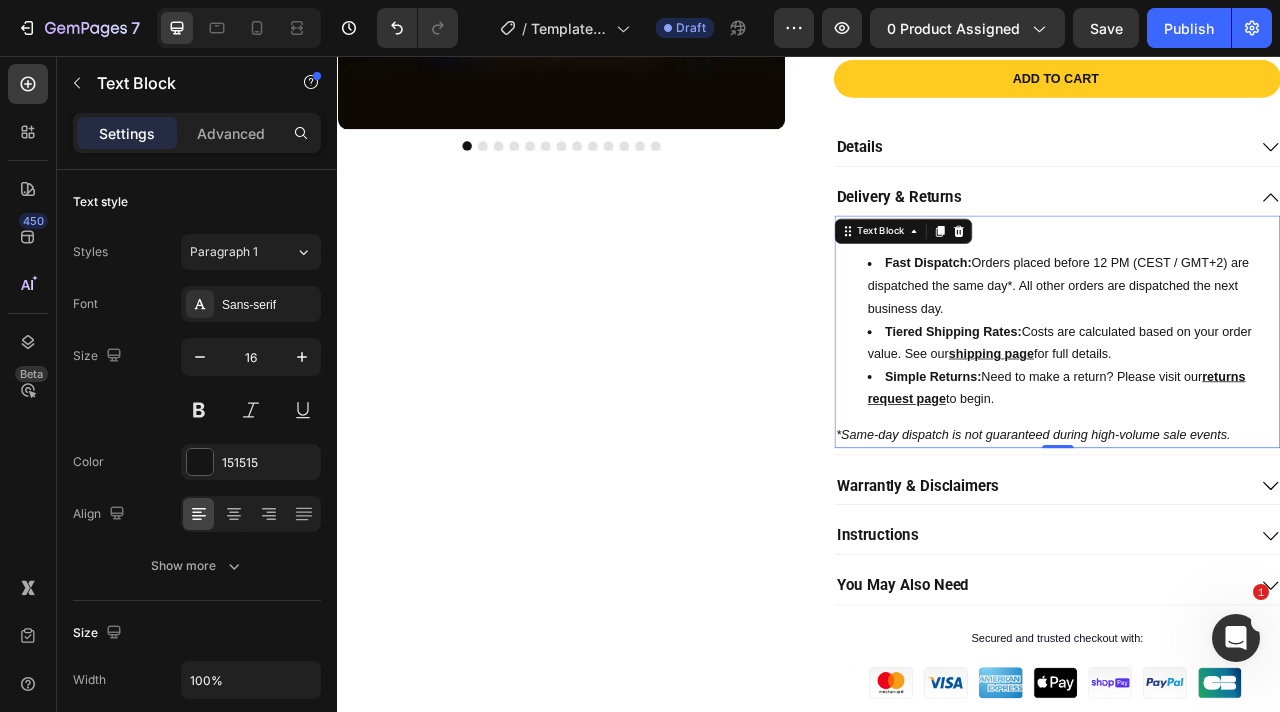 scroll, scrollTop: 761, scrollLeft: 0, axis: vertical 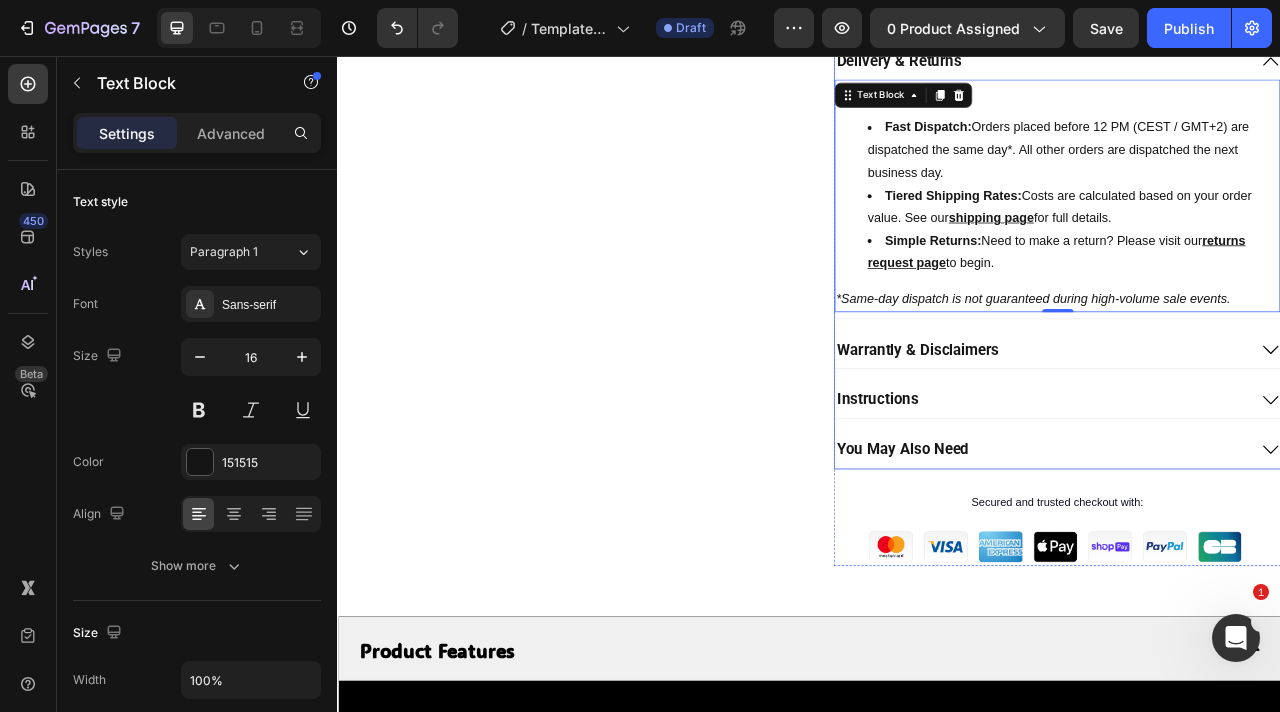 click on "Warrantly & Disclaimers" at bounding box center [1232, 430] 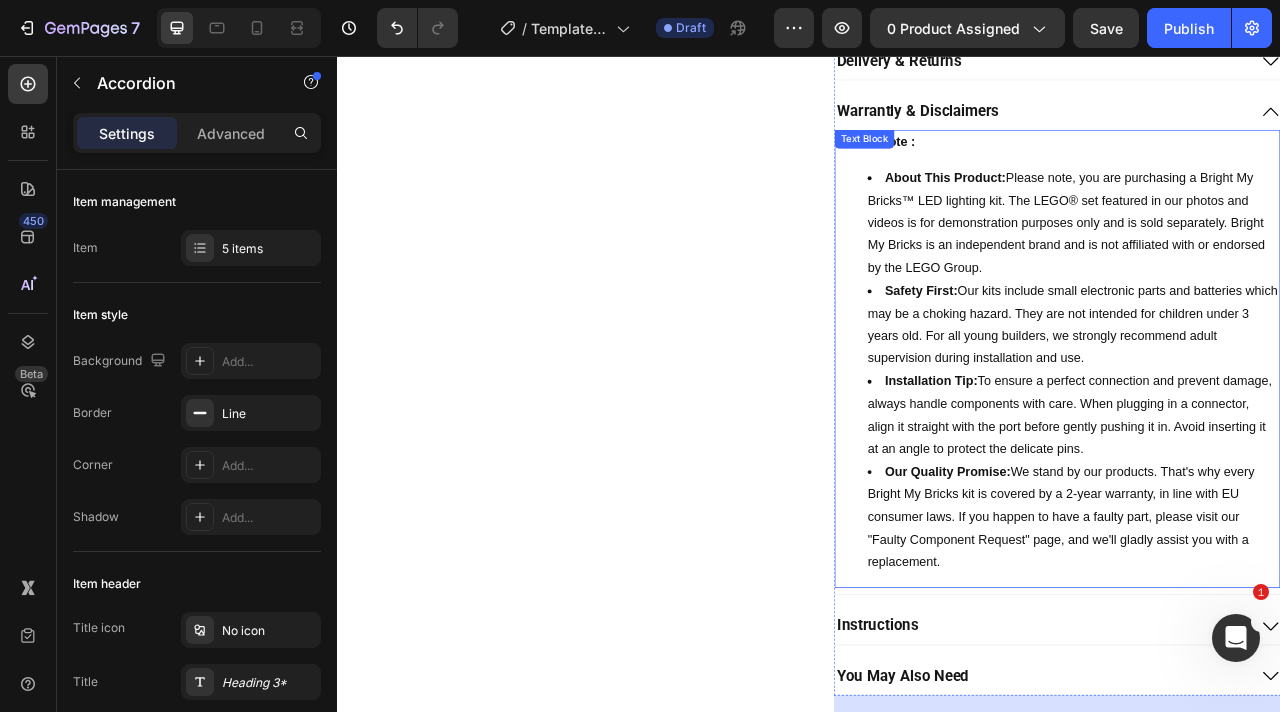 click on "Installation Tip:  To ensure a perfect connection and prevent damage, always handle components with care. When plugging in a connector, align it straight with the port before gently pushing it in. Avoid inserting it at an angle to protect the delicate pins." at bounding box center [1272, 513] 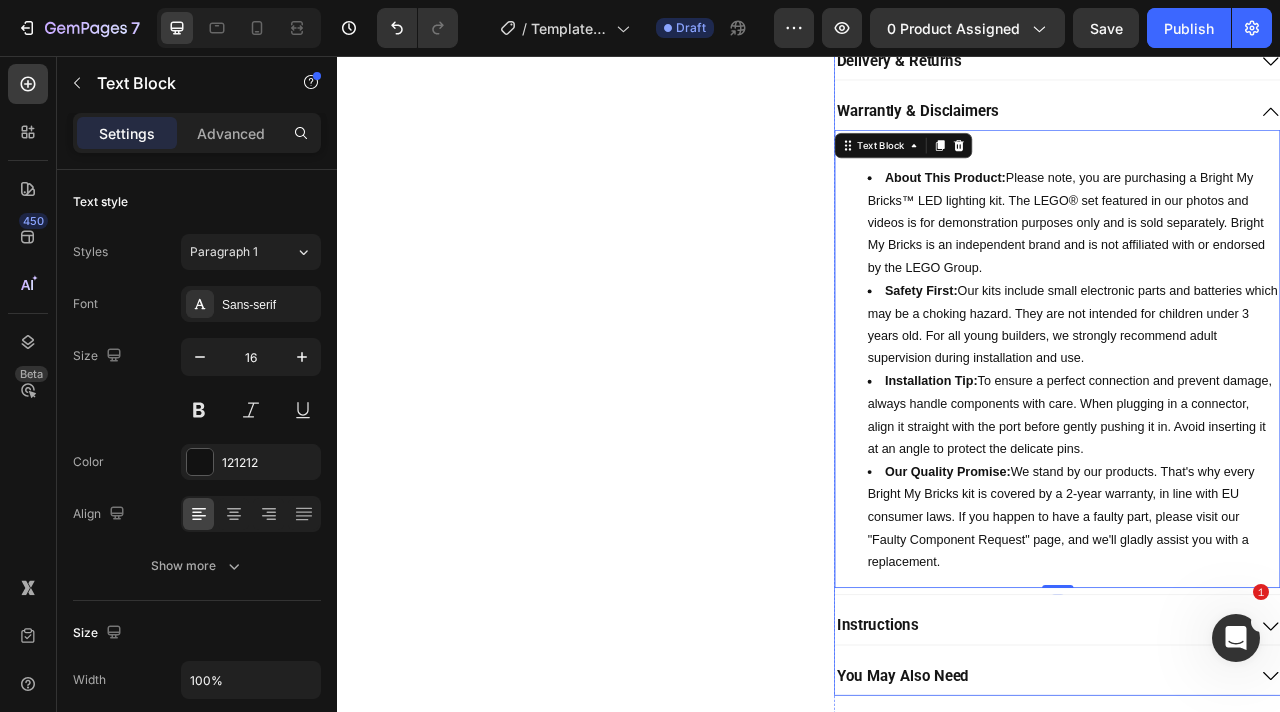 click on "Instructions" at bounding box center [1232, 781] 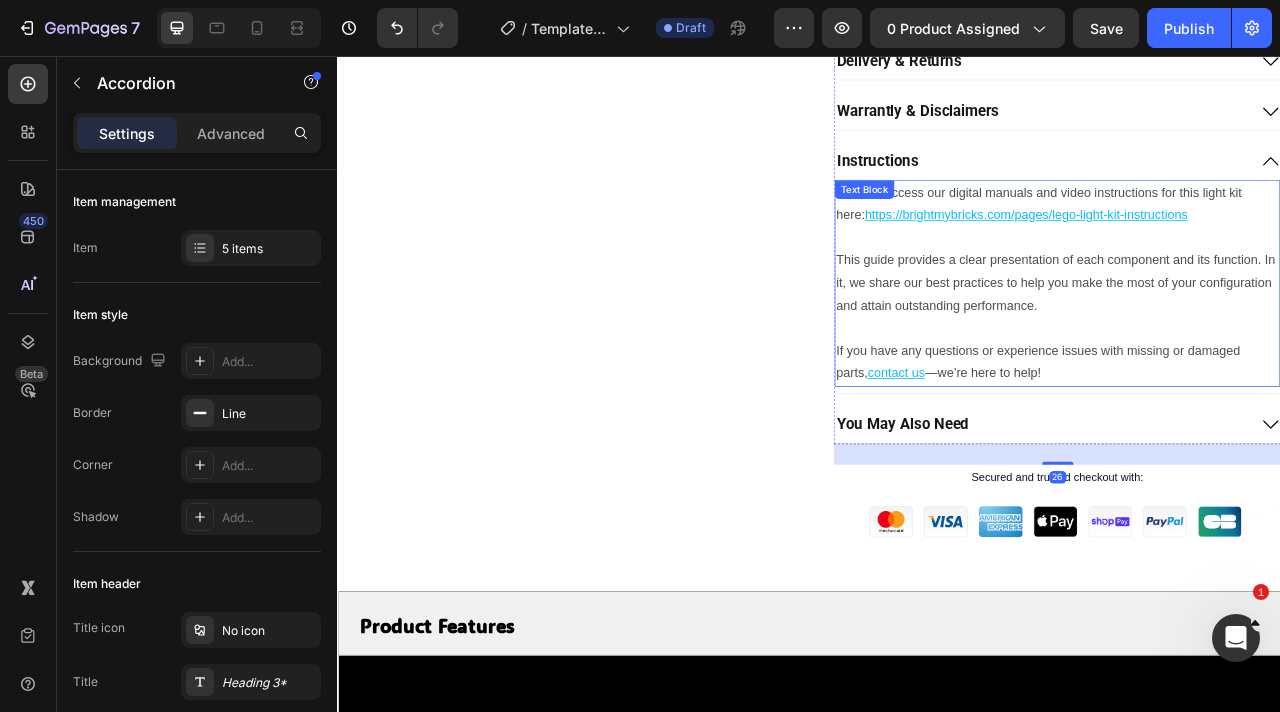 click on "This guide provides a clear presentation of each component and its function. In it, we share our best practices to help you make the most of your configuration and attain outstanding performance." at bounding box center (1252, 345) 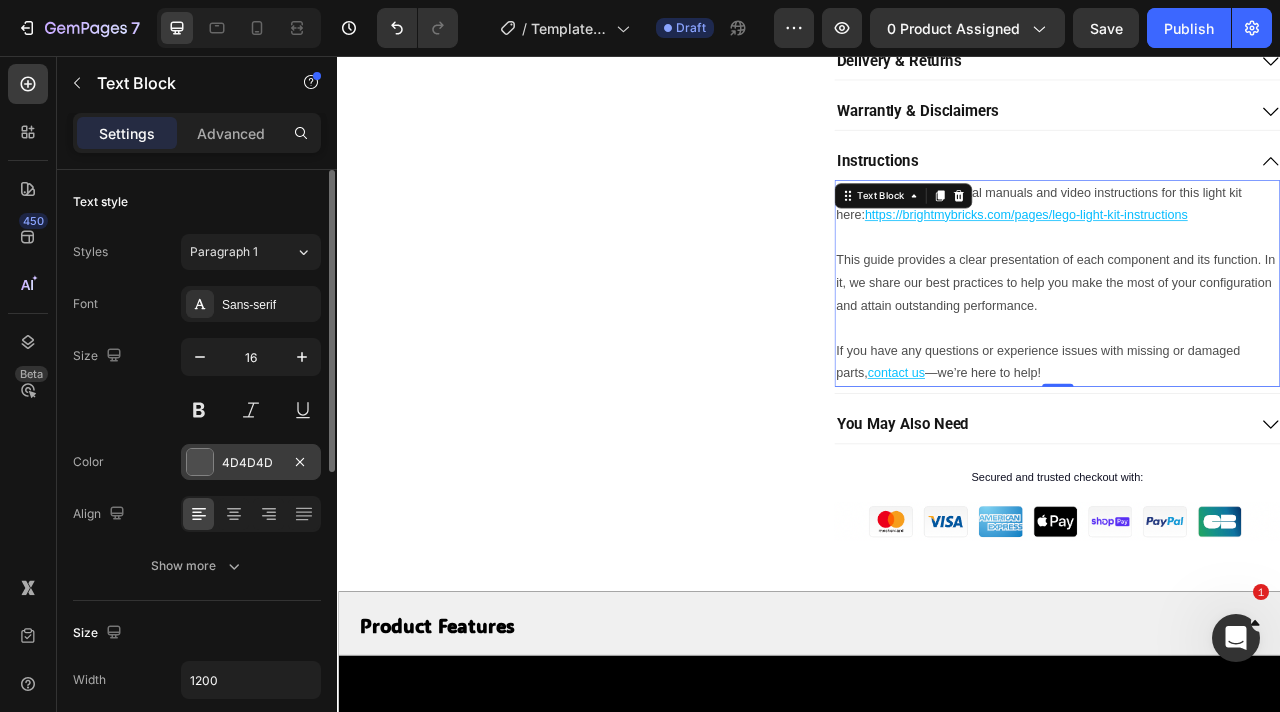 click at bounding box center (200, 462) 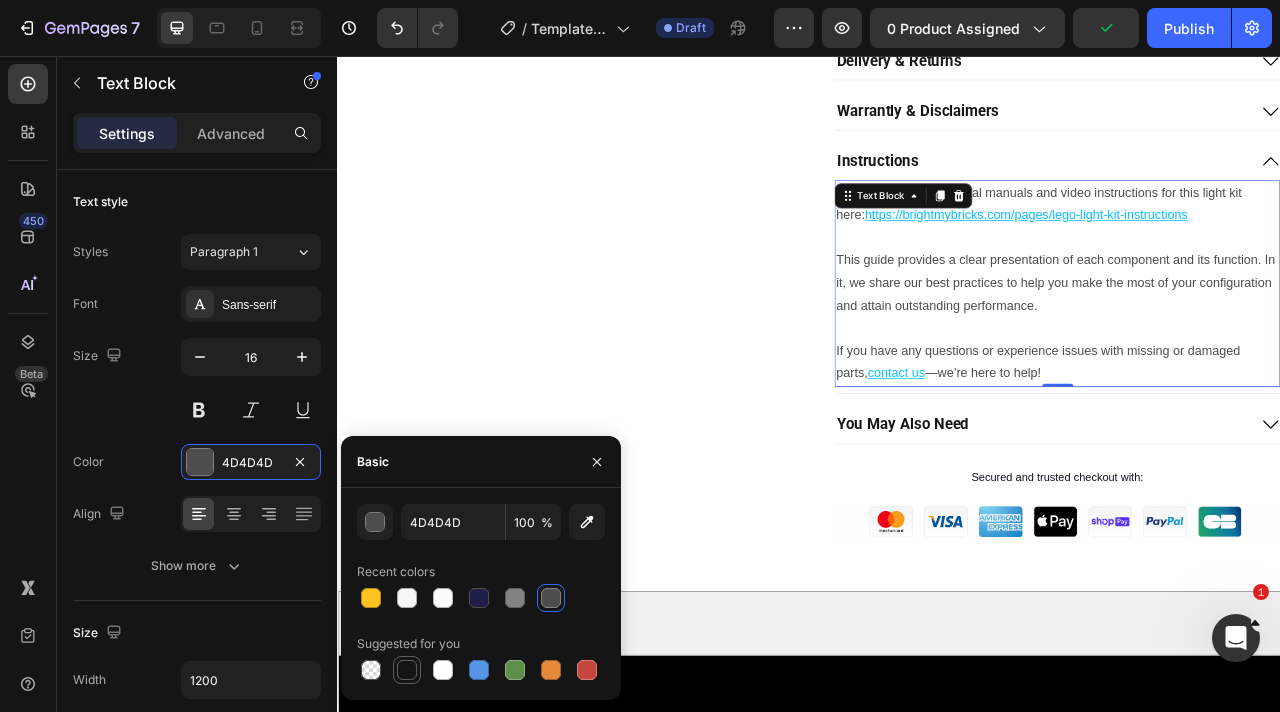 click at bounding box center [407, 670] 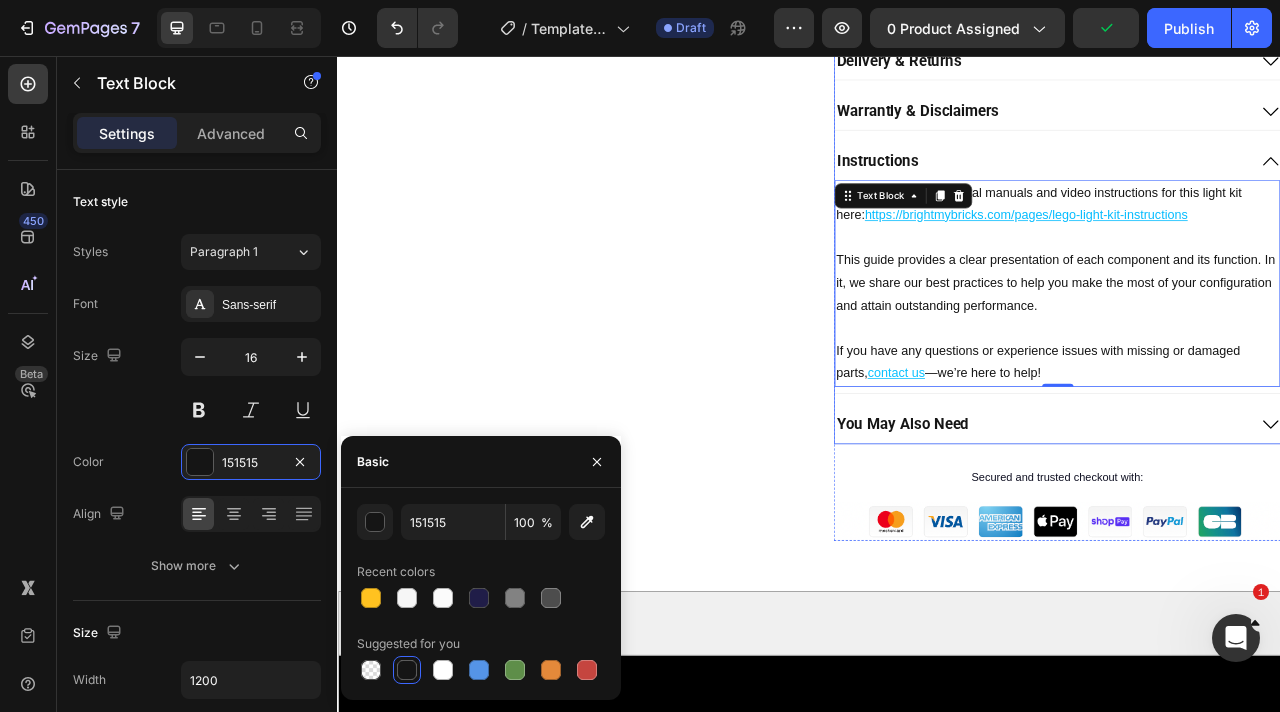 click on "You May Also Need" at bounding box center (1232, 525) 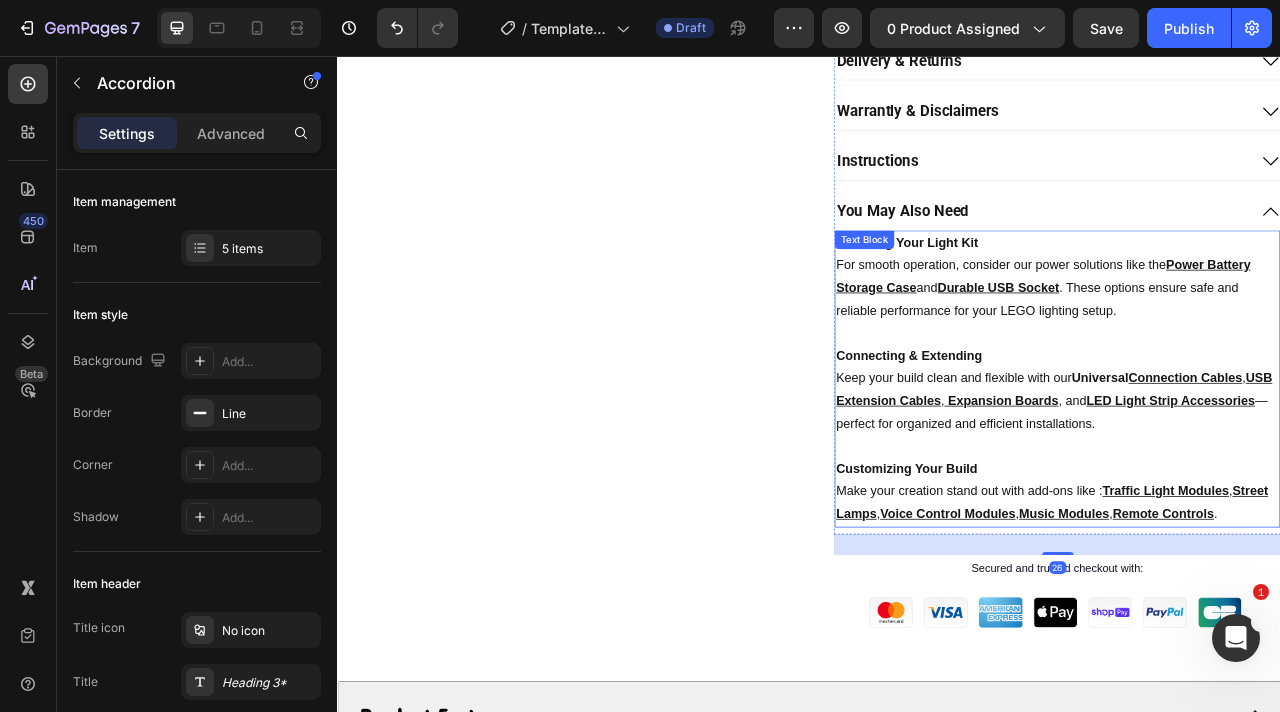 click at bounding box center [1252, 409] 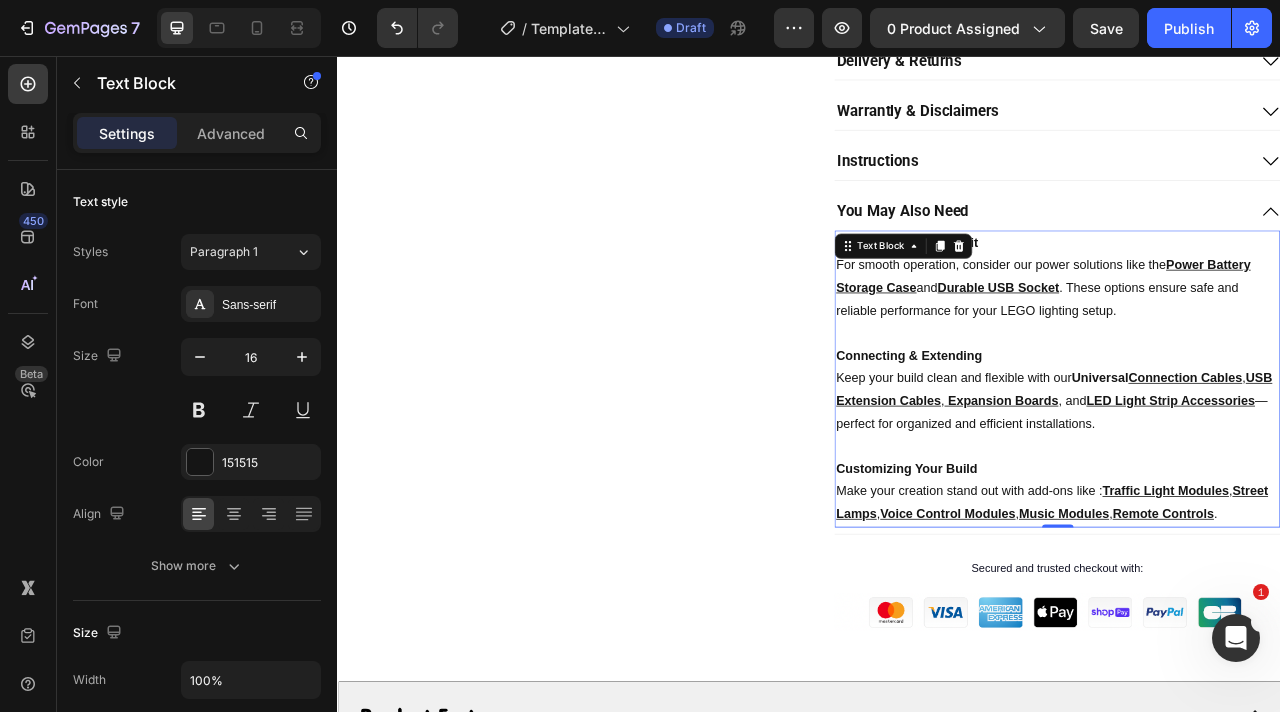 click on "Powering Your Light Kit For smooth operation, consider our power solutions like the Power Battery Storage Case and Durable USB Socket. These options ensure safe and reliable performance for your LEGO lighting setup." at bounding box center (1252, 337) 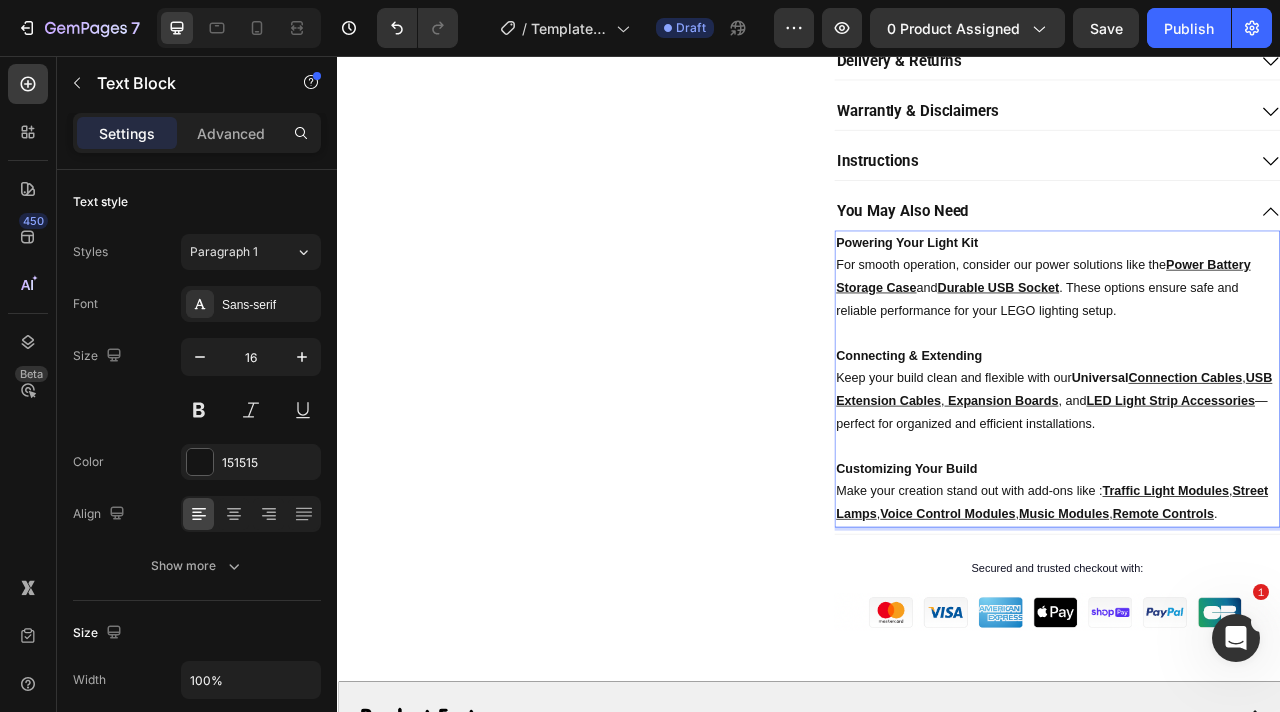 click on "Customizing Your Build Make your creation stand out with add-ons like :  Traffic Light Modules ,  Street Lamps ,  Voice Control Modules ,  Music Modules ,  Remote Controls ." at bounding box center (1252, 610) 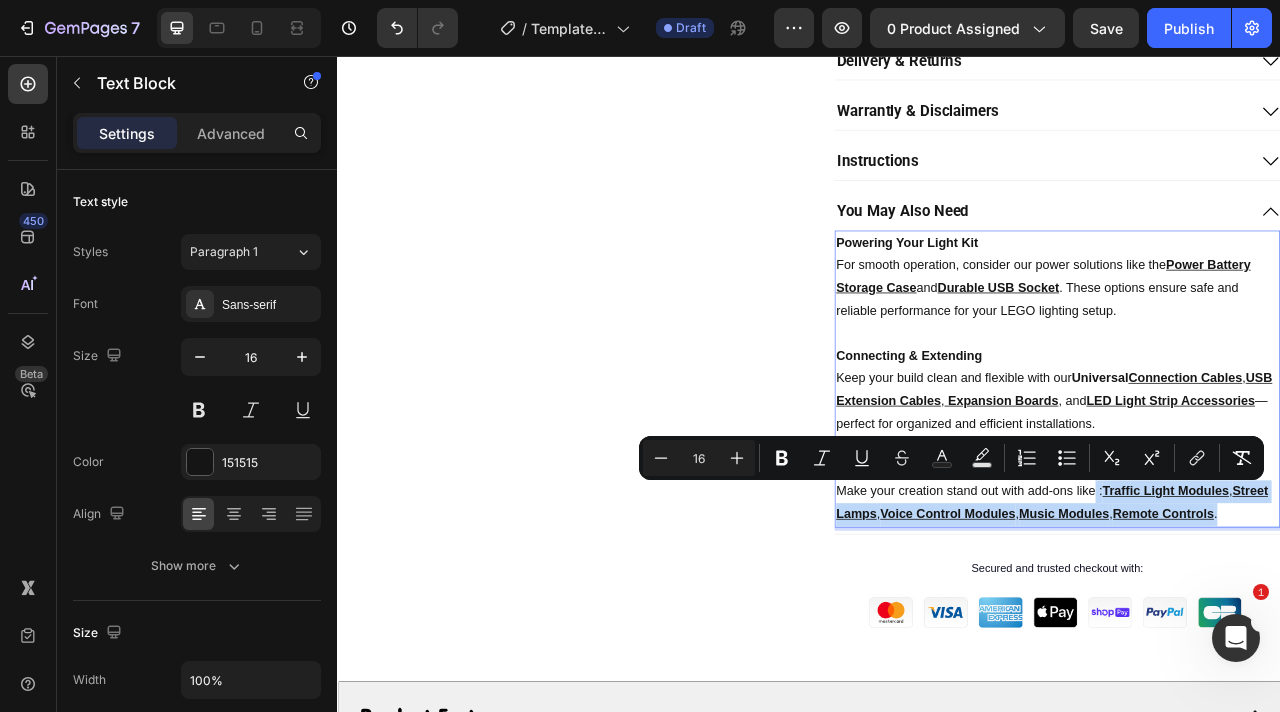 drag, startPoint x: 1481, startPoint y: 642, endPoint x: 1303, endPoint y: 614, distance: 180.1888 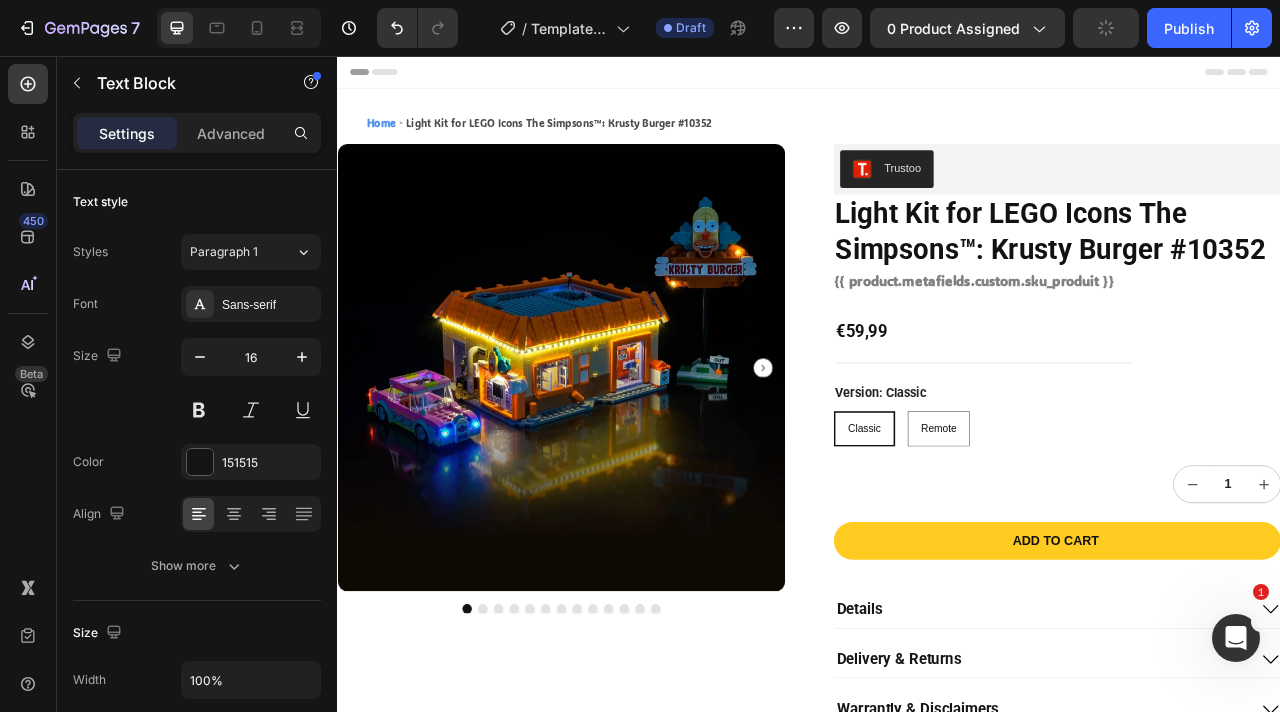 scroll, scrollTop: 0, scrollLeft: 0, axis: both 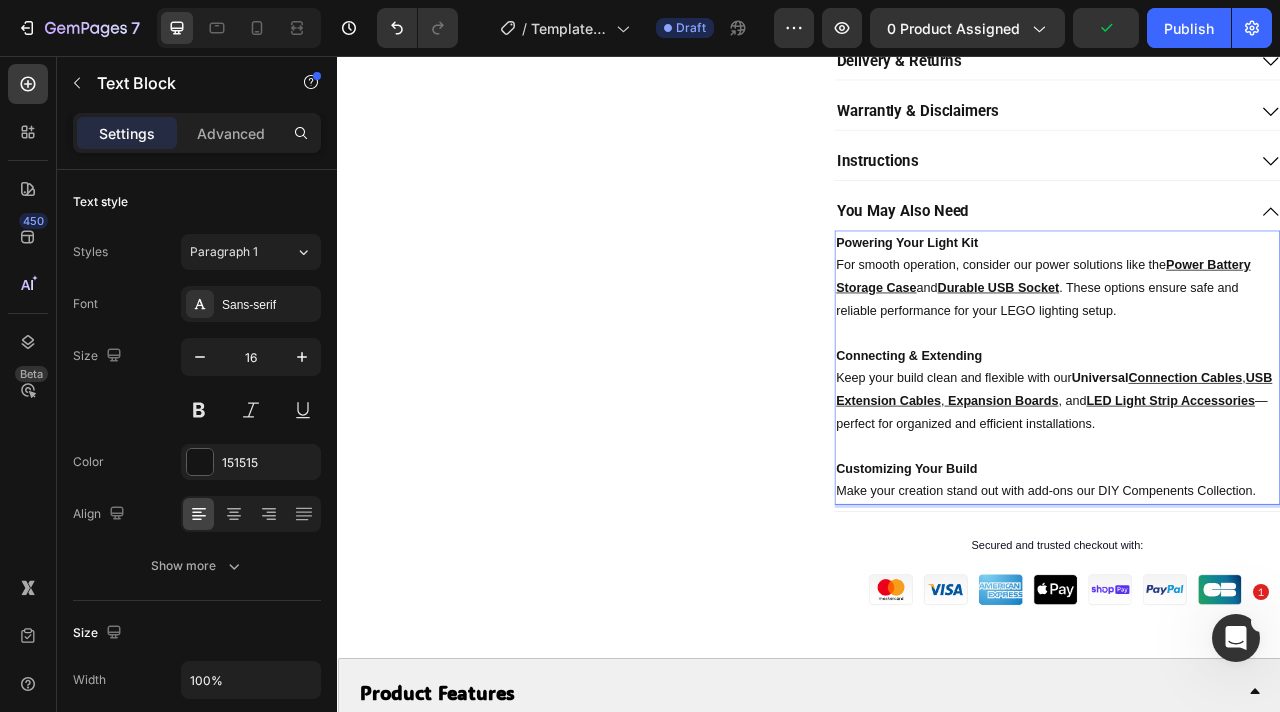 click on "Customizing Your Build Make your creation stand out with add-ons our DIY Compenents Collection." at bounding box center [1252, 596] 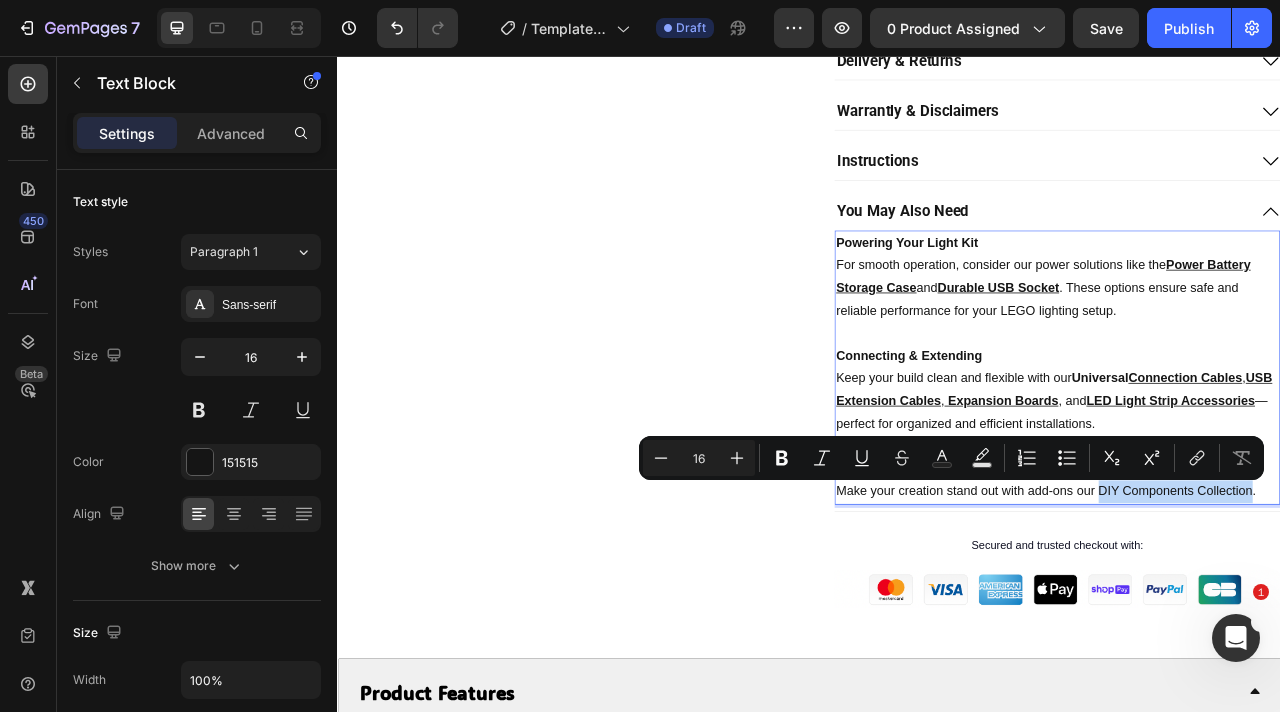drag, startPoint x: 1306, startPoint y: 610, endPoint x: 1497, endPoint y: 614, distance: 191.04189 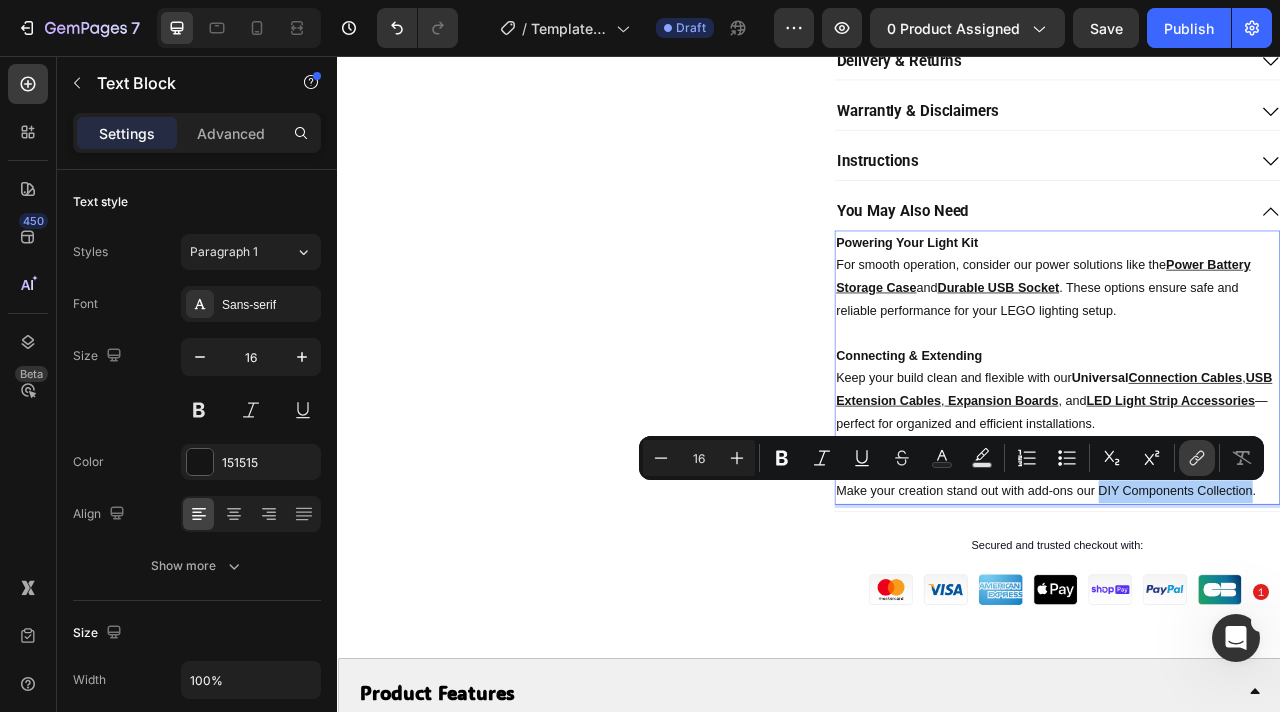 click on "link" at bounding box center [1197, 458] 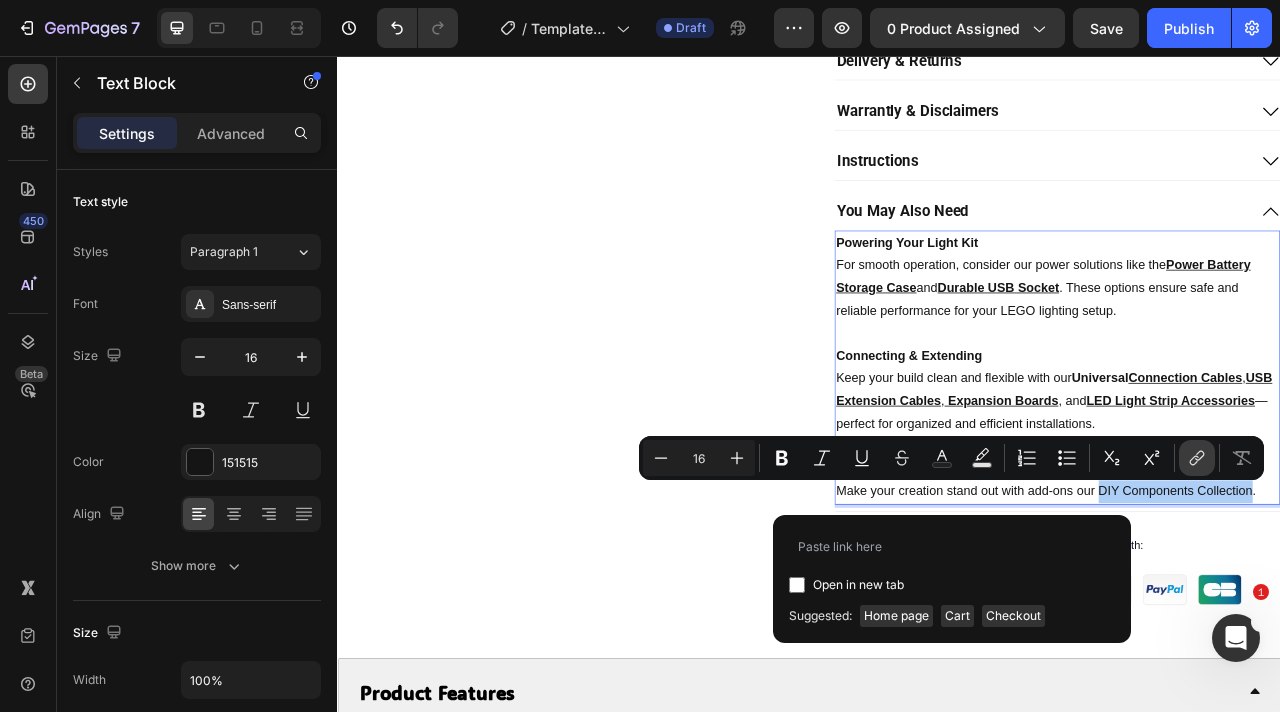 type on "https://brightmybricks.com/collections/lego-lighting-component-kits" 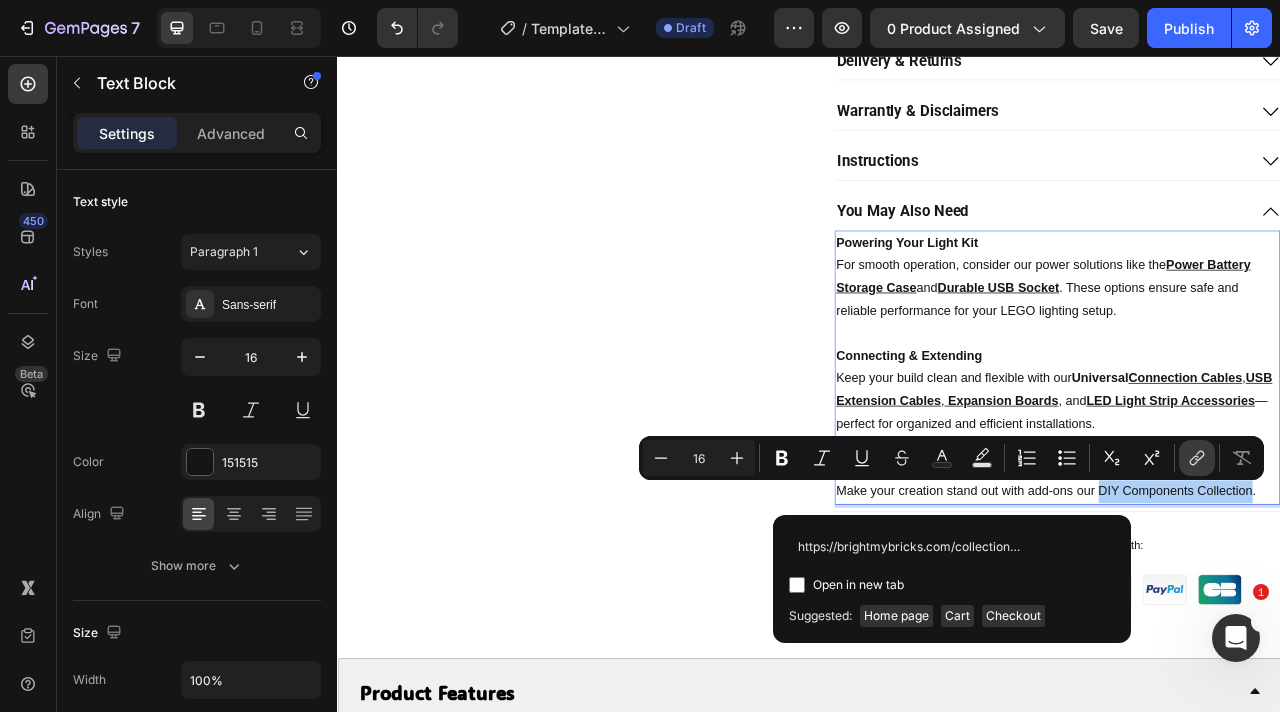 scroll, scrollTop: 0, scrollLeft: 165, axis: horizontal 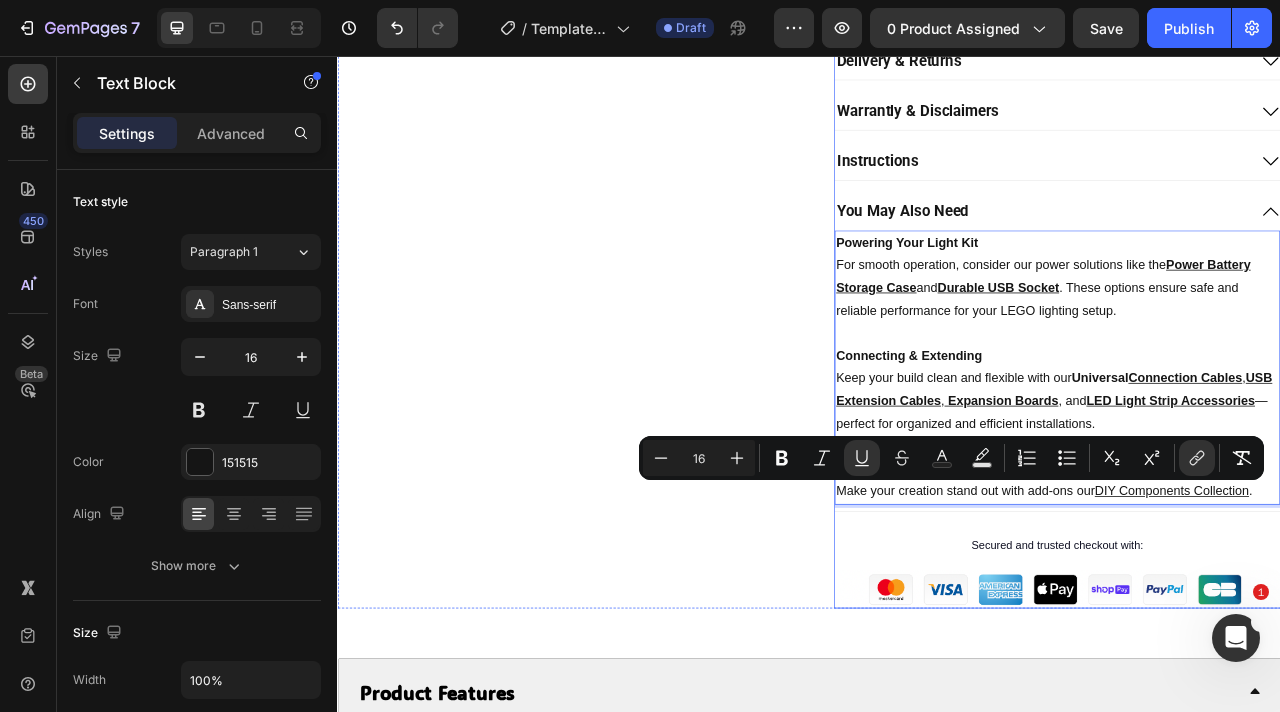click on "Trustoo Trustoo Light Kit for LEGO Icons The Simpsons™: Krusty Burger #10352 Product Title
{{ product.metafields.custom.sku_produit }}
Sku €59,99 Product Price Product Price Row Version: Classic Classic Classic Classic Remote Remote Remote Product Variants & Swatches
1
Product Quantity Add to cart Add to Cart
Details
Delivery & Returns
Warrantly & Disclaimers
Instructions
You May Also Need Powering Your Light Kit For smooth operation, consider our power solutions like the  Power Battery Storage Case  and  Durable USB Socket . These options ensure safe and reliable performance for your LEGO lighting setup. Connecting & Extending Keep your build clean and flexible with our  Universal  Connection Cables ,  USB Extension Cables ,   Expansion Boards , and  LED Light Strip Accessories —perfect for organized and efficient installations. Customizing Your Build Make your creation stand out with add-ons our  DIY Components Collection . Text Block   0 Image" at bounding box center (1252, 83) 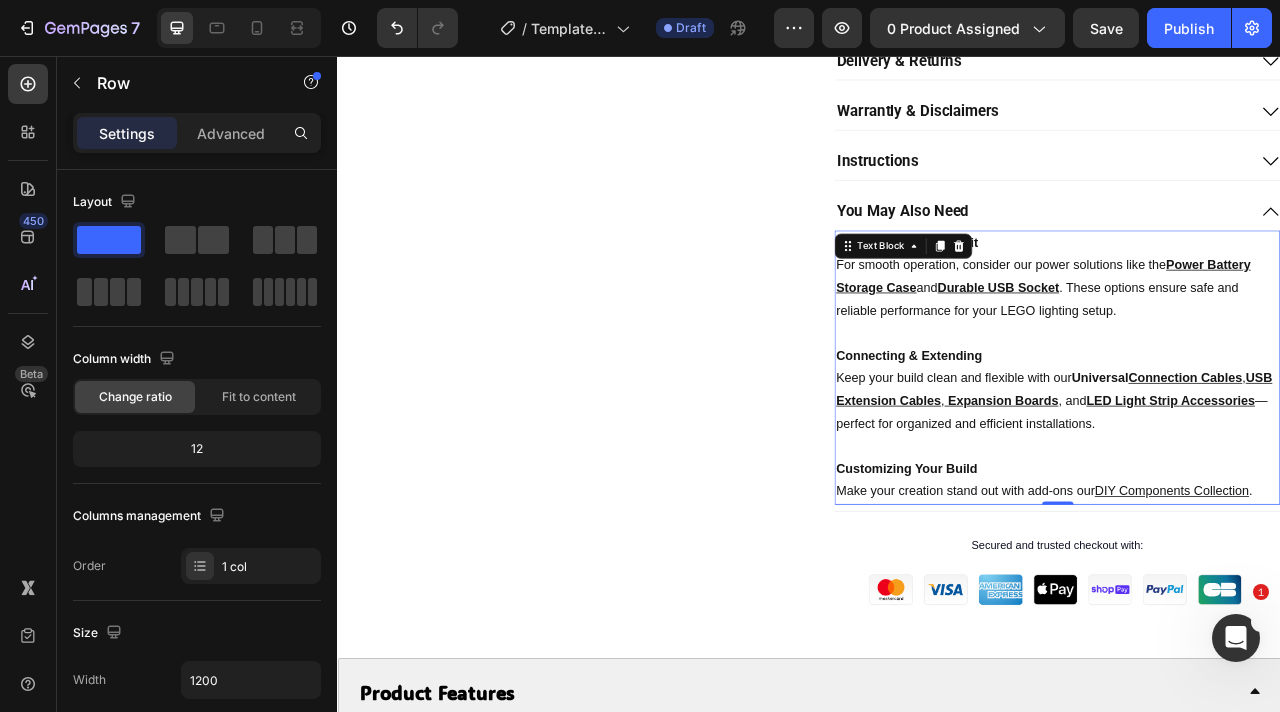 click at bounding box center (1252, 553) 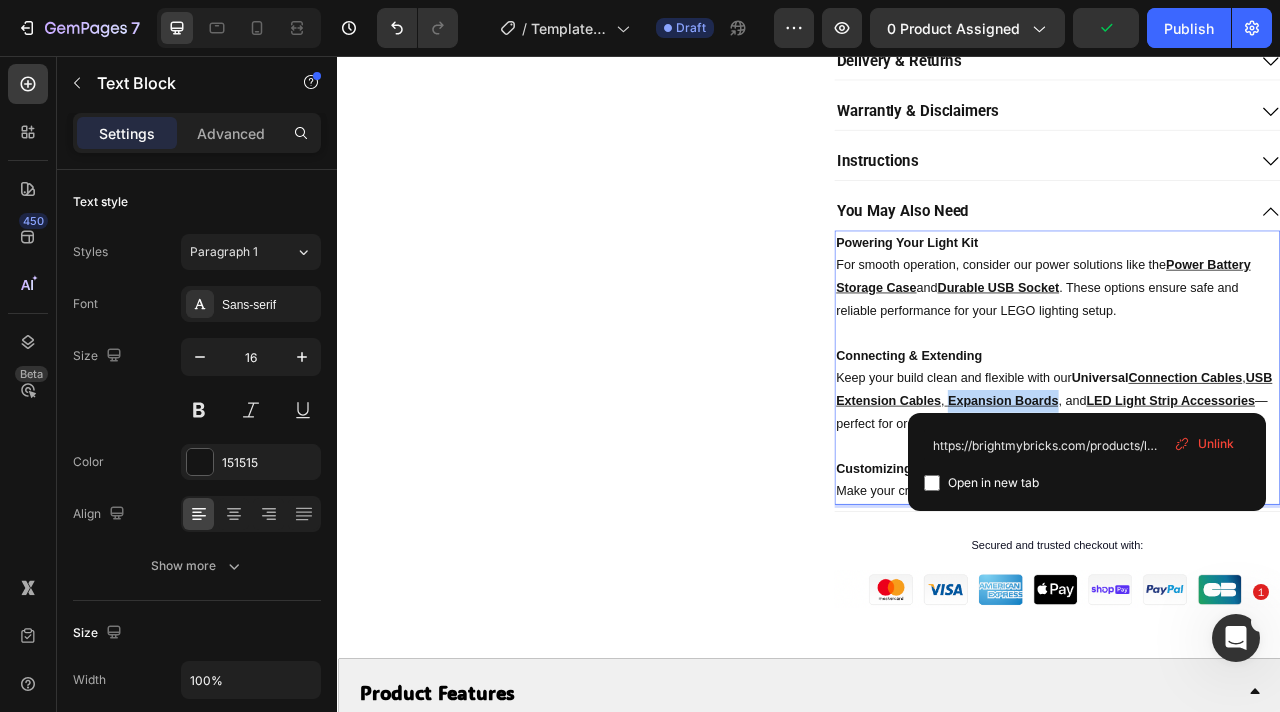 drag, startPoint x: 1291, startPoint y: 494, endPoint x: 1151, endPoint y: 496, distance: 140.01428 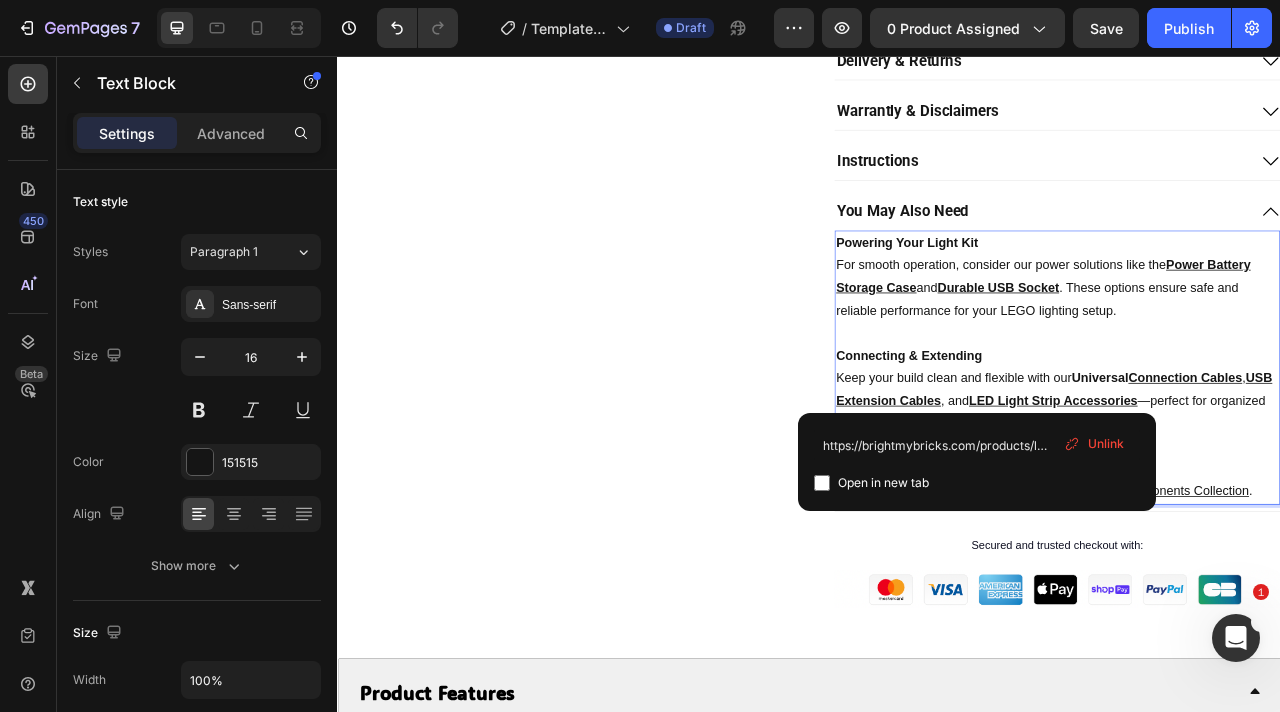 click on "Unlink" at bounding box center [1106, 444] 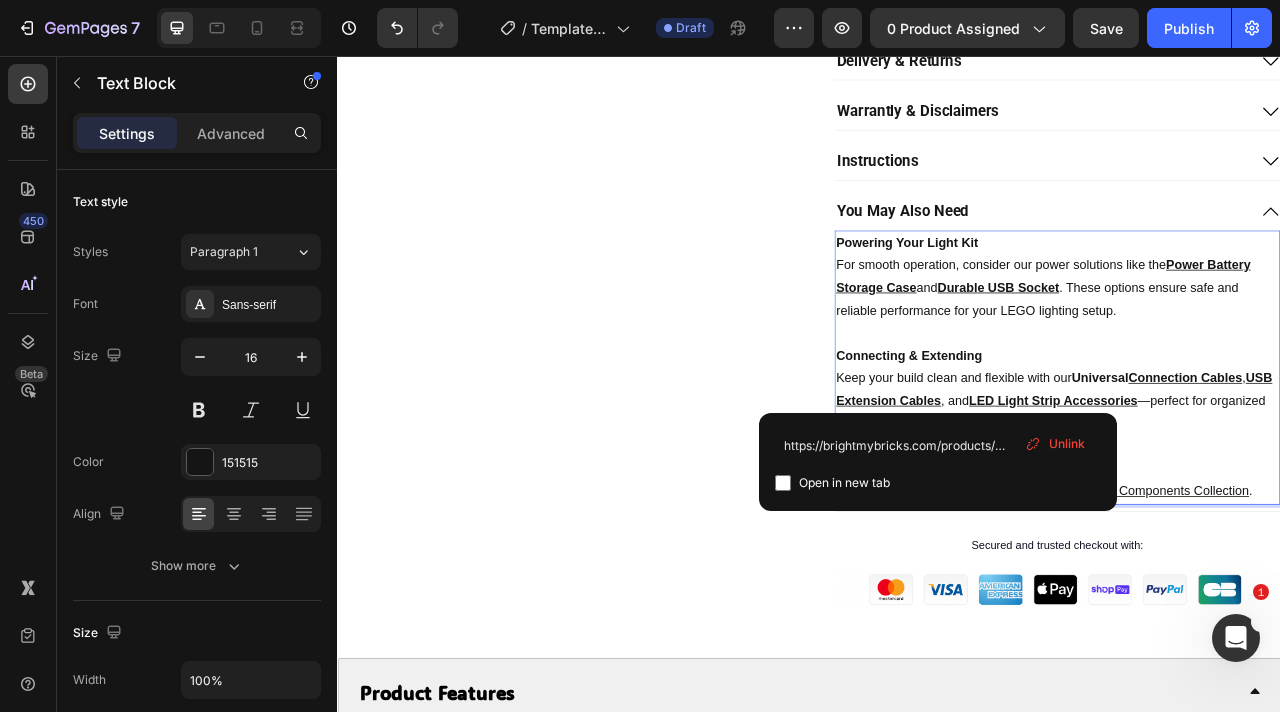 click on "USB Extension Cables" at bounding box center [1248, 480] 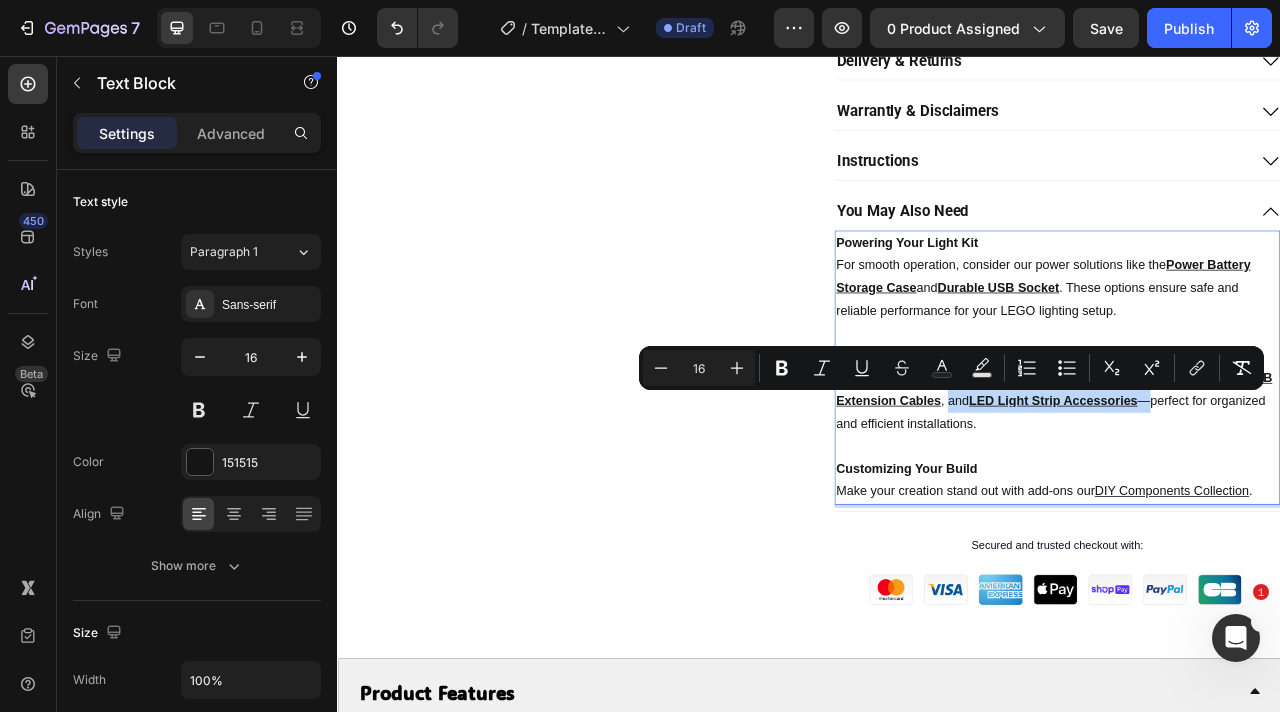 drag, startPoint x: 1152, startPoint y: 495, endPoint x: 1414, endPoint y: 502, distance: 262.0935 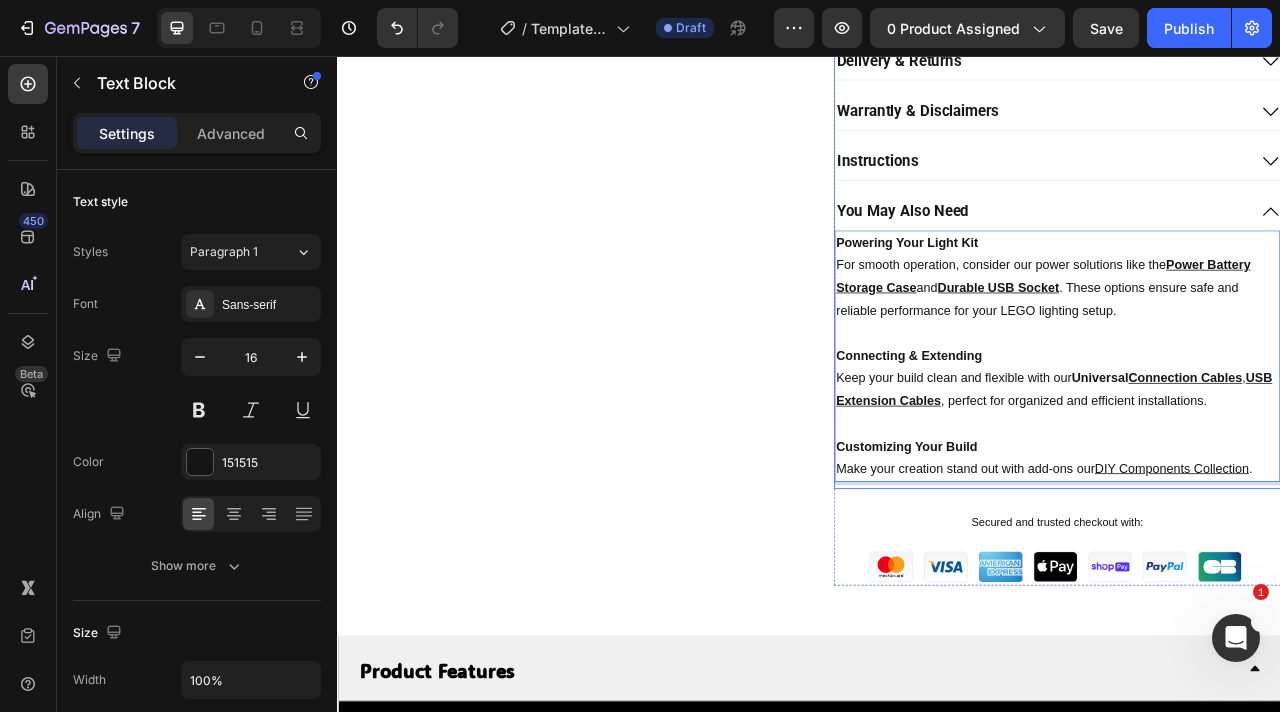 click on "You May Also Need" at bounding box center [1232, 254] 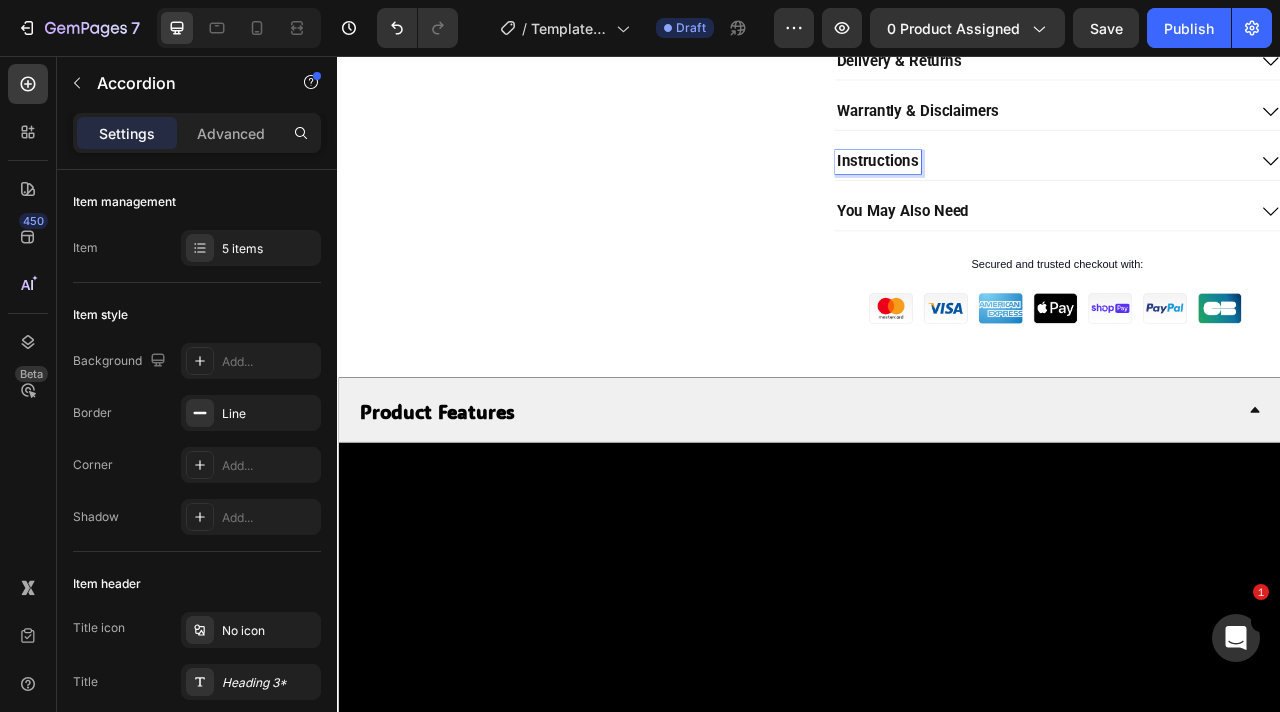 click on "Instructions" at bounding box center (1024, 190) 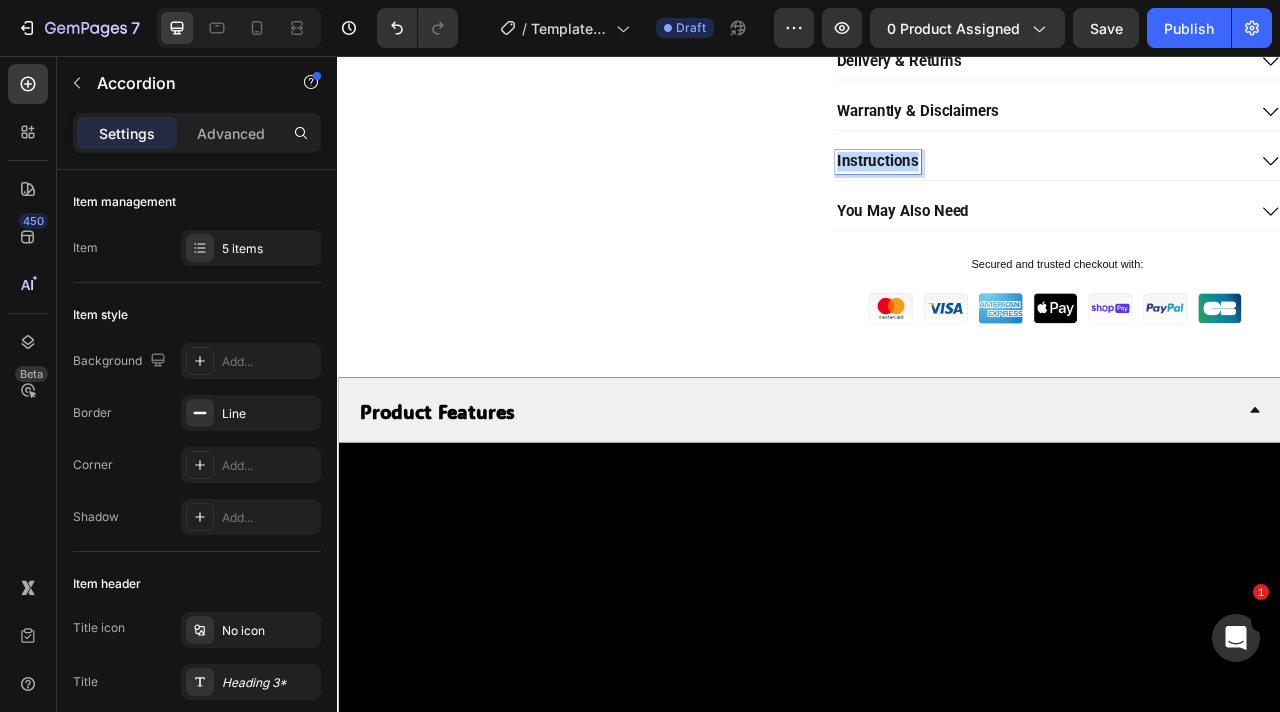 click on "Instructions" at bounding box center [1024, 190] 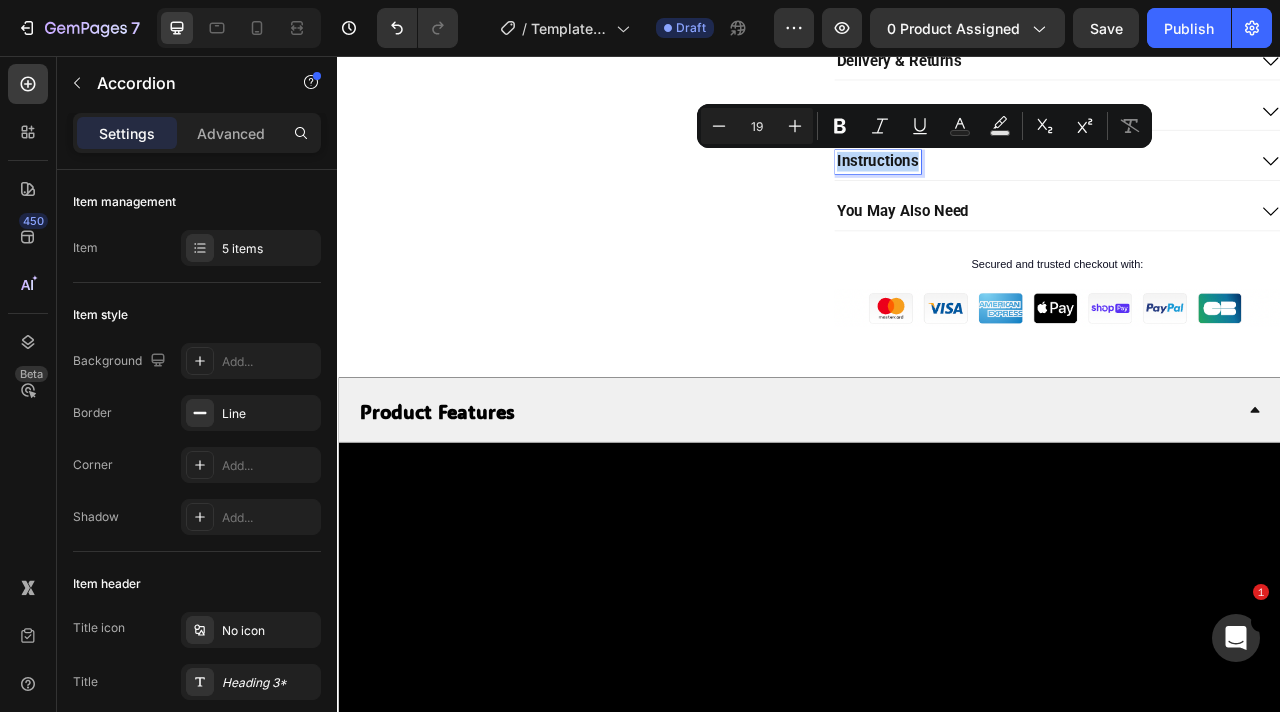 click on "Details
Delivery & Returns
Warrantly & Disclaimers
Instructions
You May Also Need" at bounding box center [1252, 131] 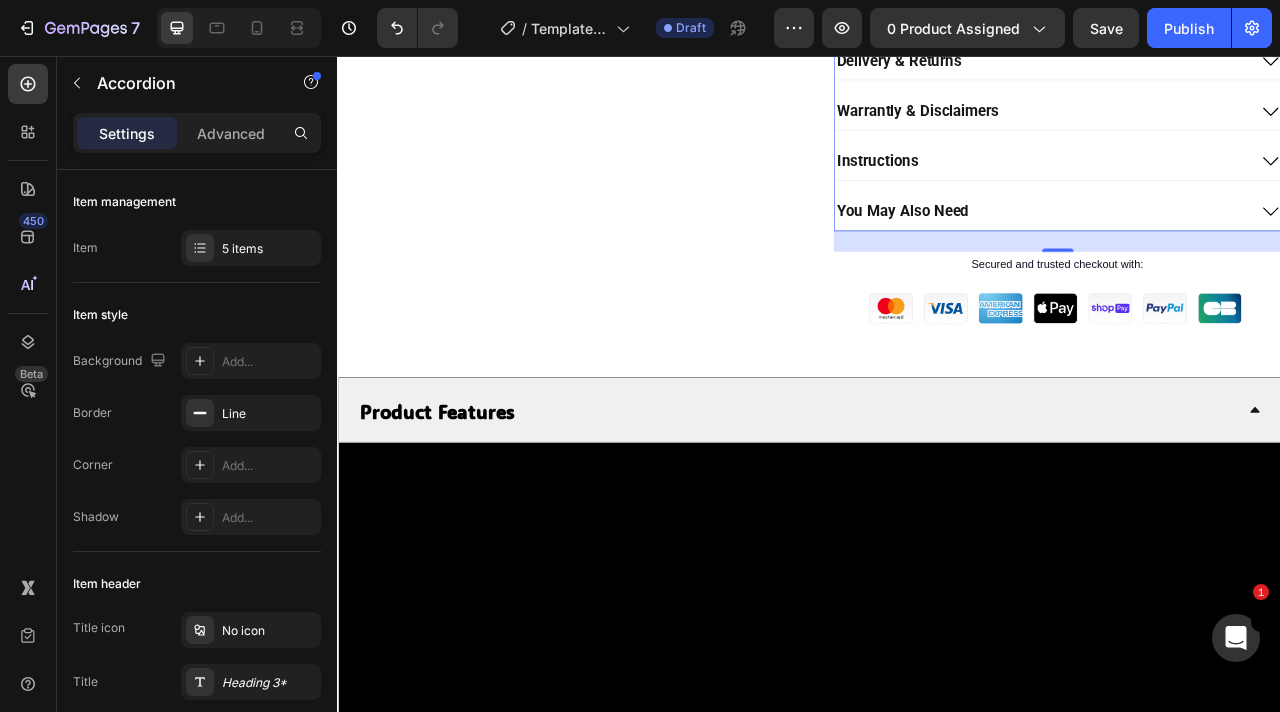 click on "You May Also Need" at bounding box center [1056, 254] 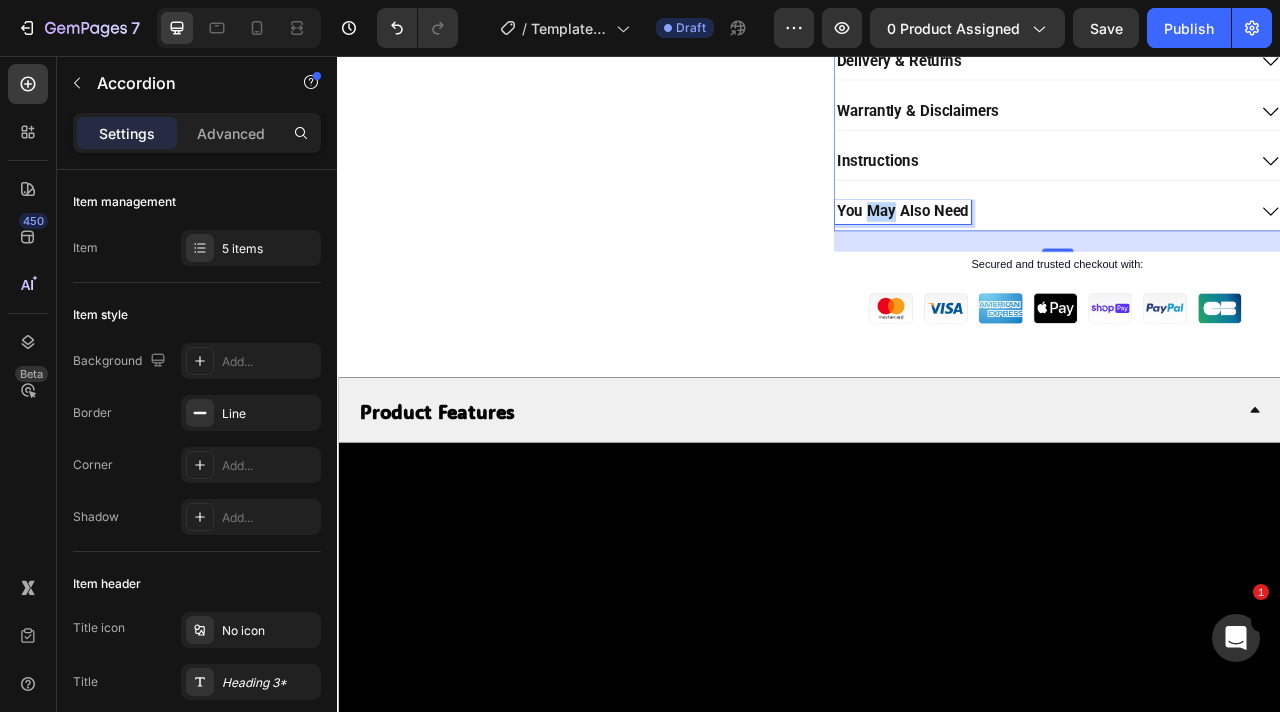 click on "You May Also Need" at bounding box center [1056, 254] 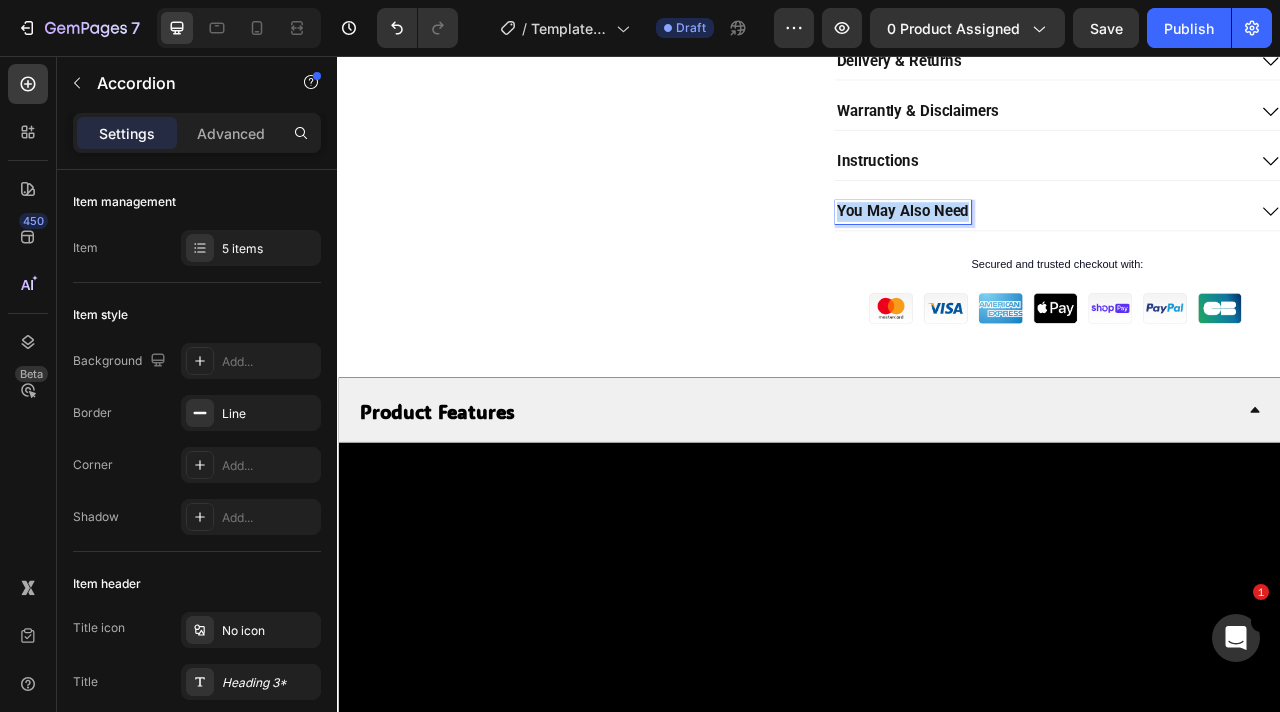 click on "You May Also Need" at bounding box center [1056, 254] 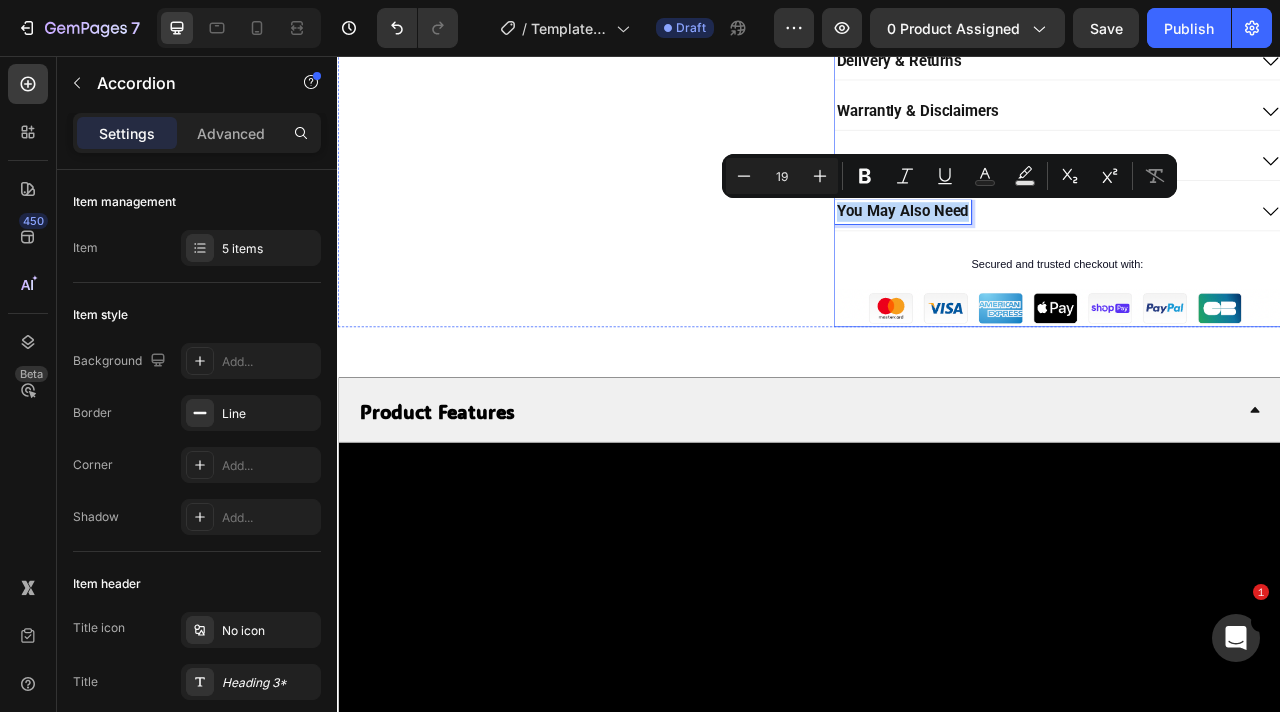 click on "Trustoo Trustoo Light Kit for LEGO Icons The Simpsons™: Krusty Burger #10352 Product Title
{{ product.metafields.custom.sku_produit }}
Sku €59,99 Product Price Product Price Row Version: Classic Classic Classic Classic Remote Remote Remote Product Variants & Swatches
1
Product Quantity Add to cart Add to Cart
Details
Delivery & Returns
Warrantly & Disclaimers
Instructions
You May Also Need Accordion   26 Secured and trusted checkout with: Text Block Image" at bounding box center [1252, -96] 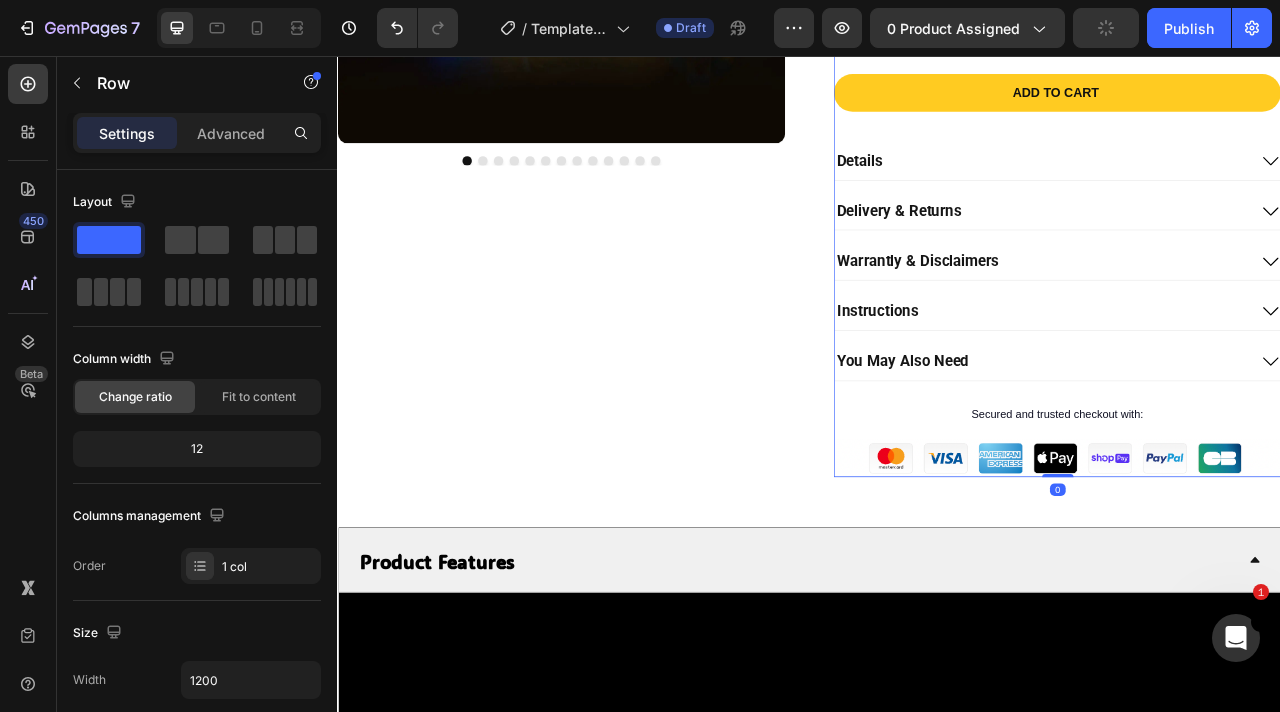 scroll, scrollTop: 491, scrollLeft: 0, axis: vertical 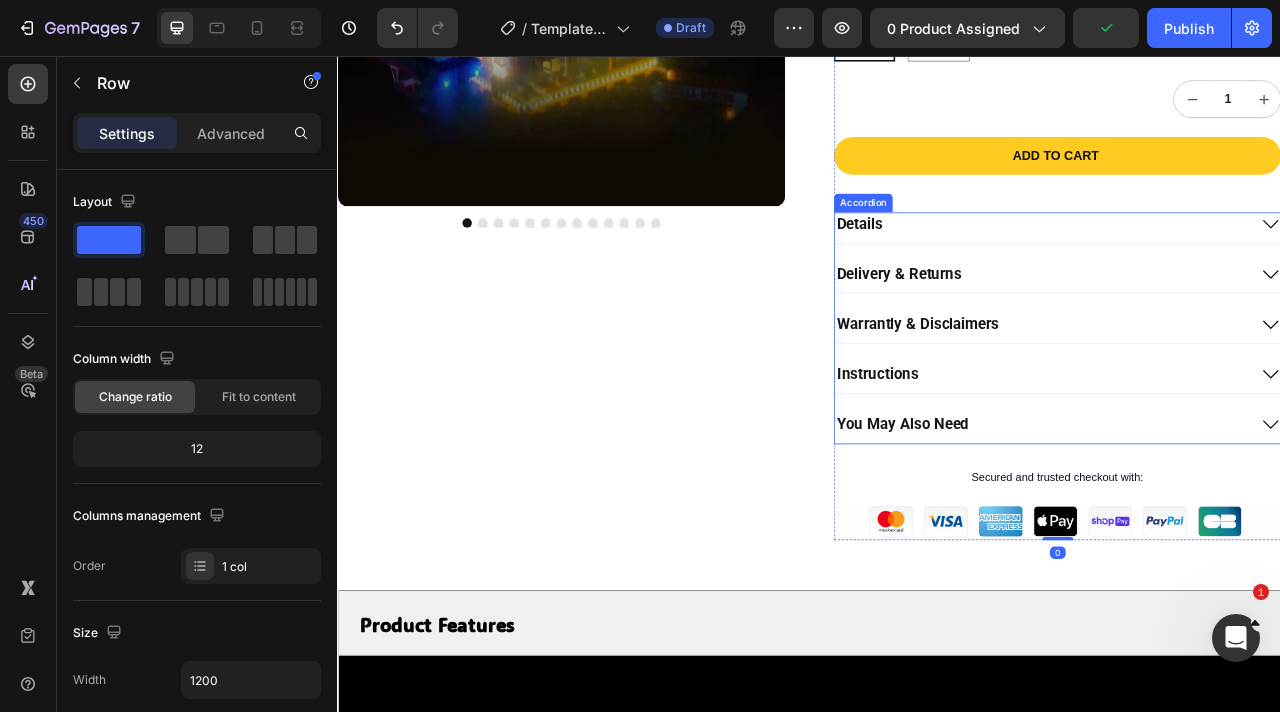 click on "Details" at bounding box center (1001, 269) 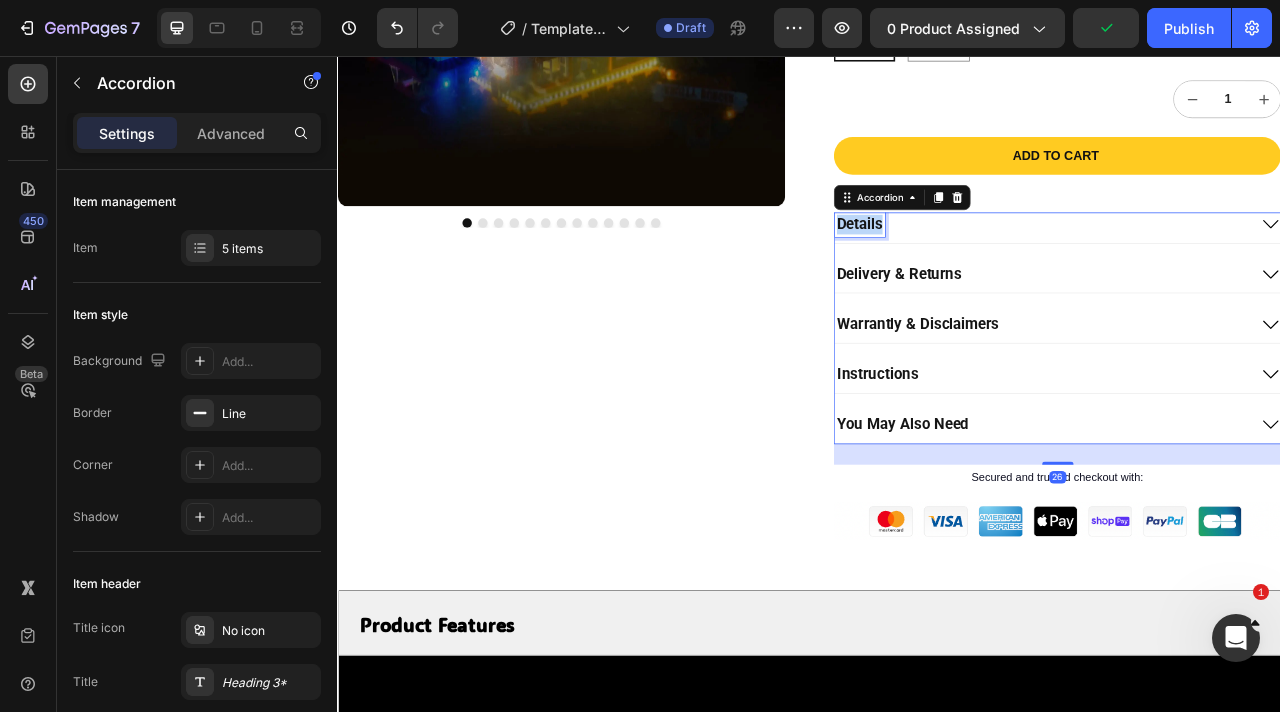 click on "Details" at bounding box center (1001, 269) 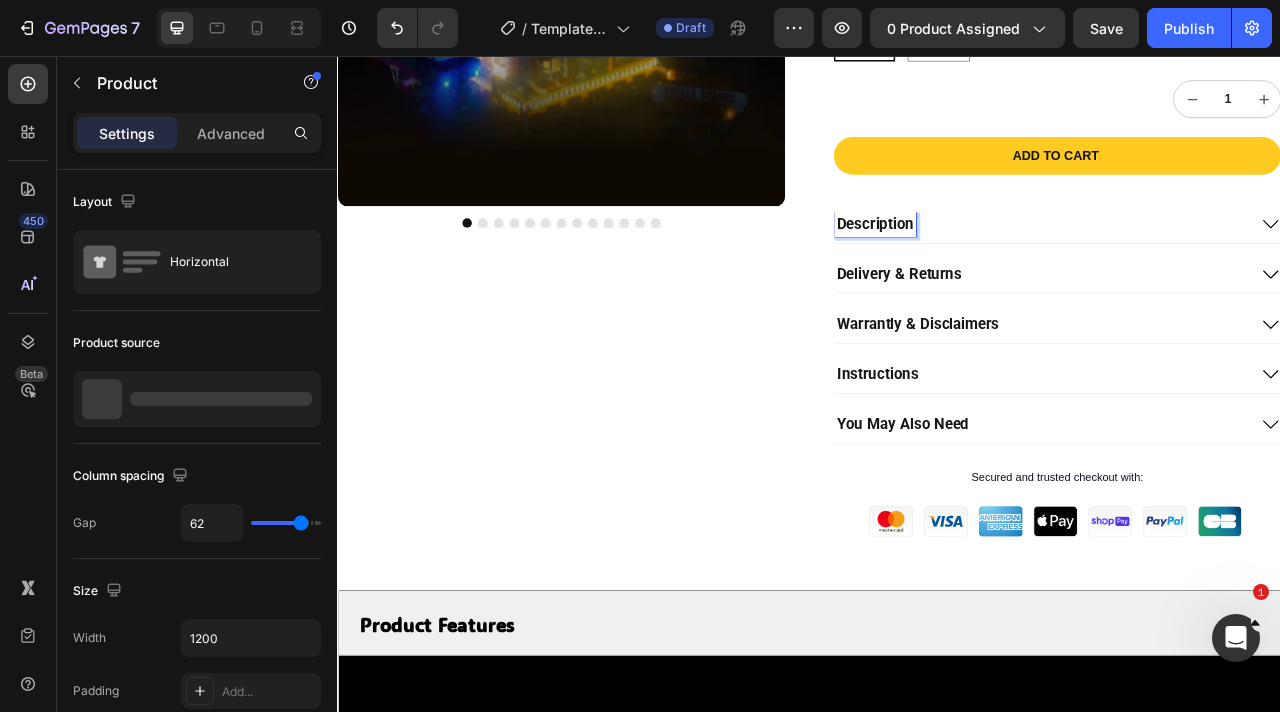 click on "Product Images" at bounding box center [621, 174] 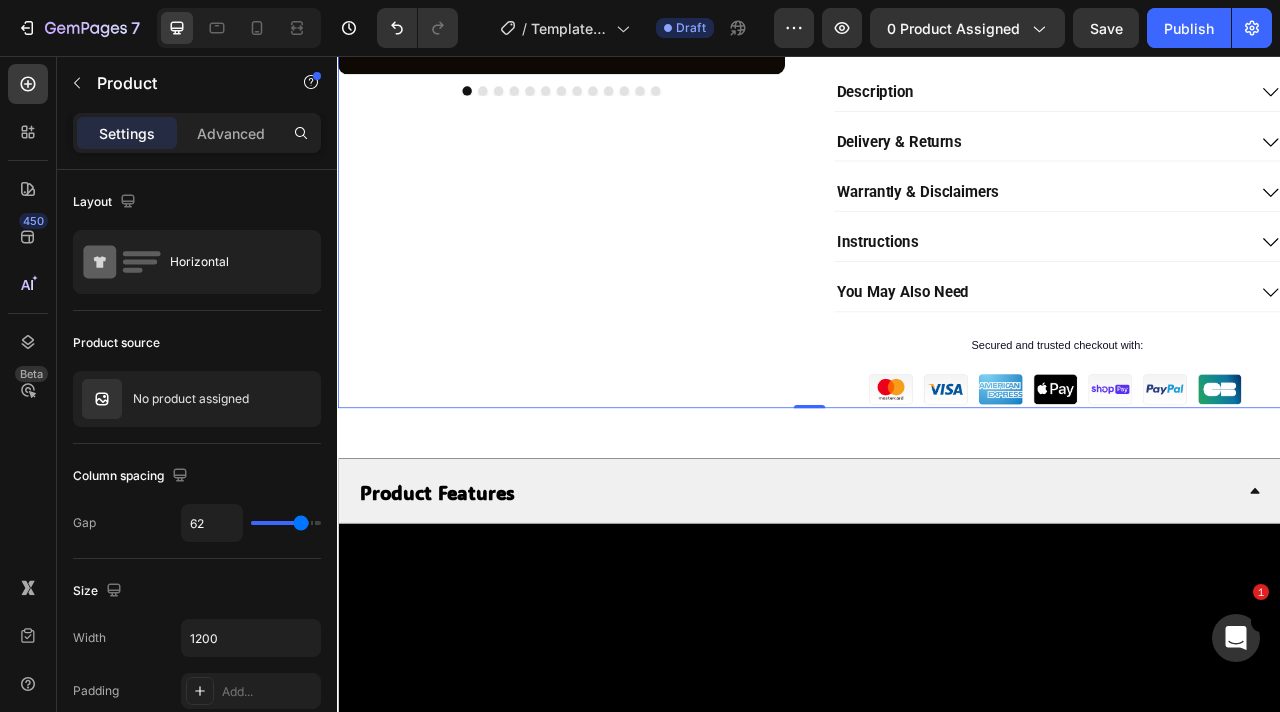 scroll, scrollTop: 660, scrollLeft: 0, axis: vertical 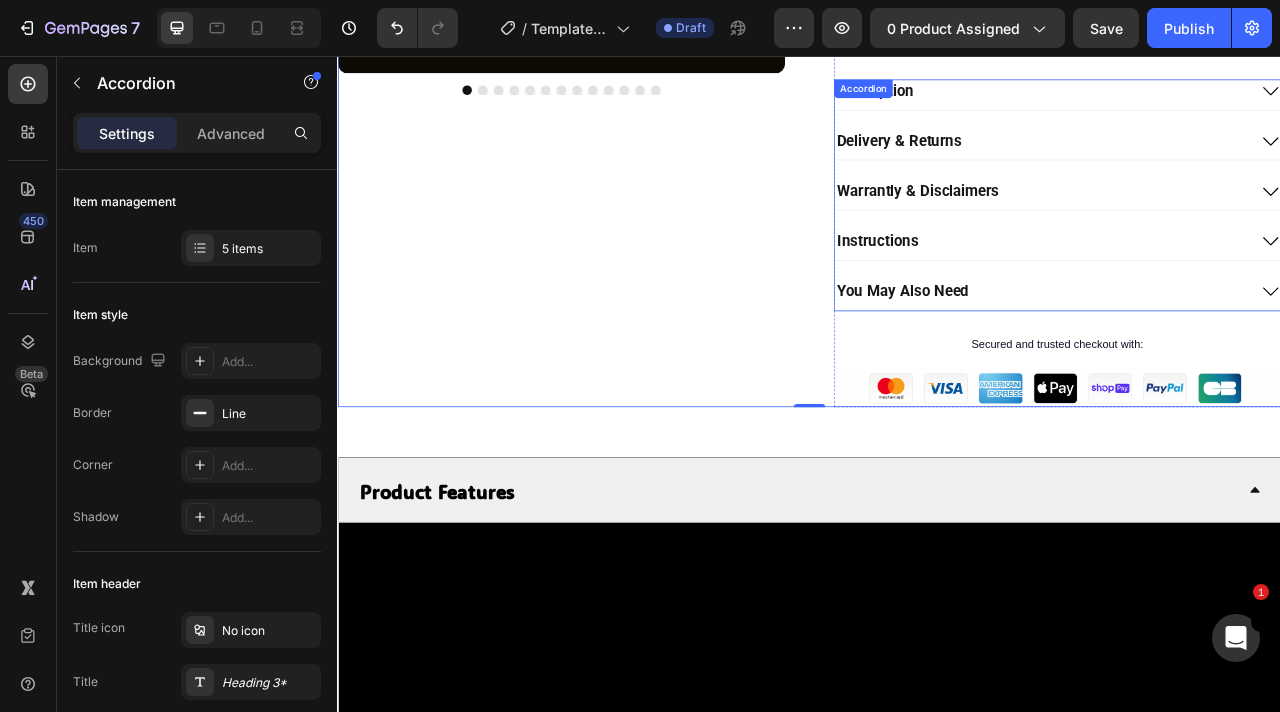 click on "You May Also Need" at bounding box center [1232, 355] 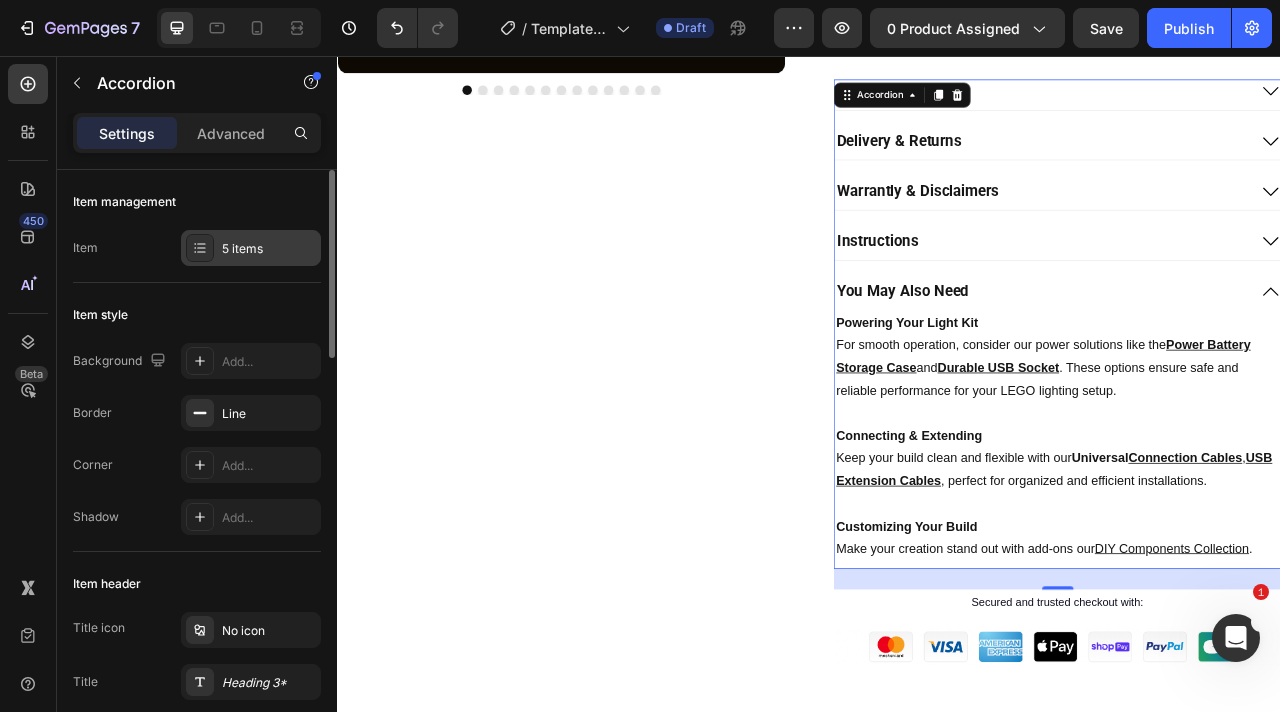 click on "5 items" at bounding box center [269, 249] 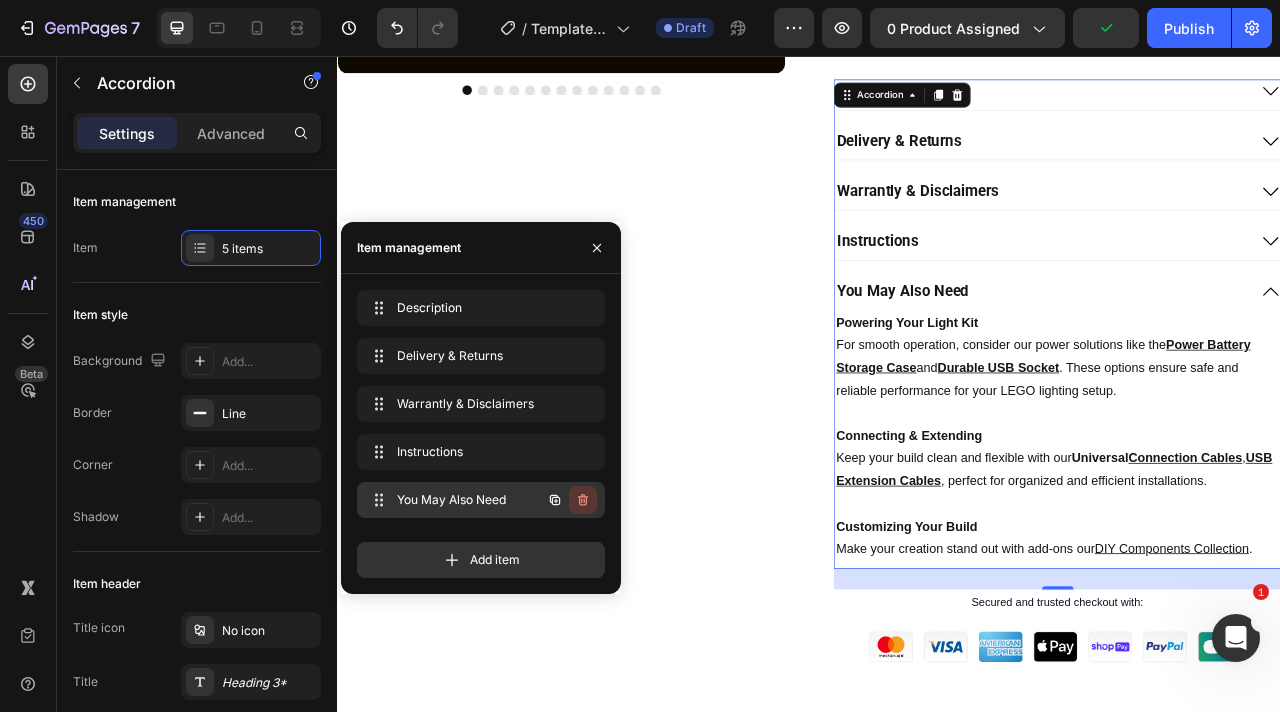 click 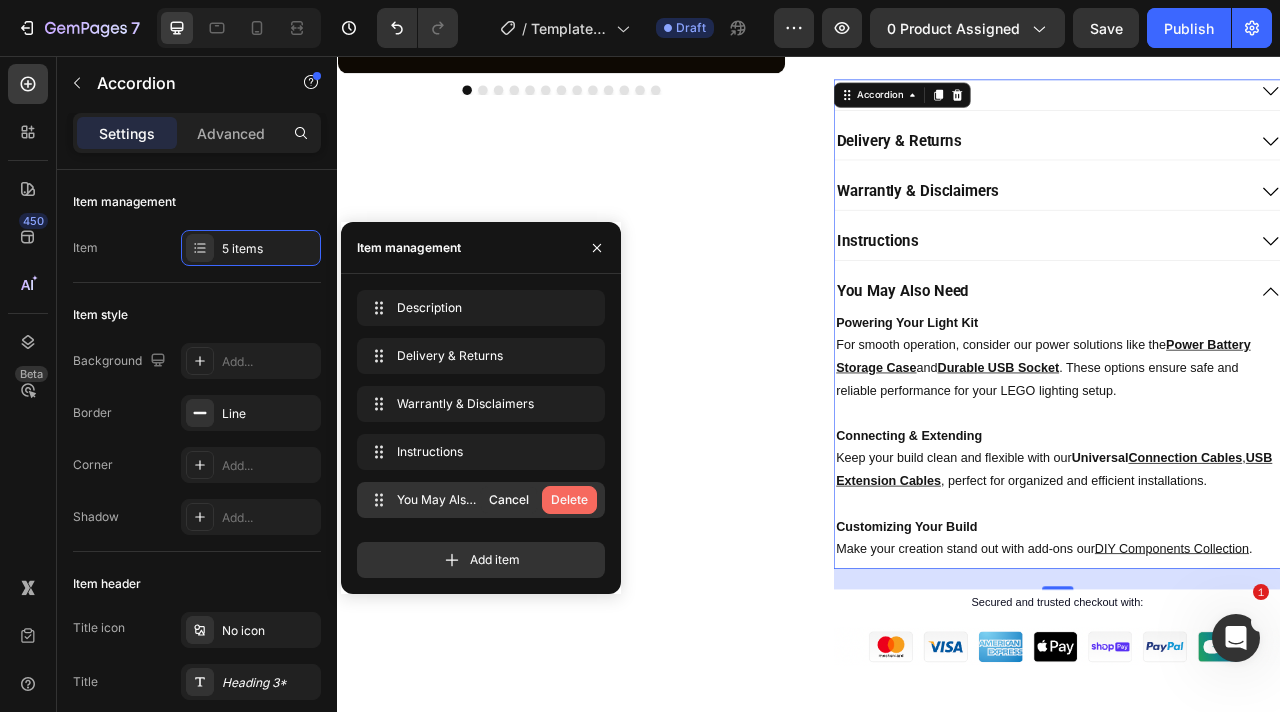 click on "Delete" at bounding box center [569, 500] 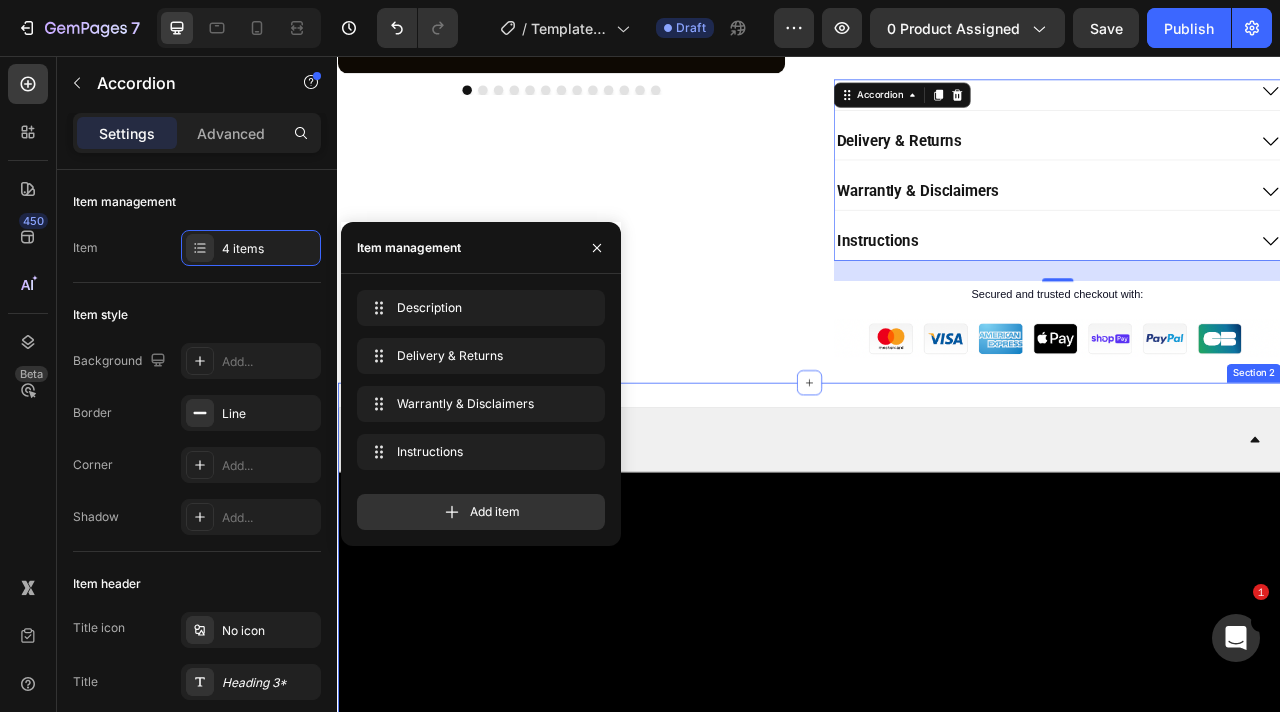 click on "Home
Light Kit for LEGO Icons The Simpsons™: Krusty Burger #10352 Breadcrumb
Product Images Trustoo Trustoo Light Kit for LEGO Icons The Simpsons™: Krusty Burger #10352 Product Title
{{ product.metafields.custom.sku_produit }}
Sku €59,99 Product Price Product Price Row Version: Classic Classic Classic Classic Remote Remote Remote Product Variants & Swatches
1
Product Quantity Add to cart Add to Cart
Description
Delivery & Returns
Warrantly & Disclaimers
Instructions Accordion   26 Secured and trusted checkout with: Text Block Image Row Product Section 1" at bounding box center (937, -46) 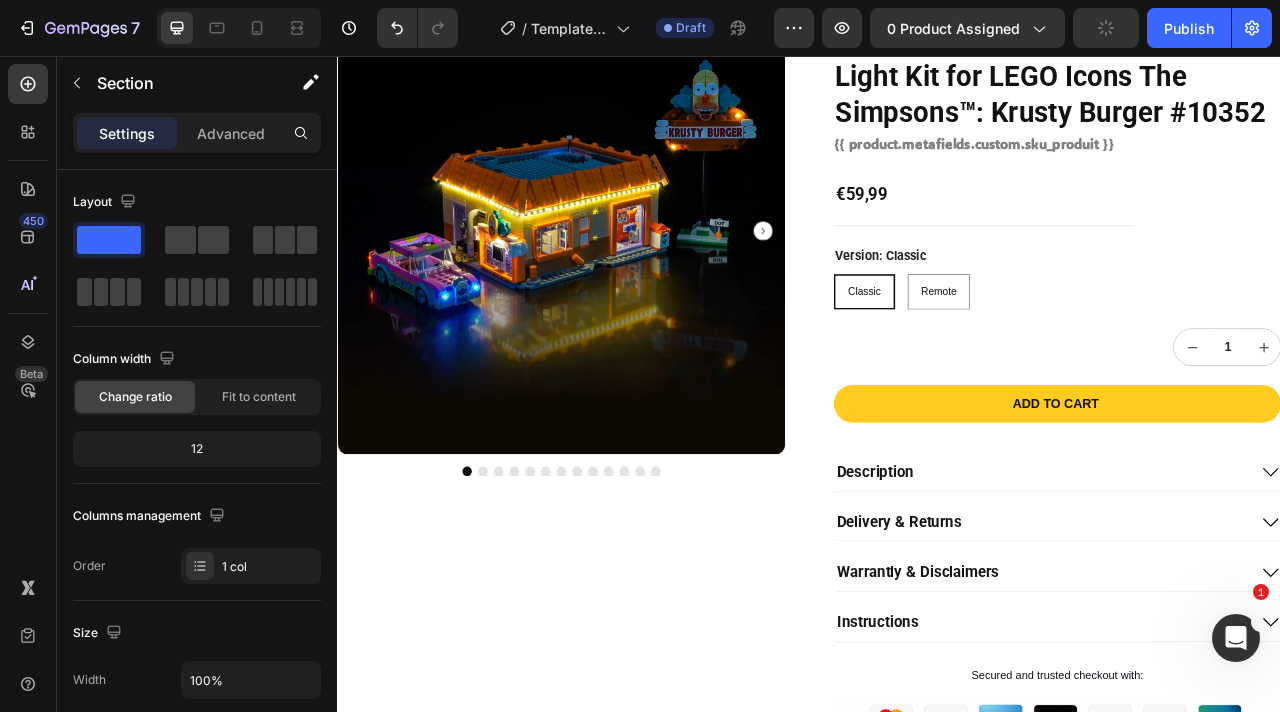 scroll, scrollTop: 856, scrollLeft: 0, axis: vertical 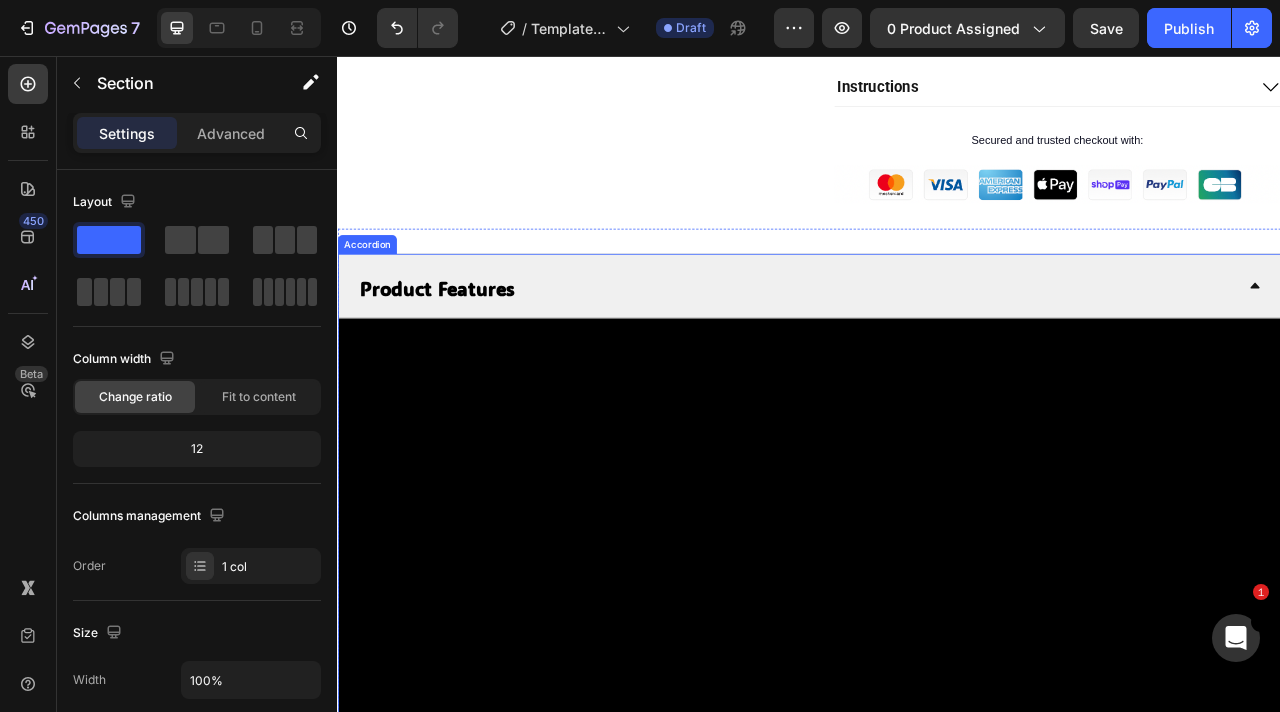 click on "Product Features" at bounding box center (463, 350) 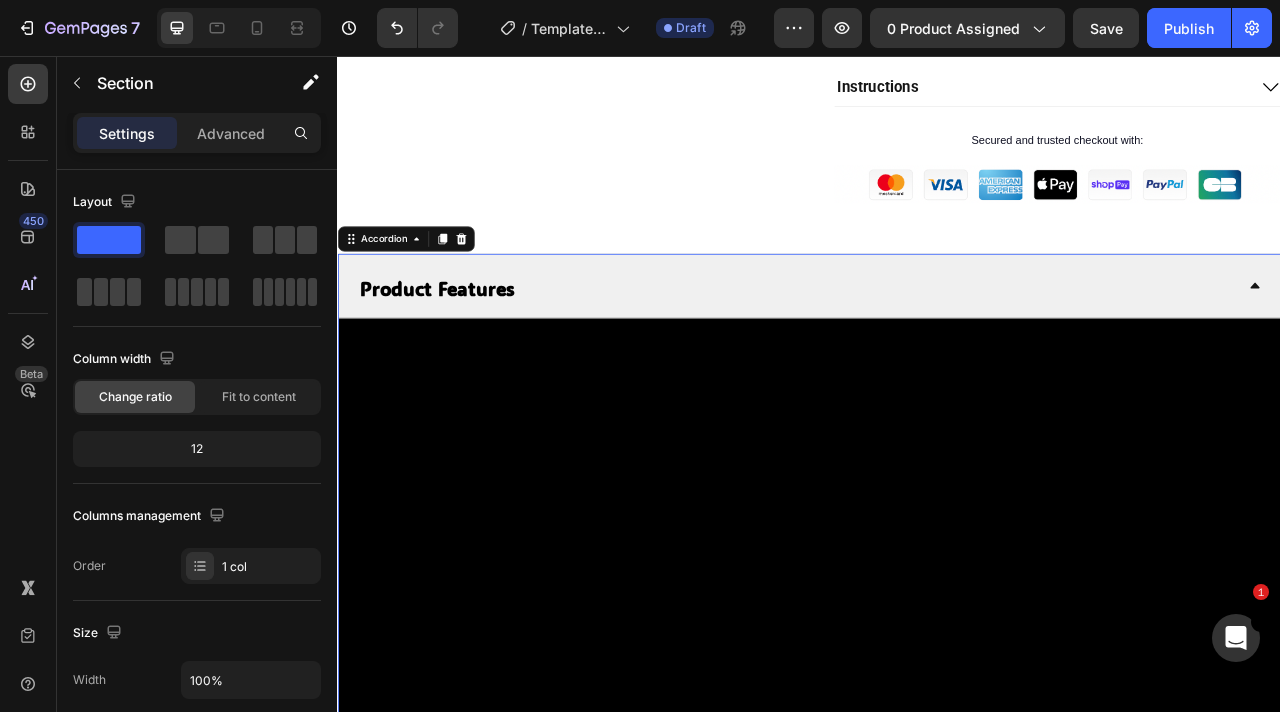 click on "Product Features" at bounding box center (463, 350) 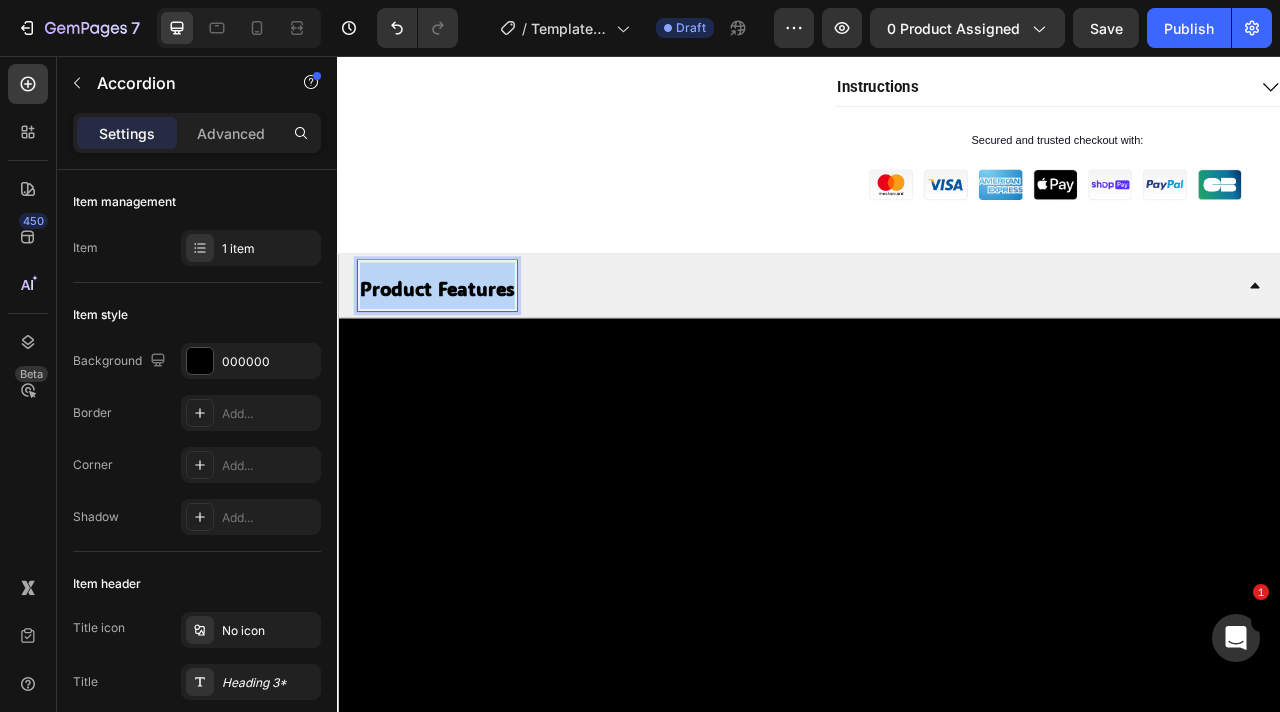 click on "Product Features" at bounding box center [463, 350] 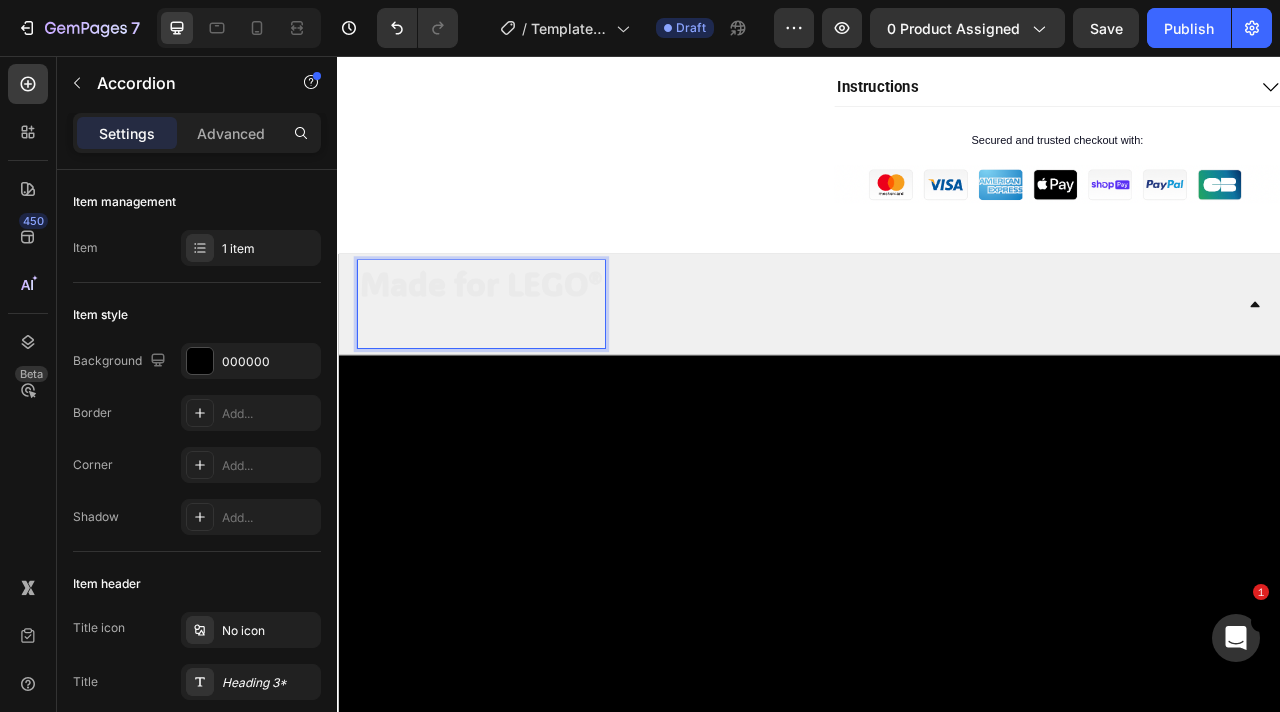 click at bounding box center [519, 397] 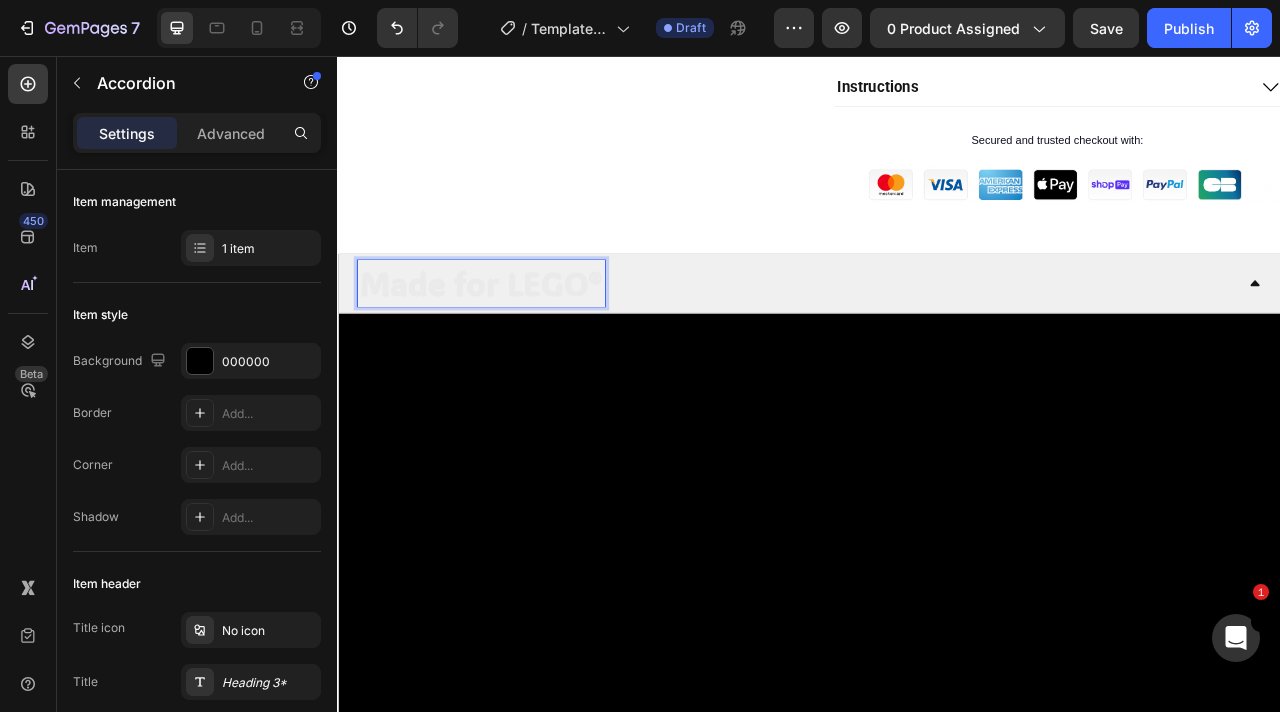 click on "Made for LEGO®" at bounding box center [519, 344] 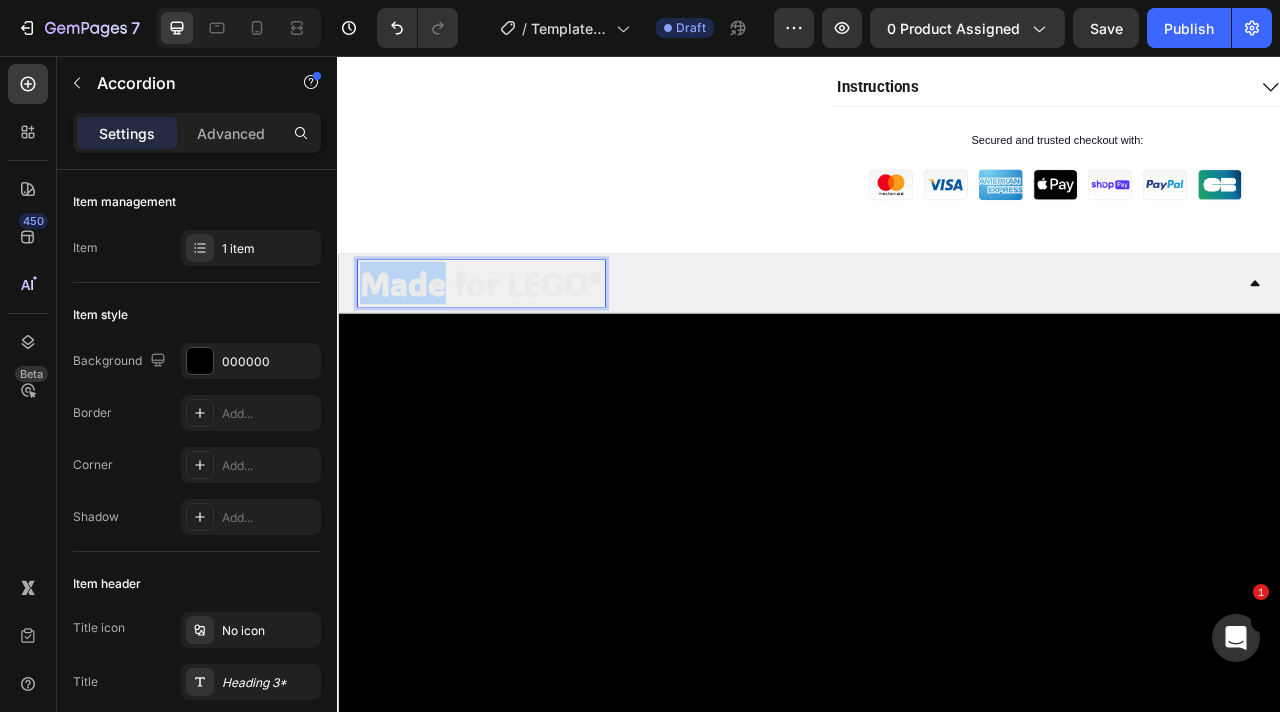 click on "Made for LEGO®" at bounding box center [519, 344] 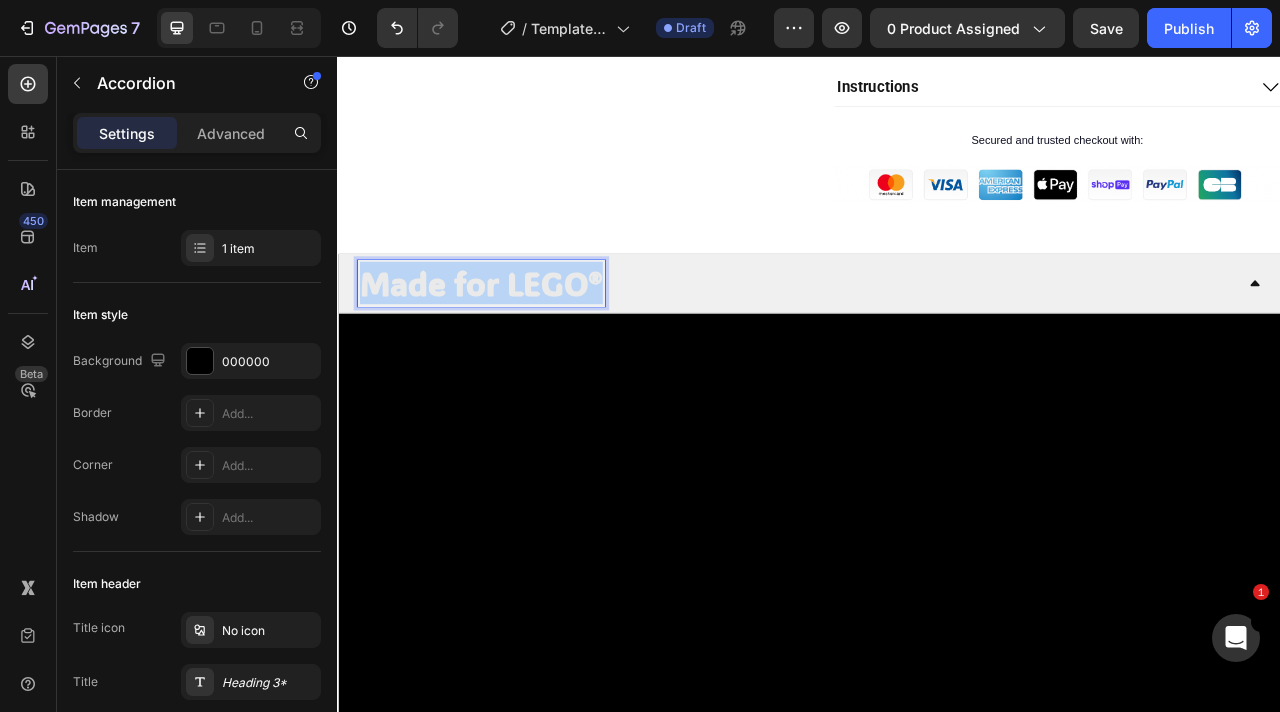 click on "Made for LEGO®" at bounding box center (519, 344) 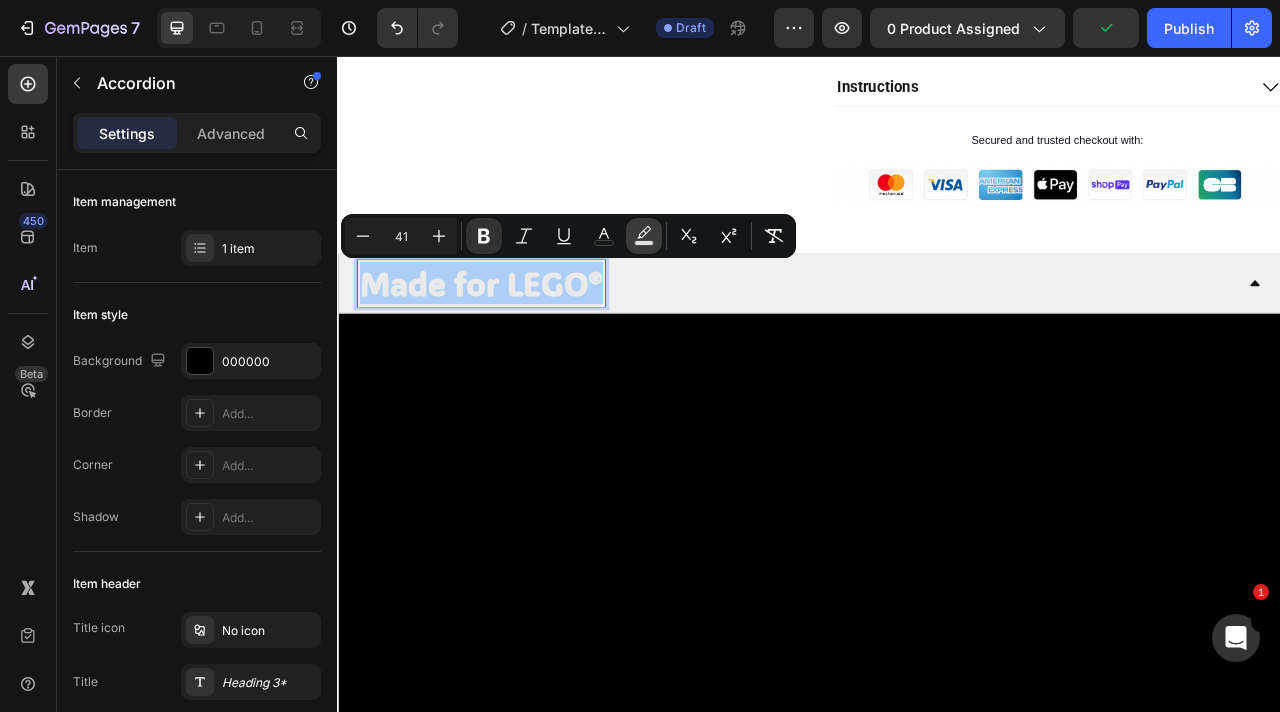 click 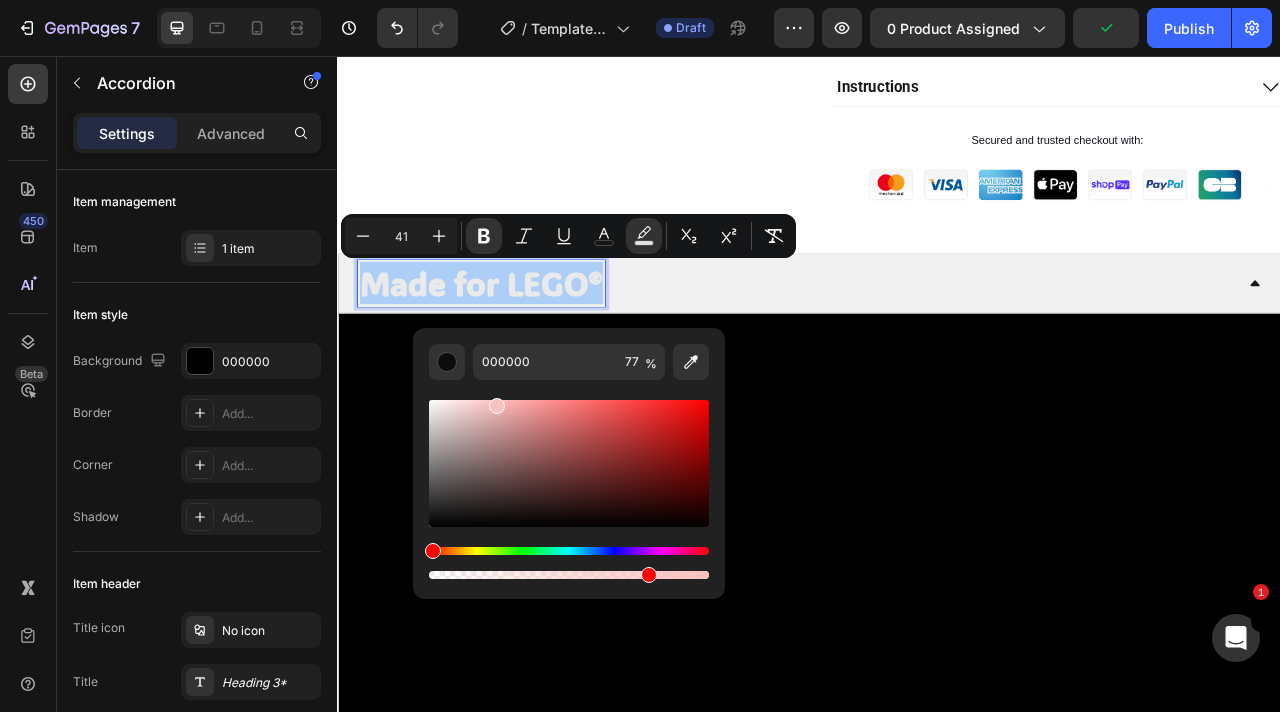 click at bounding box center [569, 463] 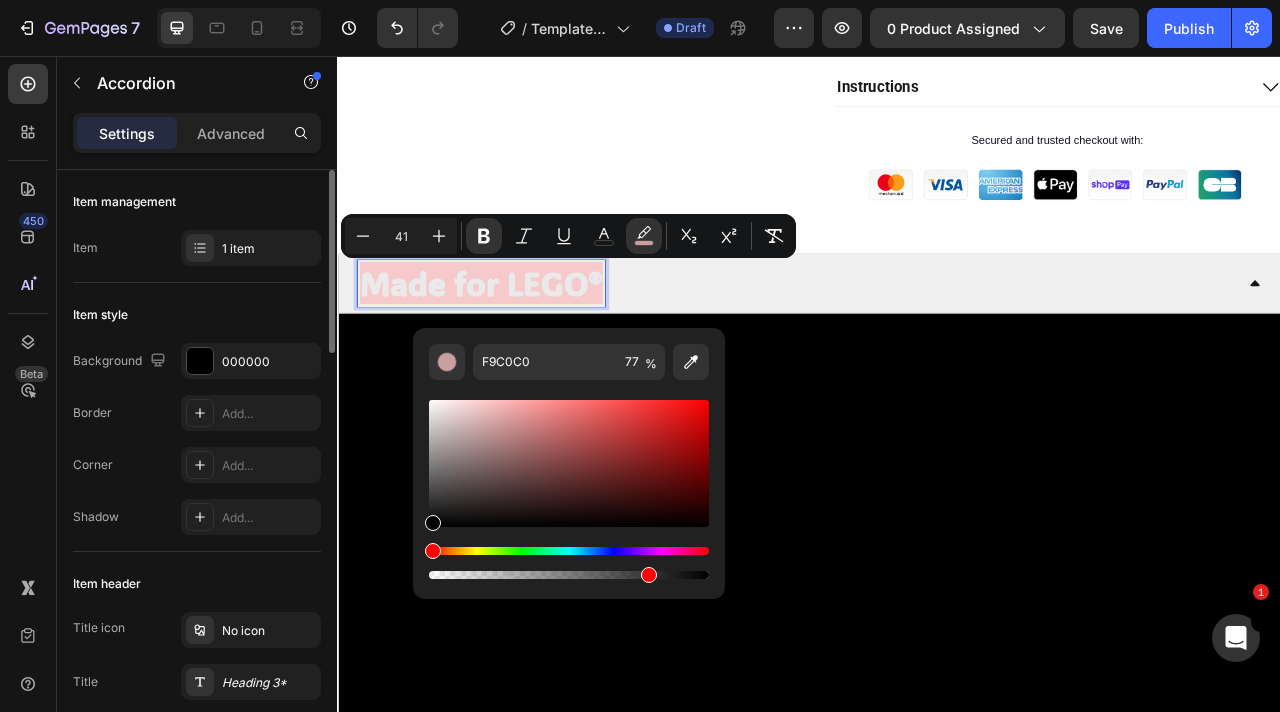 drag, startPoint x: 486, startPoint y: 412, endPoint x: 312, endPoint y: 658, distance: 301.3171 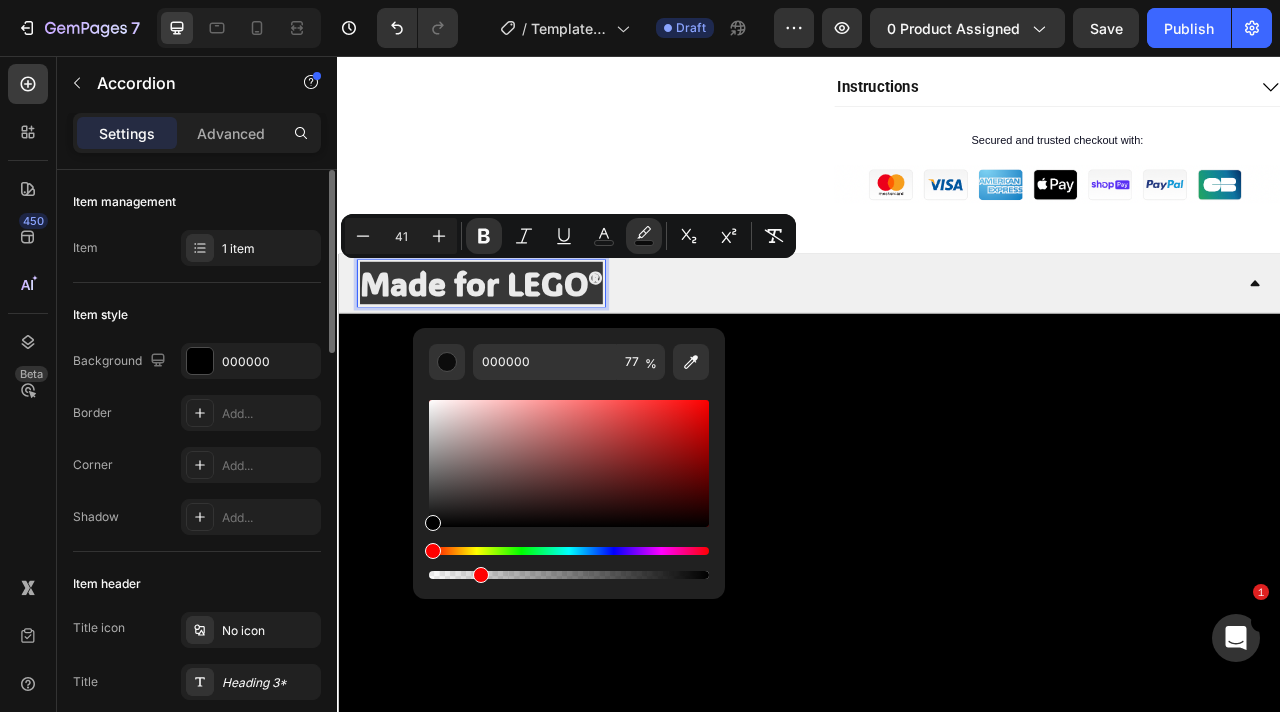 drag, startPoint x: 643, startPoint y: 573, endPoint x: 194, endPoint y: 575, distance: 449.00446 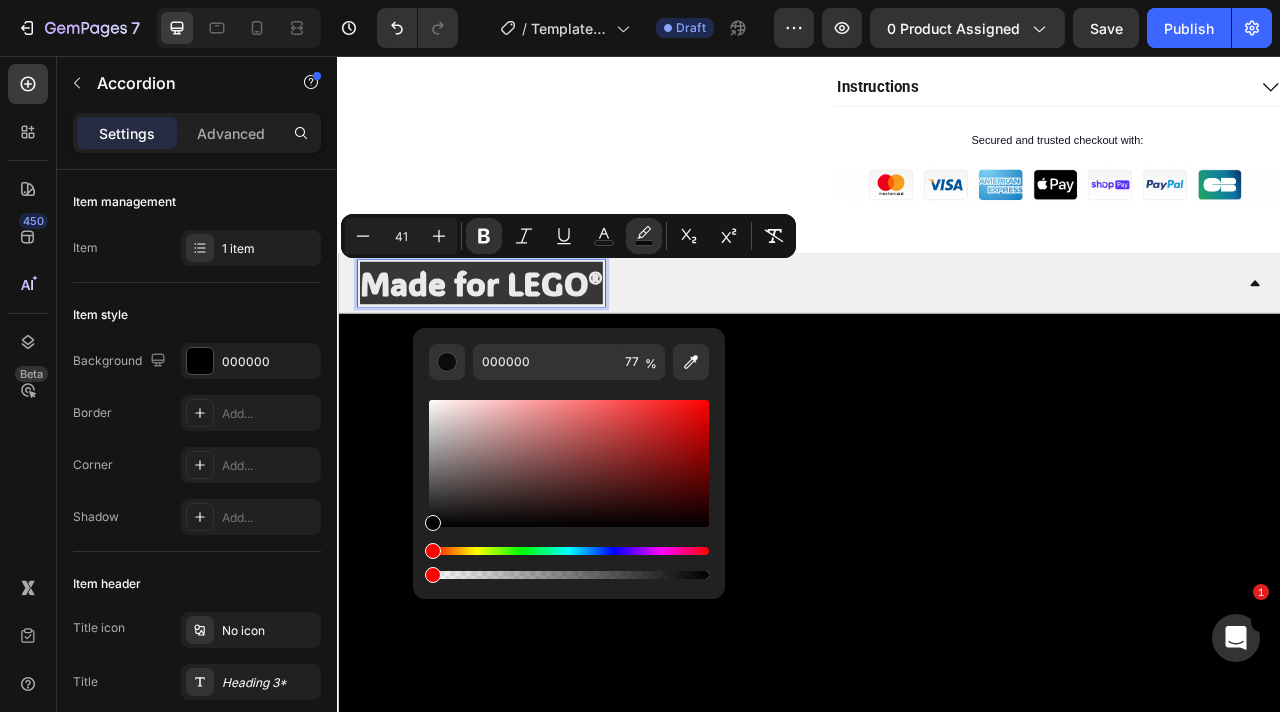 type on "0" 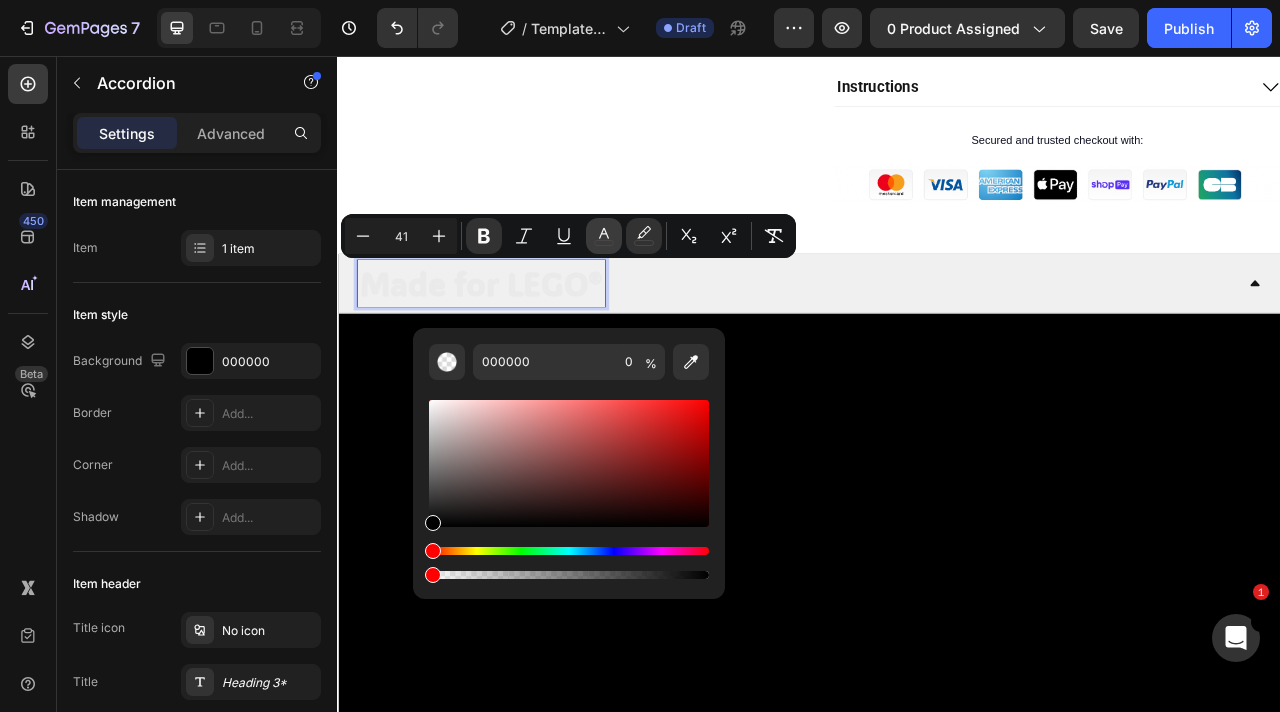 click 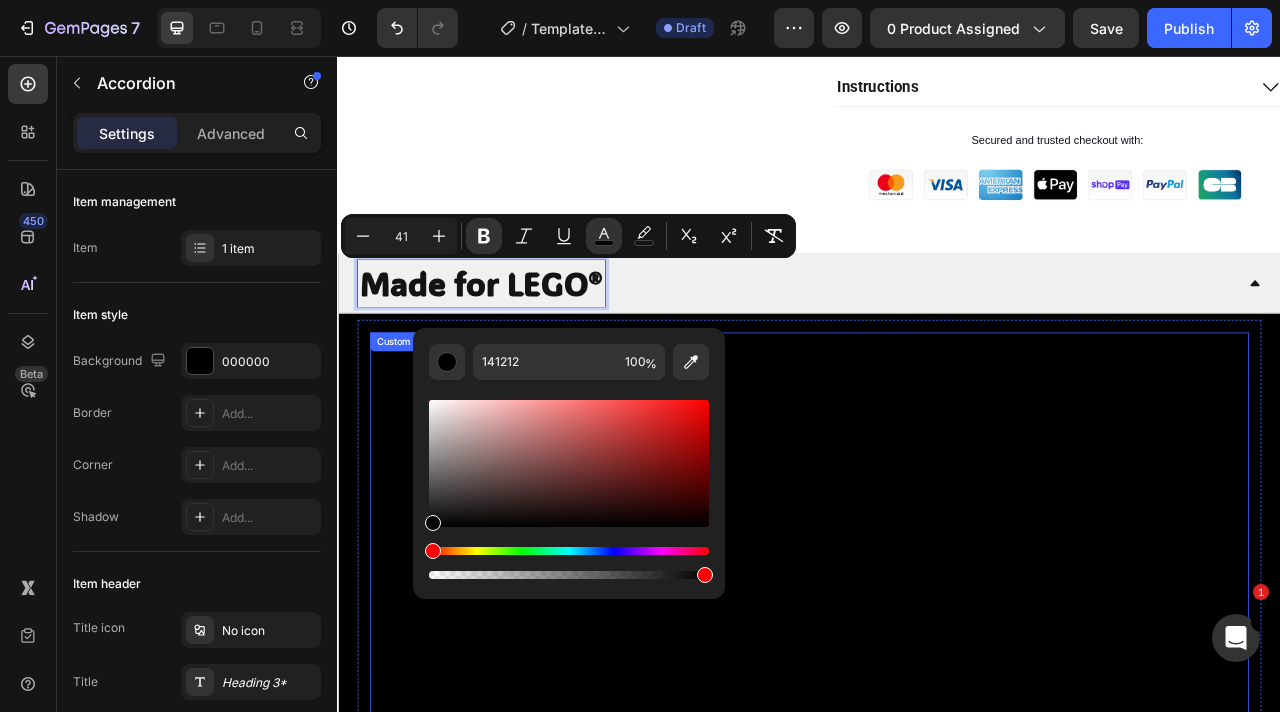 type on "000000" 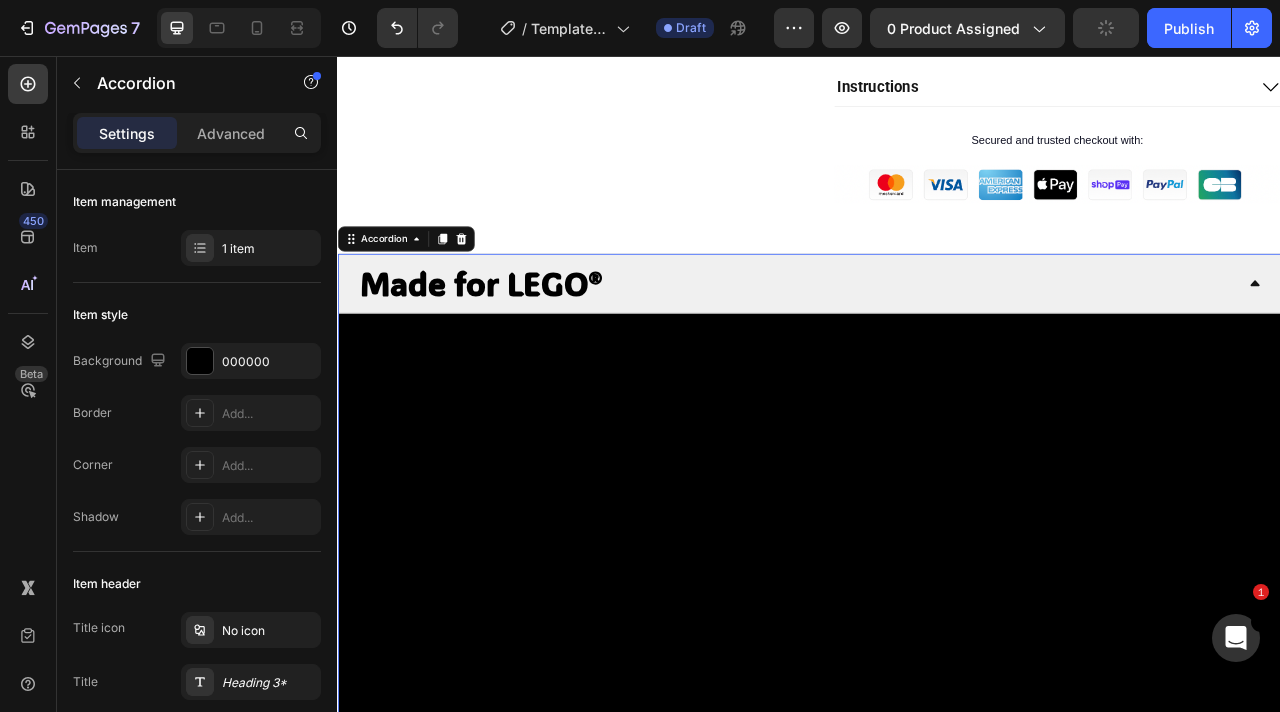 click on "Made for LEGO®" at bounding box center [519, 344] 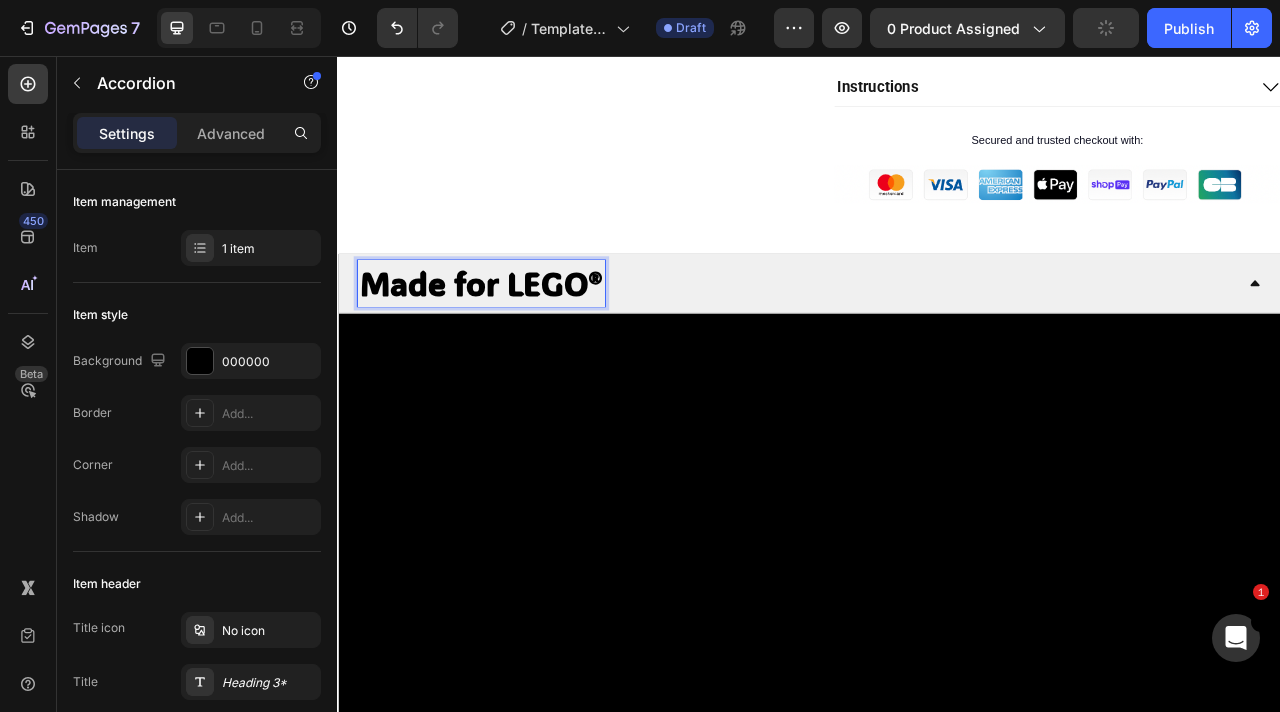 click on "Made for LEGO®" at bounding box center [519, 344] 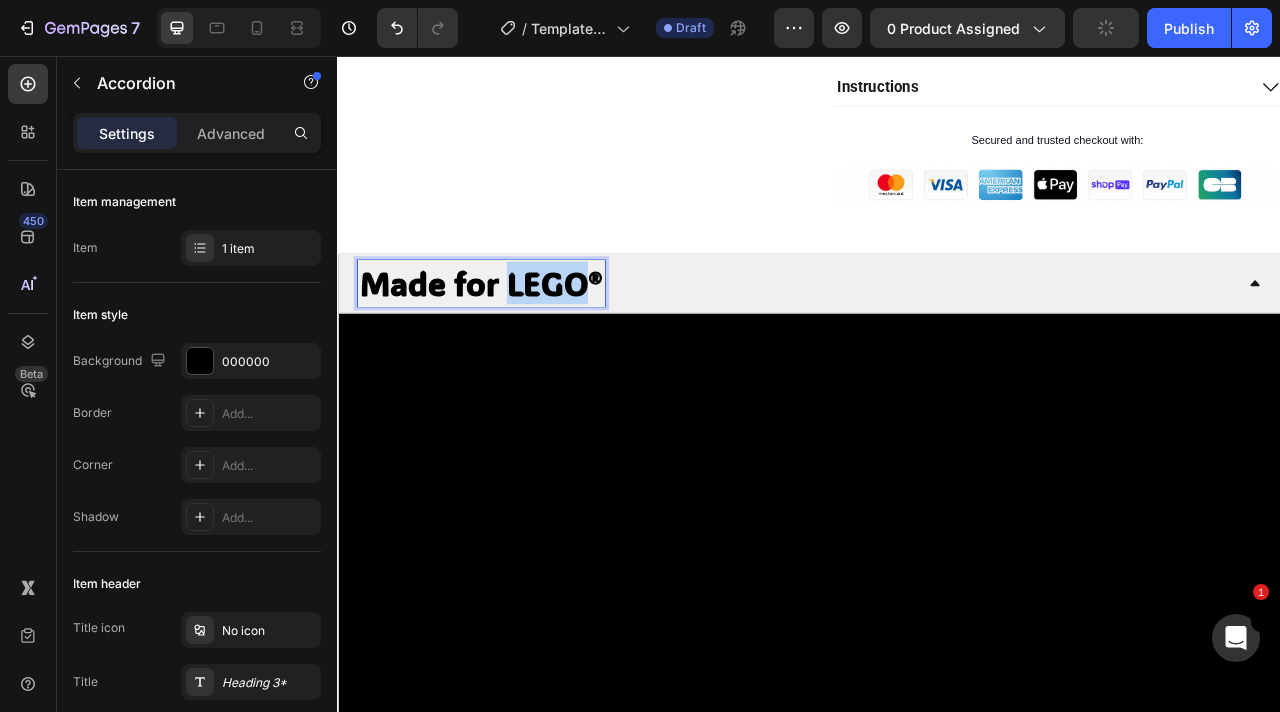 click on "Made for LEGO®" at bounding box center (519, 344) 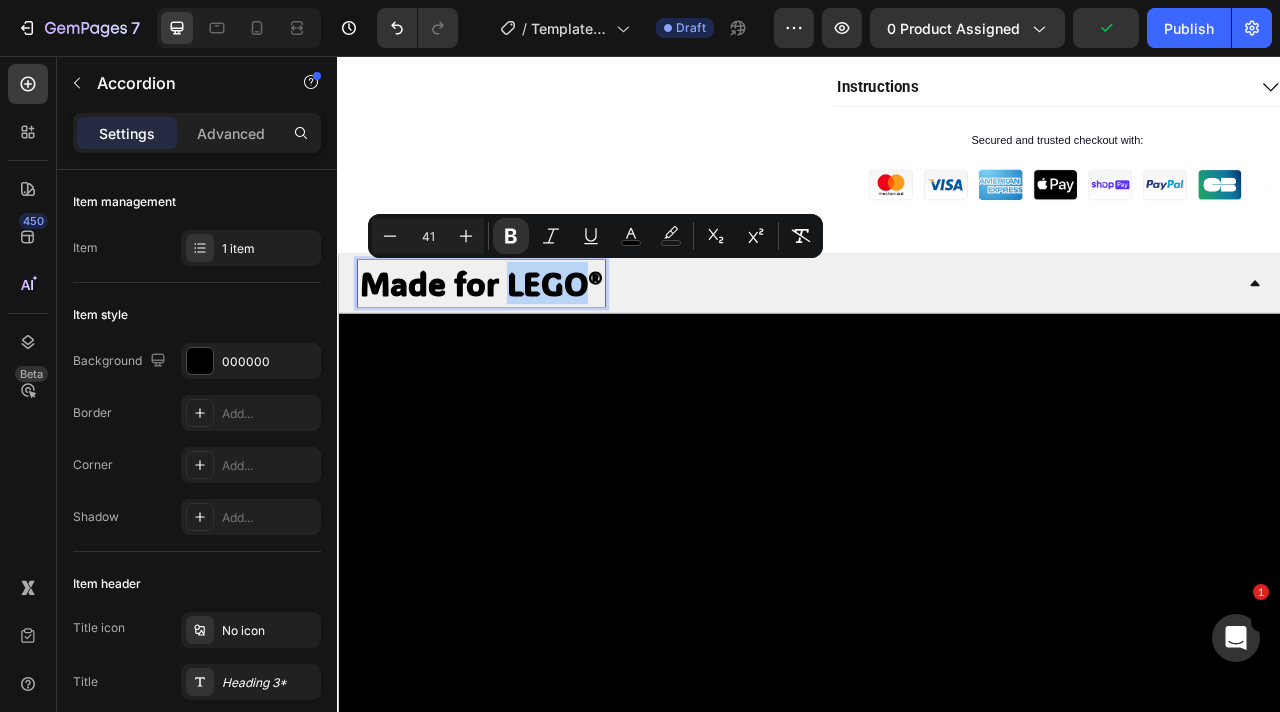 click on "Made for LEGO®" at bounding box center [519, 344] 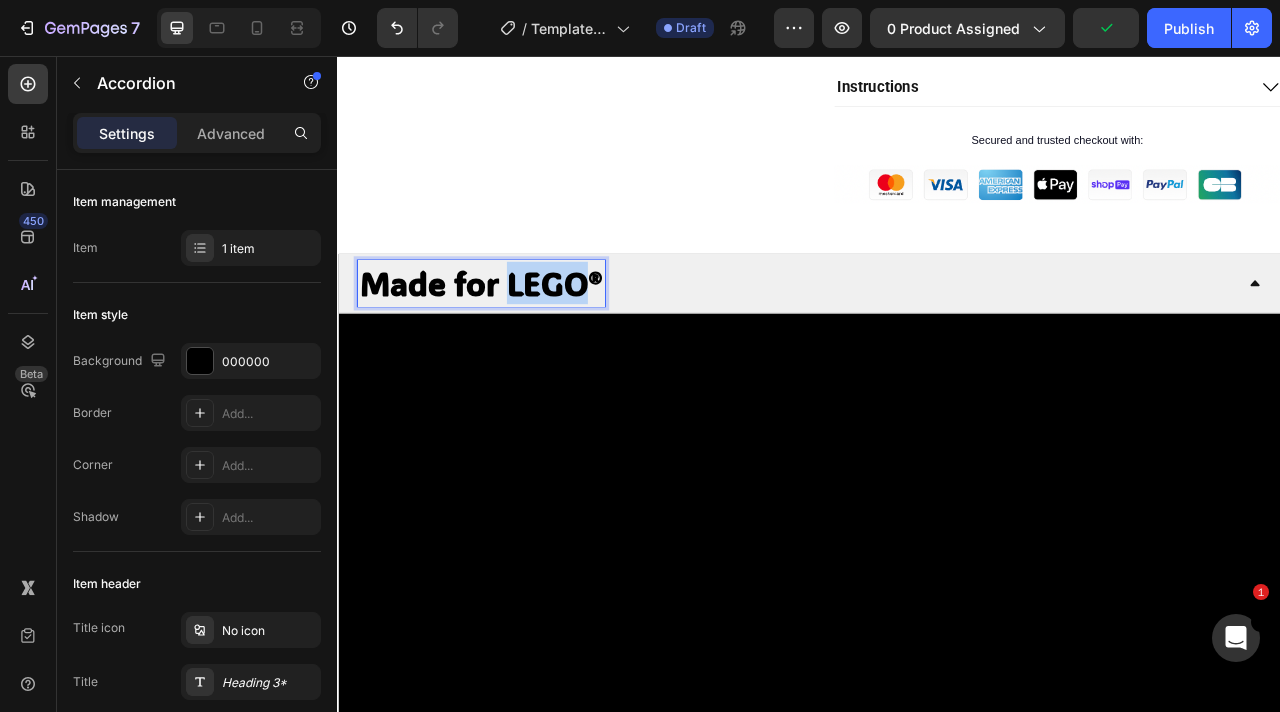click on "Made for LEGO®" at bounding box center (519, 344) 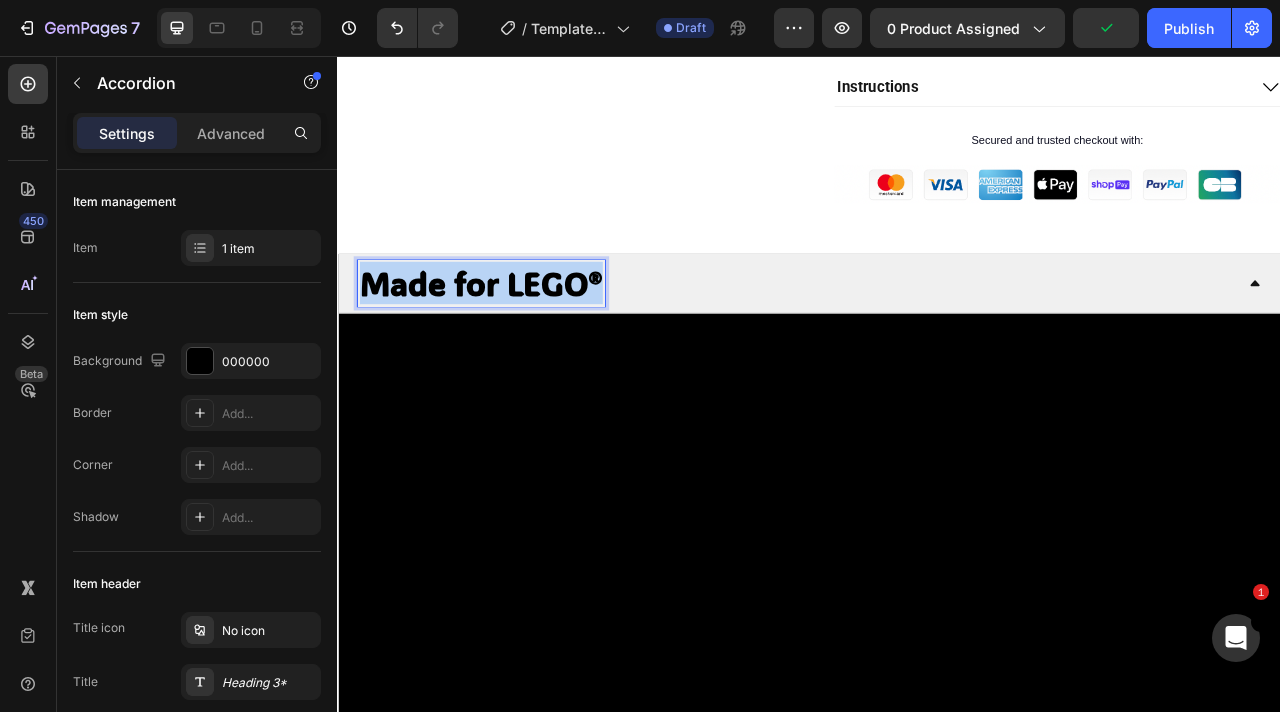 click on "Made for LEGO®" at bounding box center [519, 344] 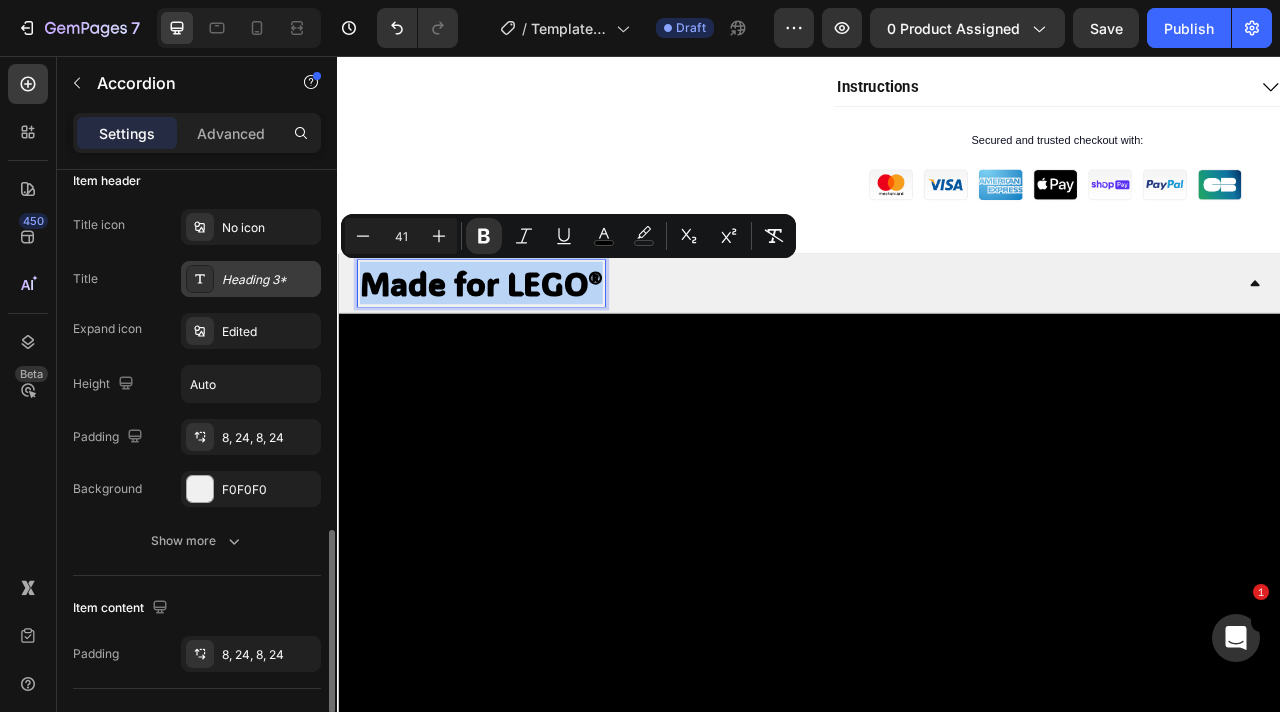 scroll, scrollTop: 309, scrollLeft: 0, axis: vertical 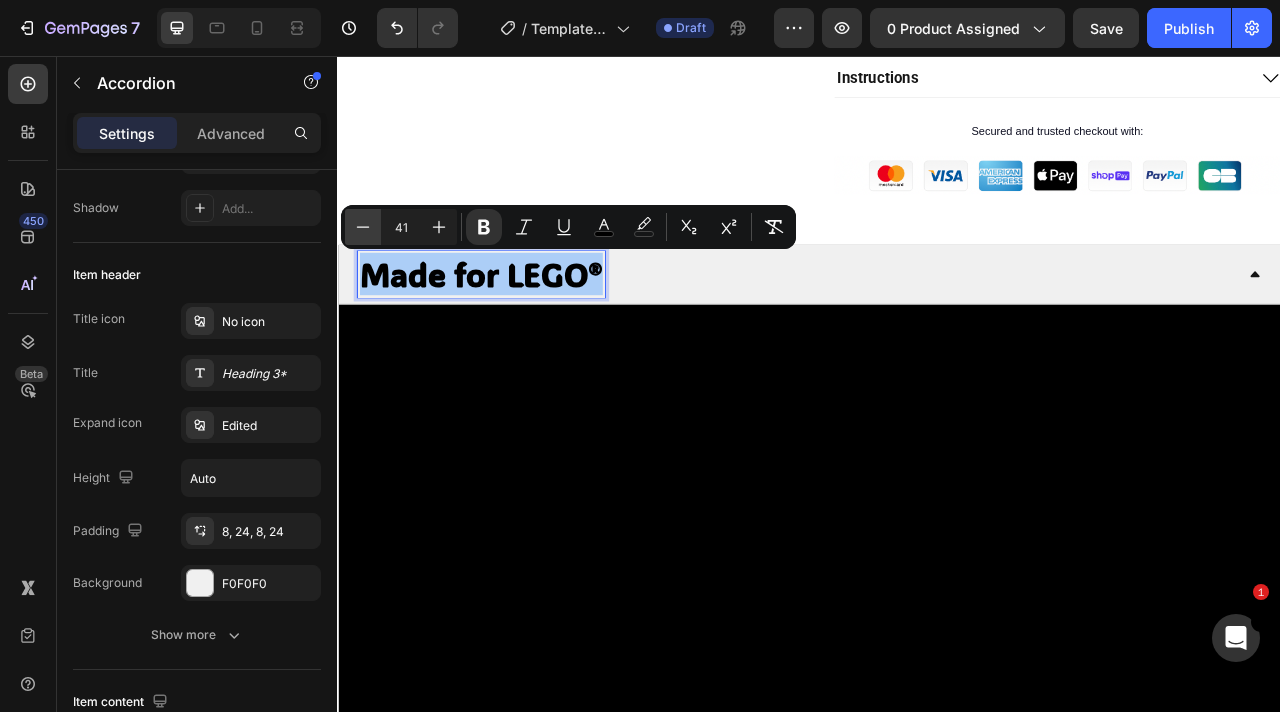 click 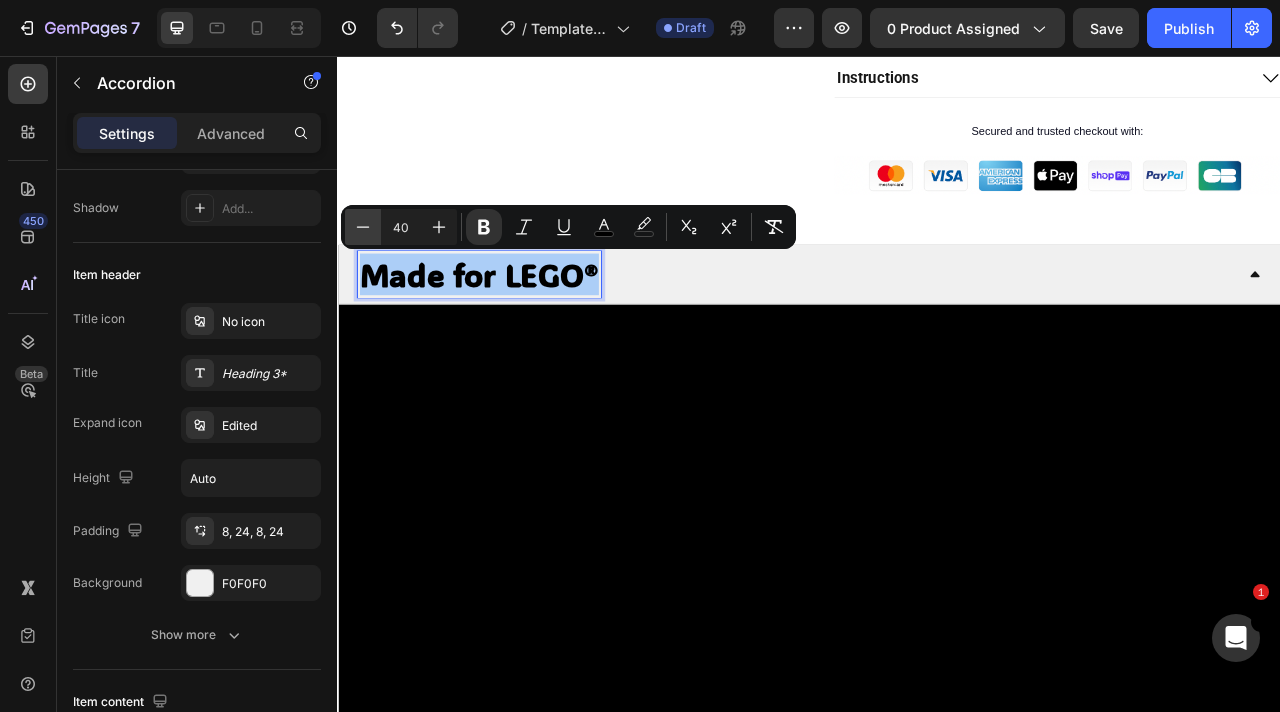 click 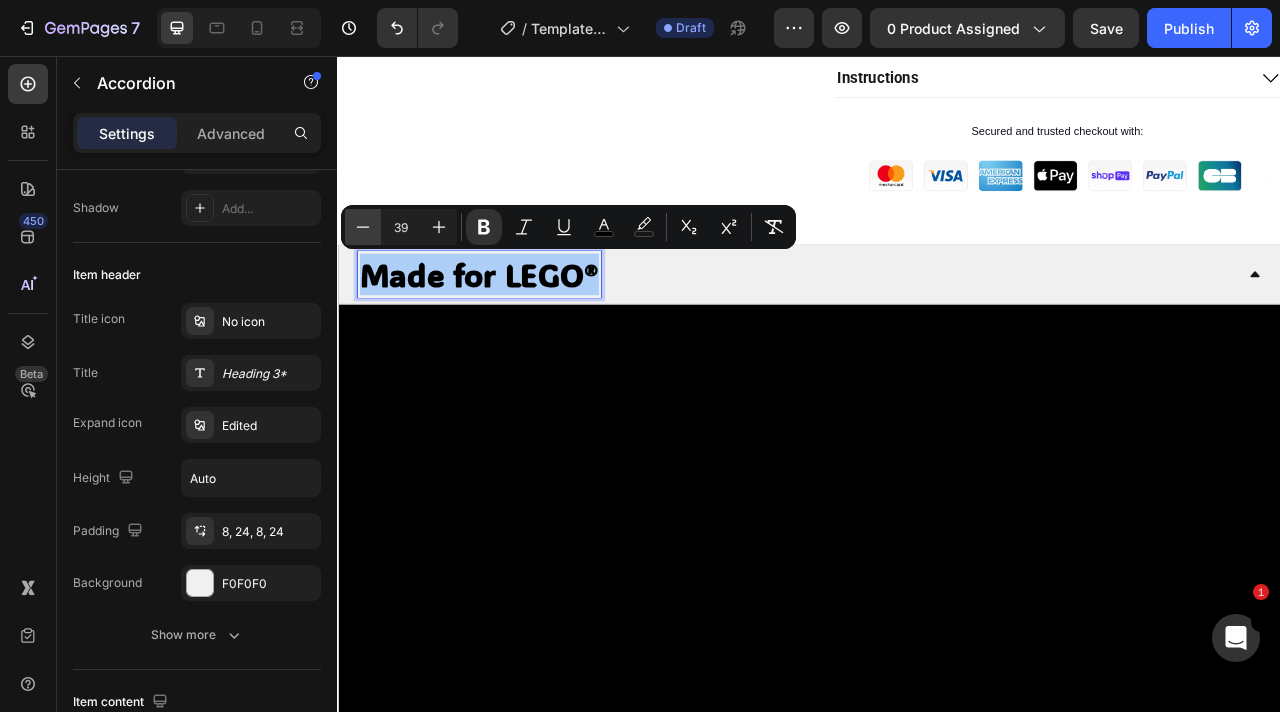 click 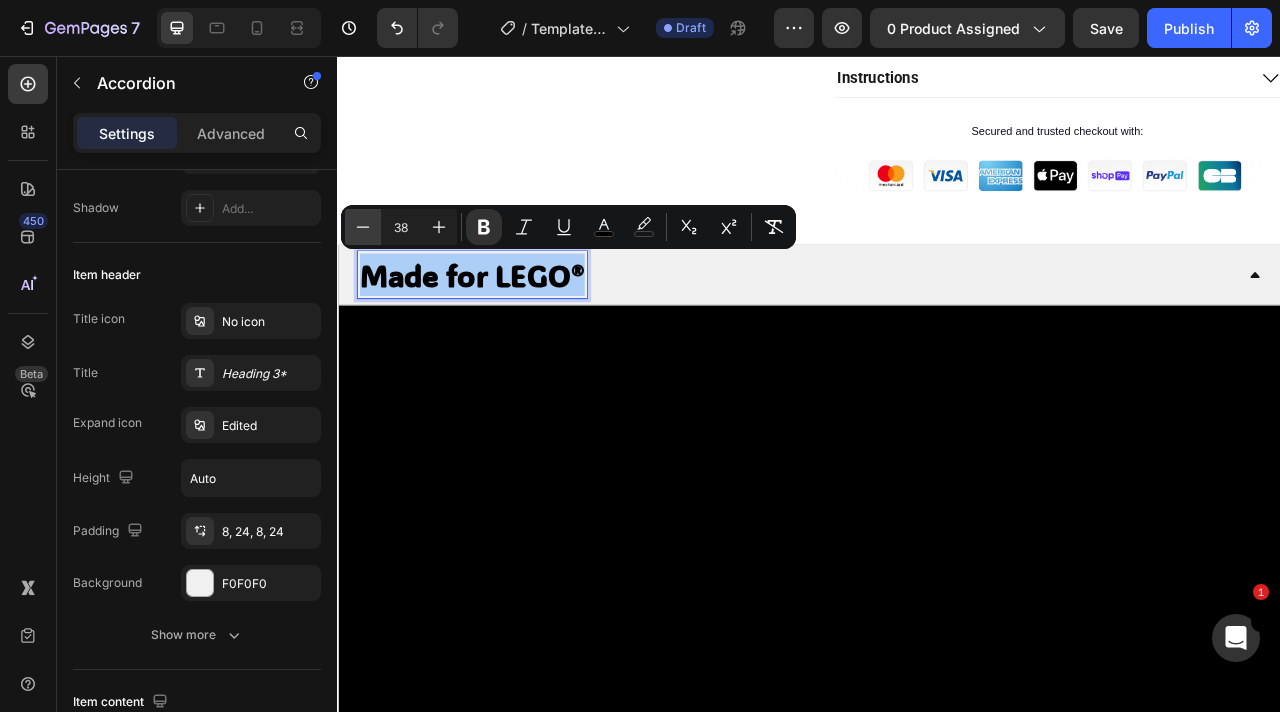 click 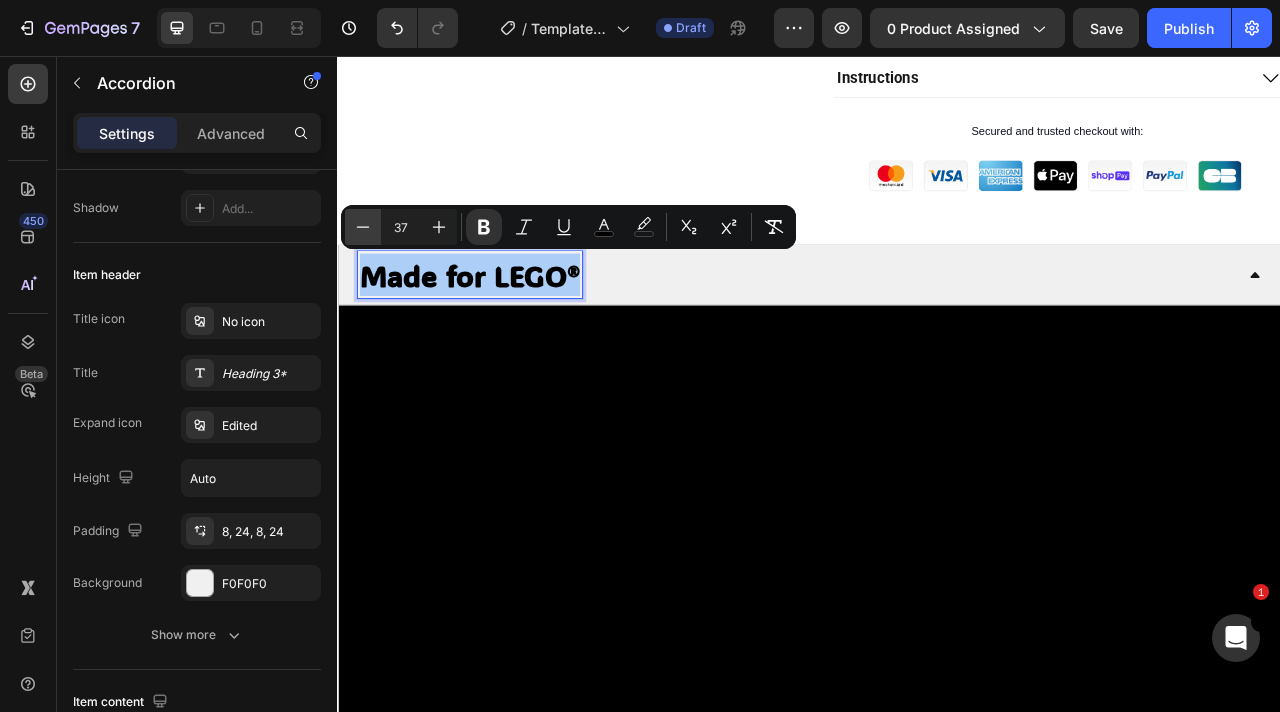 click 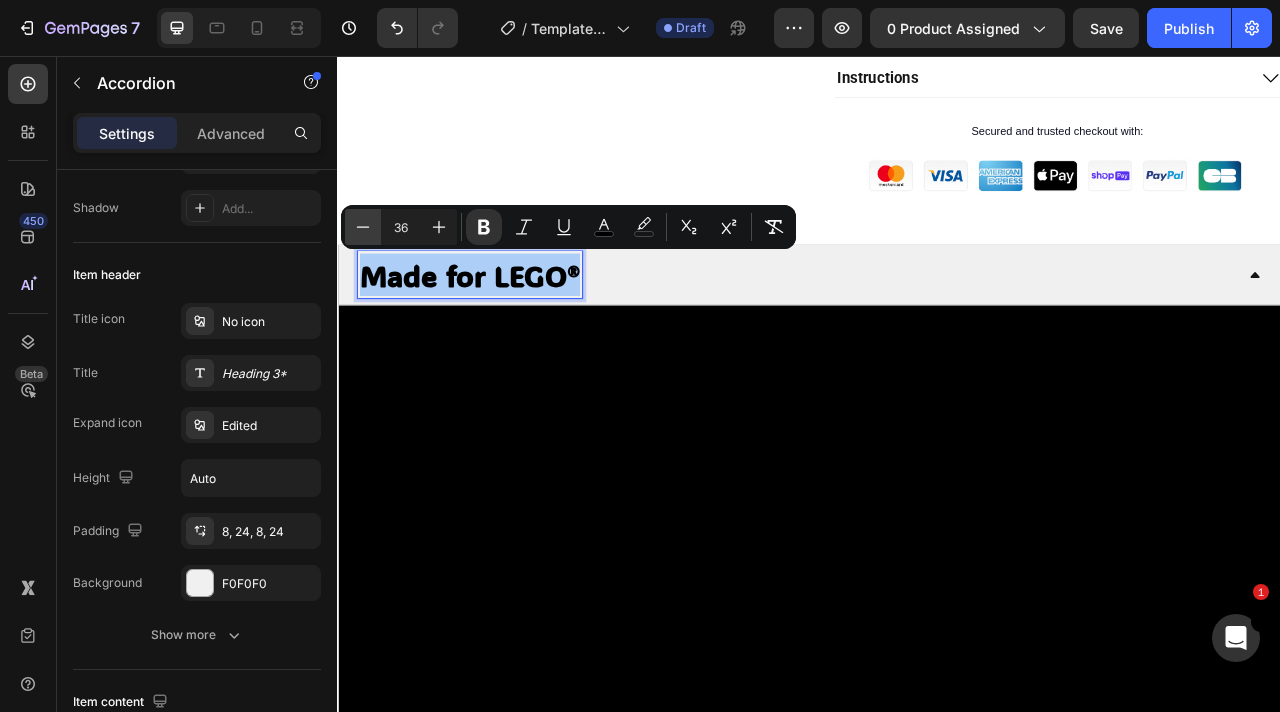 click 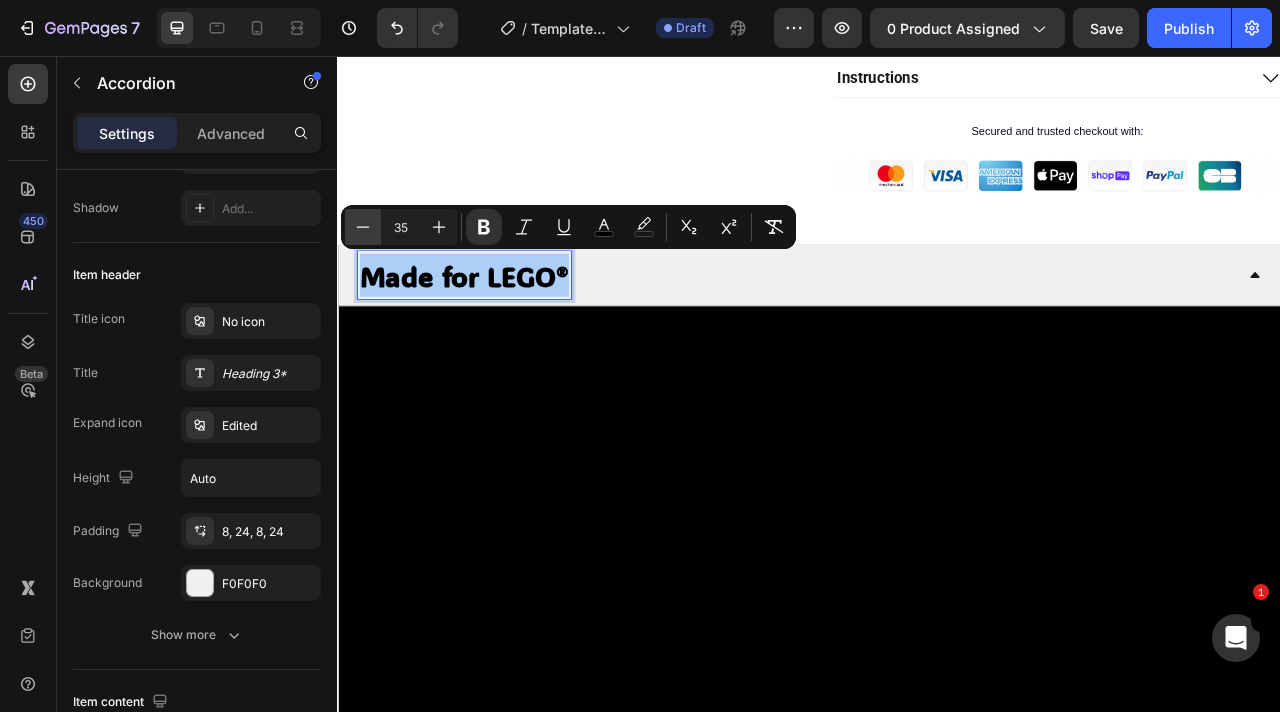click 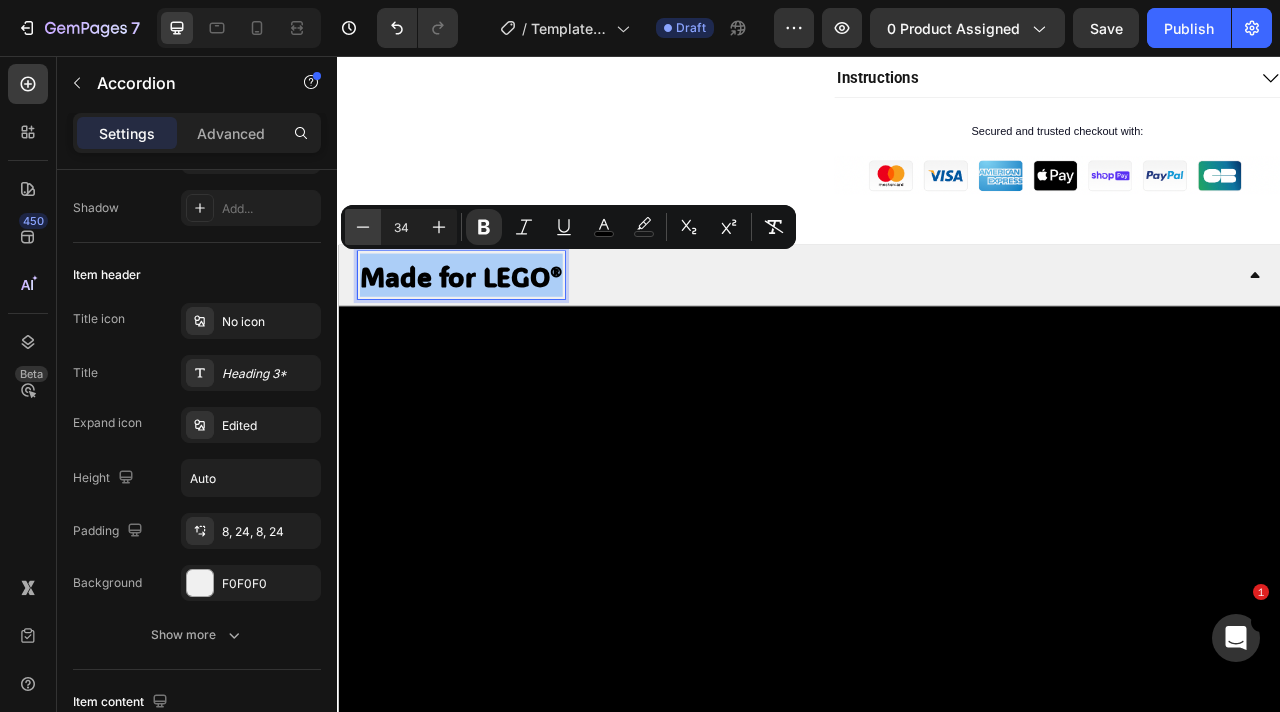 click 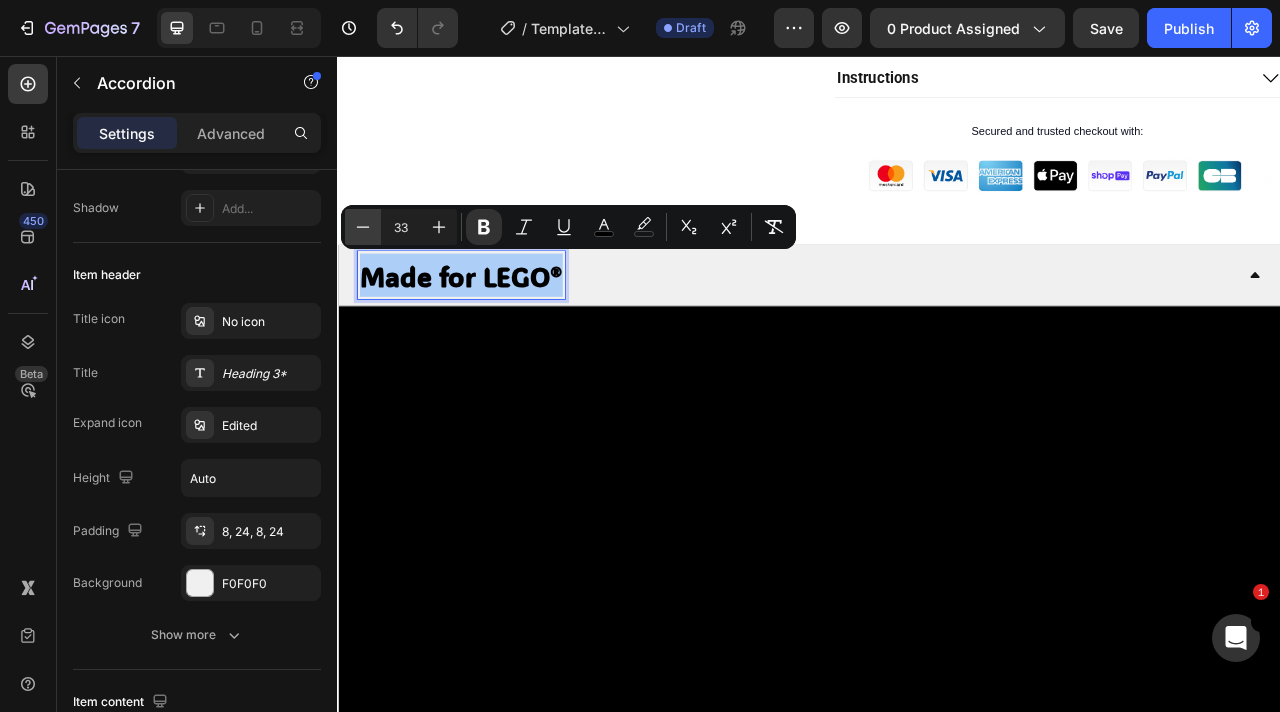 click 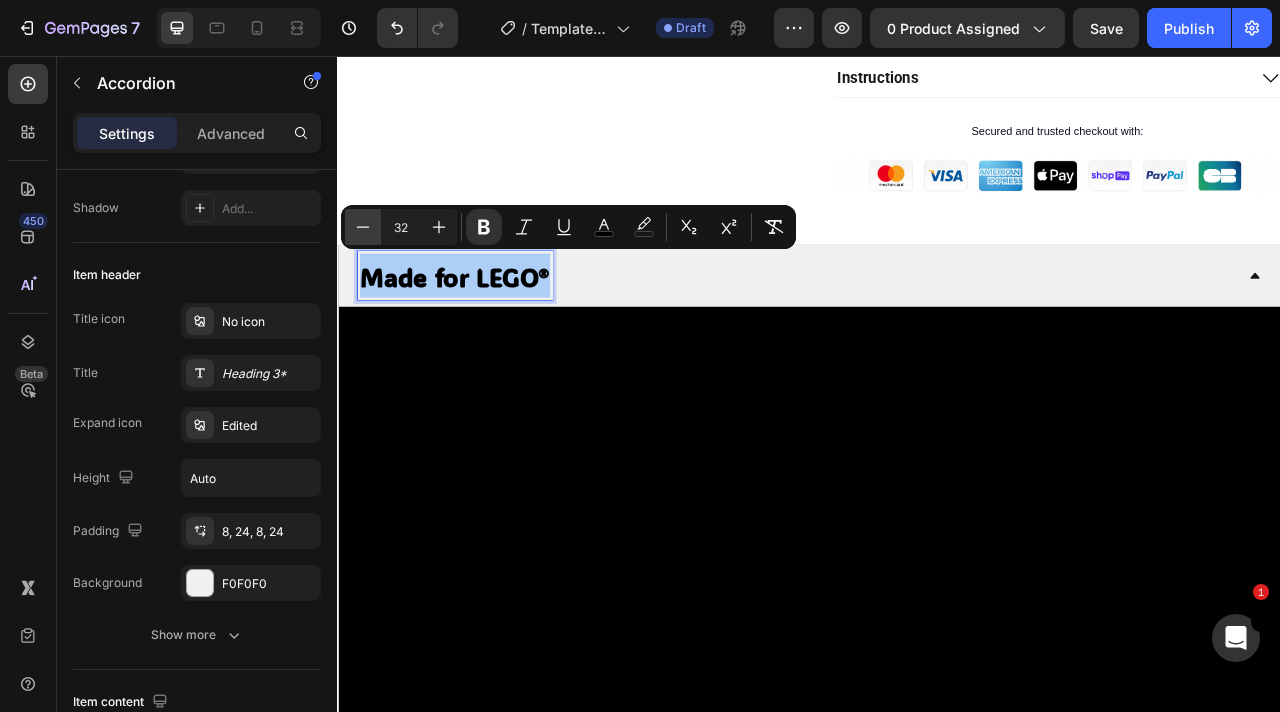 click 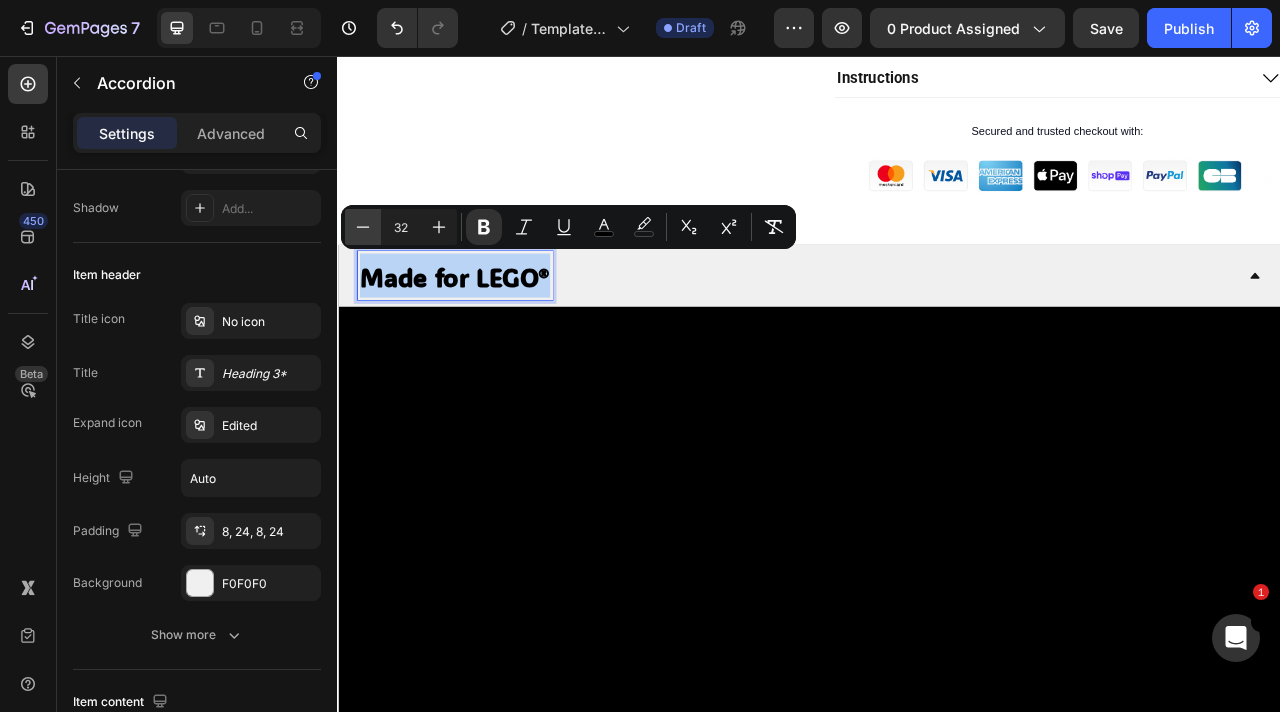 type on "31" 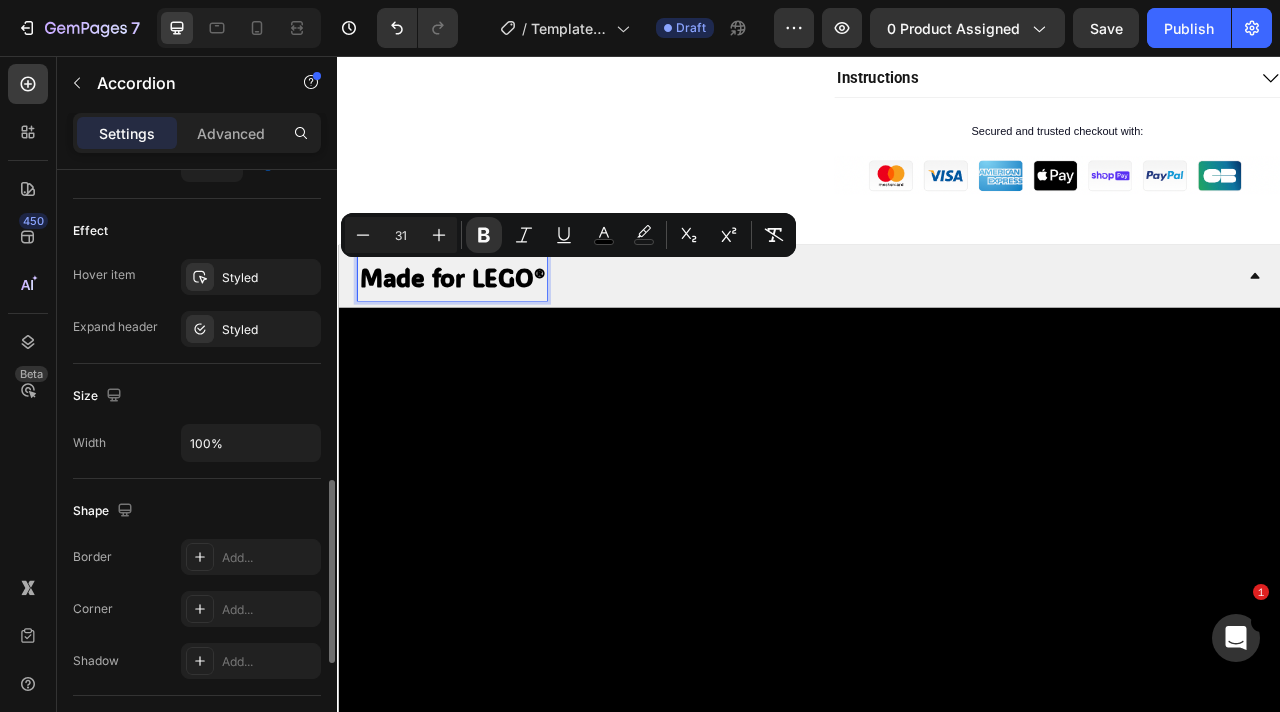 scroll, scrollTop: 1357, scrollLeft: 0, axis: vertical 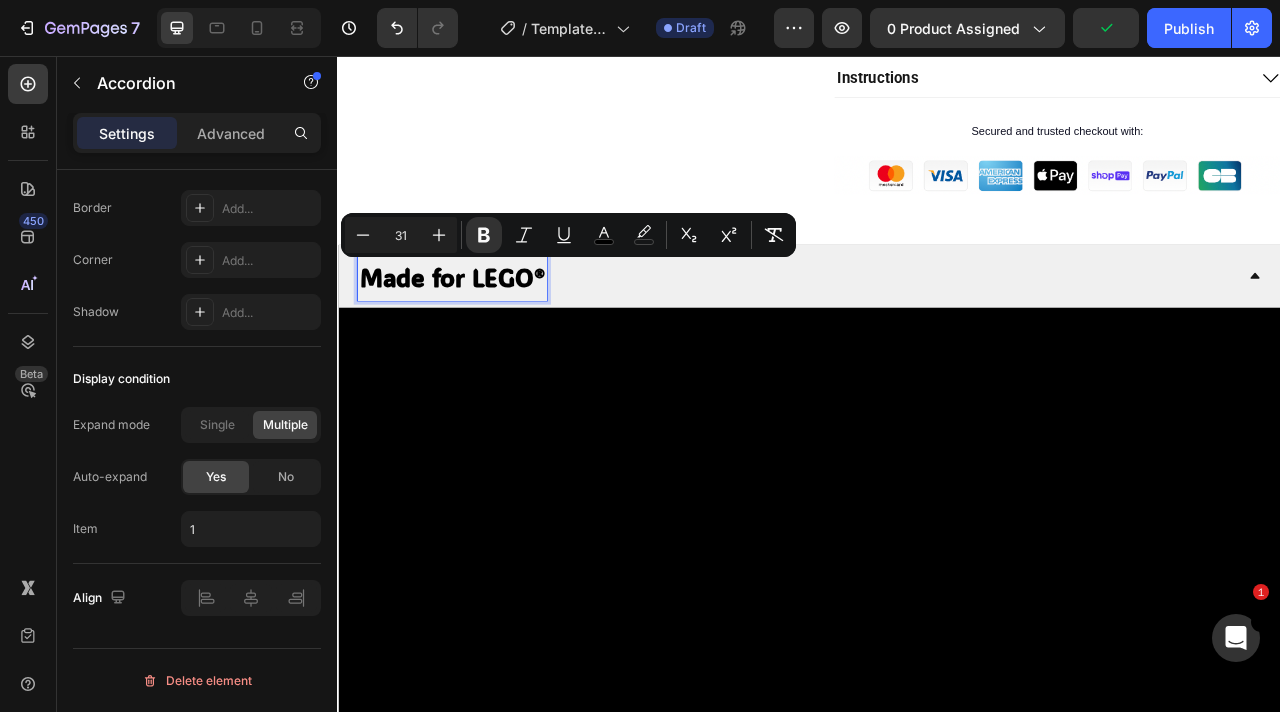 click on "Made for LEGO®" at bounding box center (921, 335) 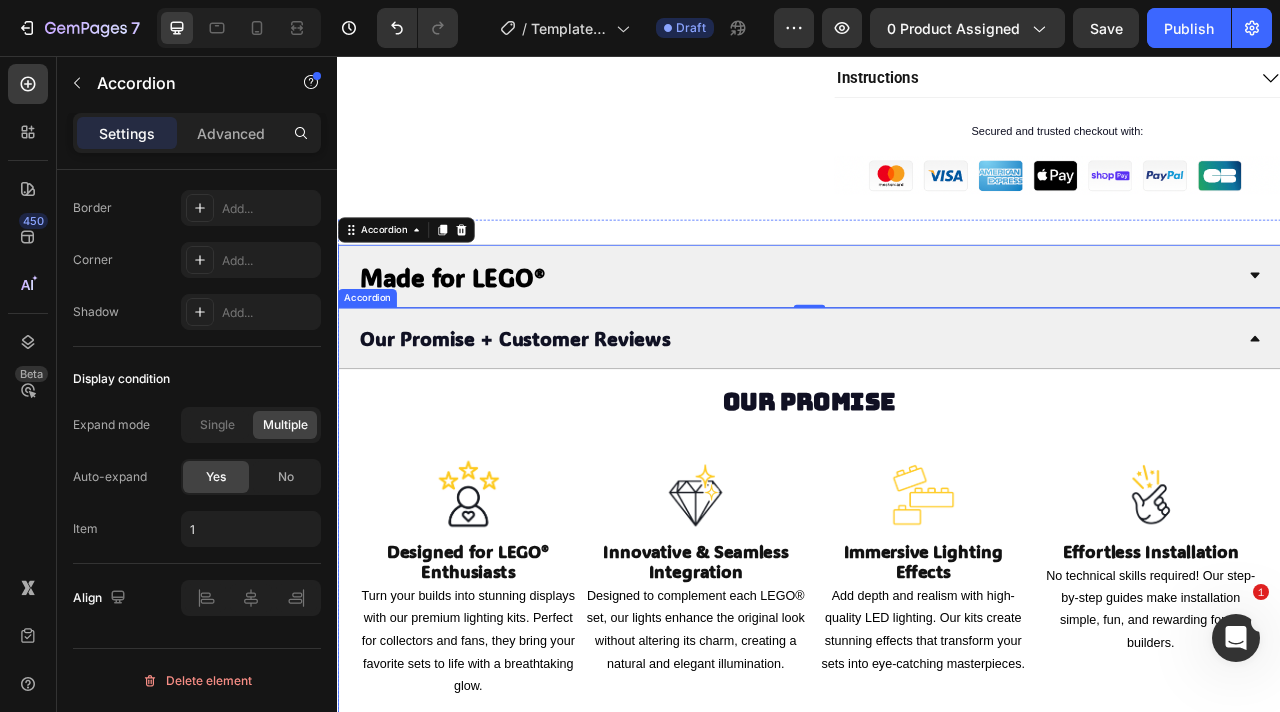 click on "Our Promise + Customer Reviews" at bounding box center (562, 415) 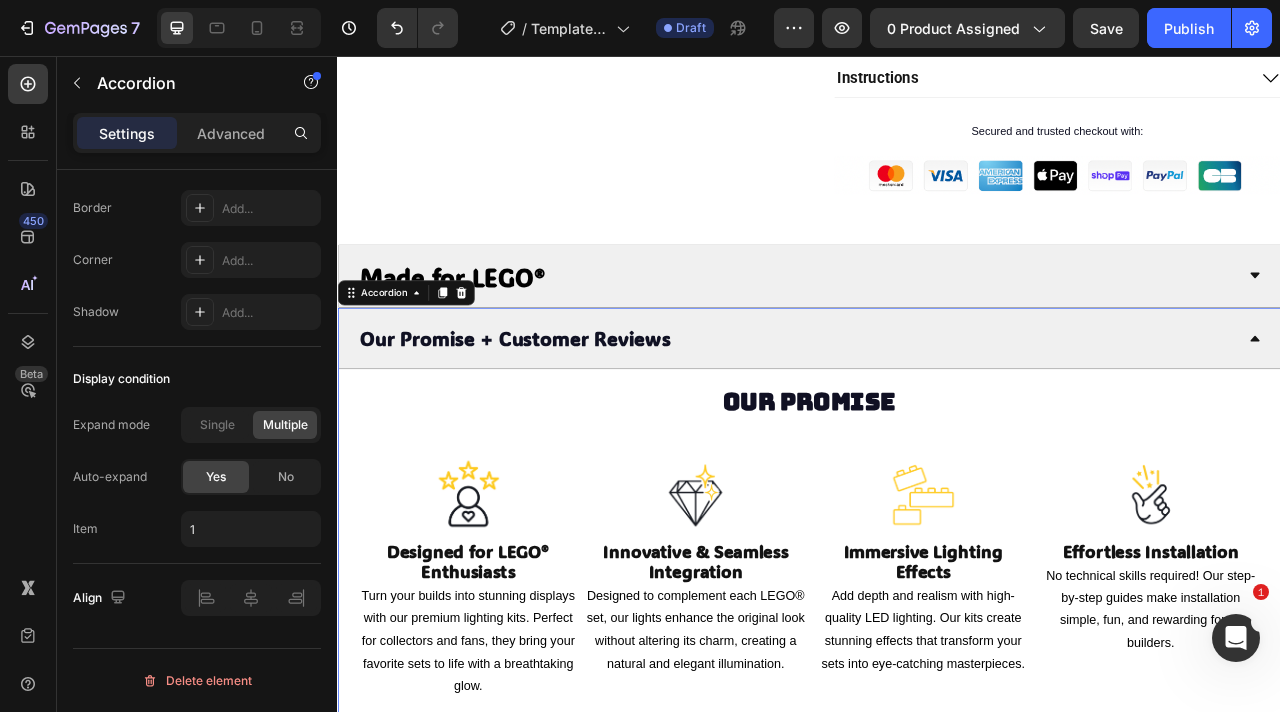 click on "Our Promise + Customer Reviews" at bounding box center [562, 415] 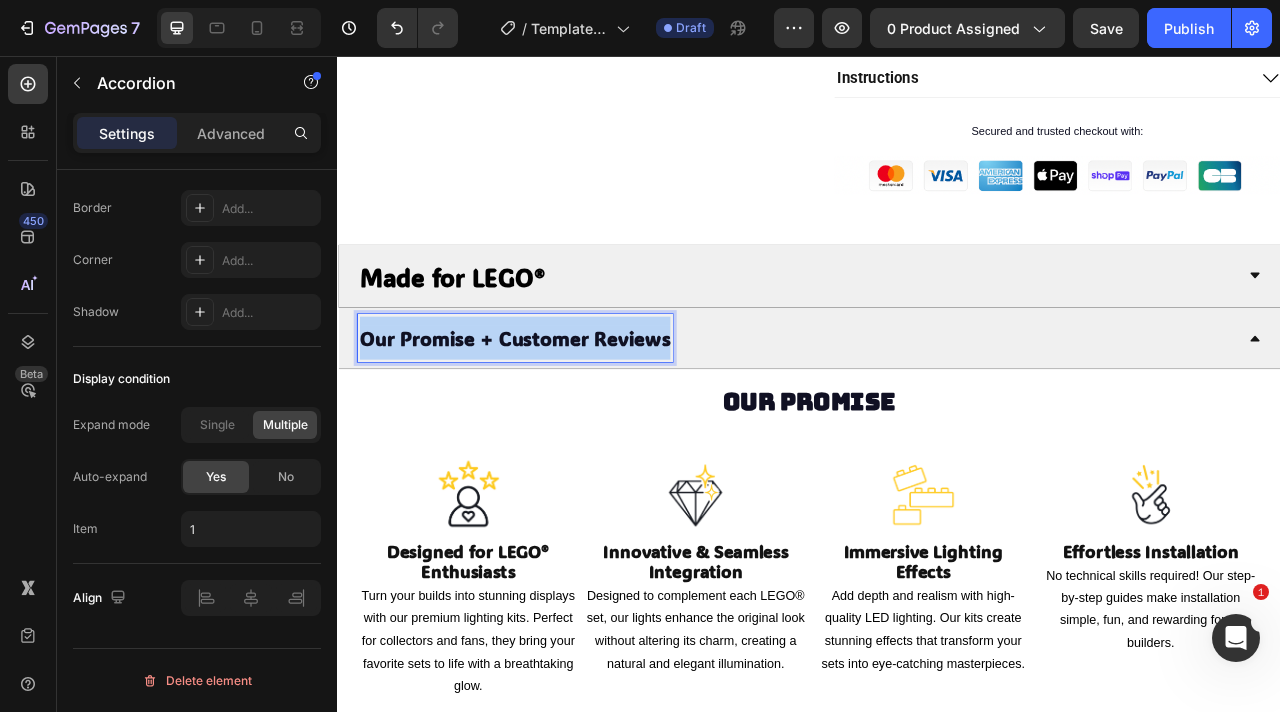 click on "Our Promise + Customer Reviews" at bounding box center (562, 415) 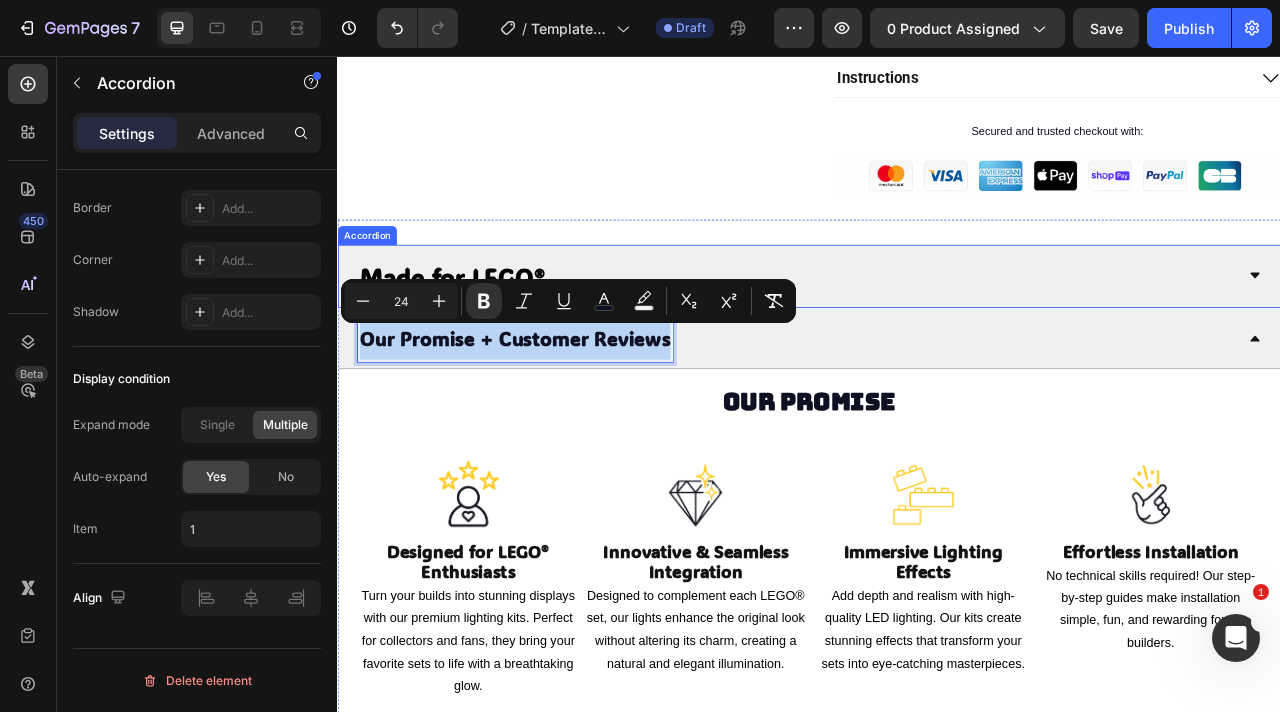click on "Made for LEGO®" at bounding box center [482, 337] 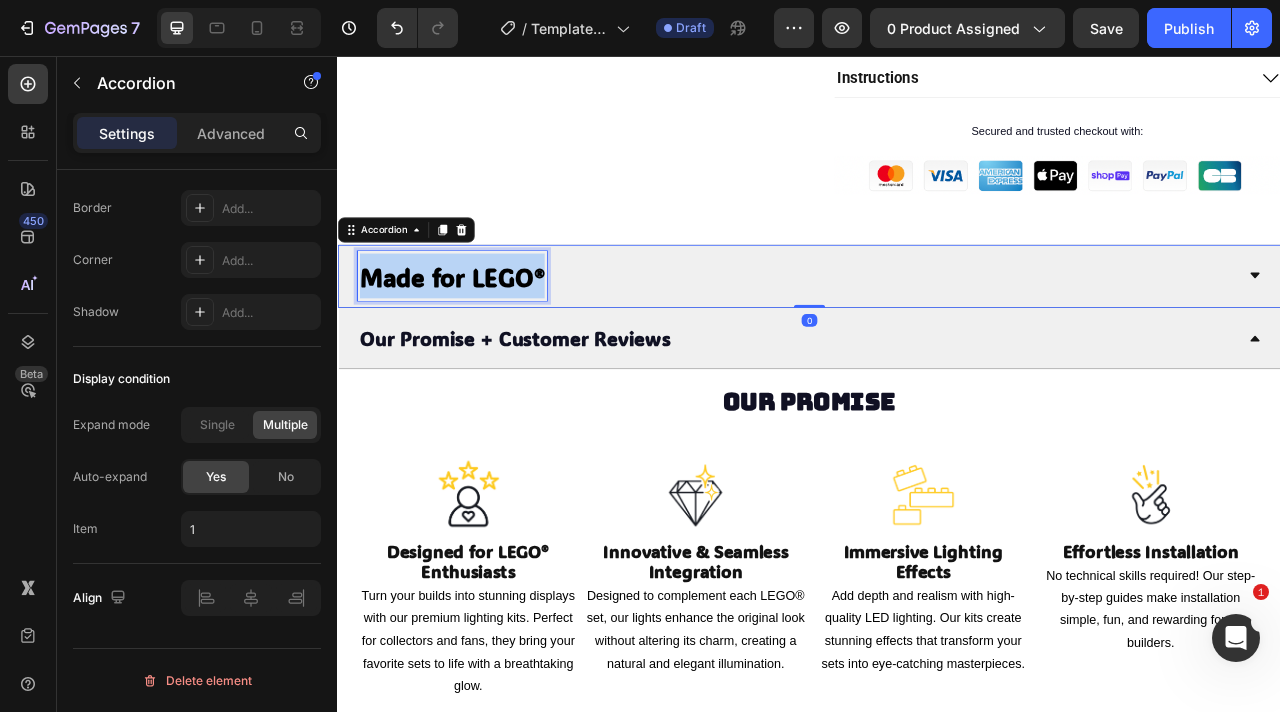 click on "Made for LEGO®" at bounding box center [482, 337] 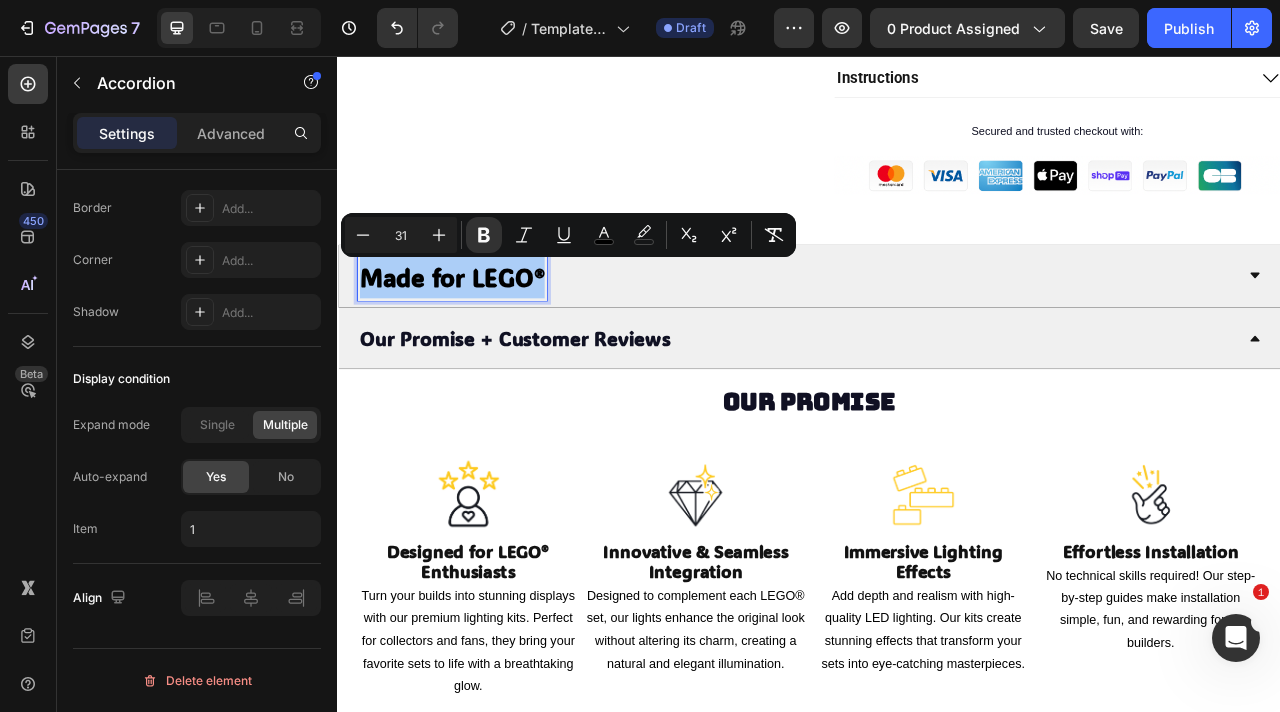 click on "31" at bounding box center [401, 235] 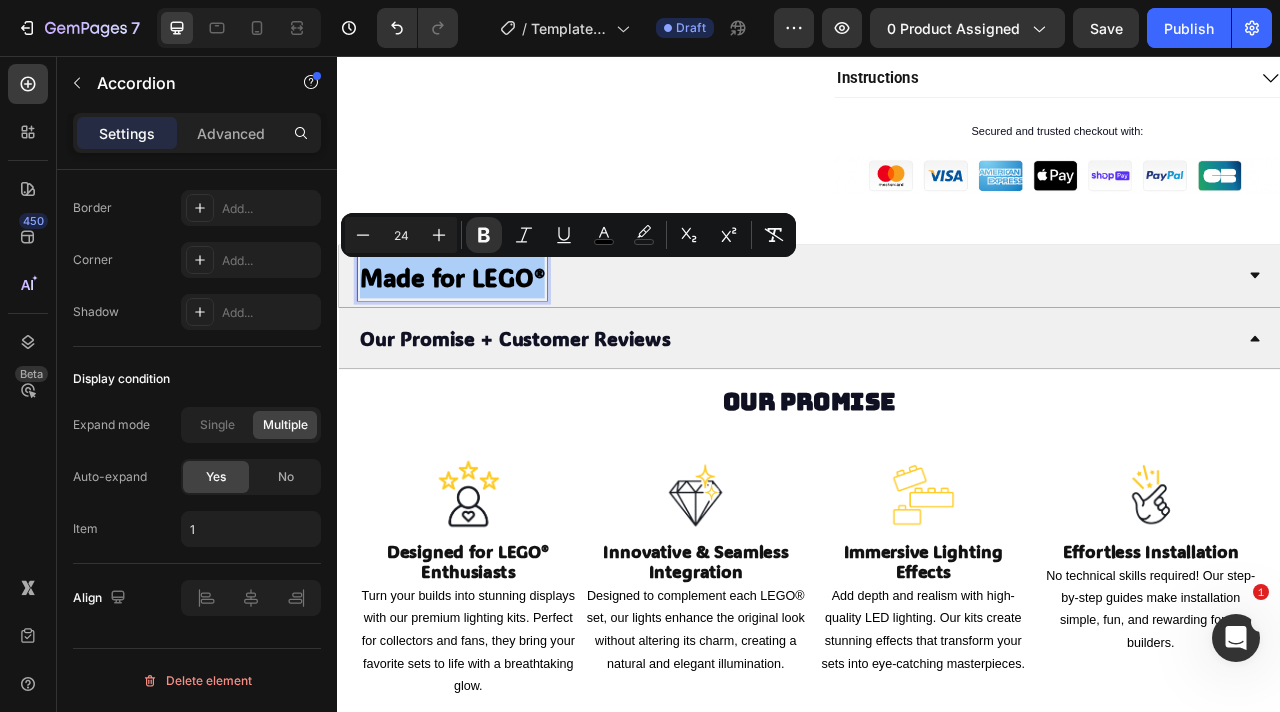 type on "24" 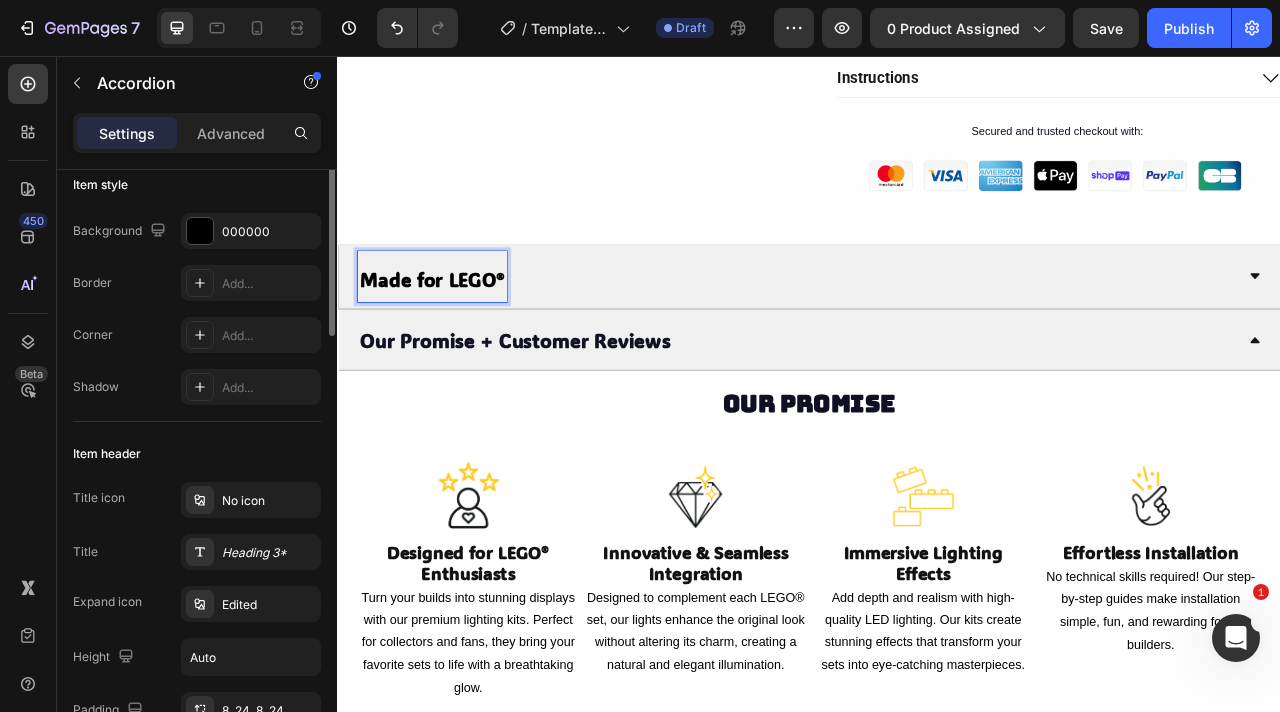 scroll, scrollTop: 0, scrollLeft: 0, axis: both 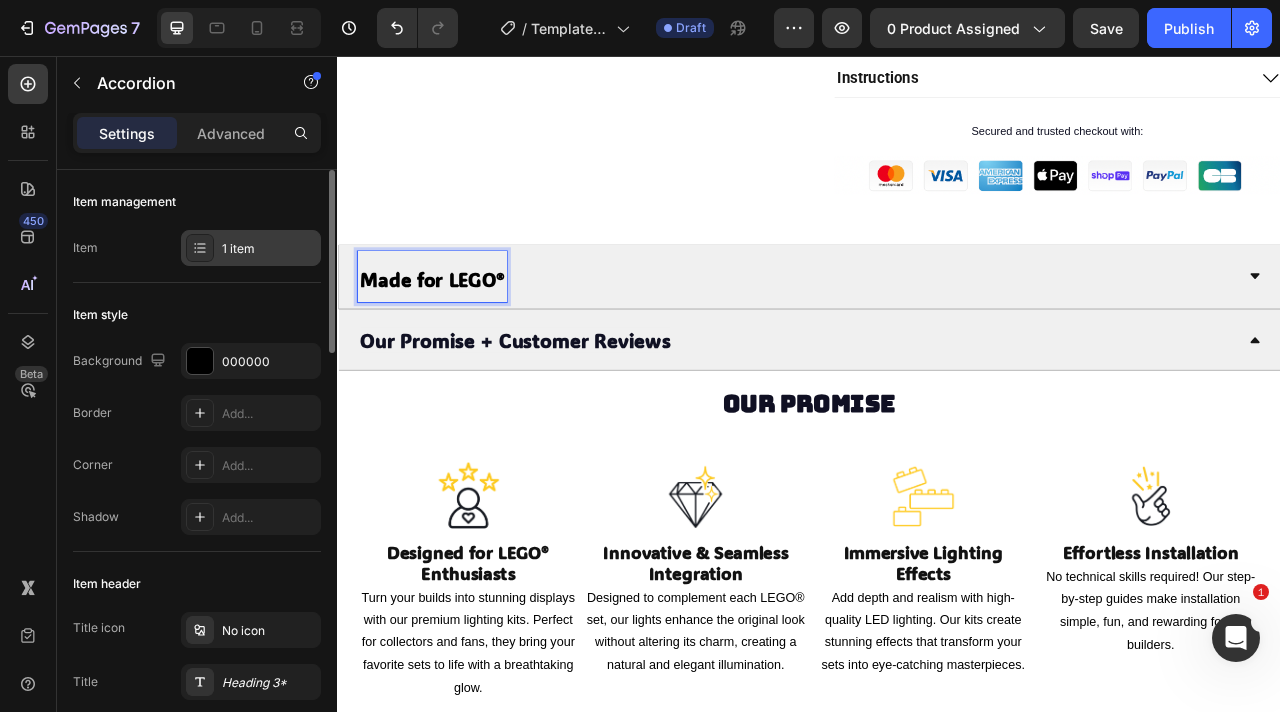 click on "1 item" at bounding box center [269, 249] 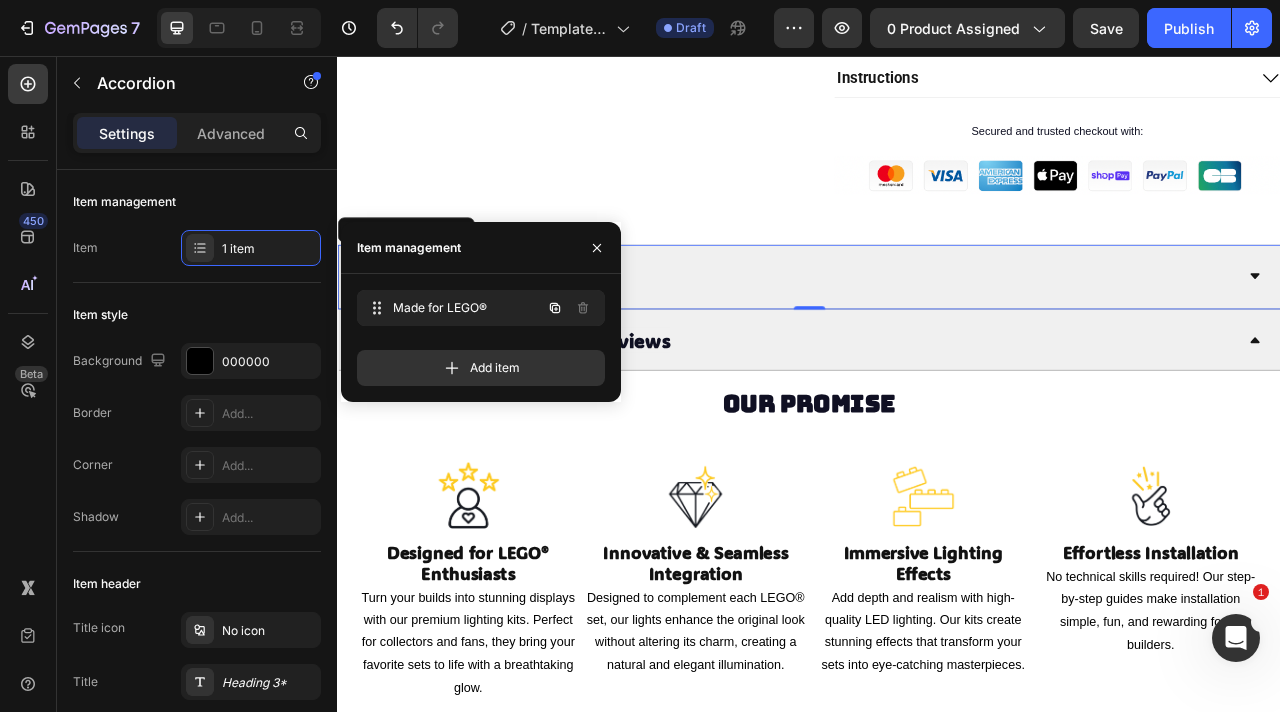 click on "Made for LEGO®" at bounding box center (467, 308) 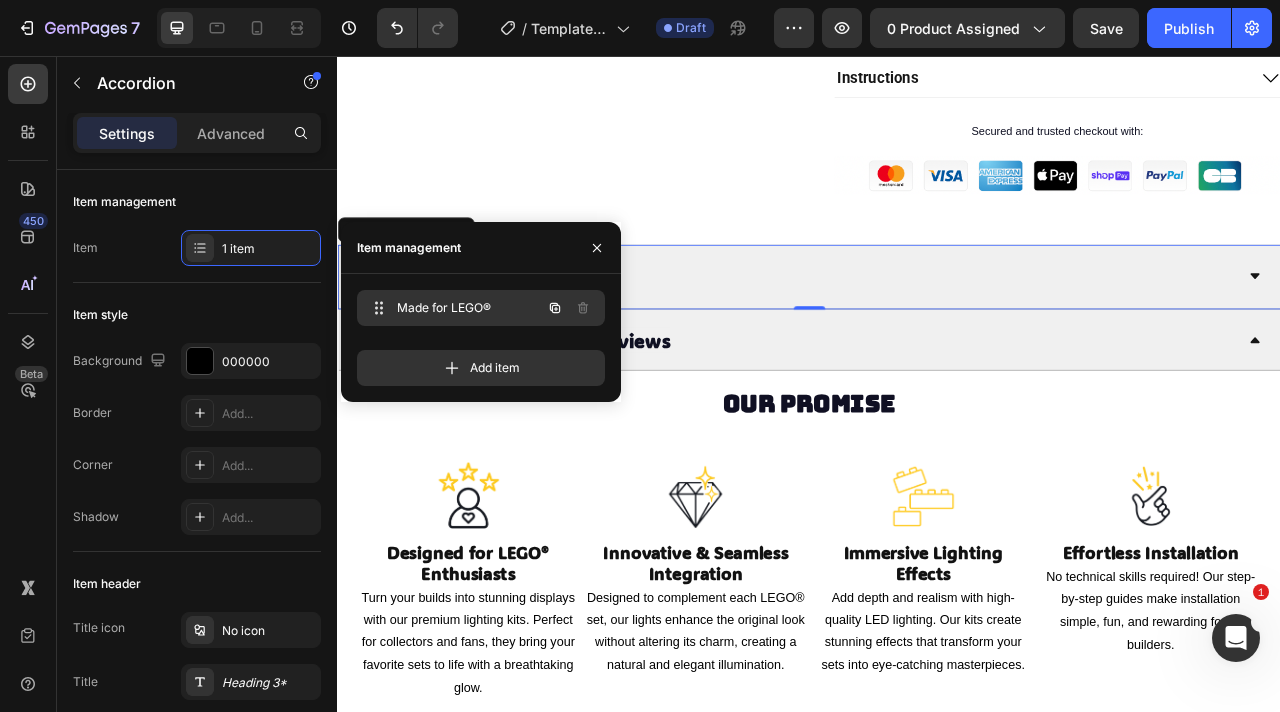 click on "Made for LEGO®" at bounding box center (453, 308) 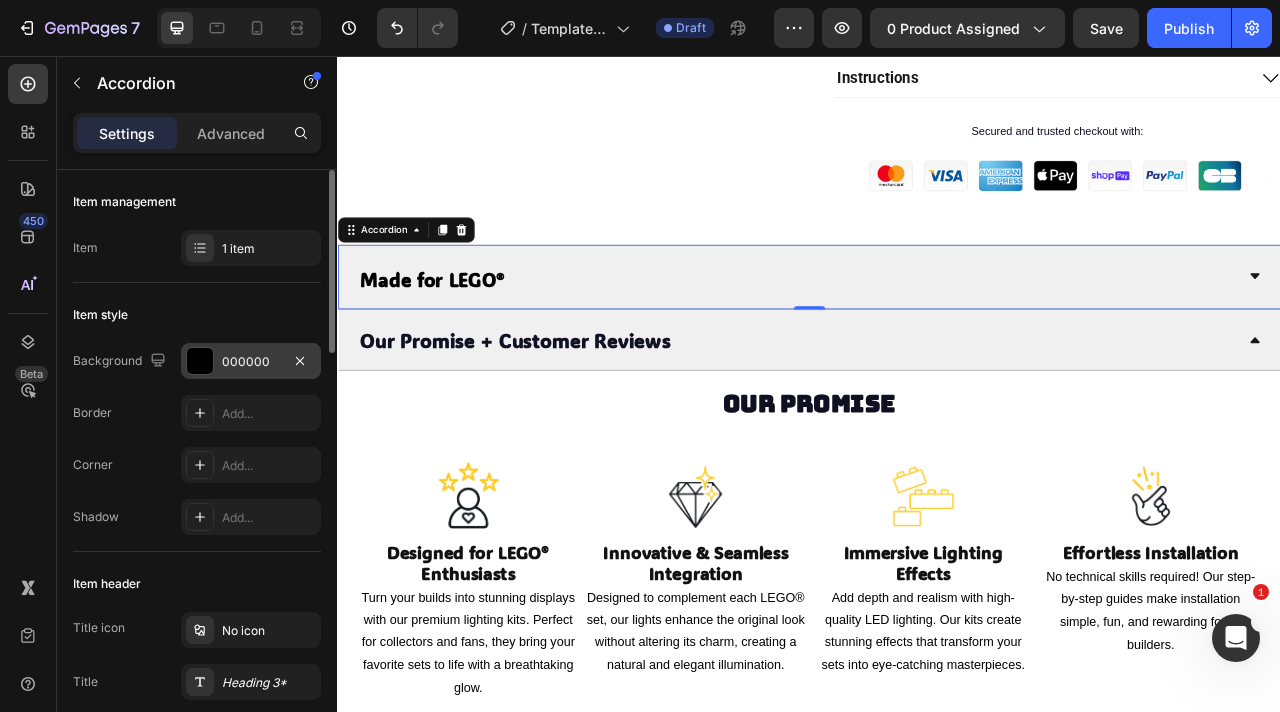 click on "000000" at bounding box center (251, 361) 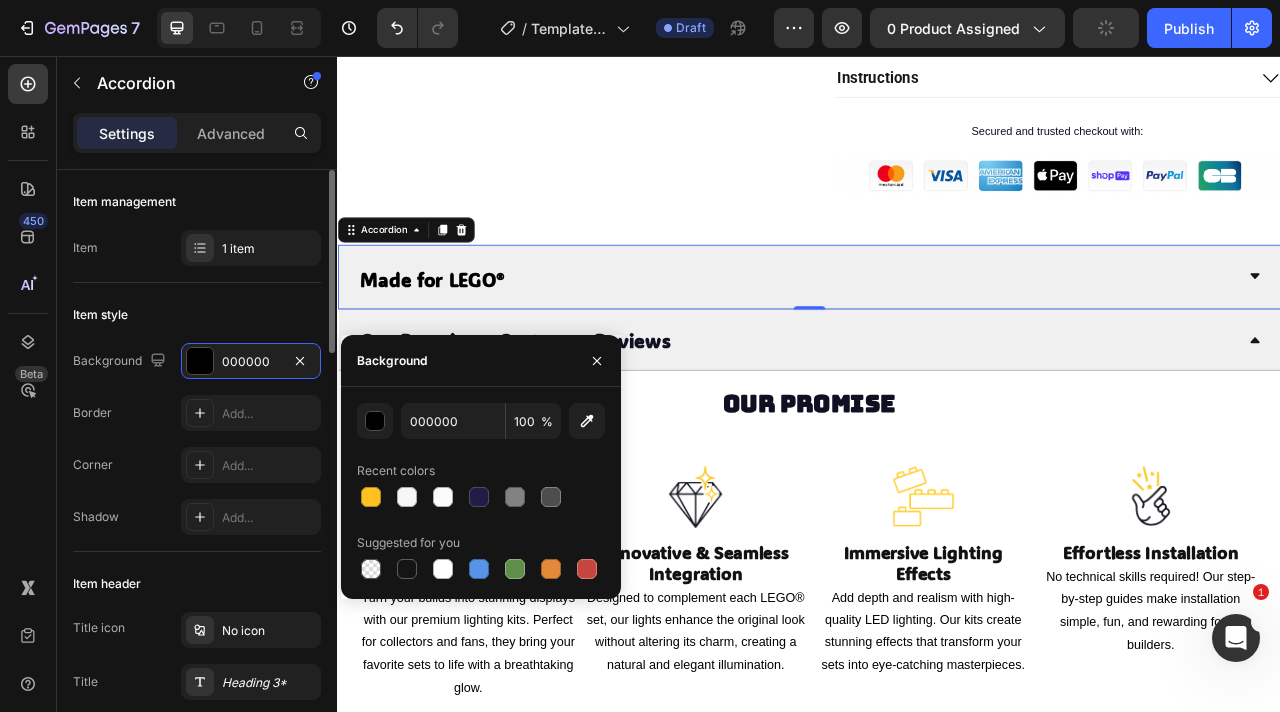 click on "Item style" at bounding box center [197, 315] 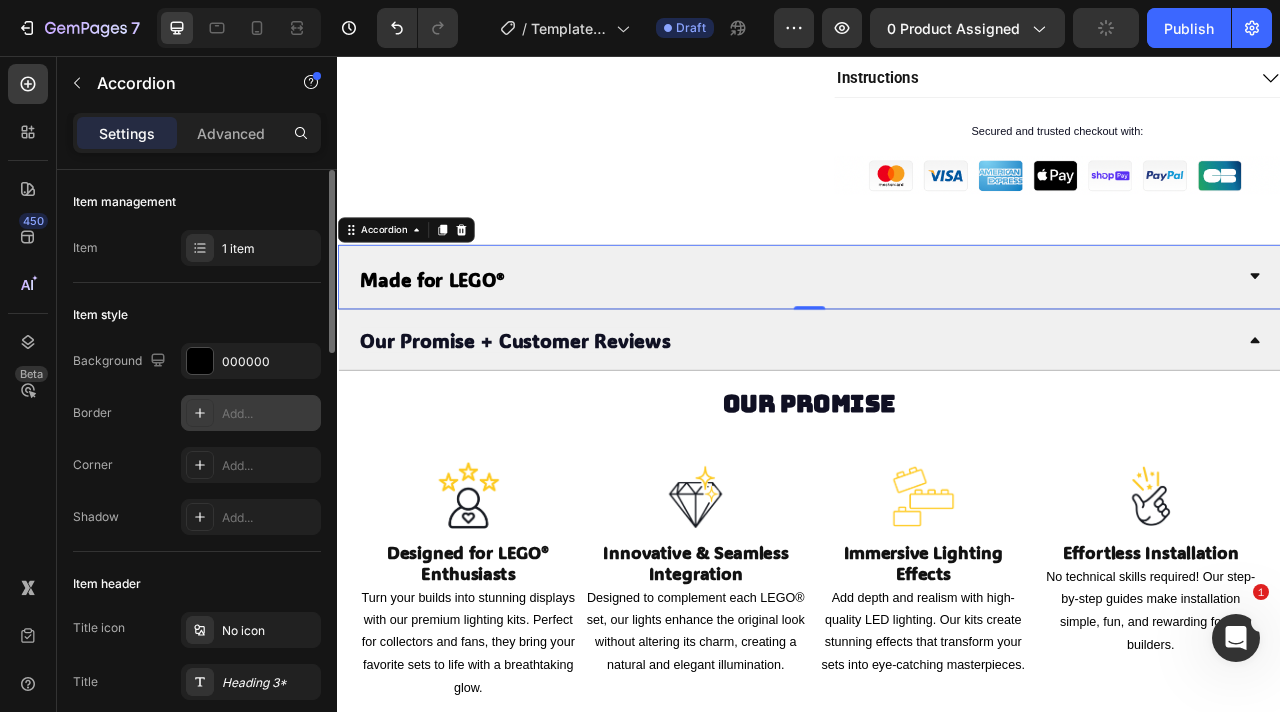 click on "Add..." at bounding box center [251, 413] 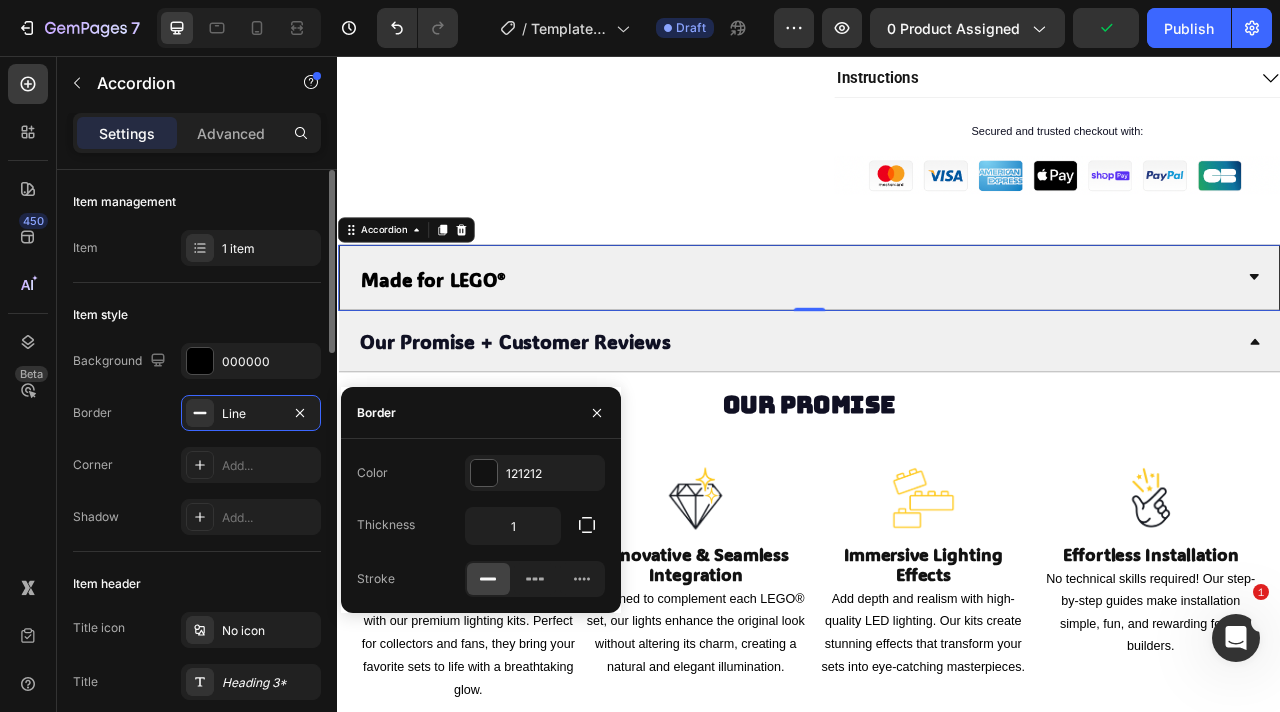 click on "Item style Background 000000 Border Line Corner Add... Shadow Add..." 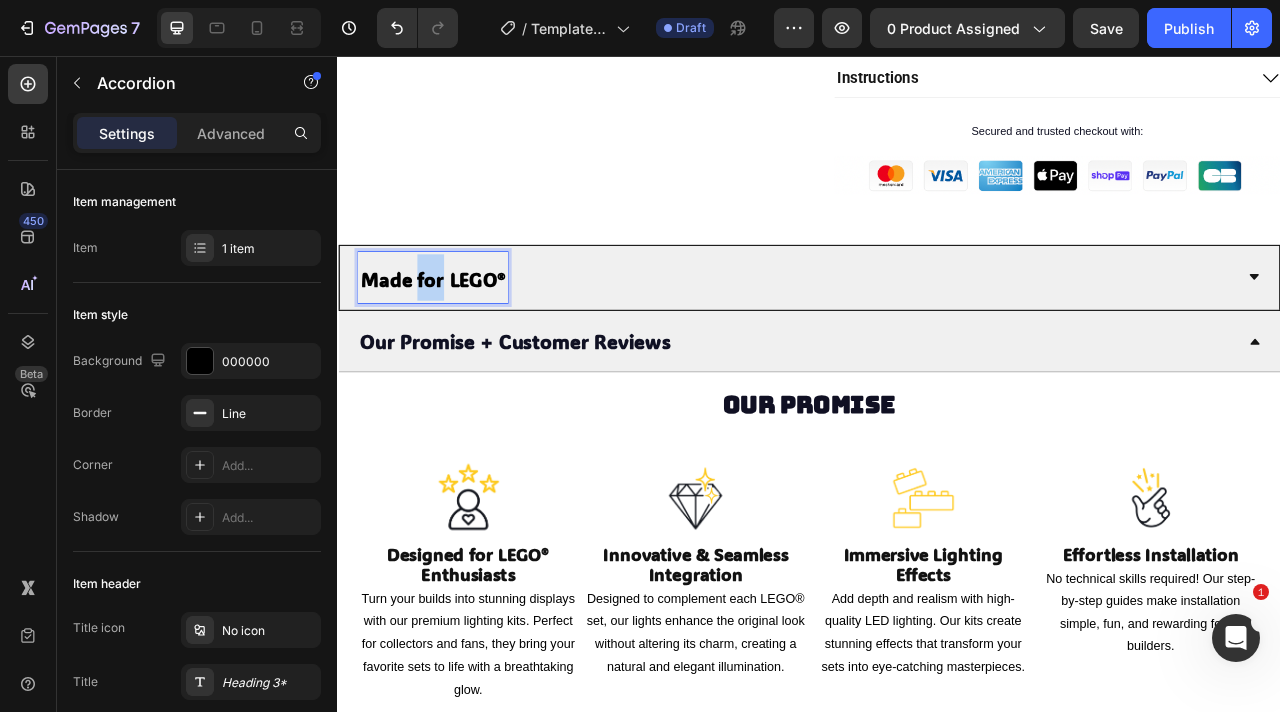 click on "Made for LEGO®" at bounding box center [458, 340] 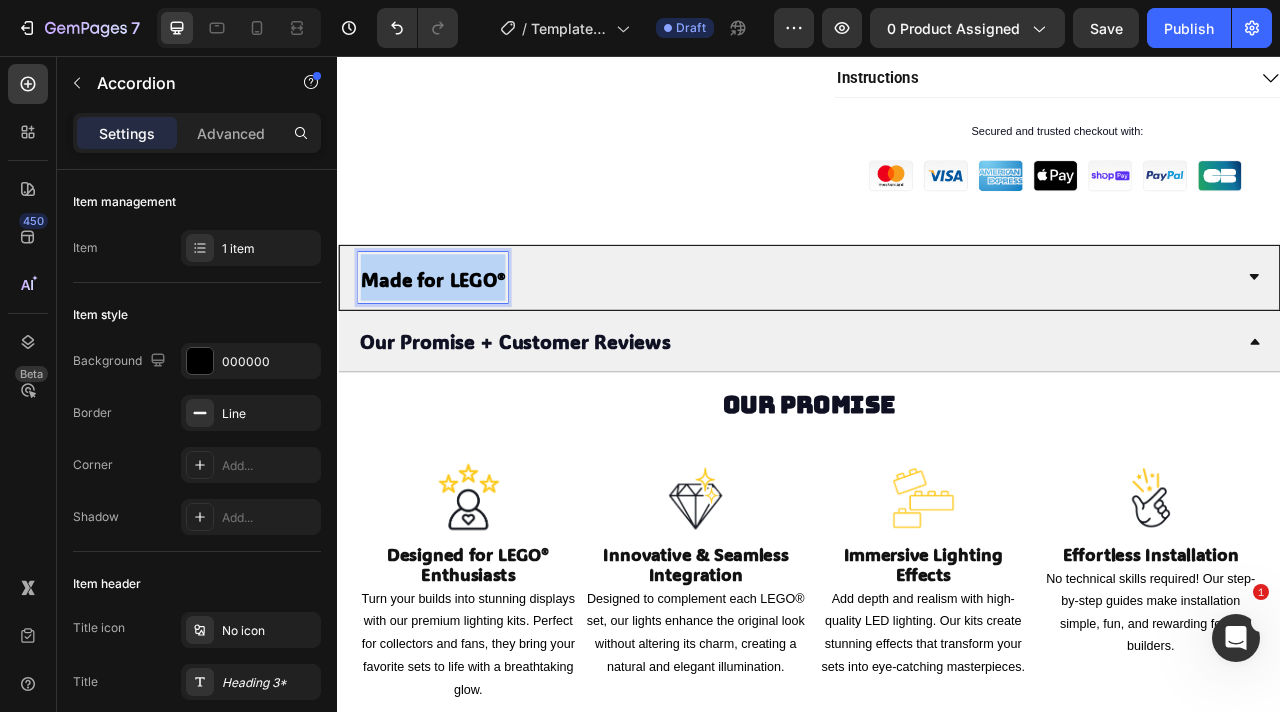 click on "Made for LEGO®" at bounding box center (458, 340) 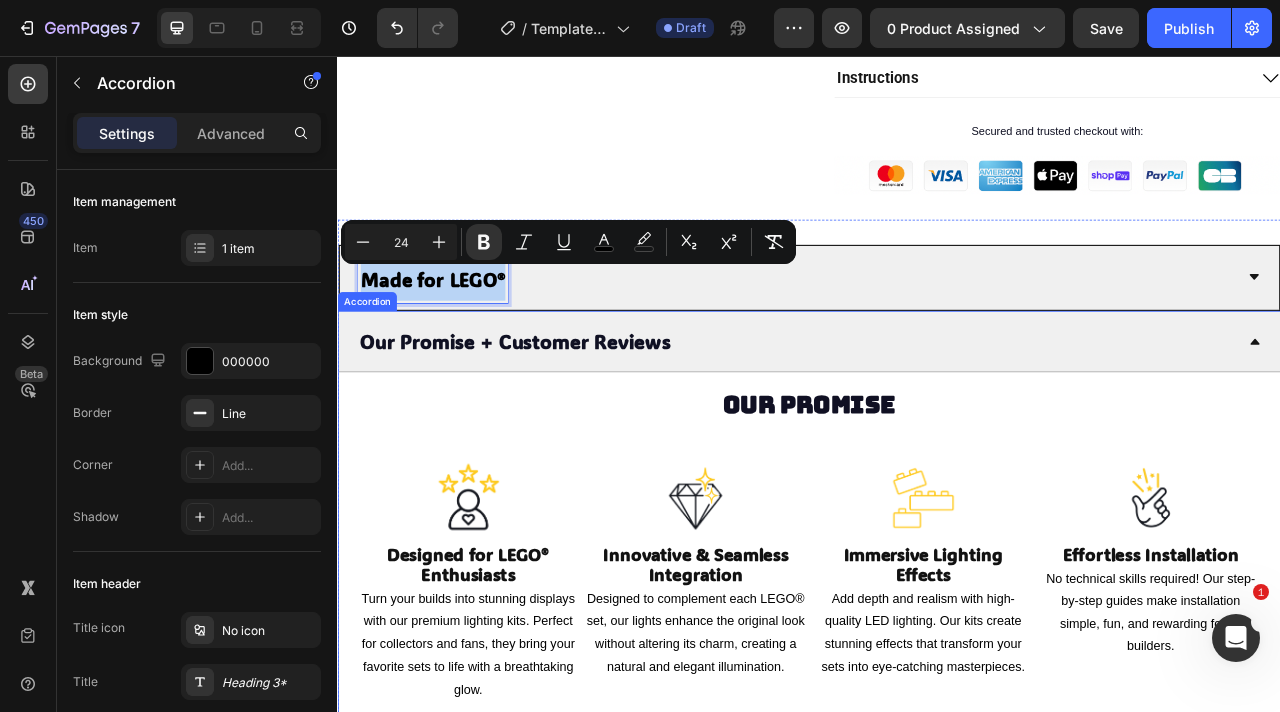 click on "Our Promise + Customer Reviews" at bounding box center [562, 418] 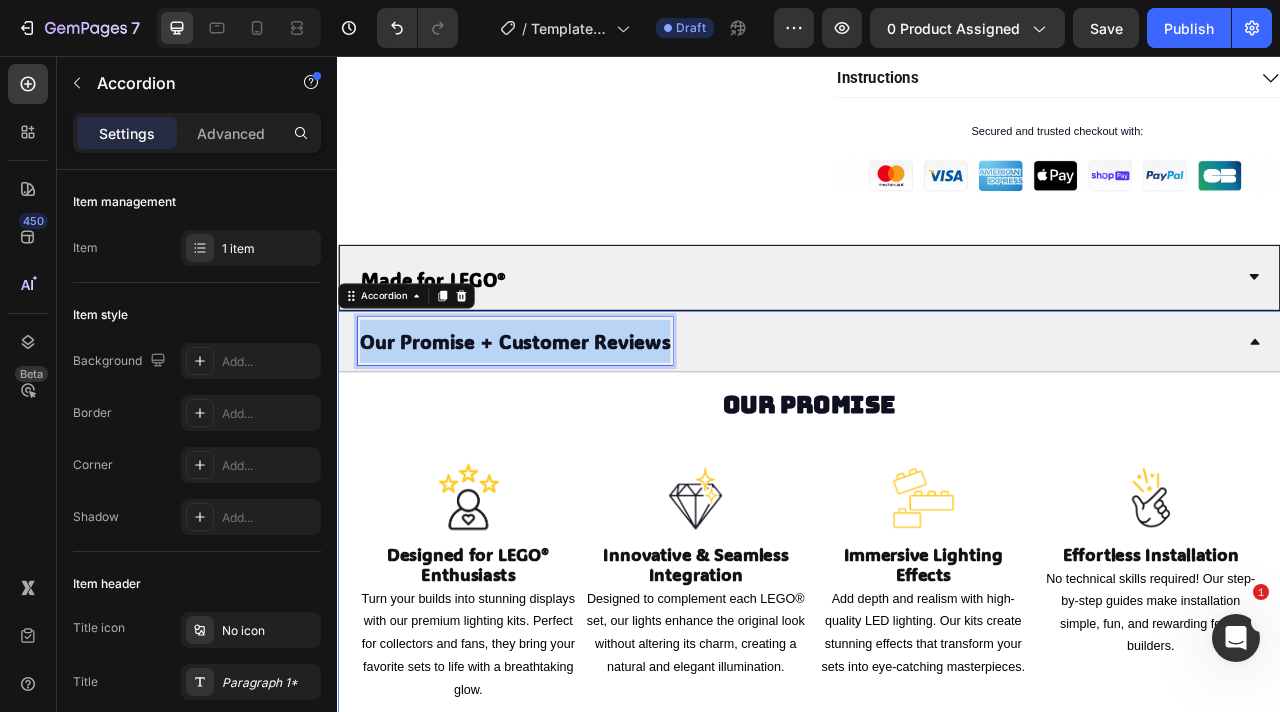 click on "Our Promise + Customer Reviews" at bounding box center [562, 418] 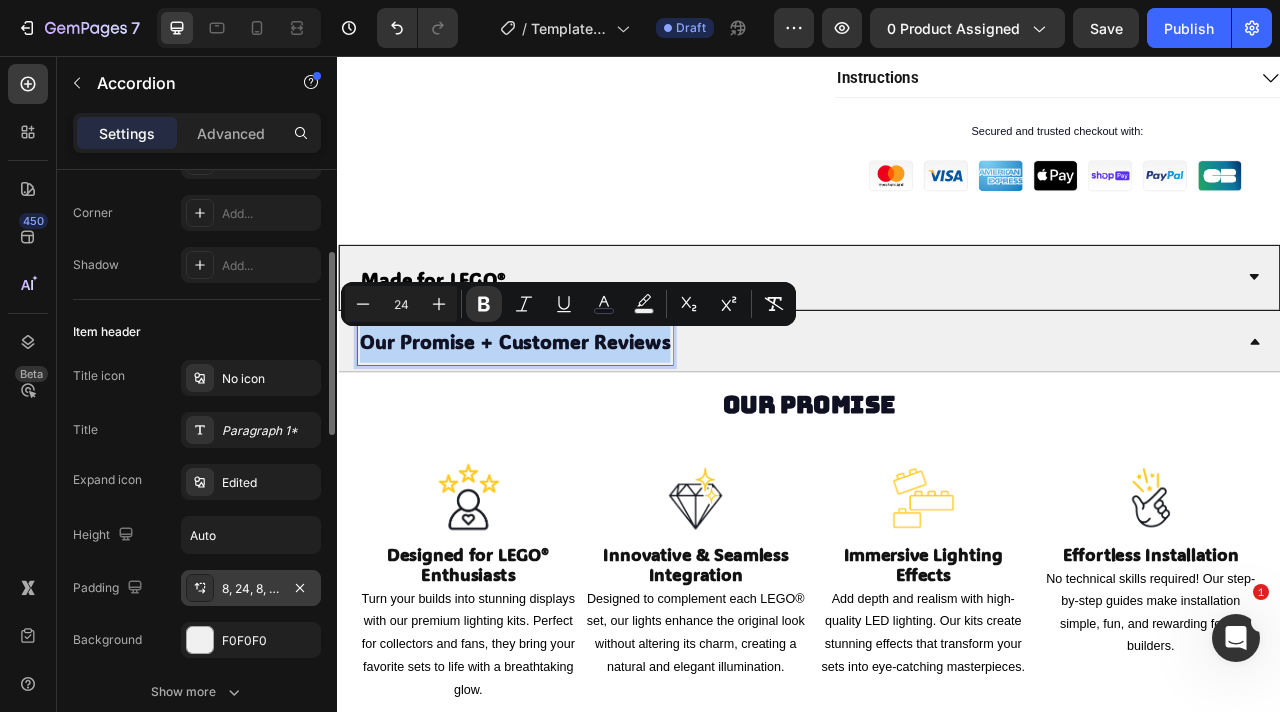 scroll, scrollTop: 248, scrollLeft: 0, axis: vertical 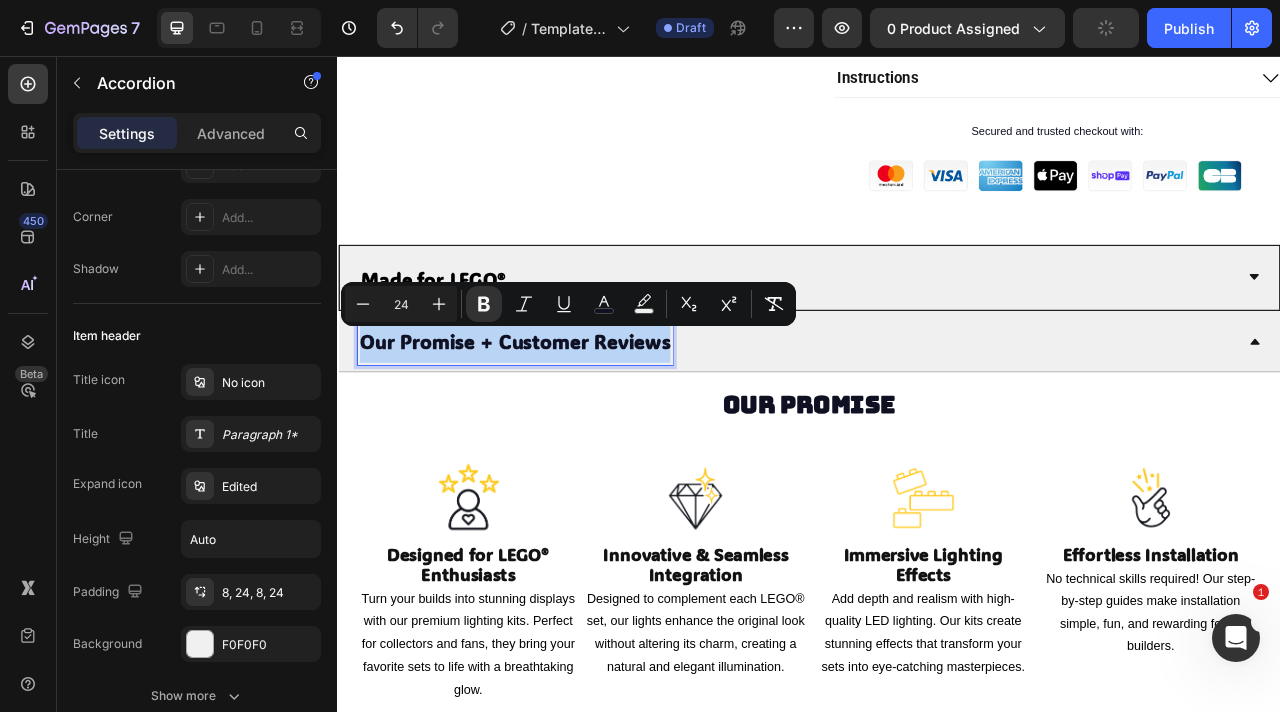 click on "Our Promise + Customer Reviews" at bounding box center [562, 419] 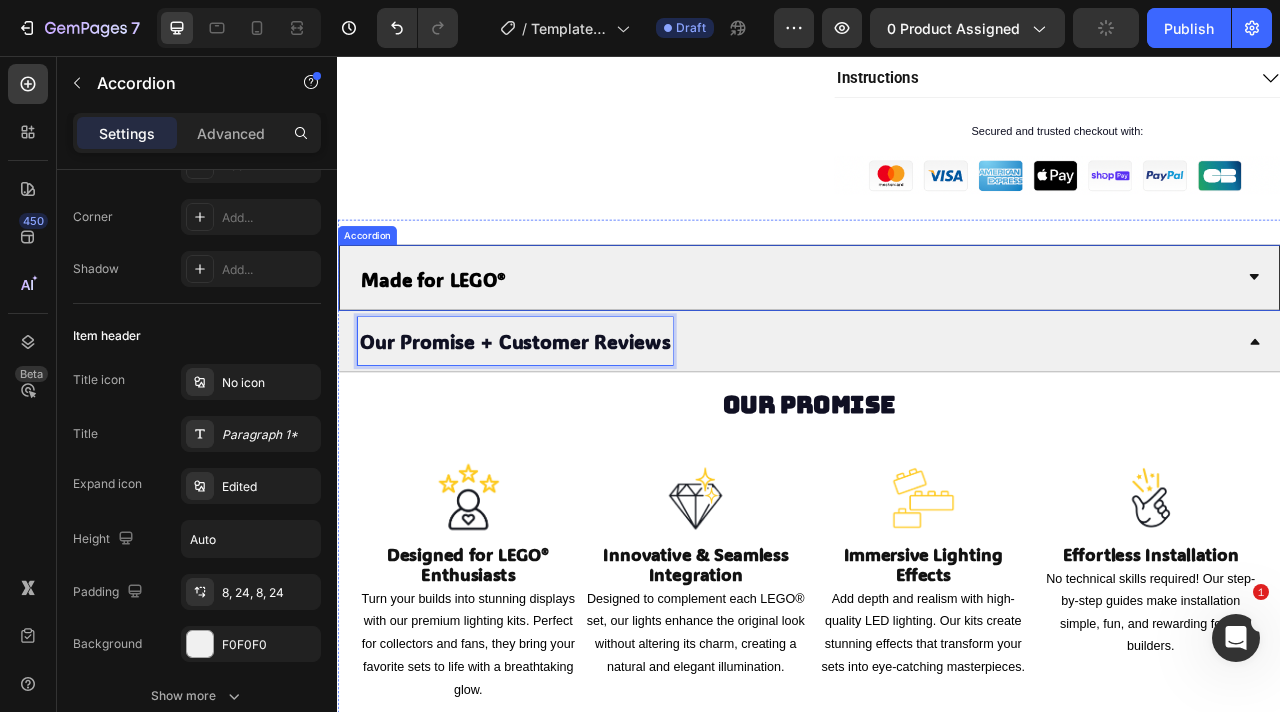 click on "Made for LEGO®" at bounding box center [458, 337] 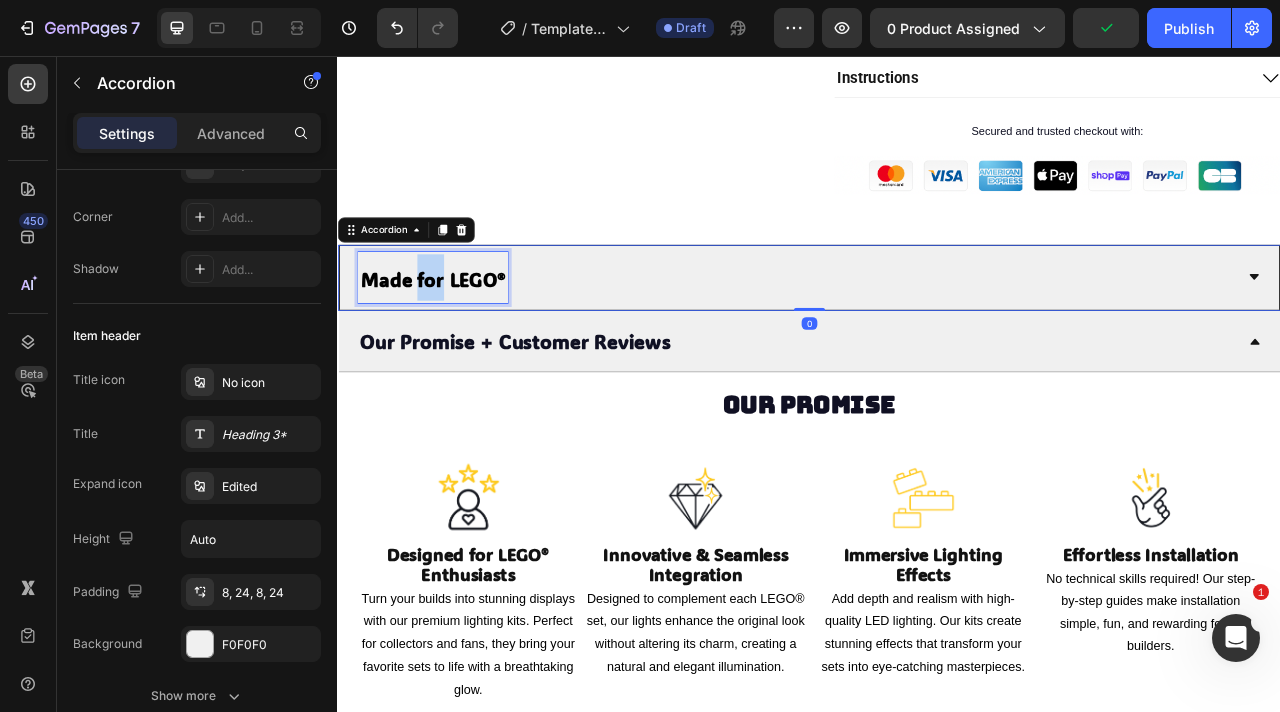 click on "Made for LEGO®" at bounding box center (458, 340) 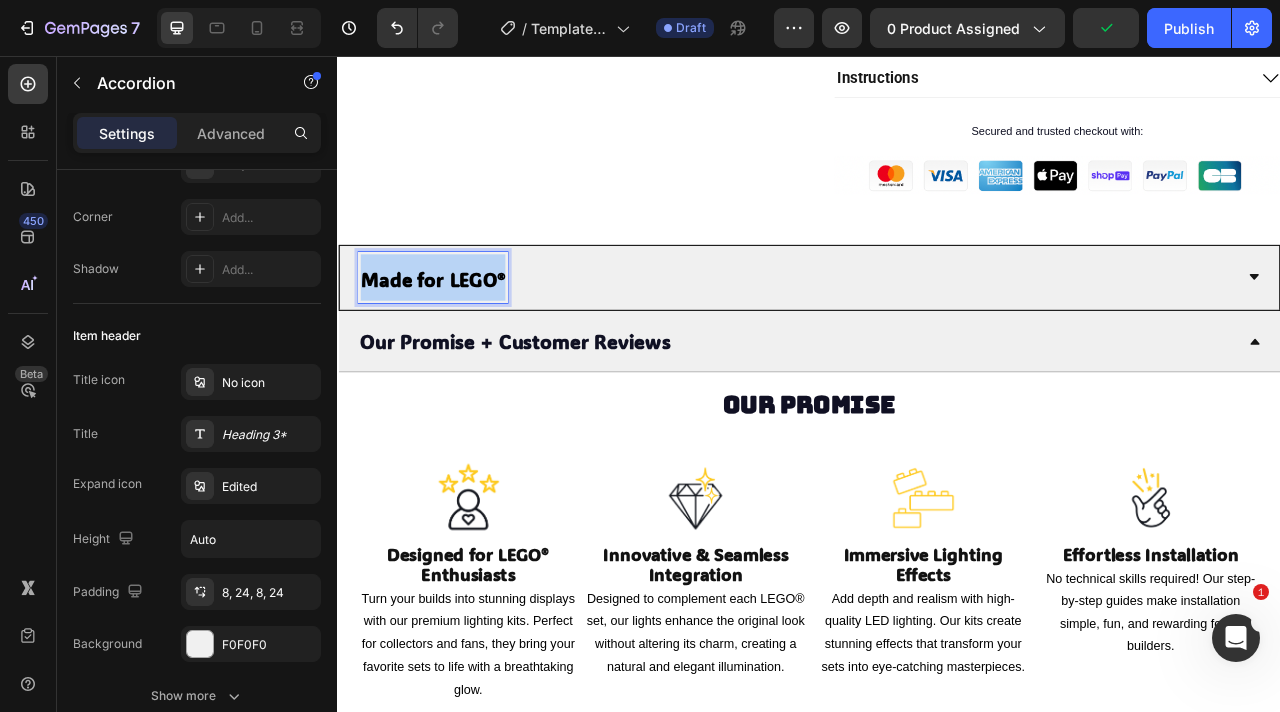 click on "Made for LEGO®" at bounding box center (458, 340) 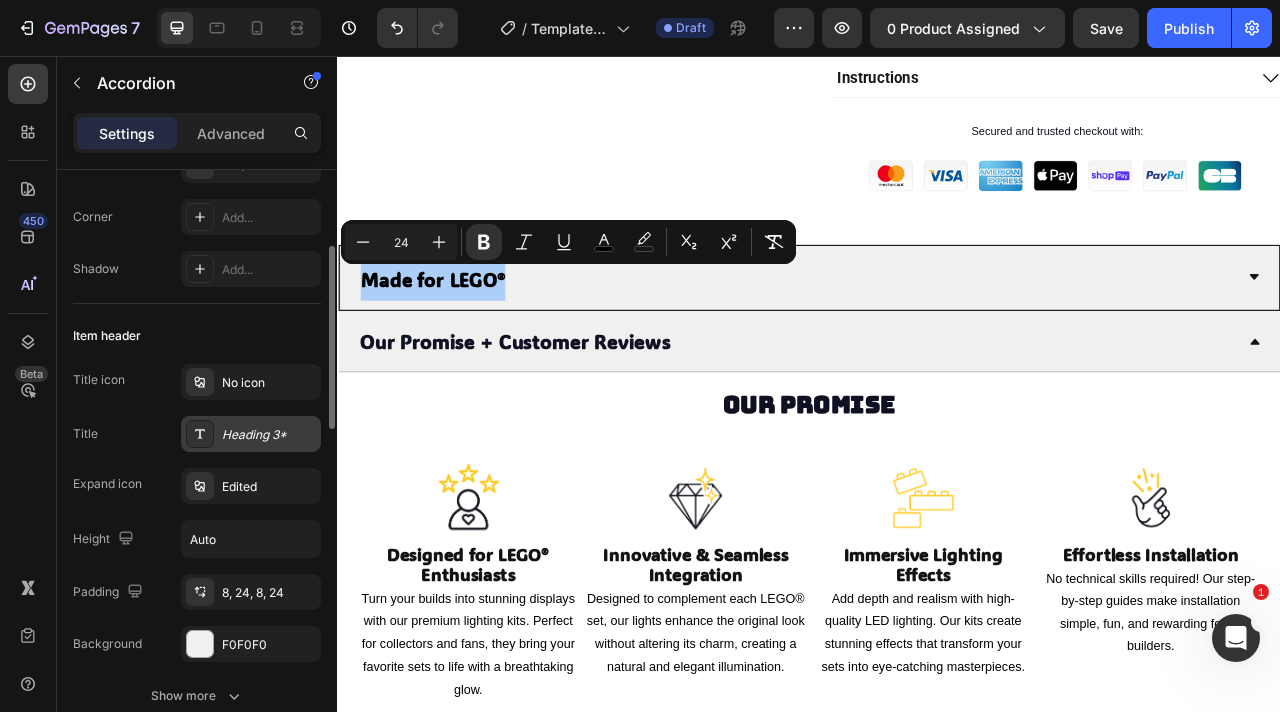 click on "Heading 3*" at bounding box center (269, 435) 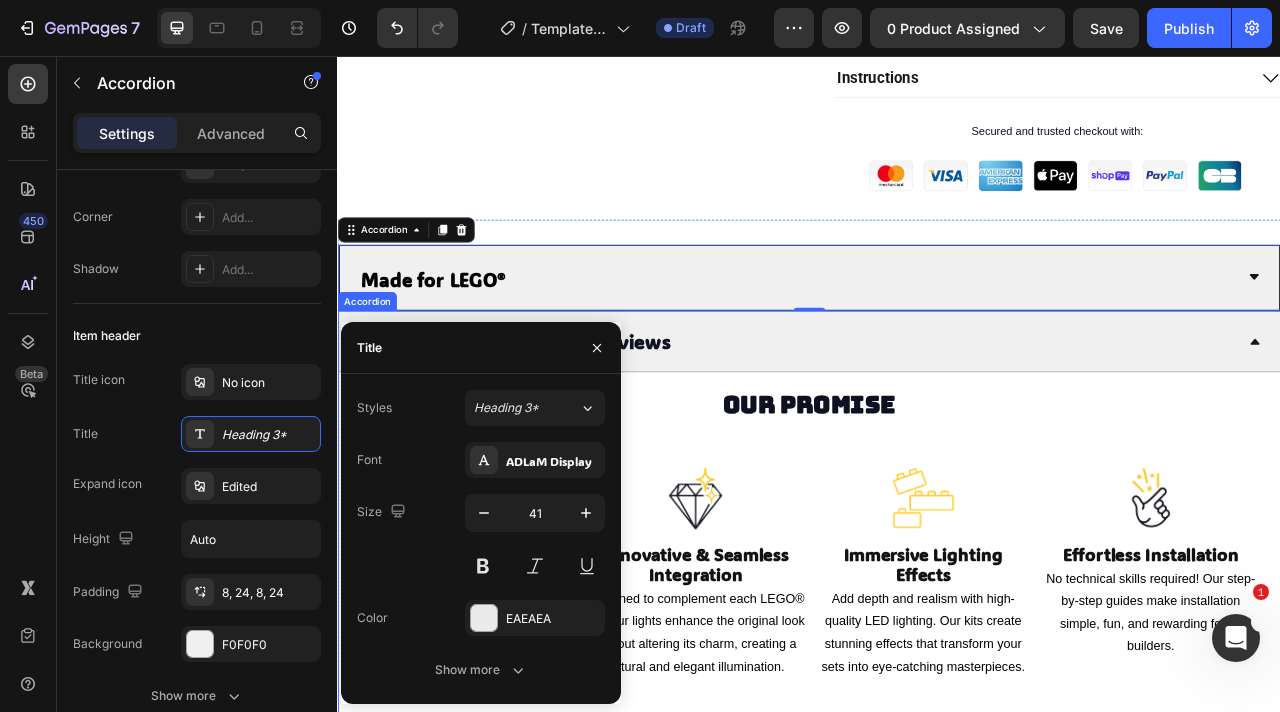 click on "Our Promise + Customer Reviews" at bounding box center [562, 419] 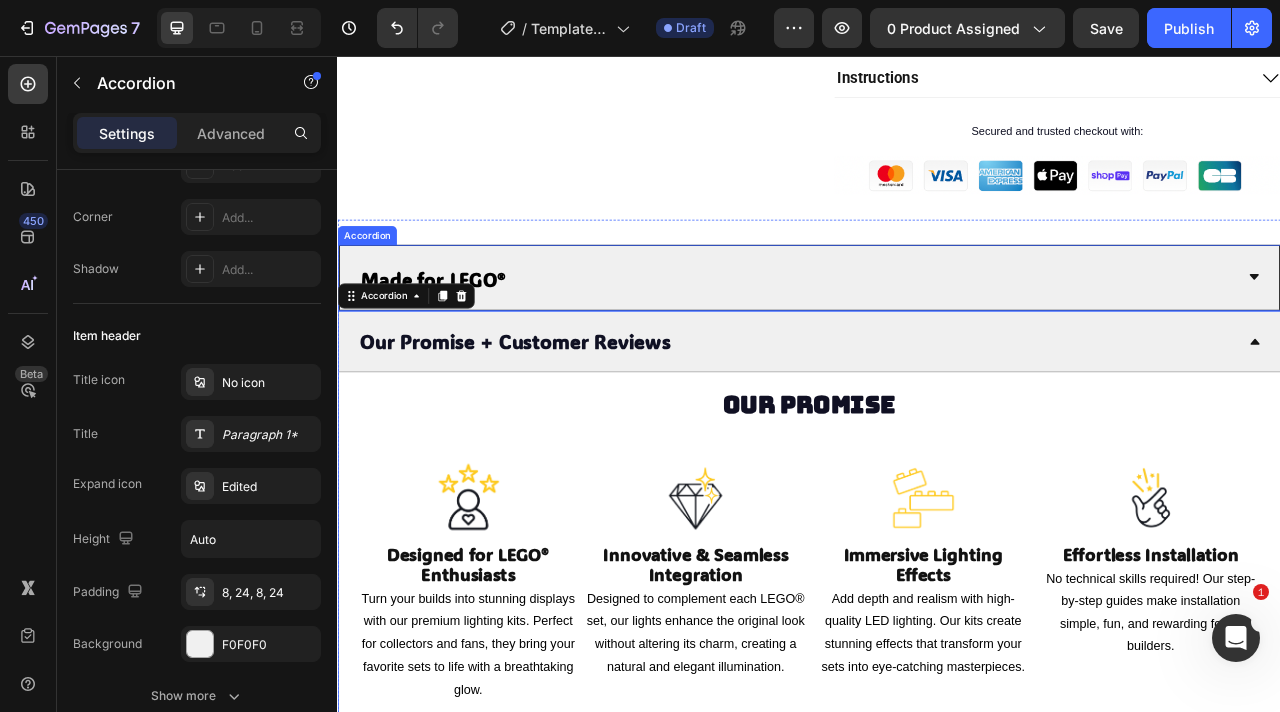 click on "Made for LEGO®" at bounding box center [458, 340] 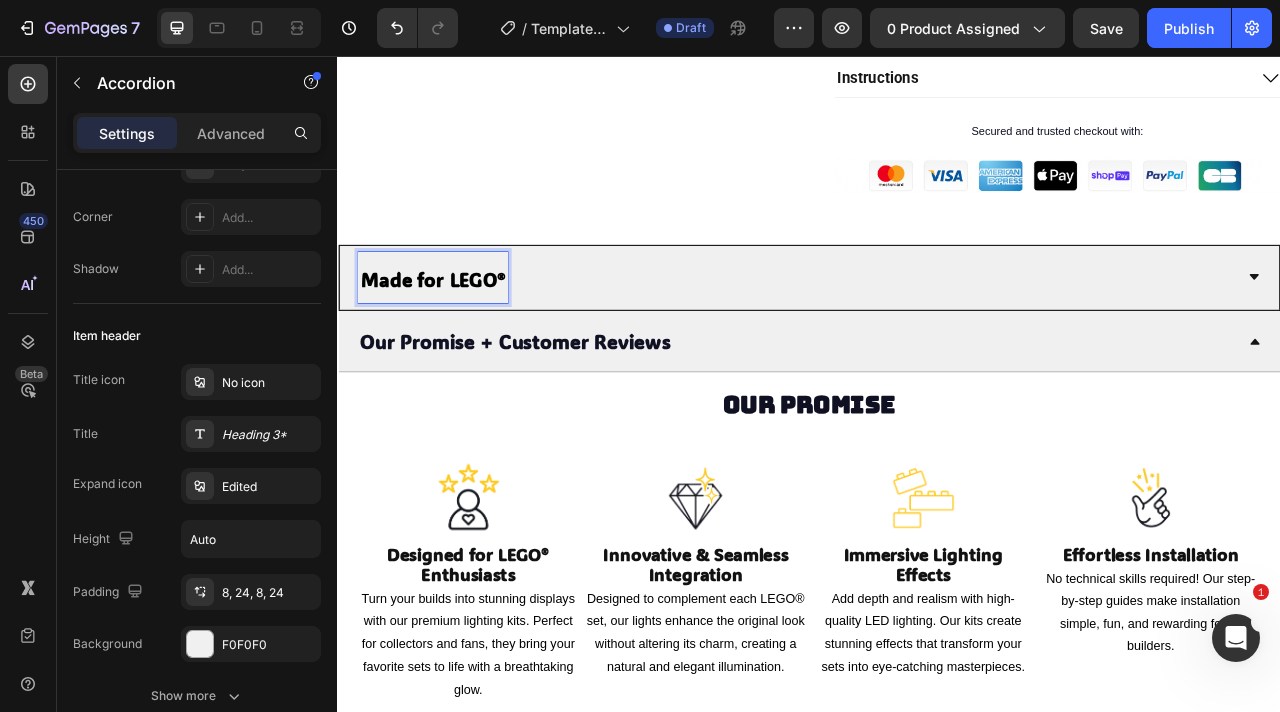 click on "Made for LEGO®" at bounding box center [458, 340] 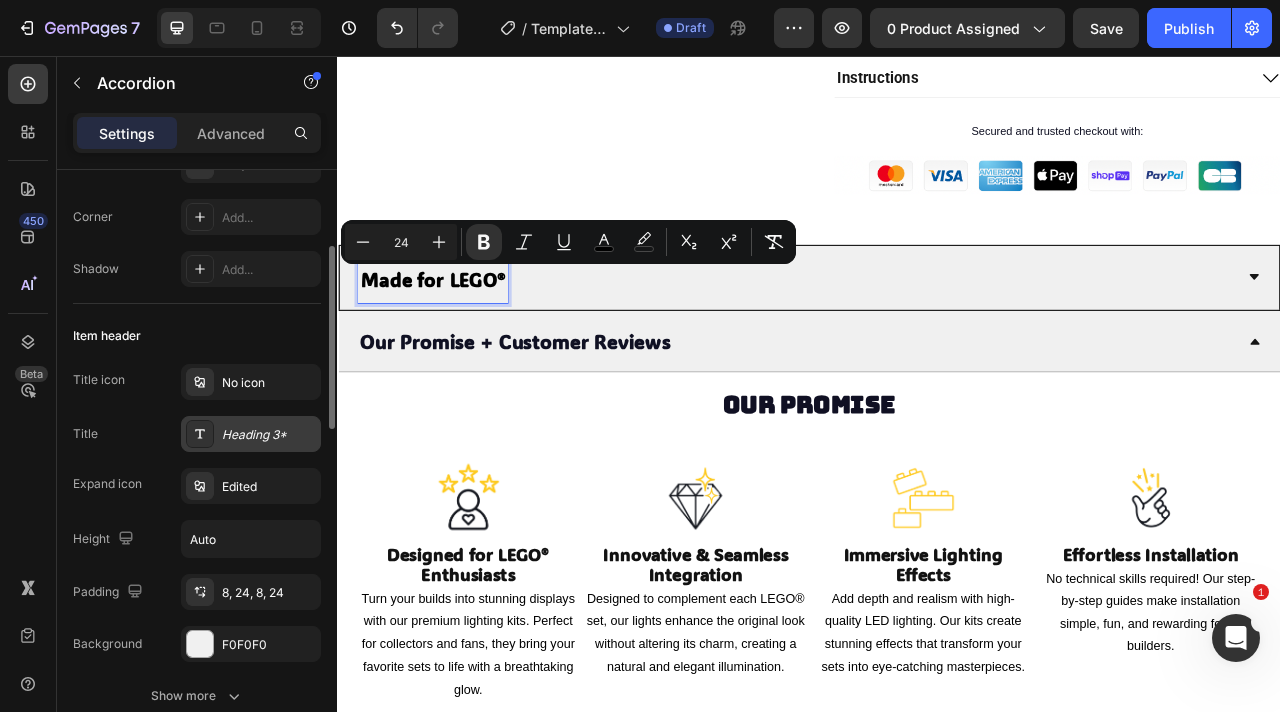 click on "Heading 3*" at bounding box center (269, 435) 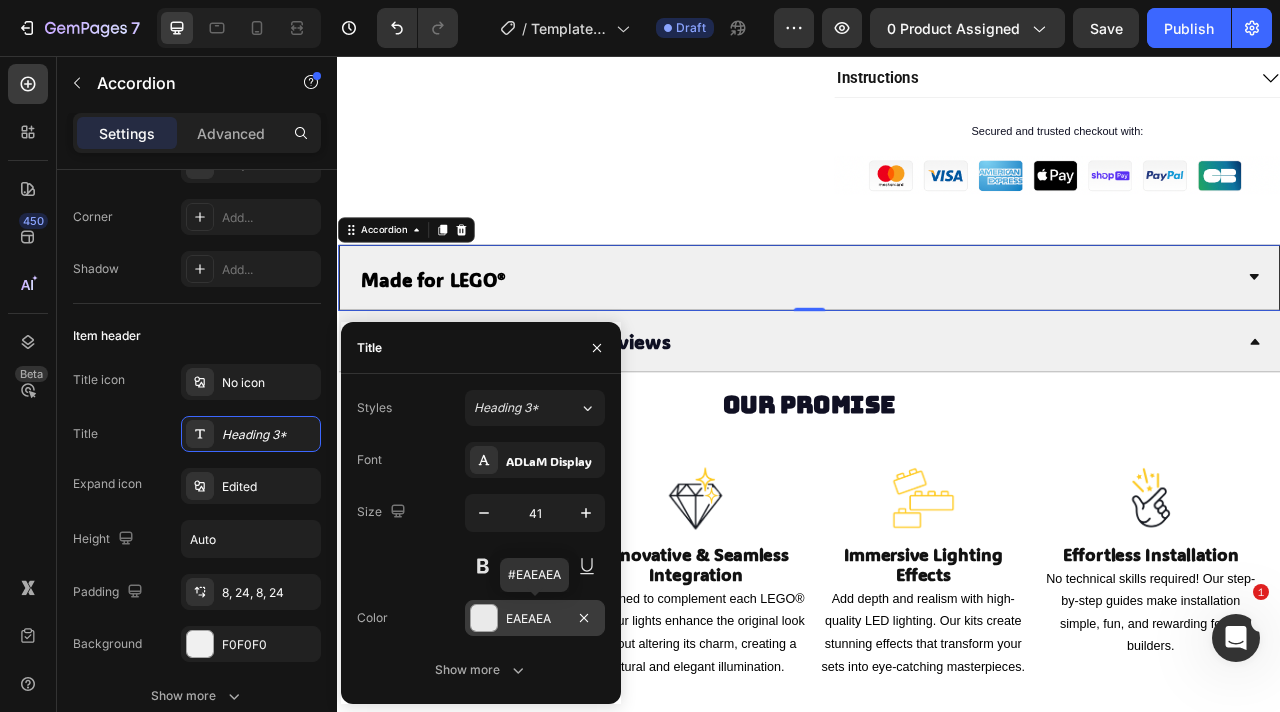 click on "EAEAEA" at bounding box center [535, 618] 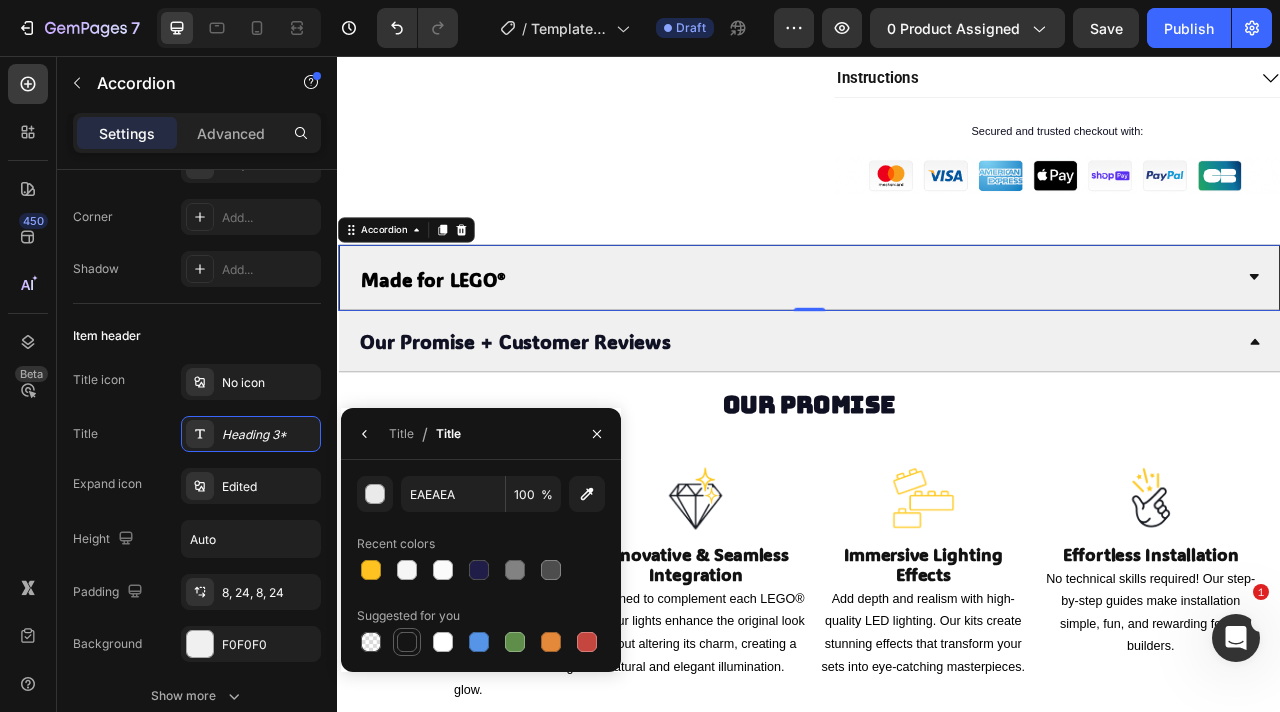 click at bounding box center [407, 642] 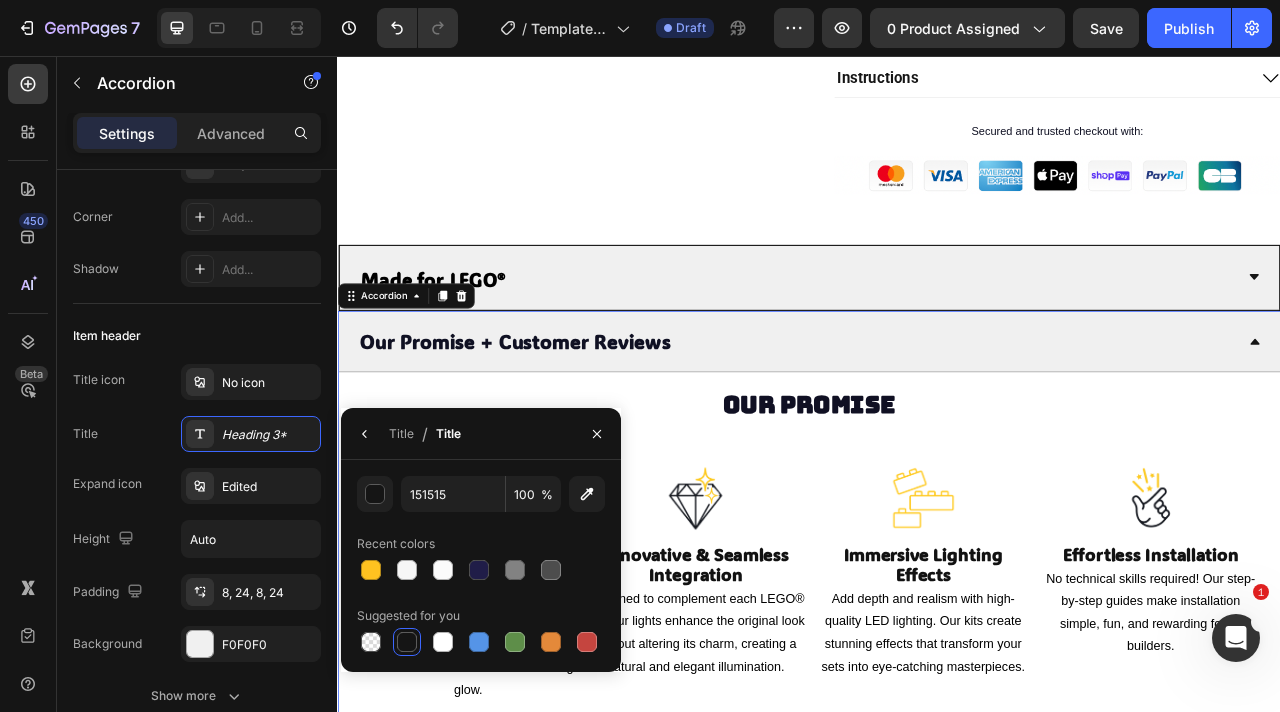 click on "Our Promise + Customer Reviews" at bounding box center (562, 419) 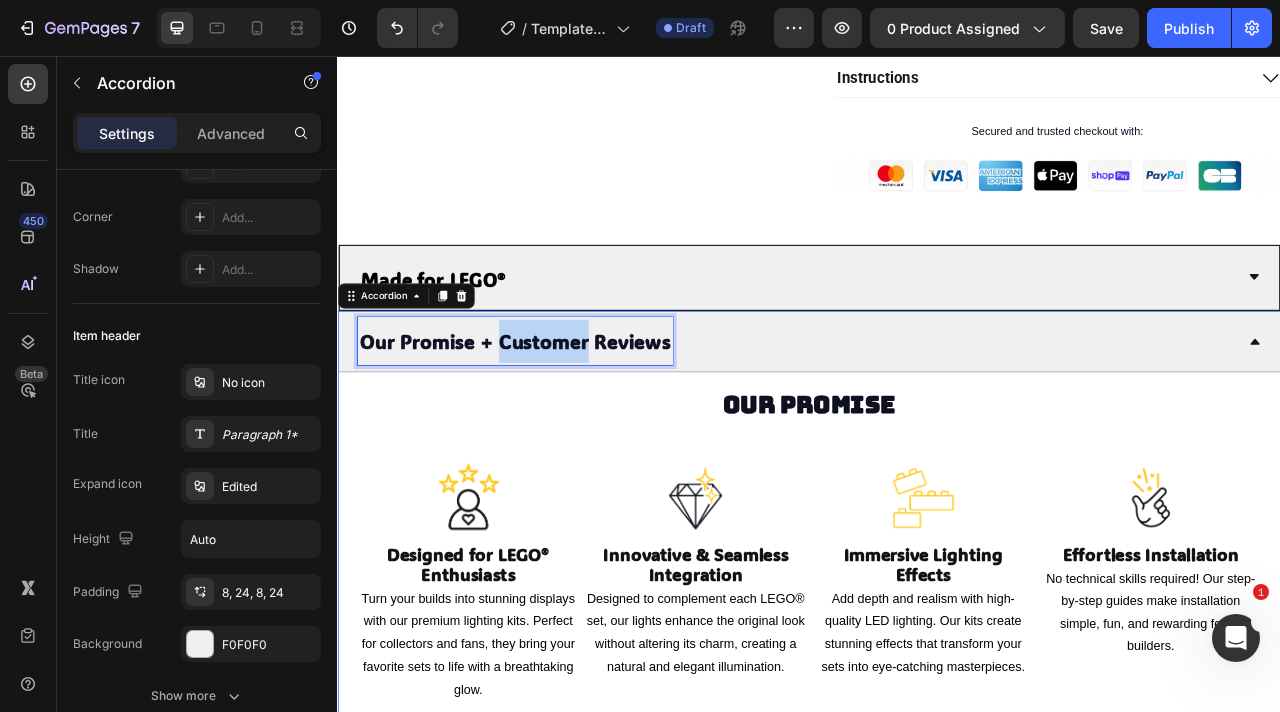 click on "Our Promise + Customer Reviews" at bounding box center (562, 419) 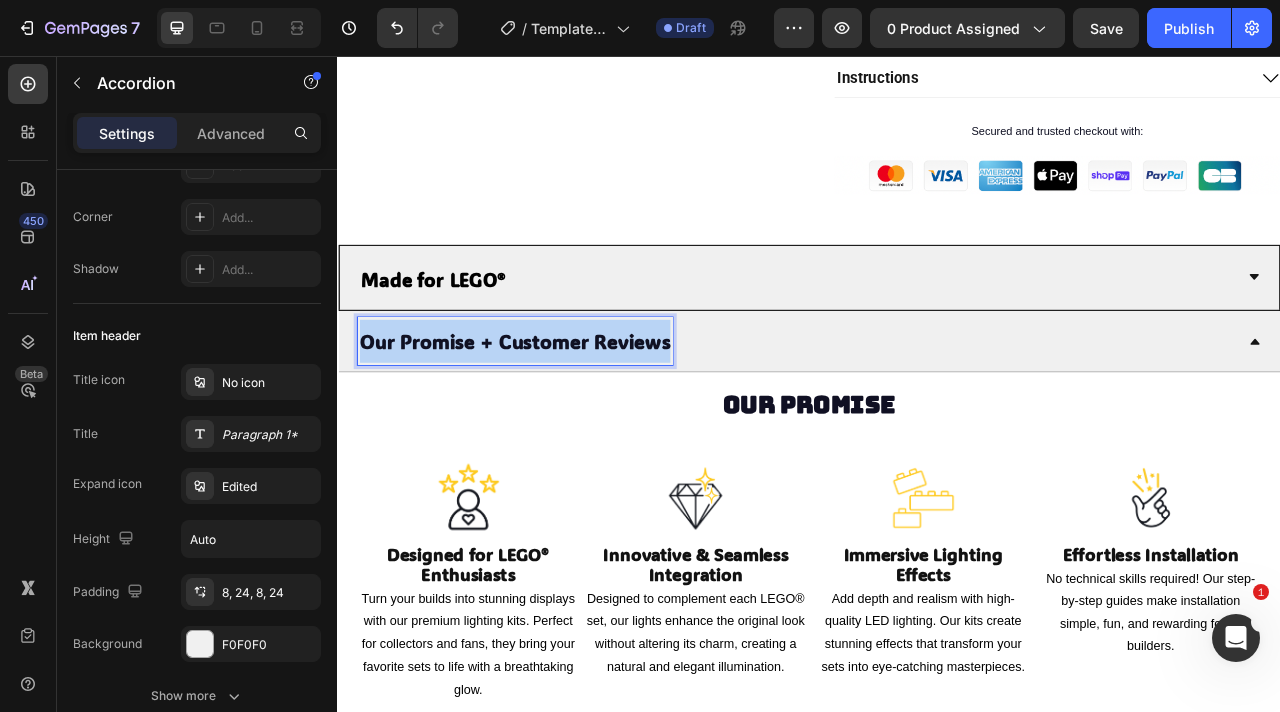 click on "Our Promise + Customer Reviews" at bounding box center [562, 419] 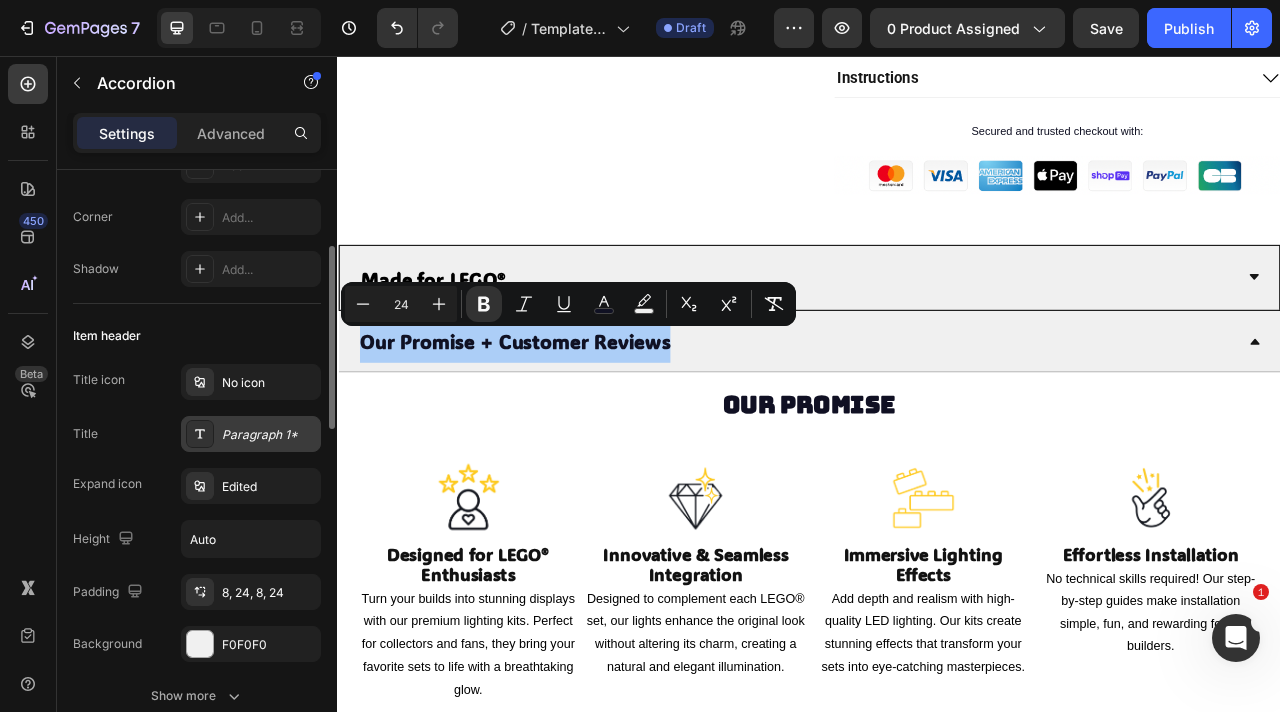 click on "Paragraph 1*" at bounding box center [269, 435] 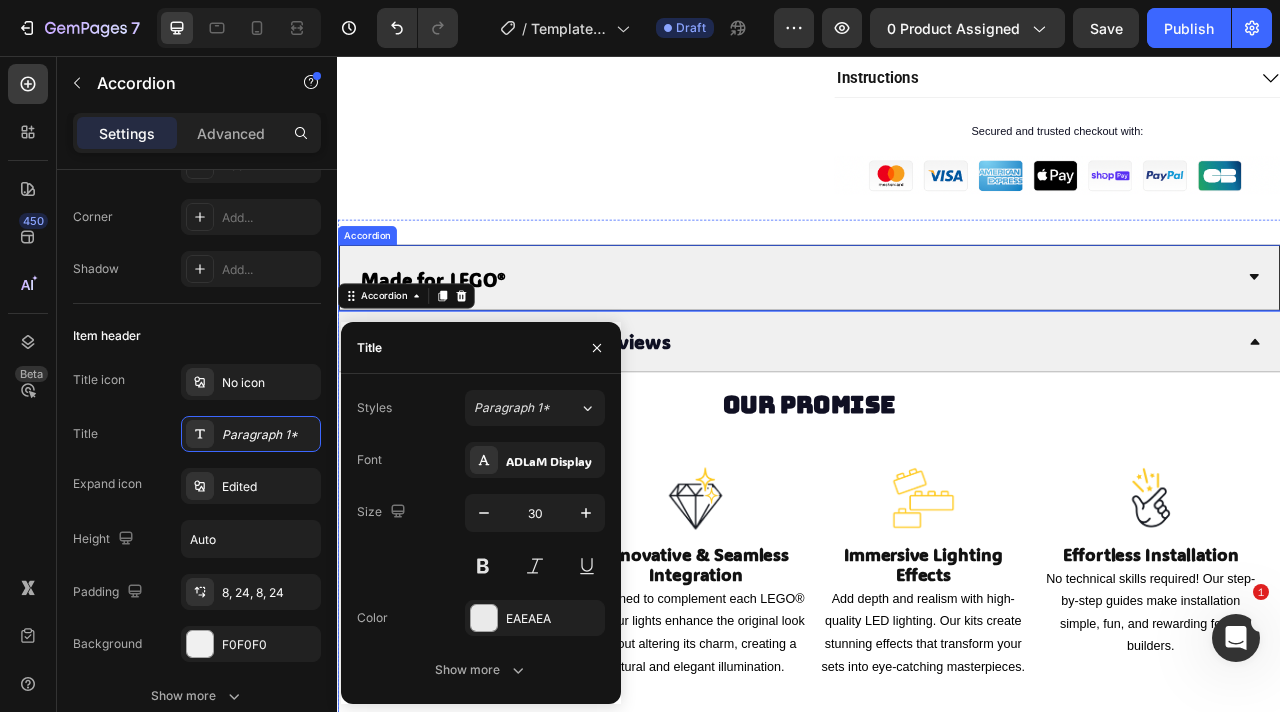 click on "Made for LEGO®" at bounding box center (458, 337) 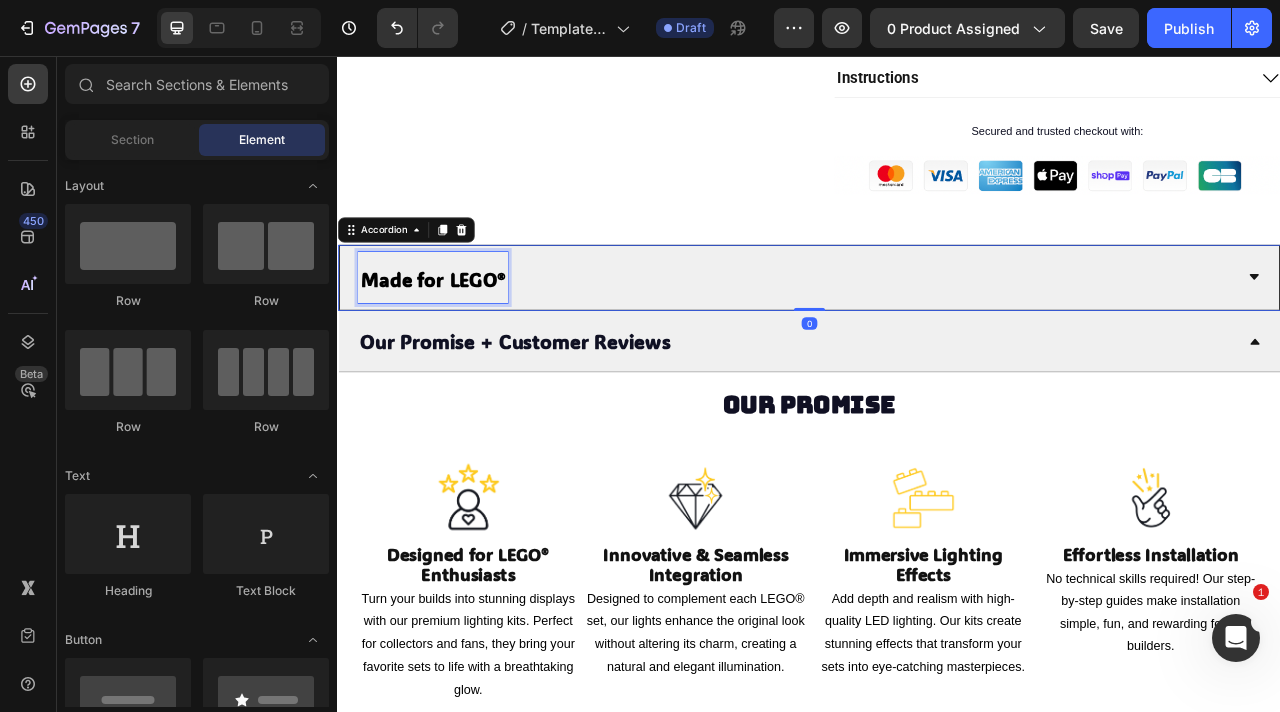 click at bounding box center [492, 298] 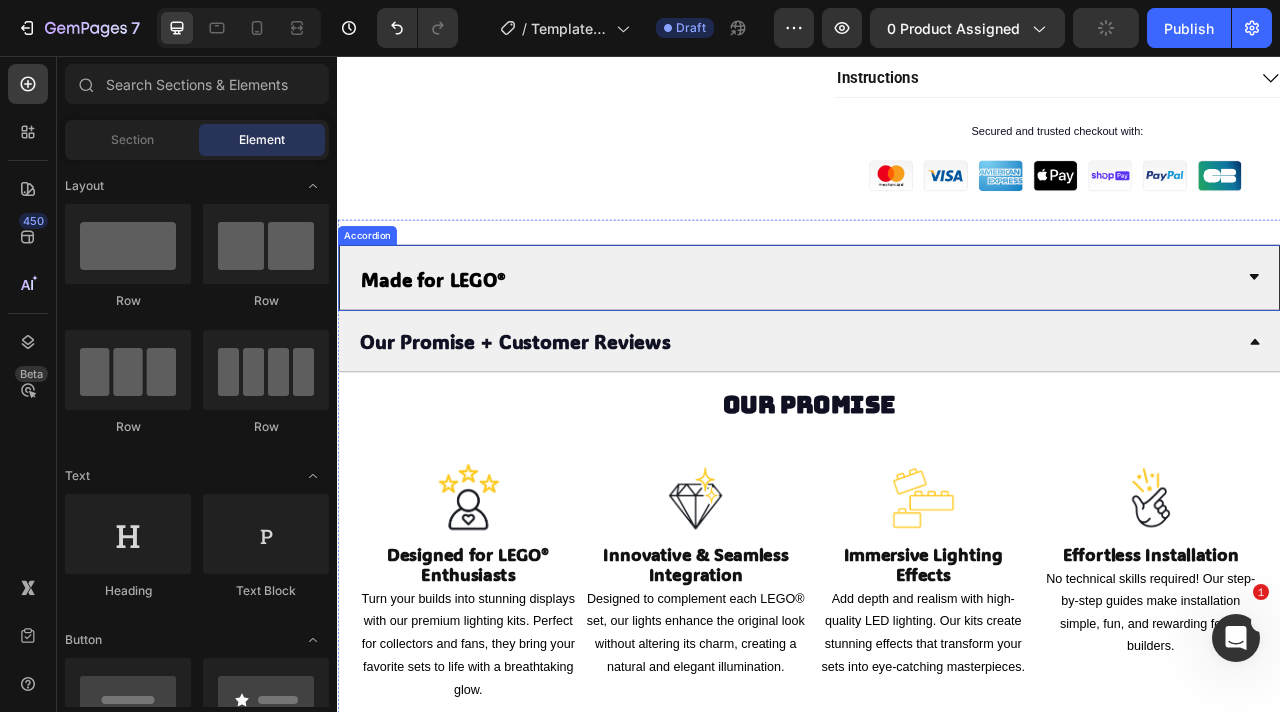 click on "Made for LEGO®" at bounding box center [458, 340] 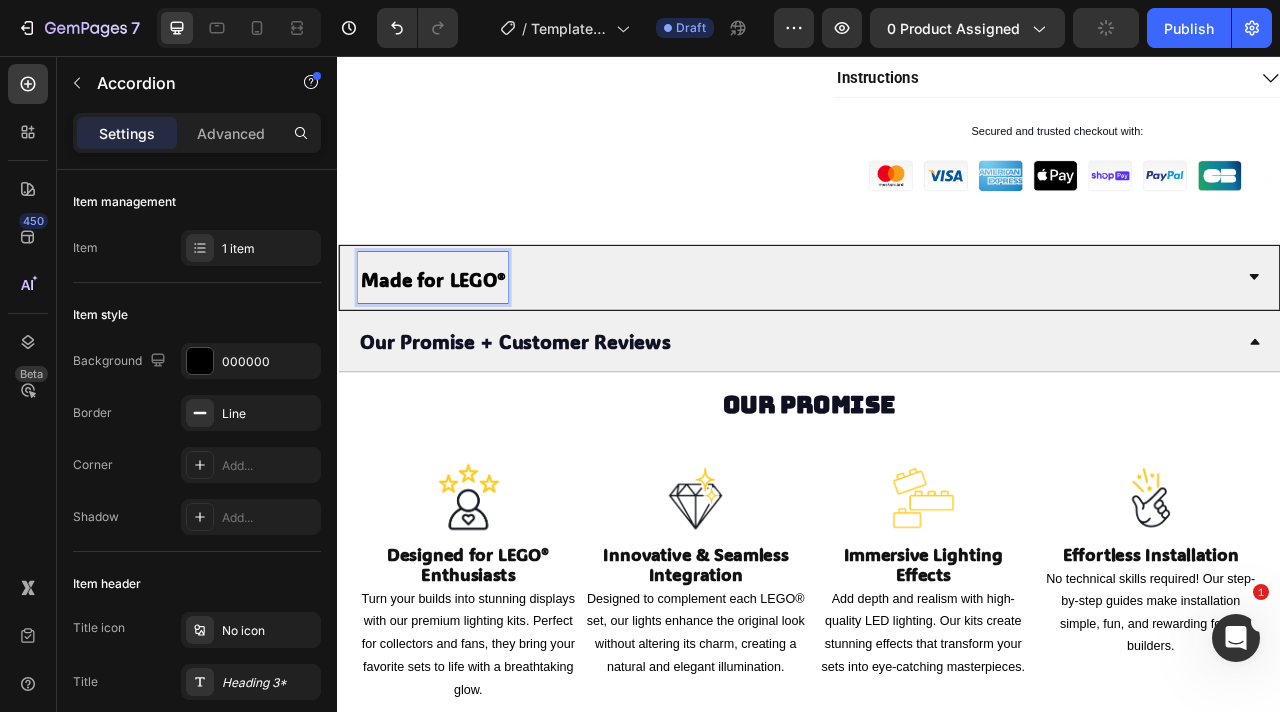 click on "Made for LEGO®" at bounding box center [458, 340] 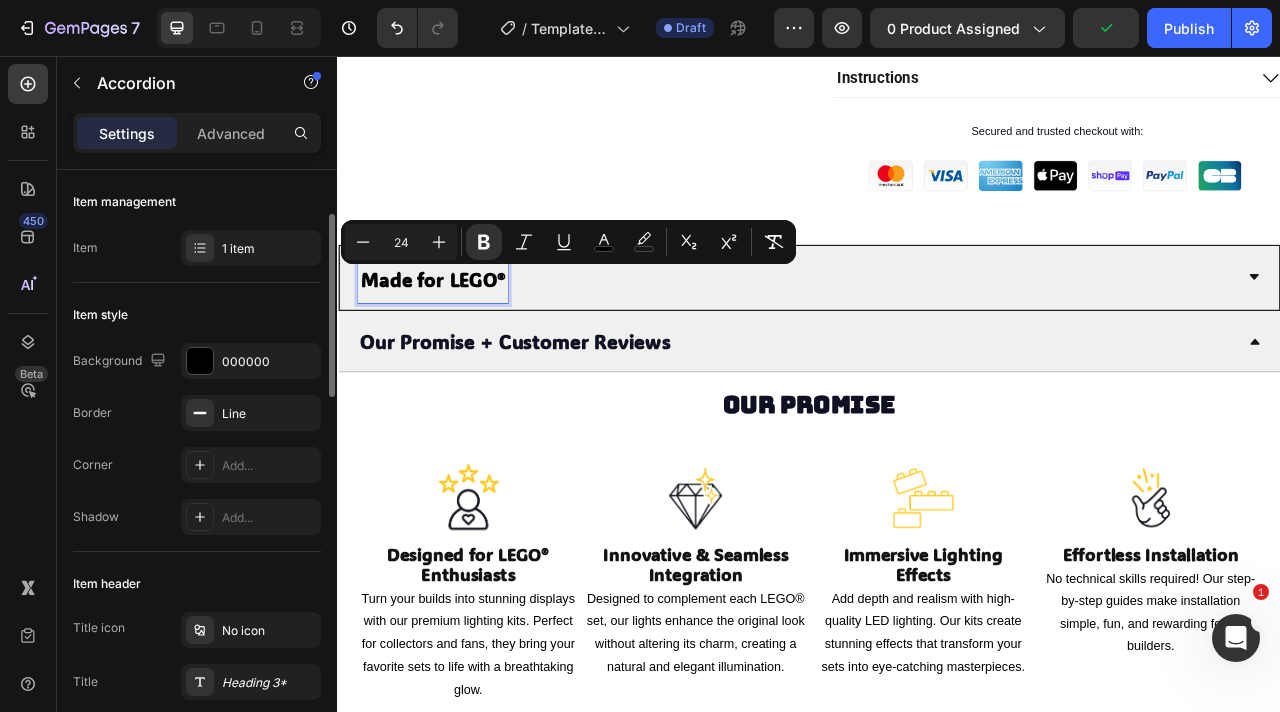 scroll, scrollTop: 148, scrollLeft: 0, axis: vertical 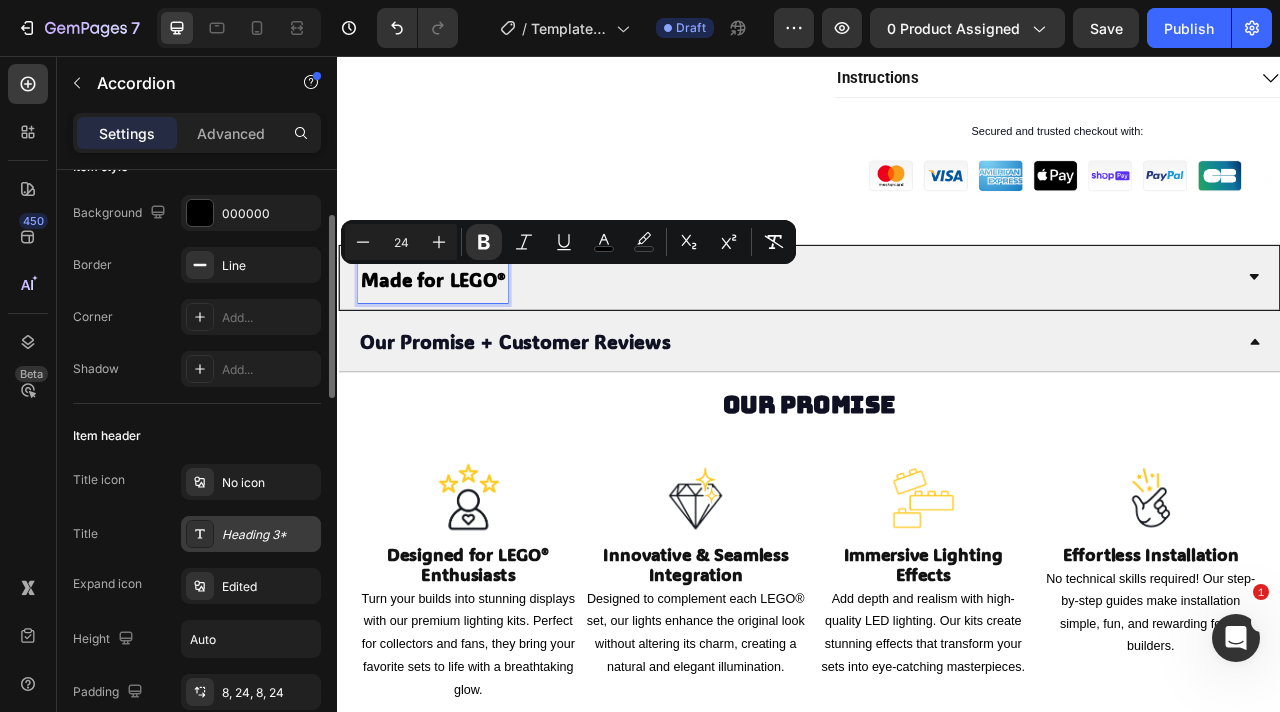 click on "Heading 3*" at bounding box center (269, 535) 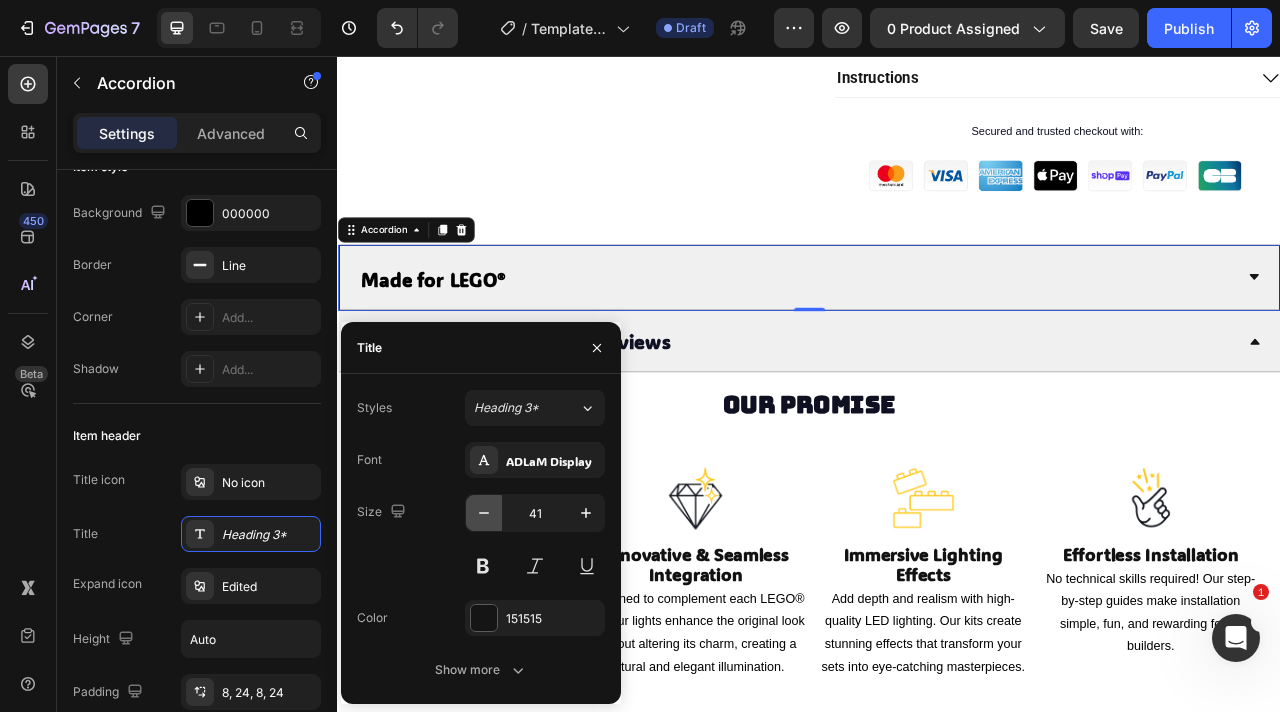 click 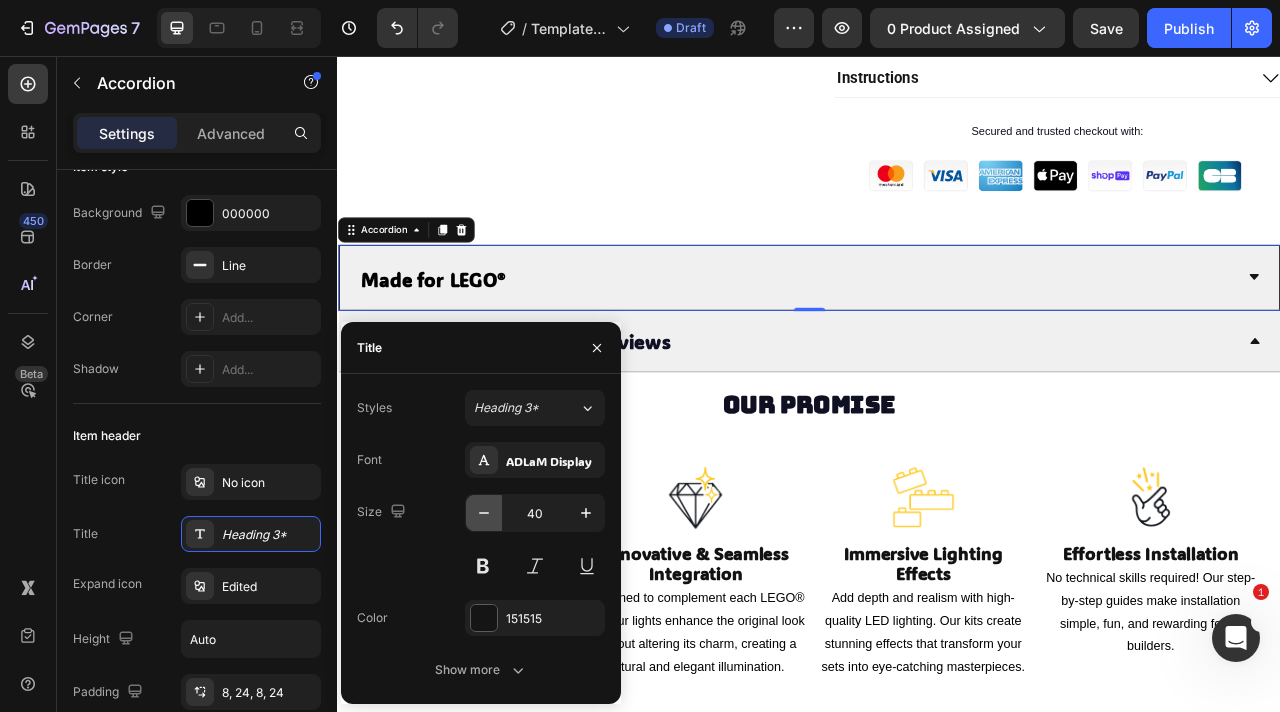 click 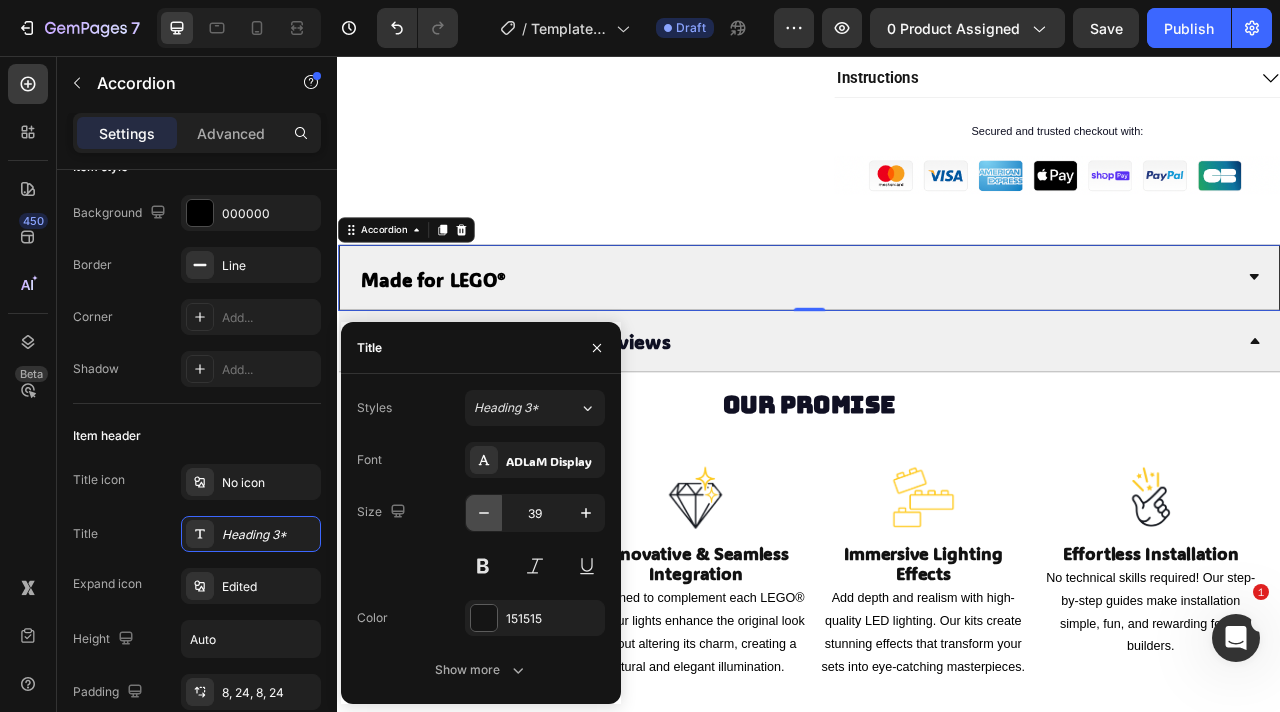 click 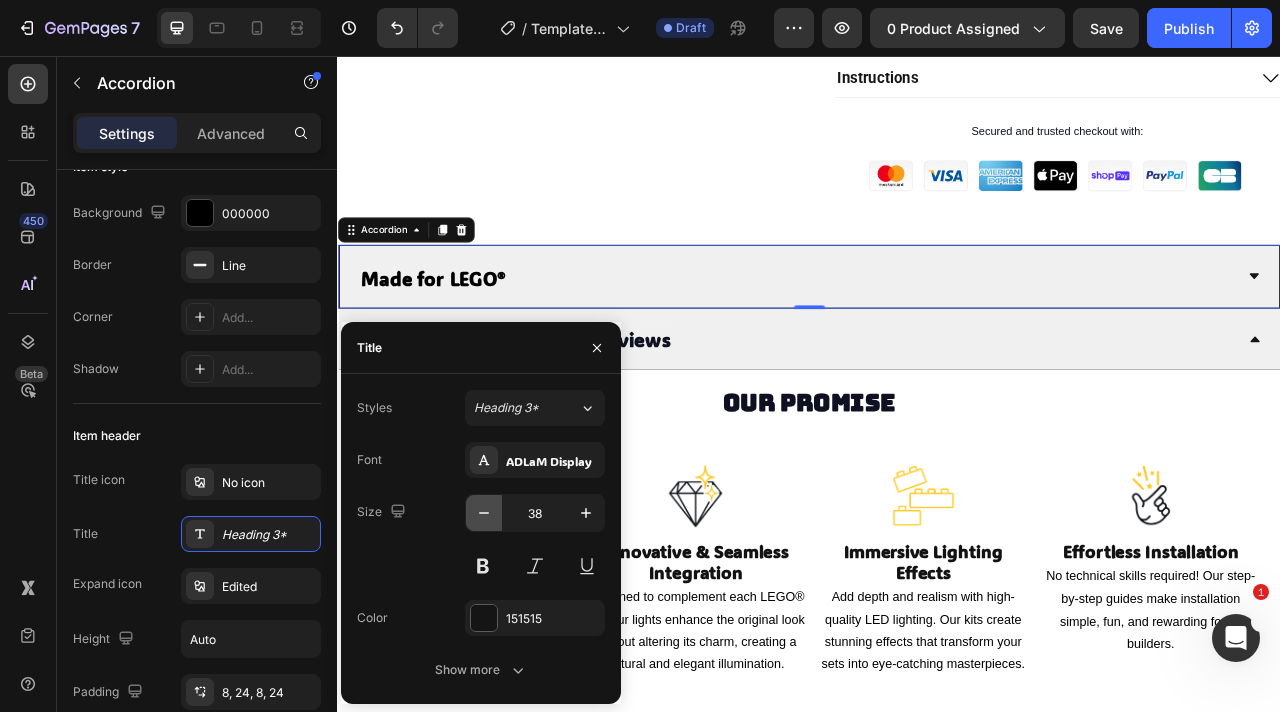 click 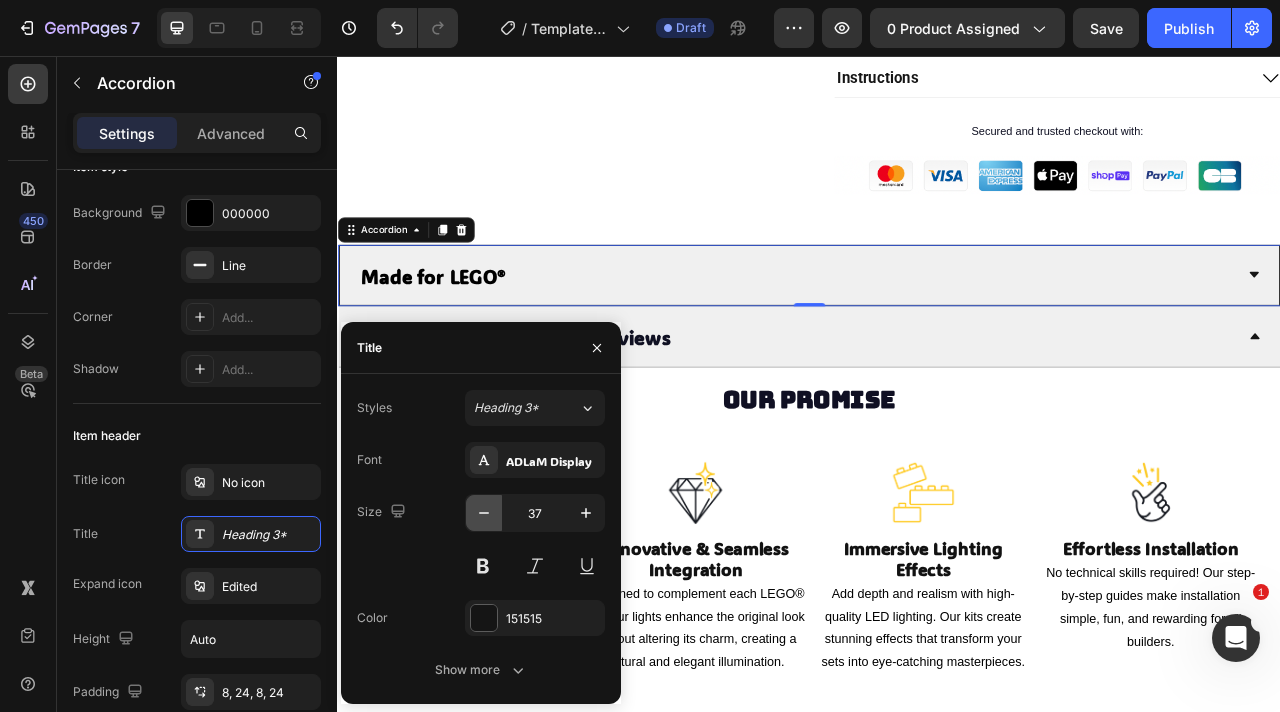click 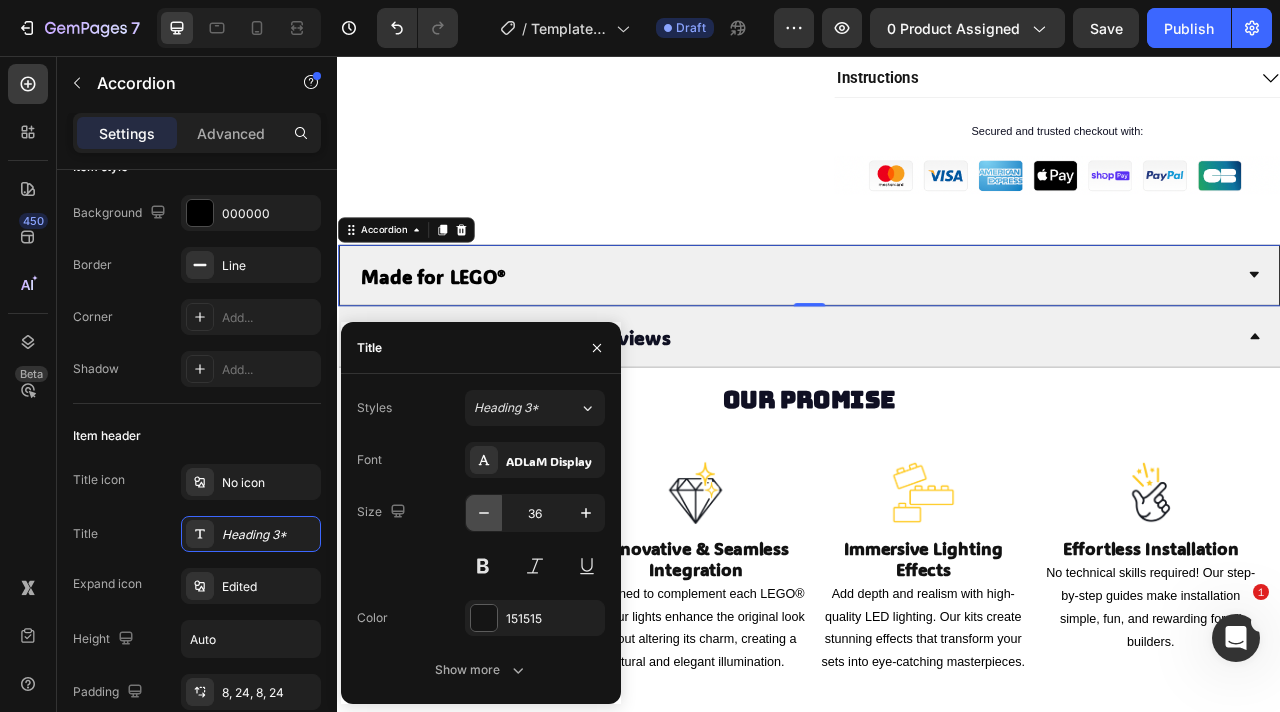click 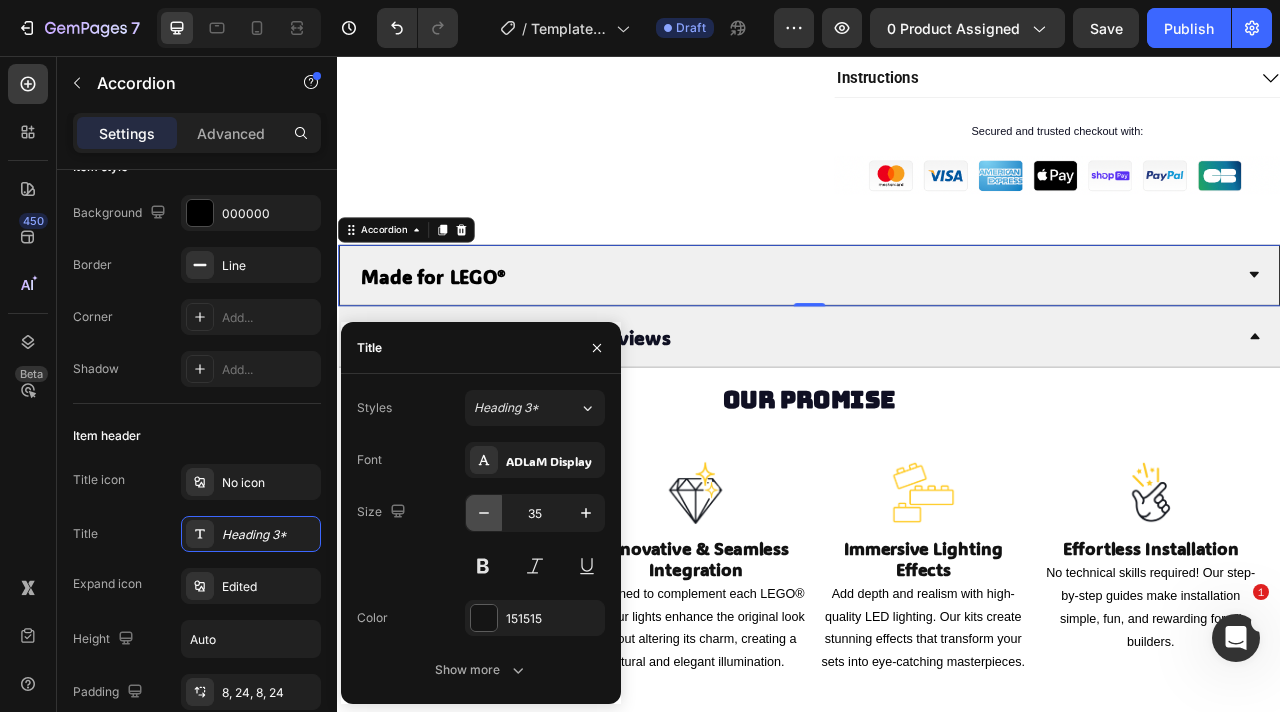 click 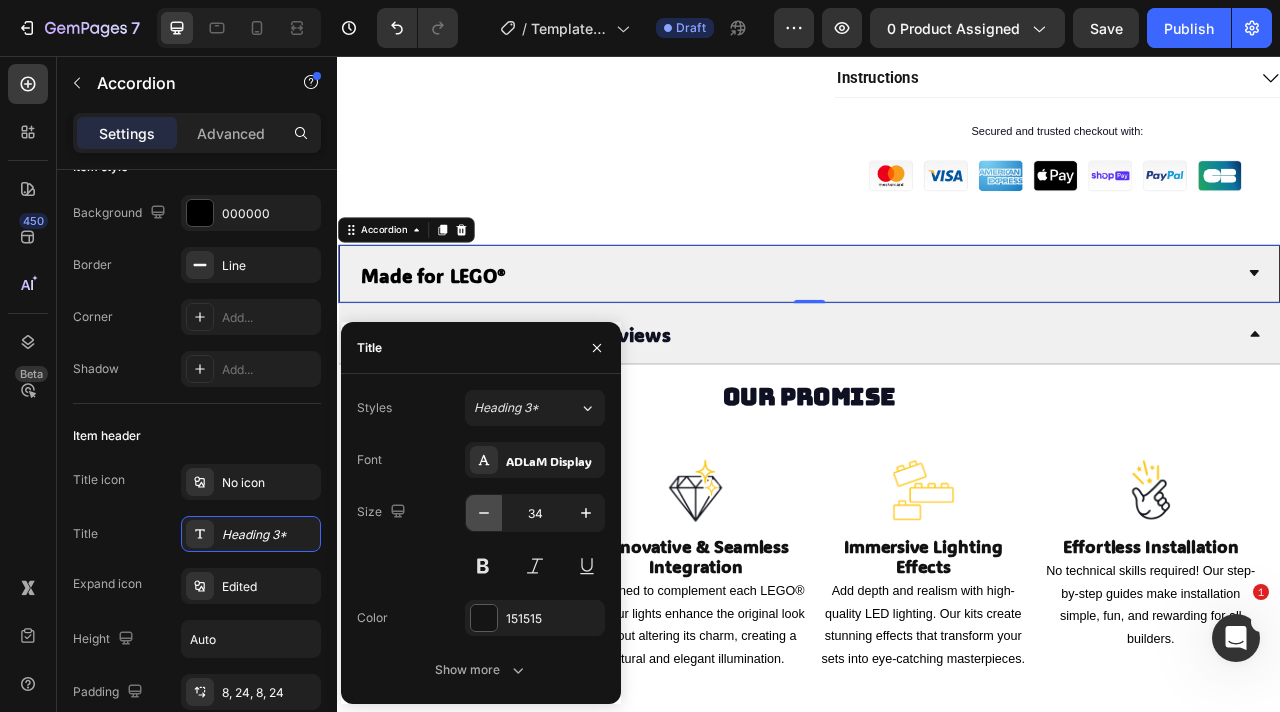 click 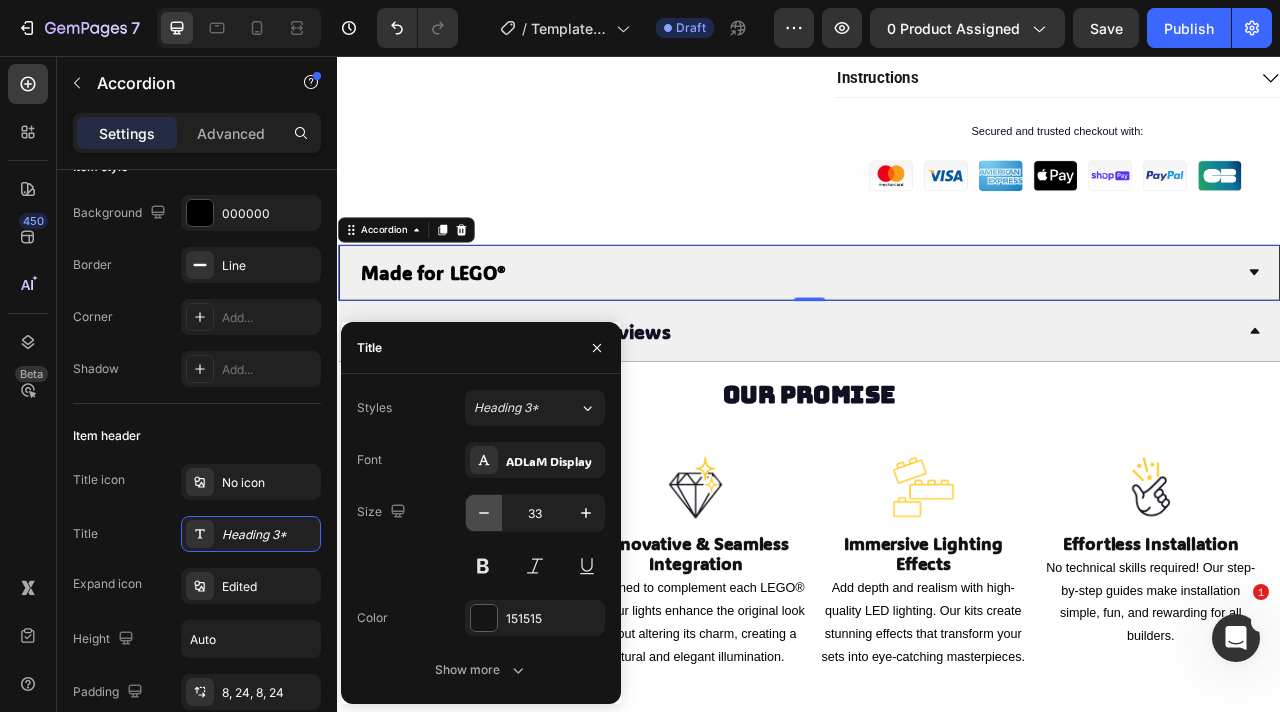 click 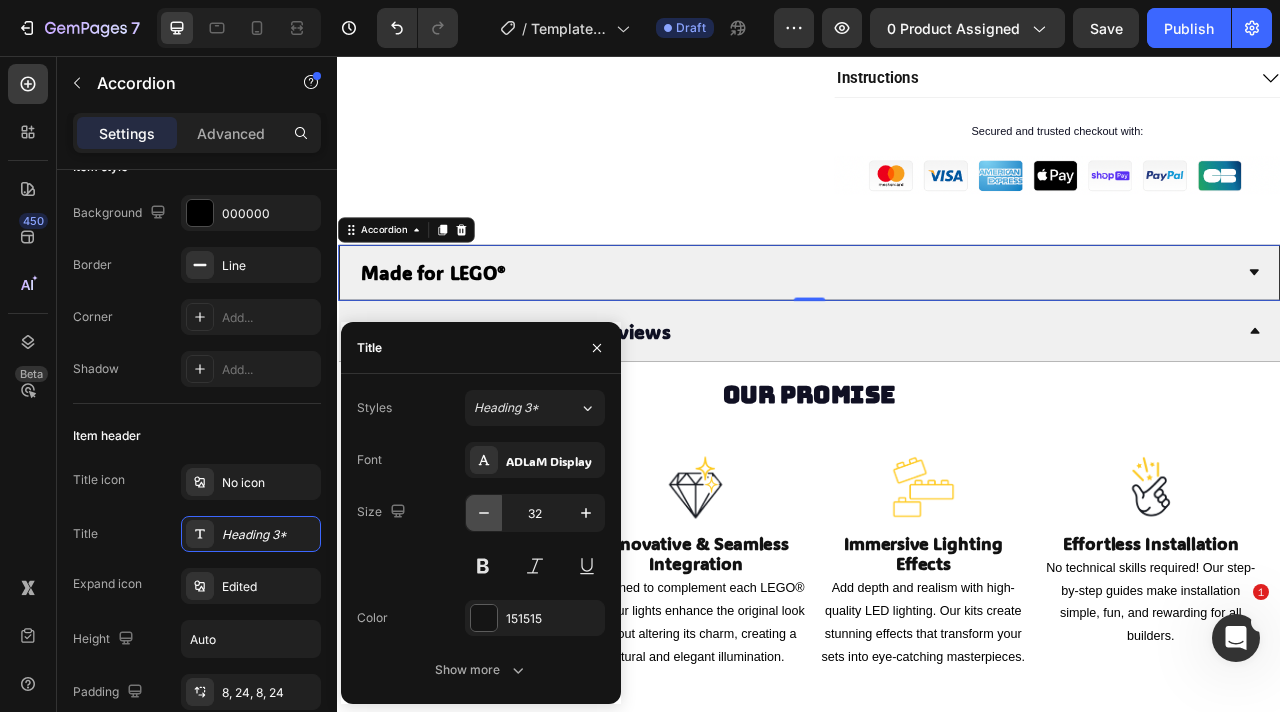 click 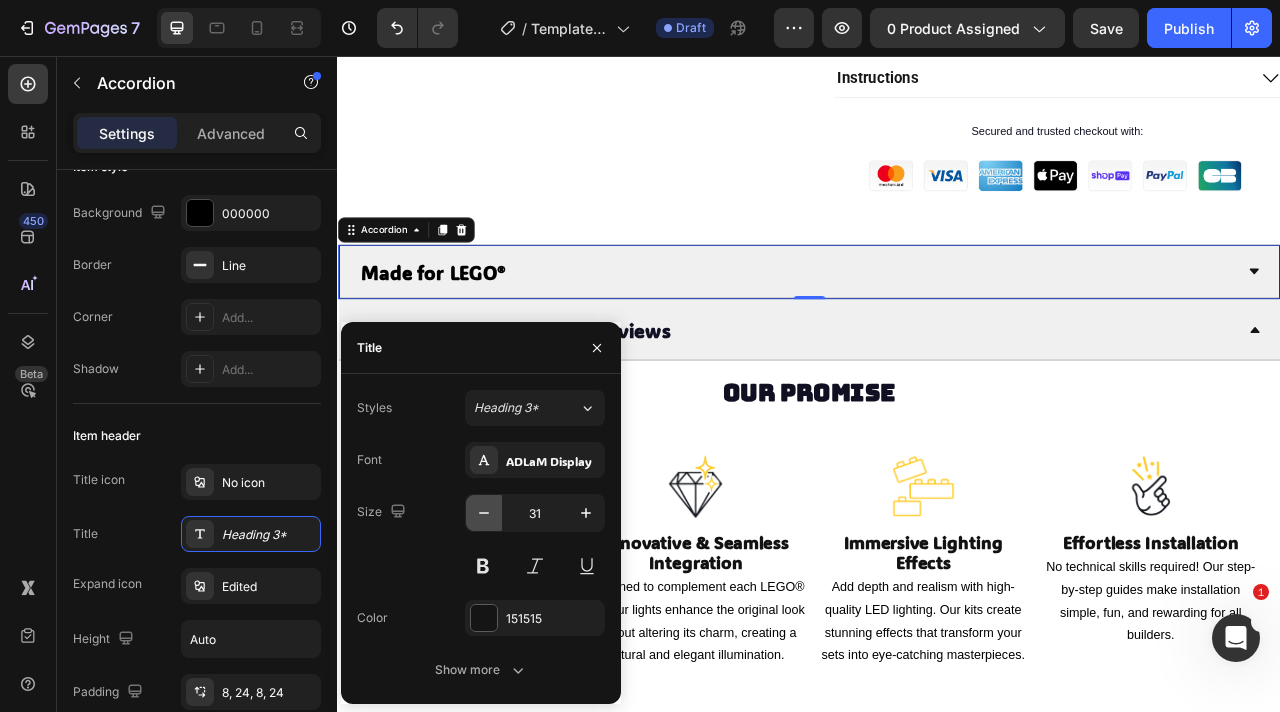 click 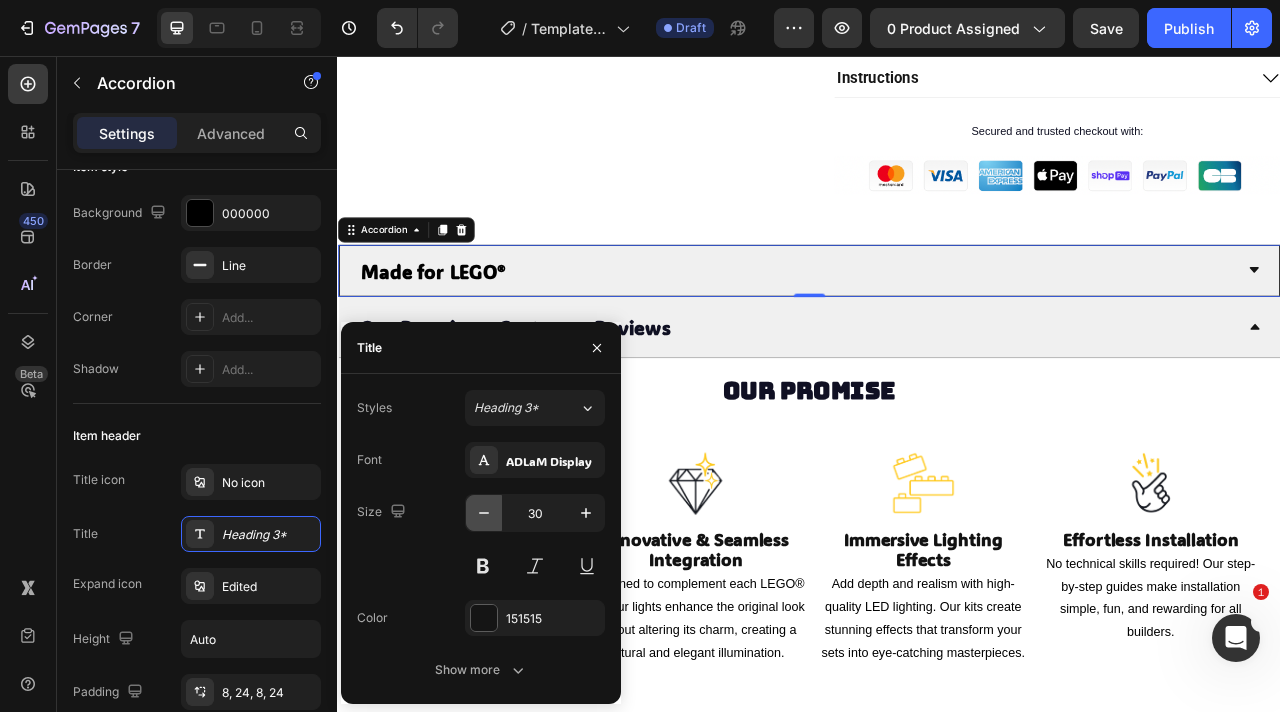 click 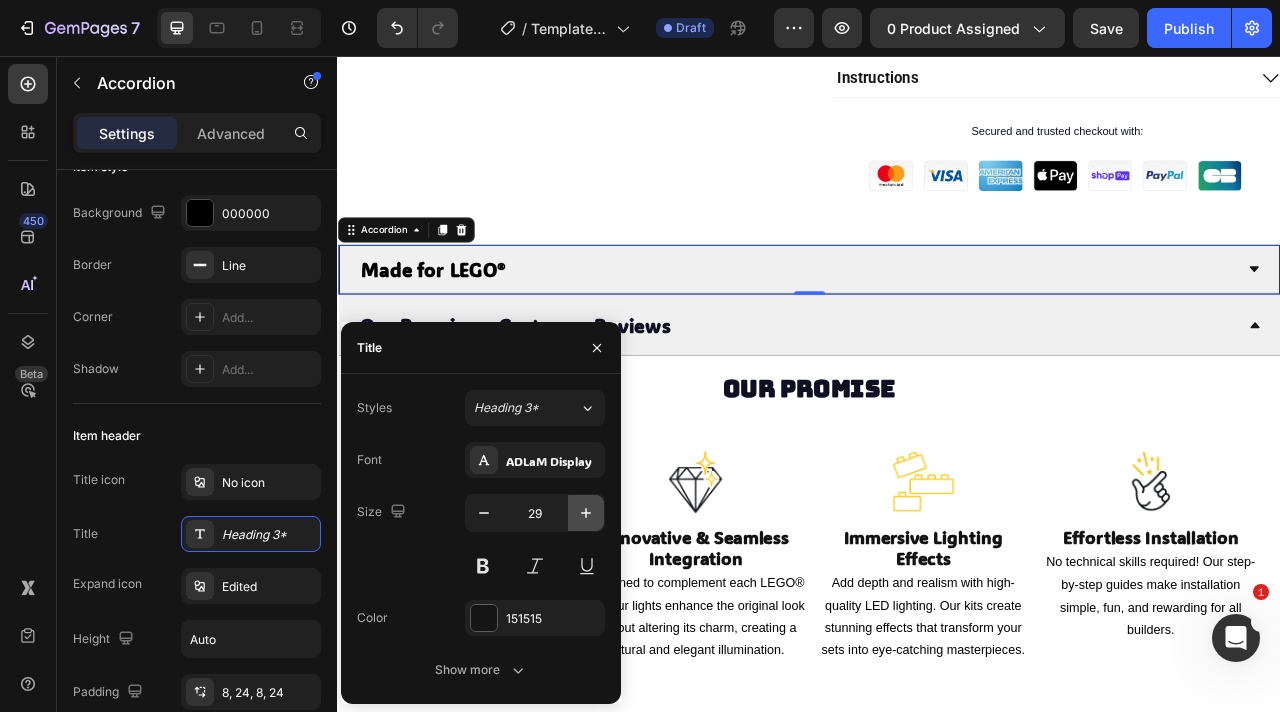 click 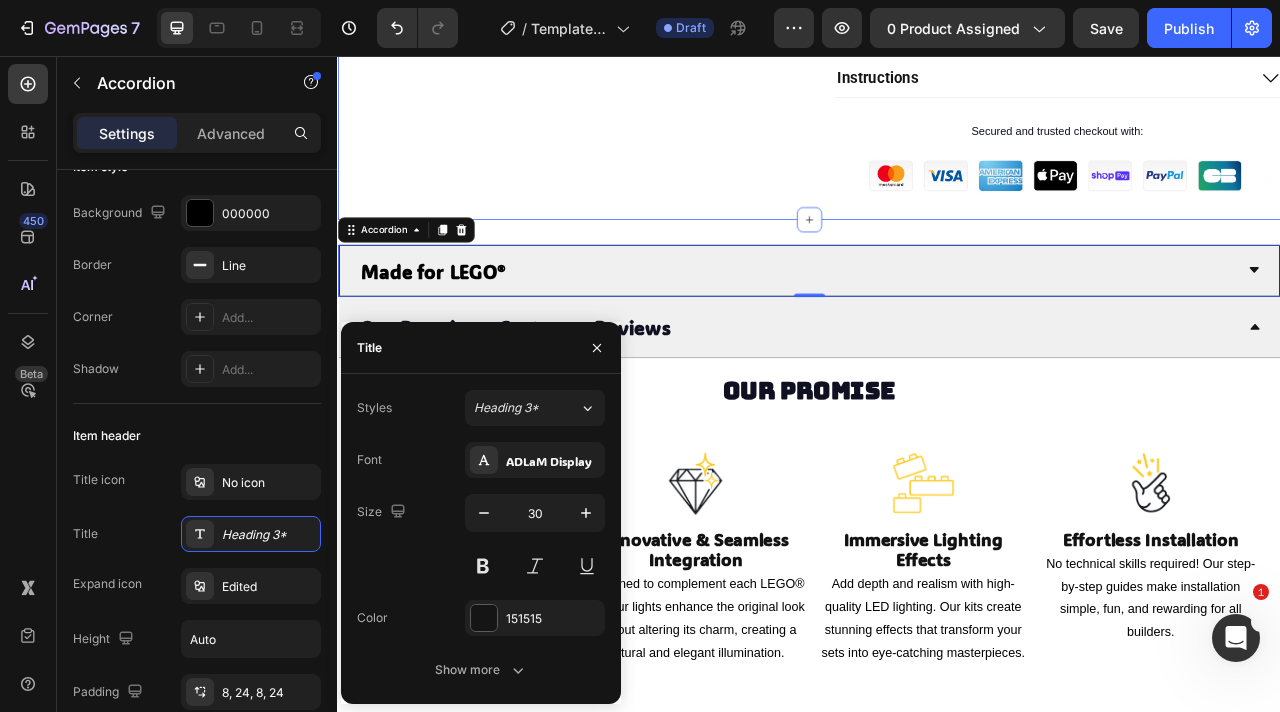click on "Home
Light Kit for LEGO Icons The Simpsons™: Krusty Burger #10352 Breadcrumb
Product Images Trustoo Trustoo Light Kit for LEGO Icons The Simpsons™: Krusty Burger #10352 Product Title
{{ product.metafields.custom.sku_produit }}
Sku €59,99 Product Price Product Price Row Version: Classic Classic Classic Classic Remote Remote Remote Product Variants & Swatches
1
Product Quantity Add to cart Add to Cart
Description
Delivery & Returns
Warrantly & Disclaimers
Instructions Accordion Secured and trusted checkout with: Text Block Image Row Product Section 1" at bounding box center [937, -253] 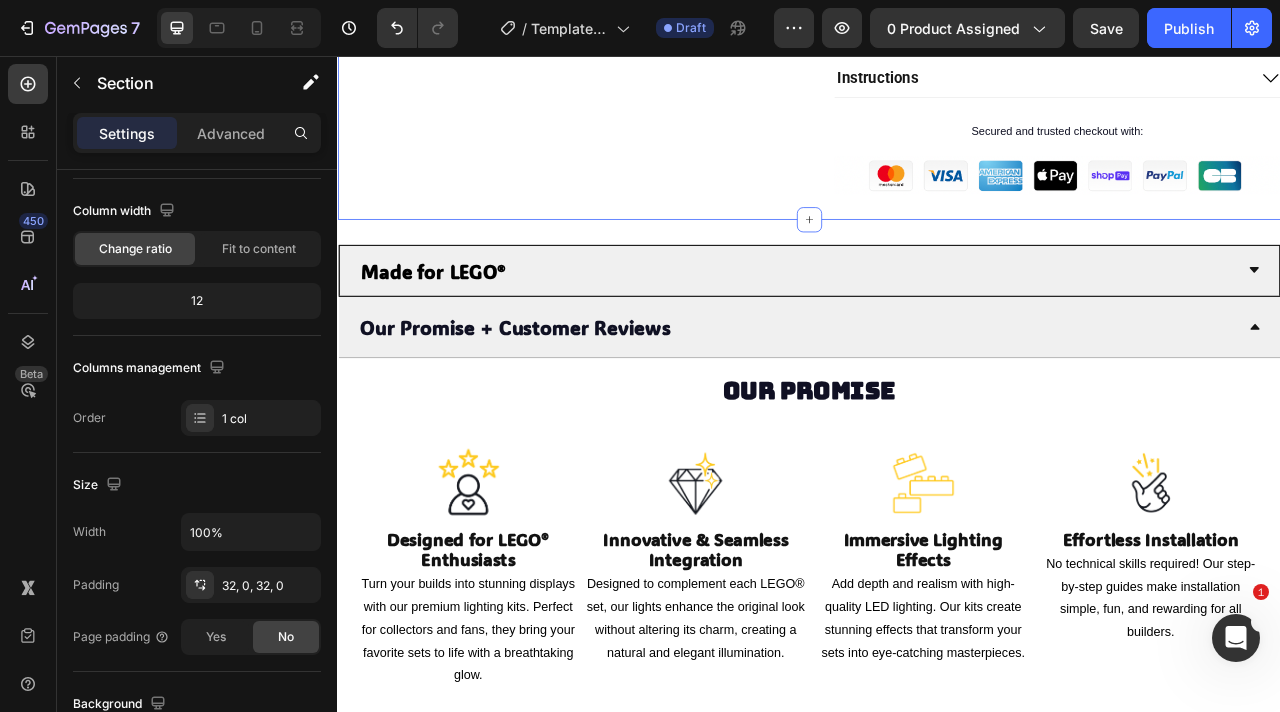 scroll, scrollTop: 0, scrollLeft: 0, axis: both 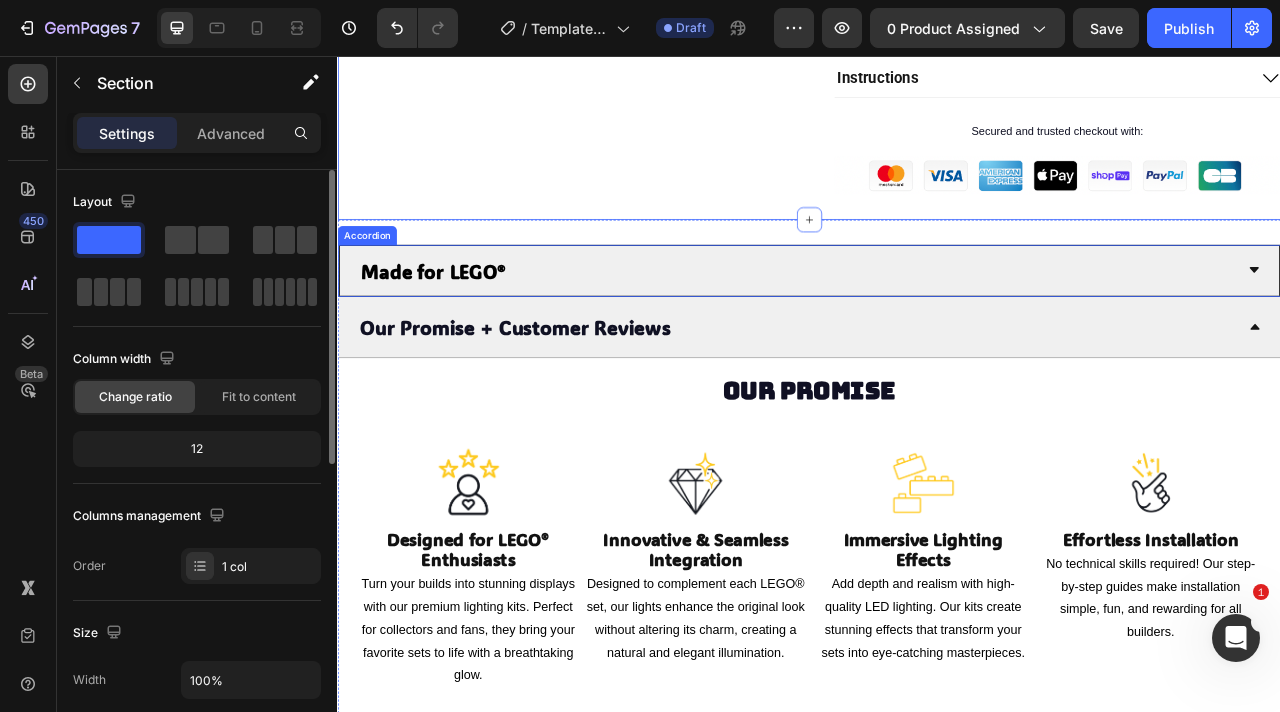 click on "Made for LEGO®" at bounding box center (921, 328) 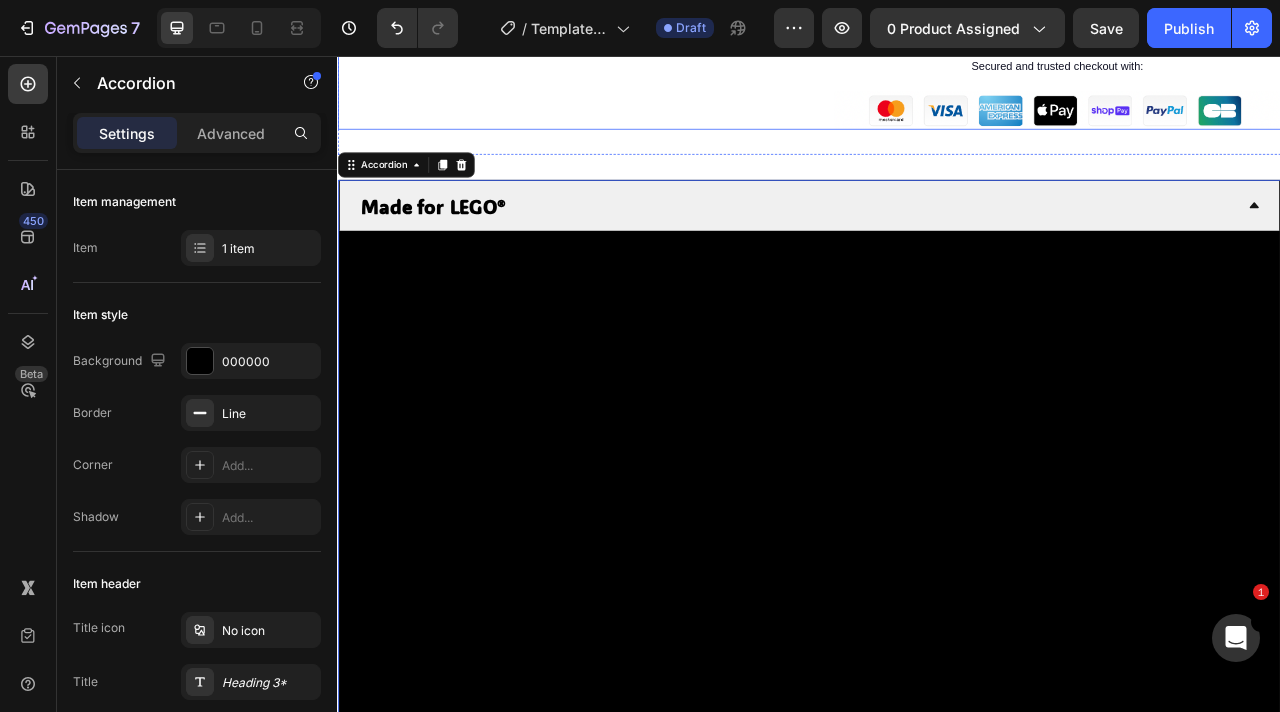 scroll, scrollTop: 732, scrollLeft: 0, axis: vertical 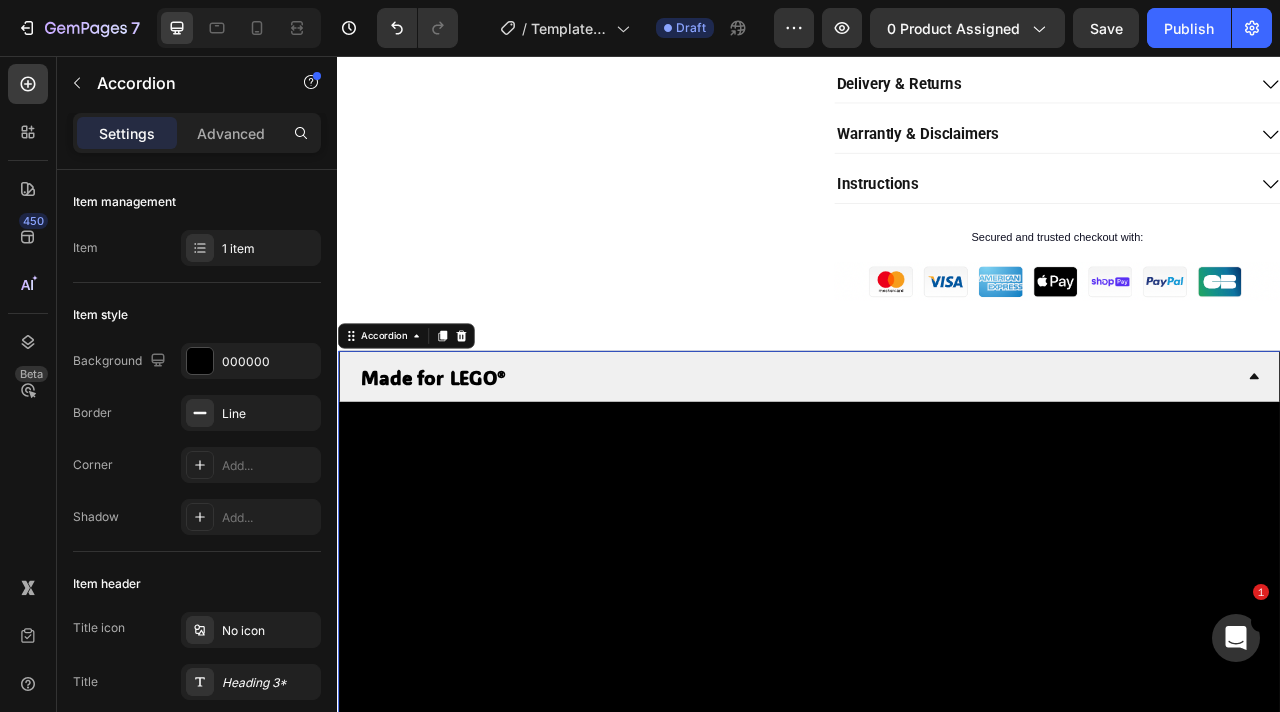 click on "Made for LEGO®" at bounding box center (921, 463) 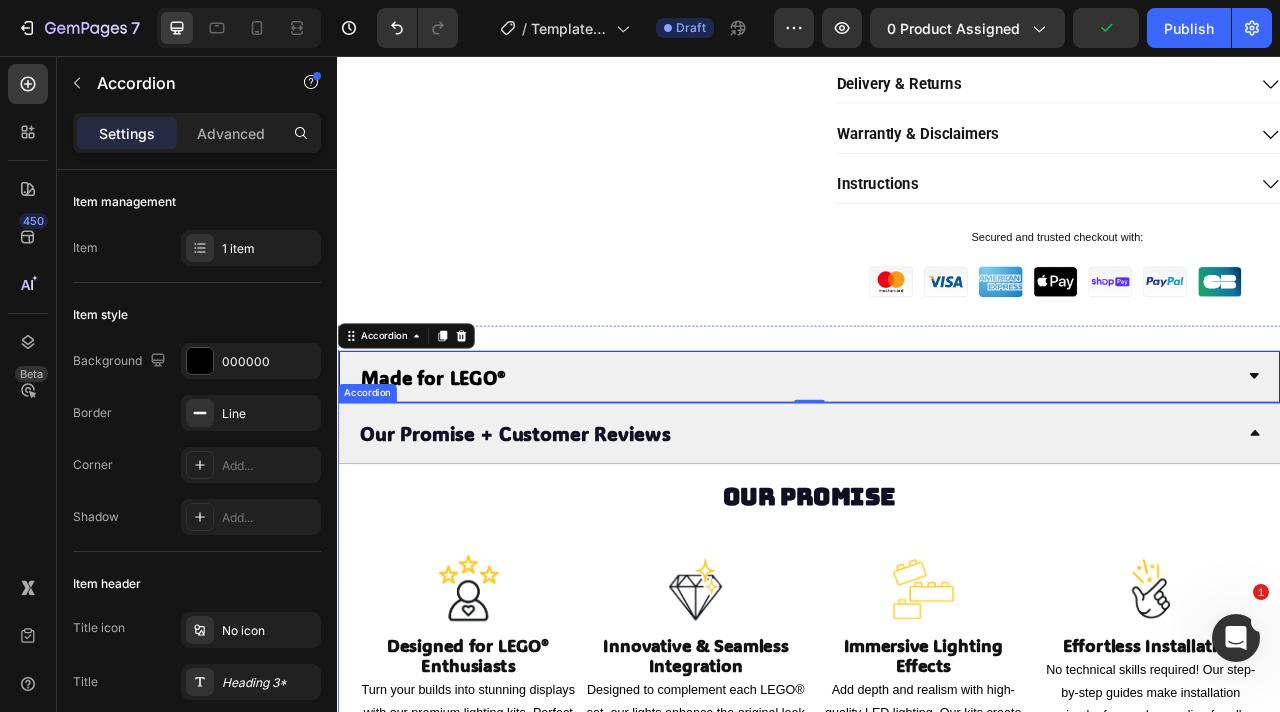 click on "Our Promise + Customer Reviews" at bounding box center [921, 535] 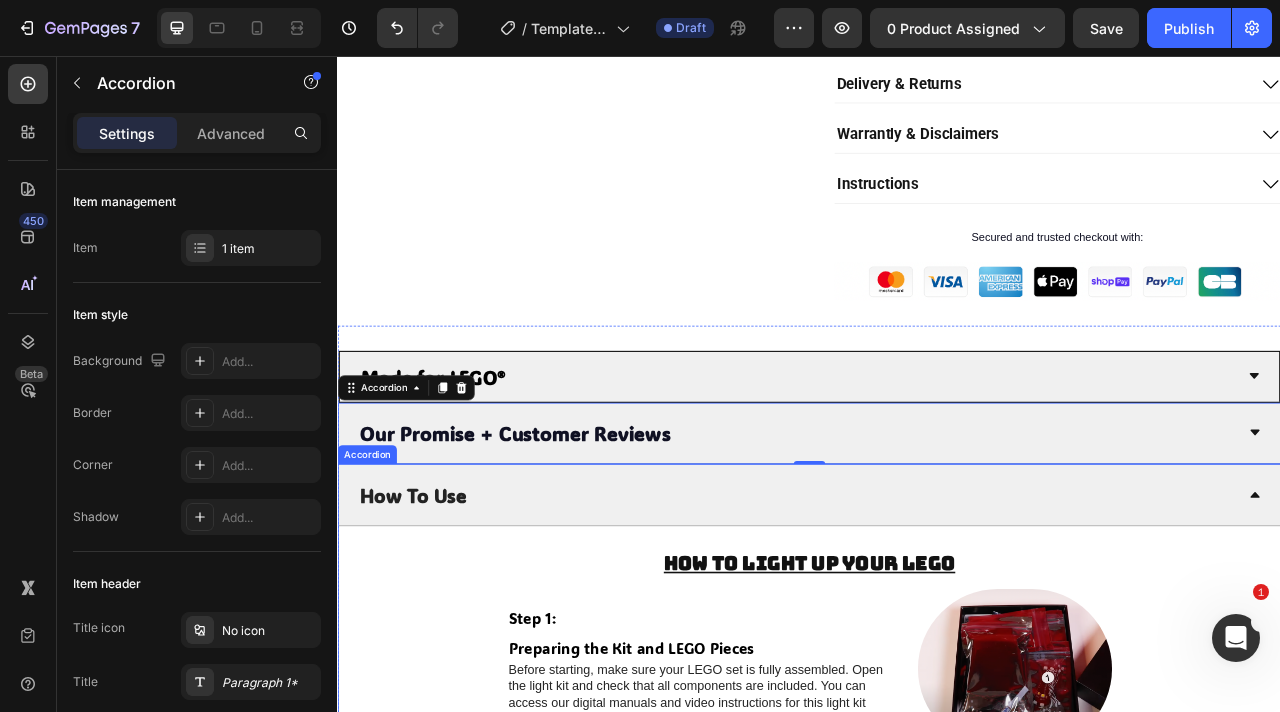 click on "How To Use" at bounding box center [432, 614] 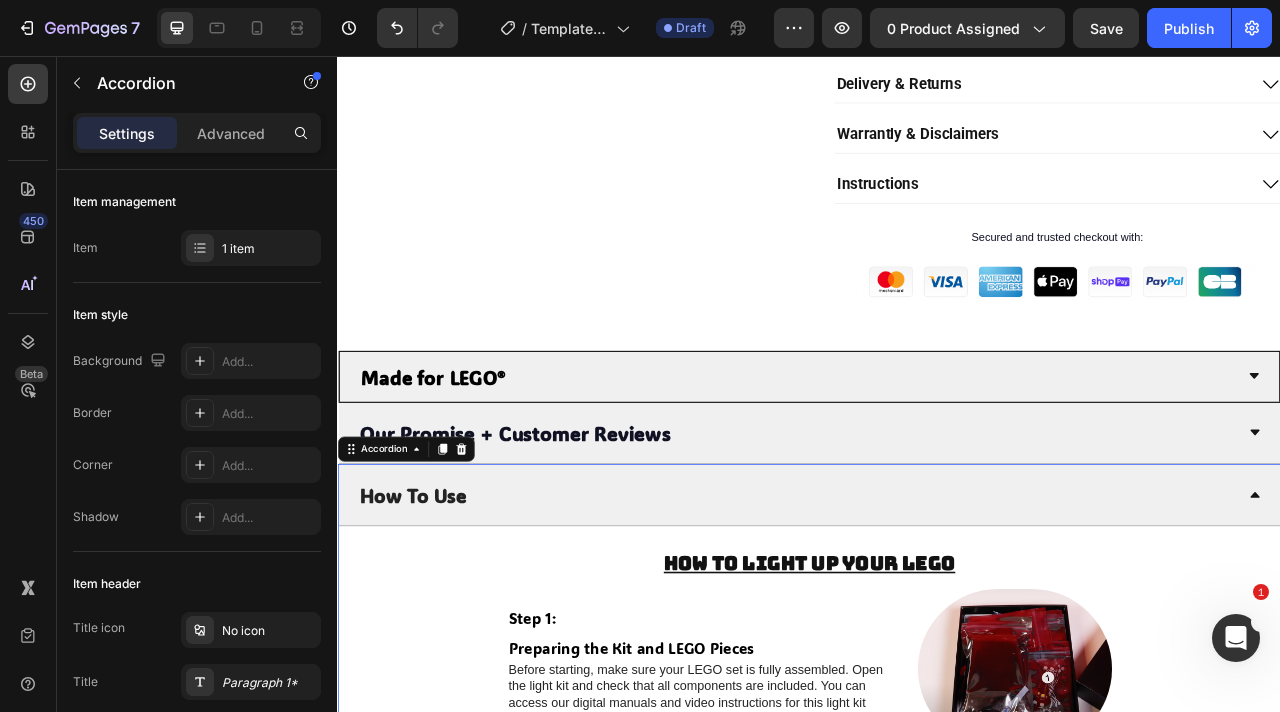click on "How To Use" at bounding box center (432, 614) 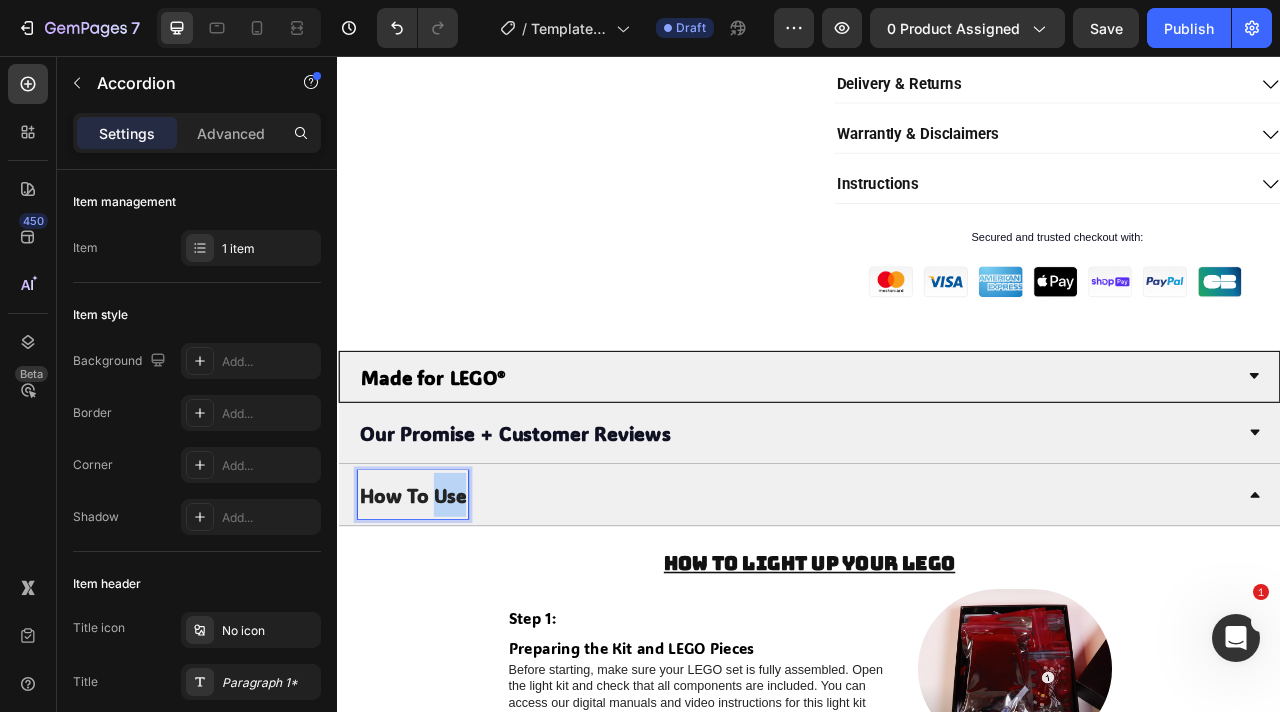 click on "How To Use" at bounding box center (432, 614) 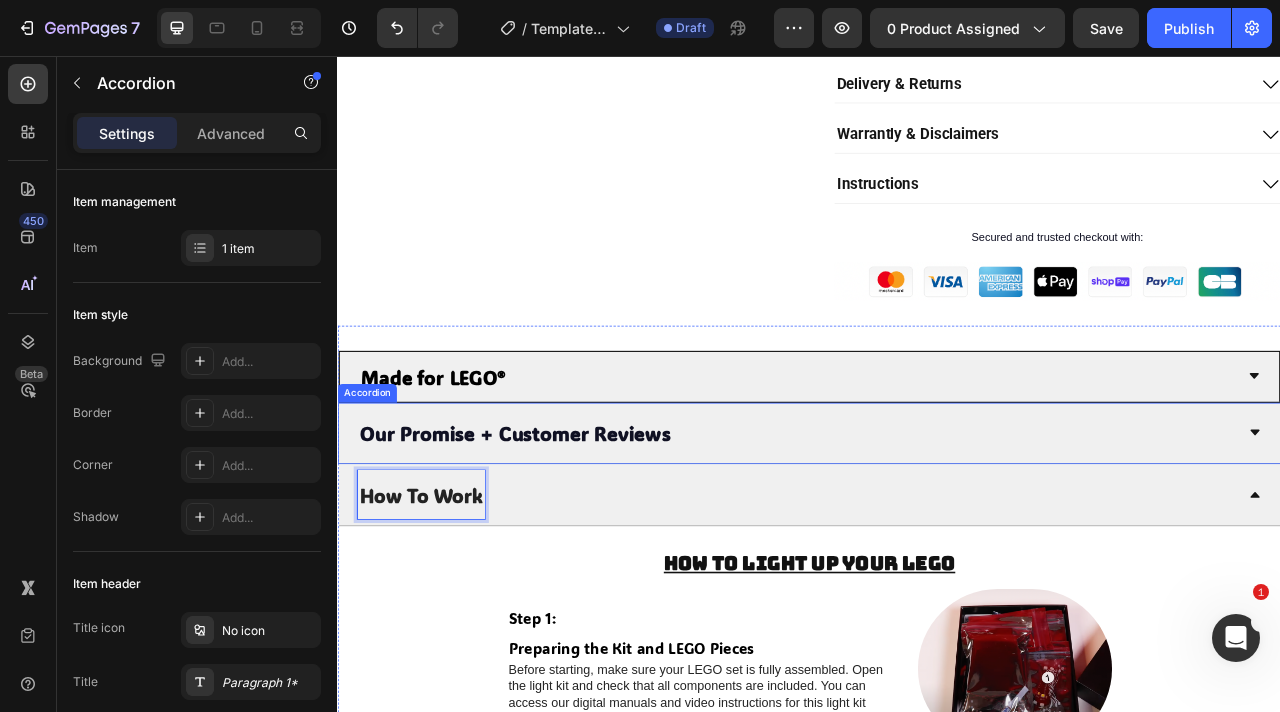scroll, scrollTop: 956, scrollLeft: 0, axis: vertical 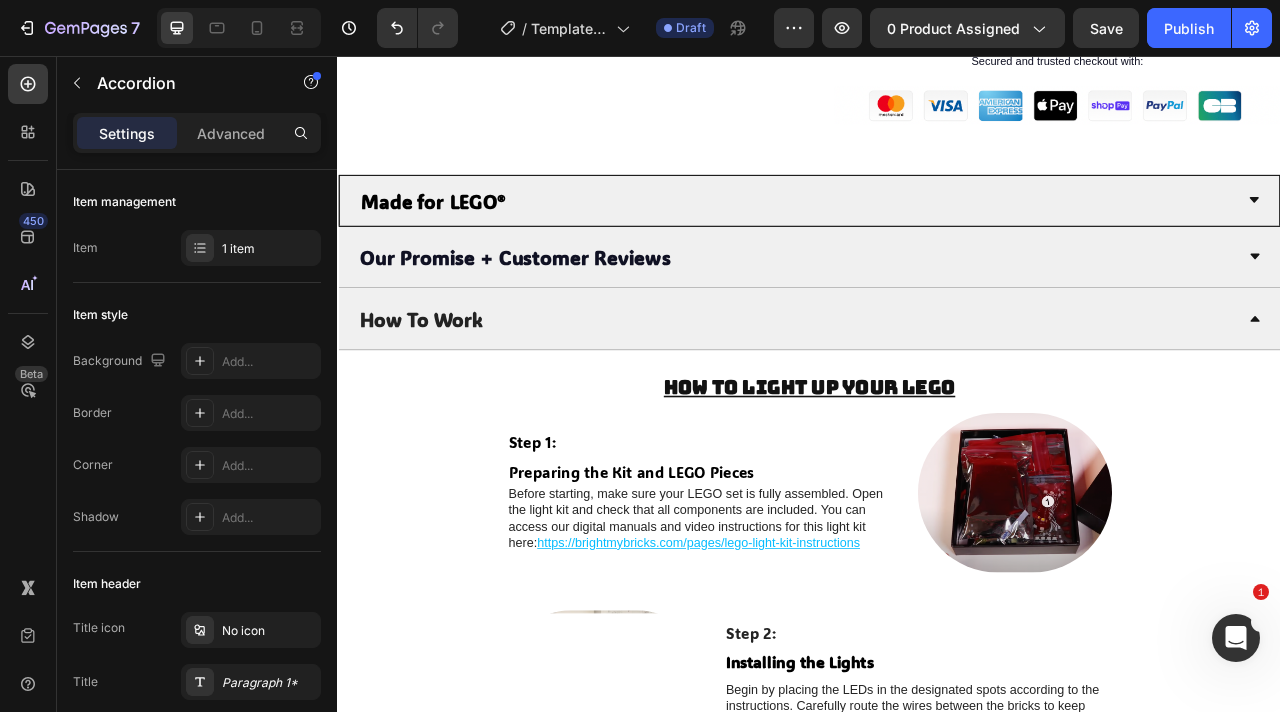 click on "How To Work" at bounding box center (921, 390) 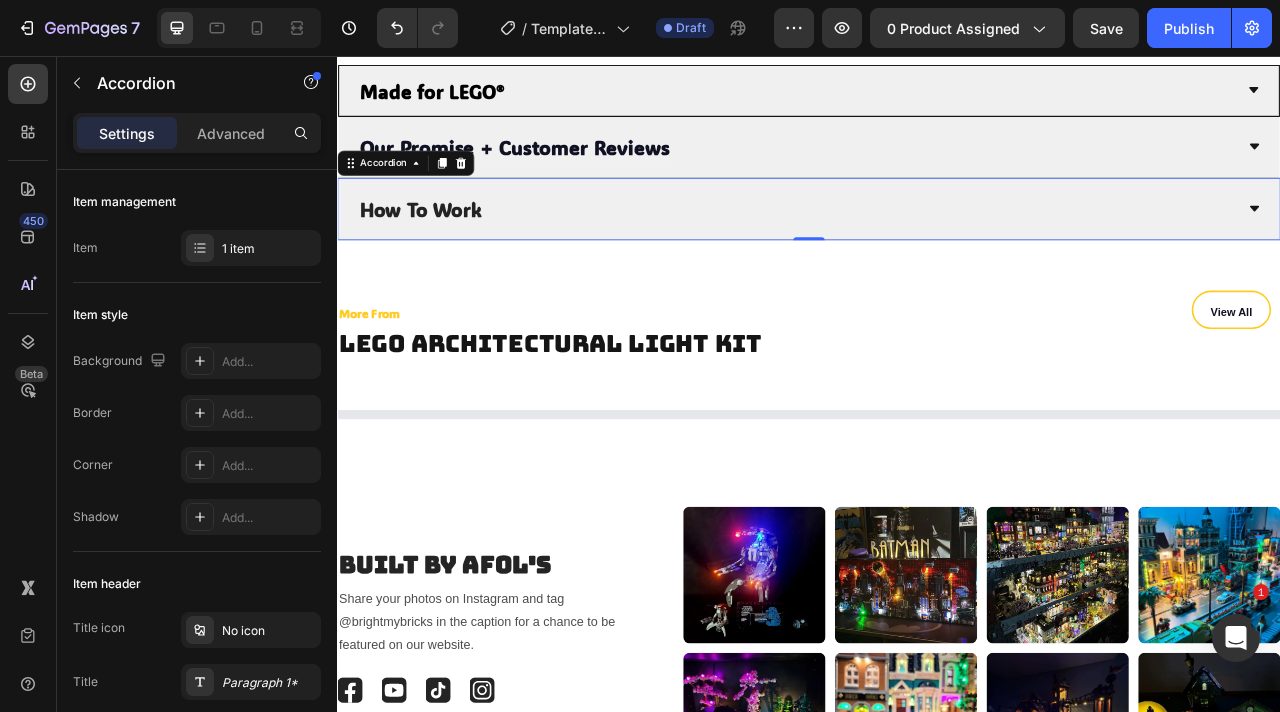 scroll, scrollTop: 1103, scrollLeft: 0, axis: vertical 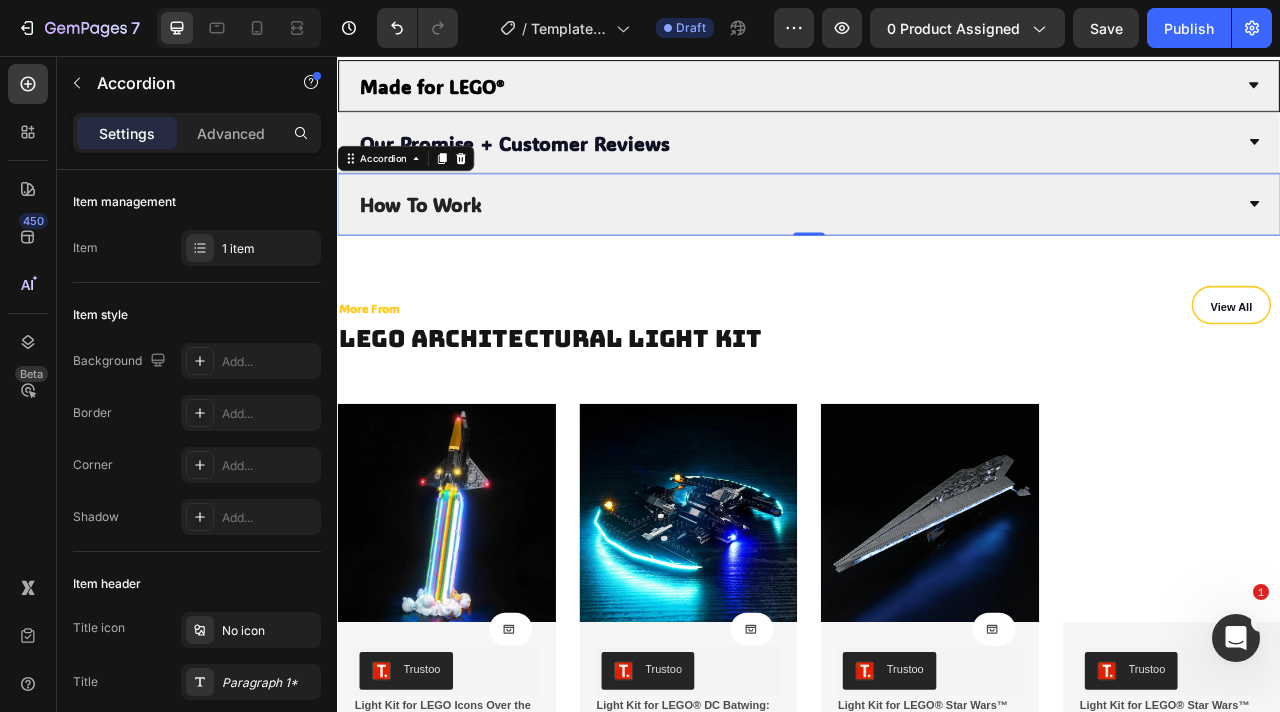 click on "How To Work" at bounding box center [921, 244] 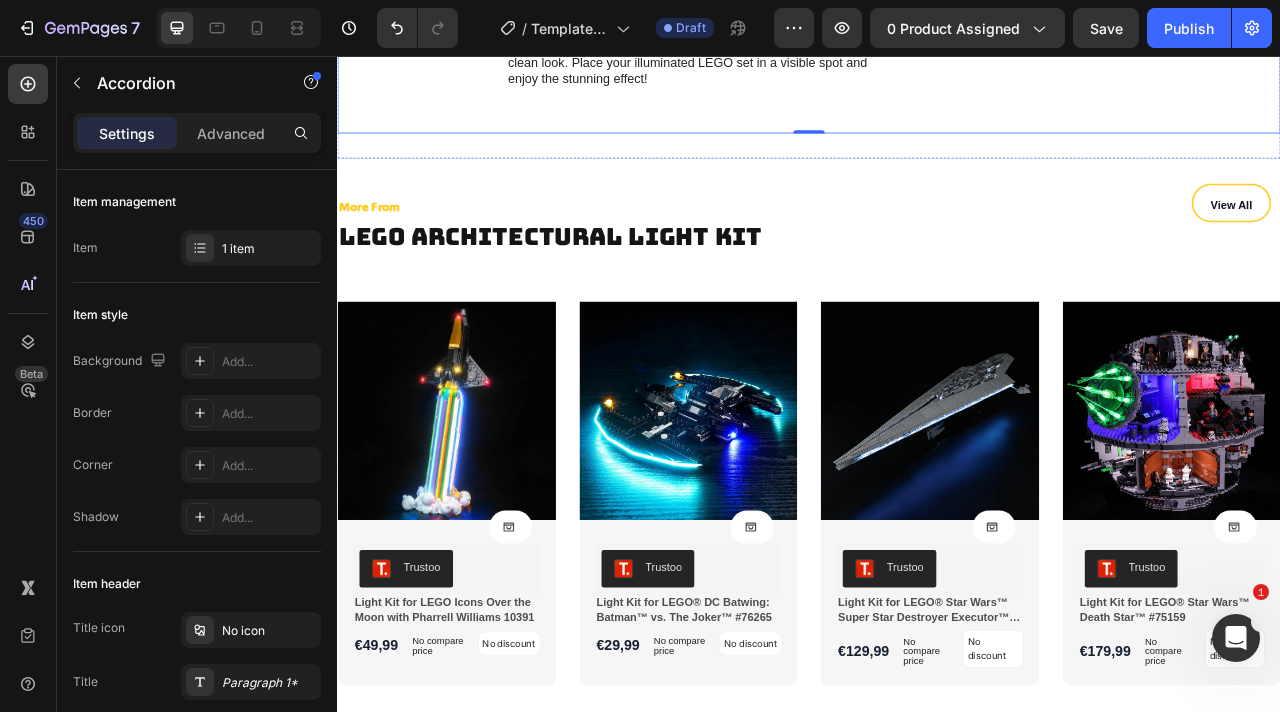 scroll, scrollTop: 2501, scrollLeft: 0, axis: vertical 